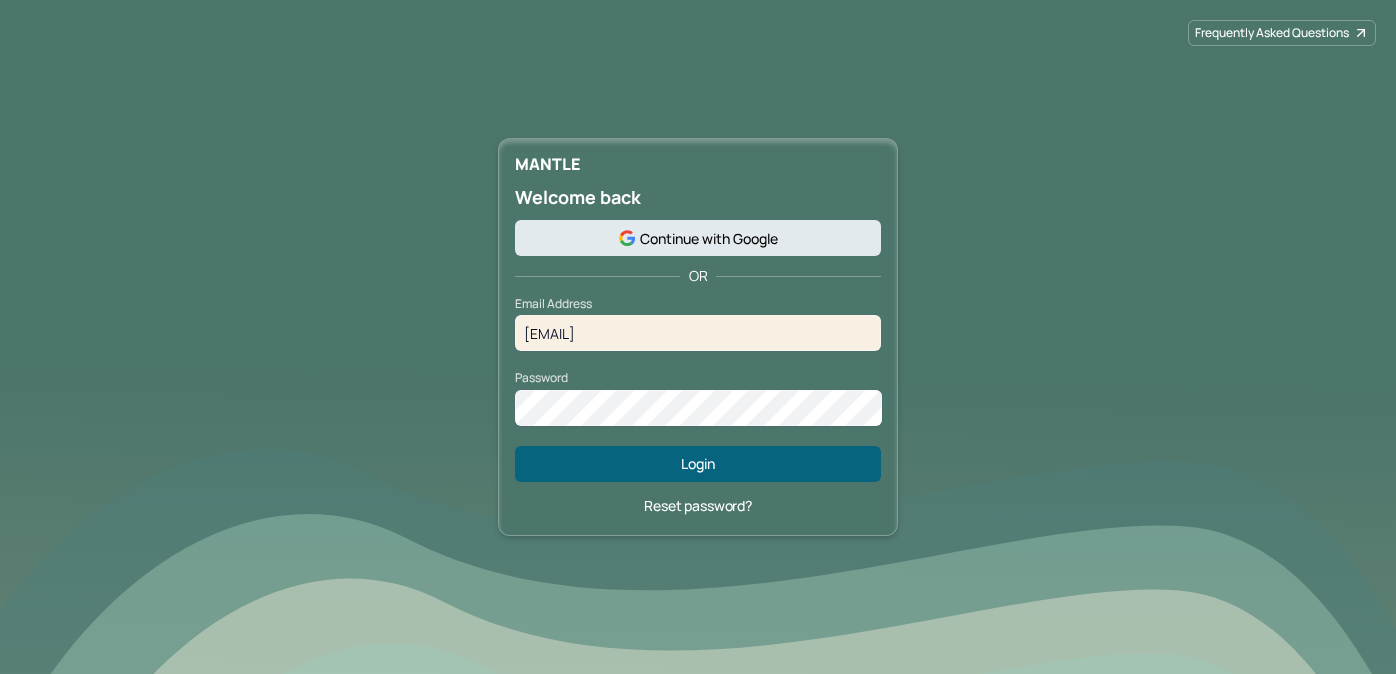 scroll, scrollTop: 0, scrollLeft: 0, axis: both 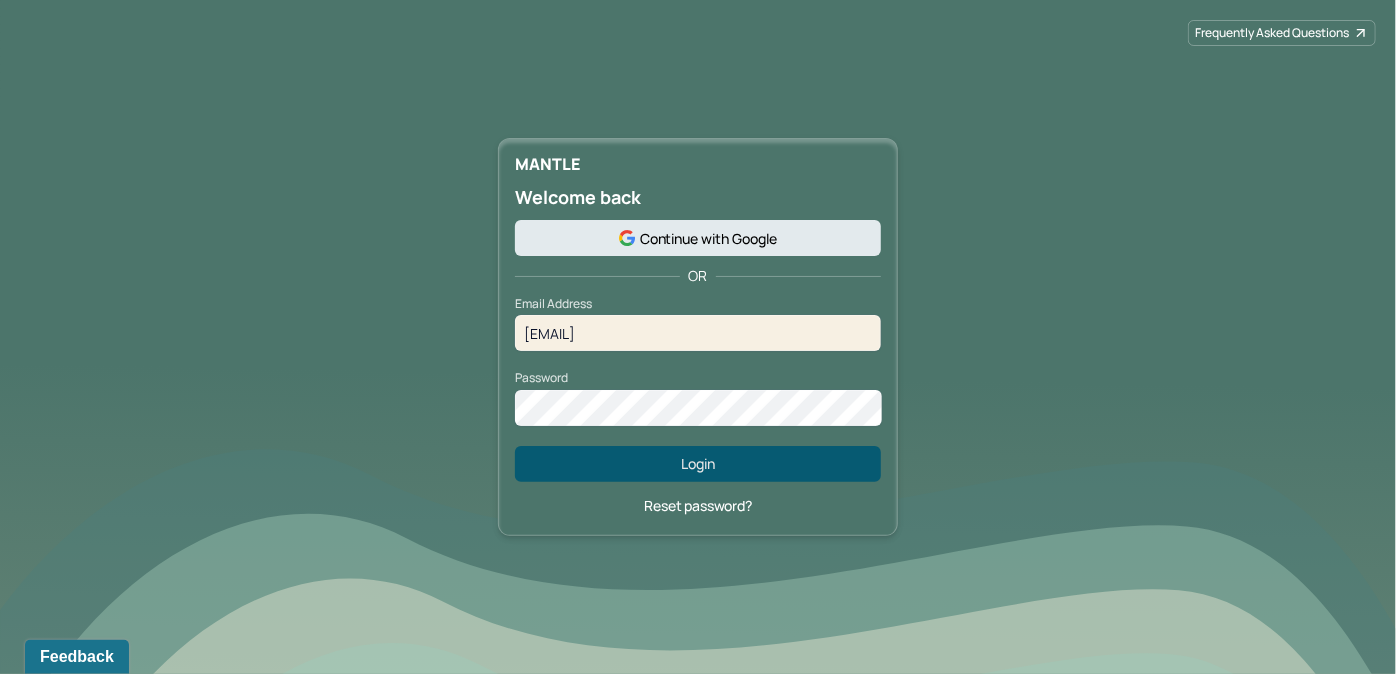click on "Login" at bounding box center [698, 464] 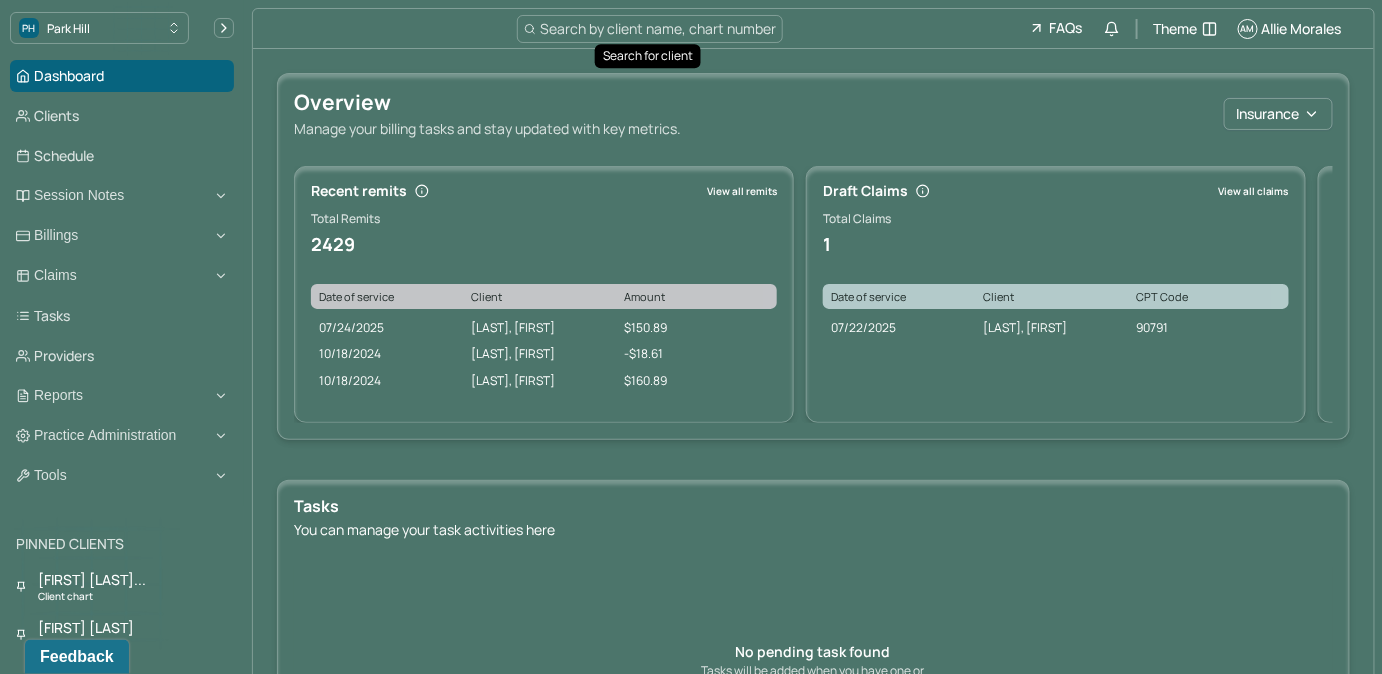 click on "Search by client name, chart number" at bounding box center [650, 29] 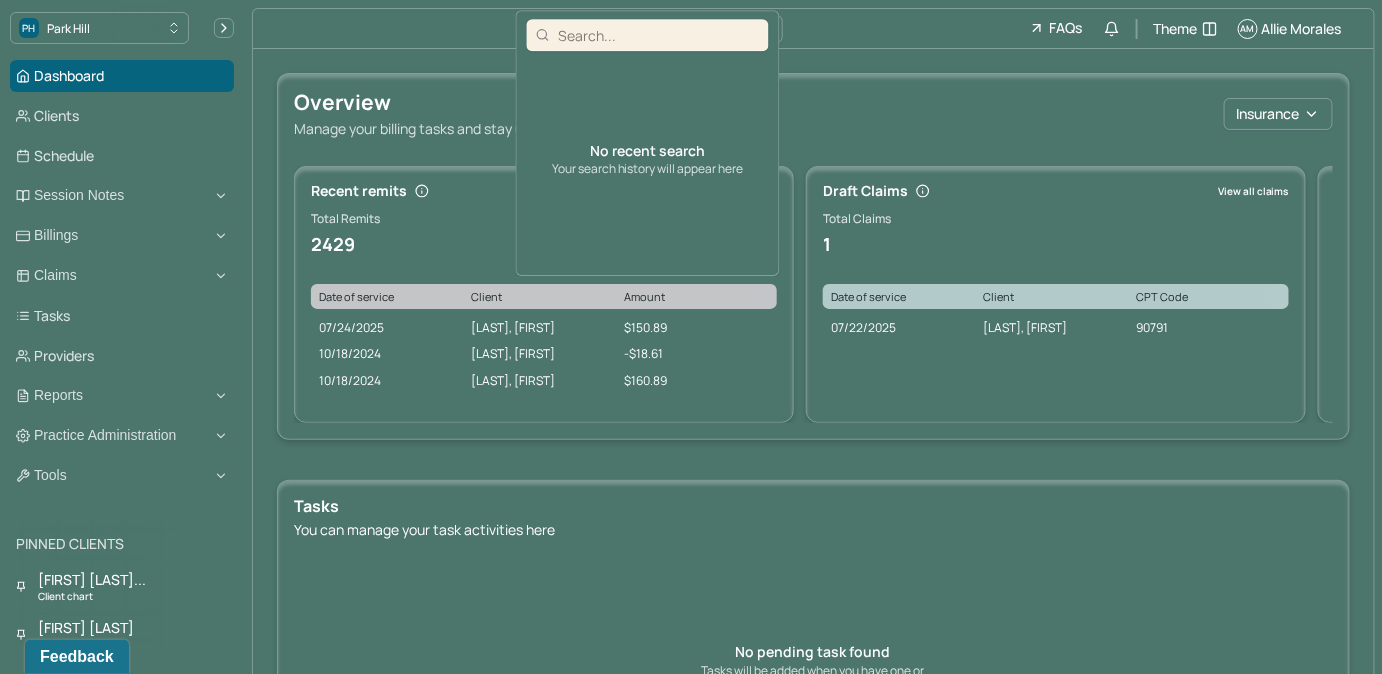 drag, startPoint x: 536, startPoint y: 16, endPoint x: 456, endPoint y: 36, distance: 82.46211 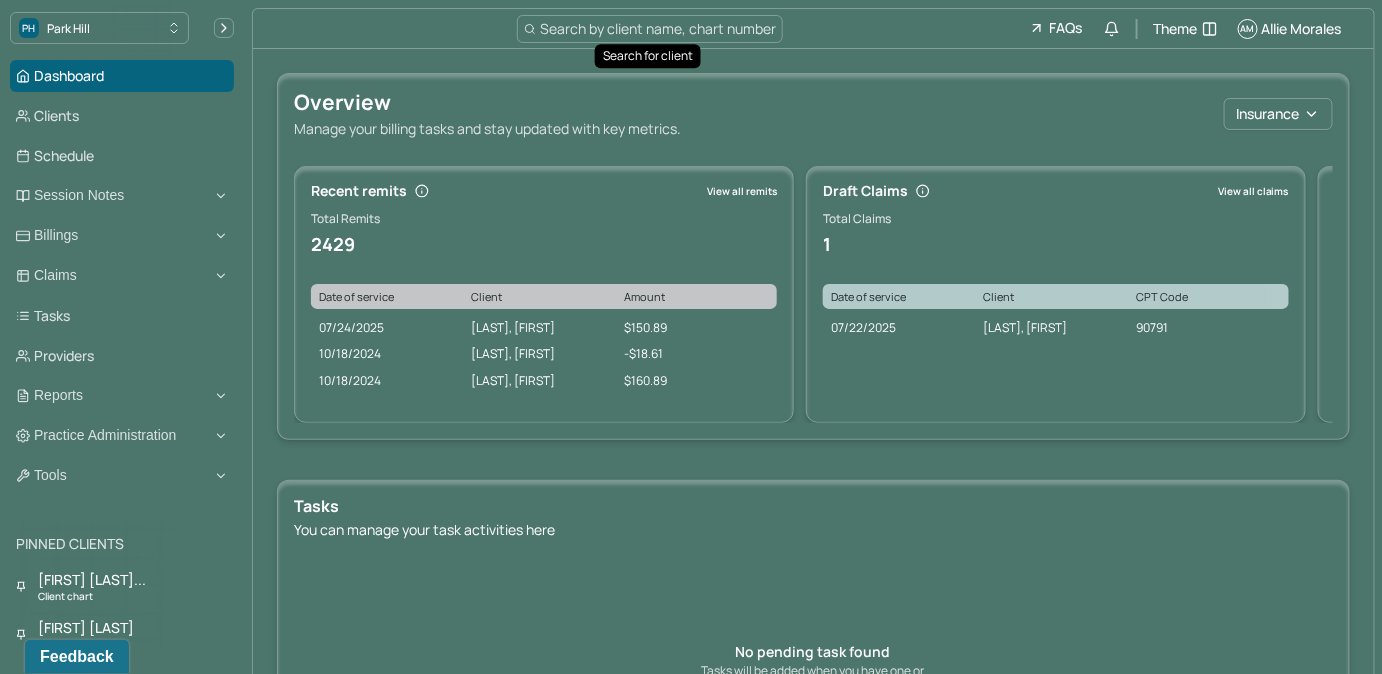 click on "Search by client name, chart number" at bounding box center (658, 28) 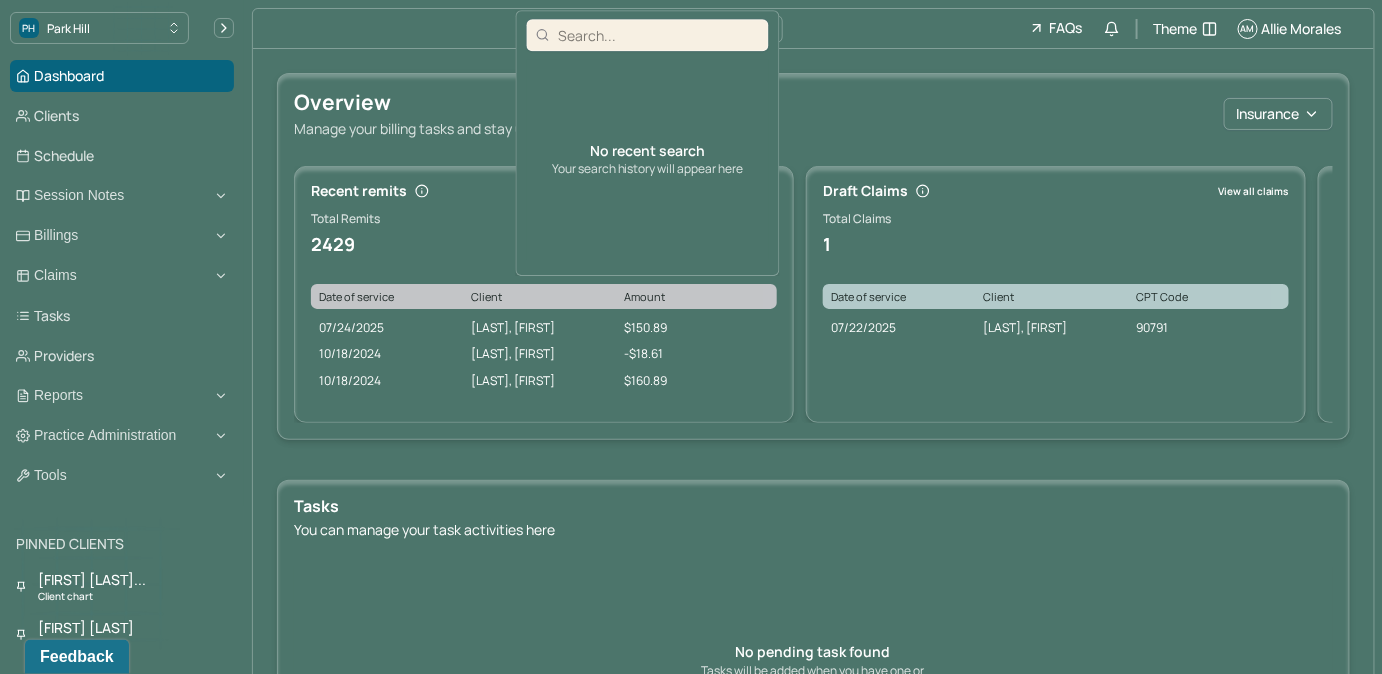 click at bounding box center (659, 35) 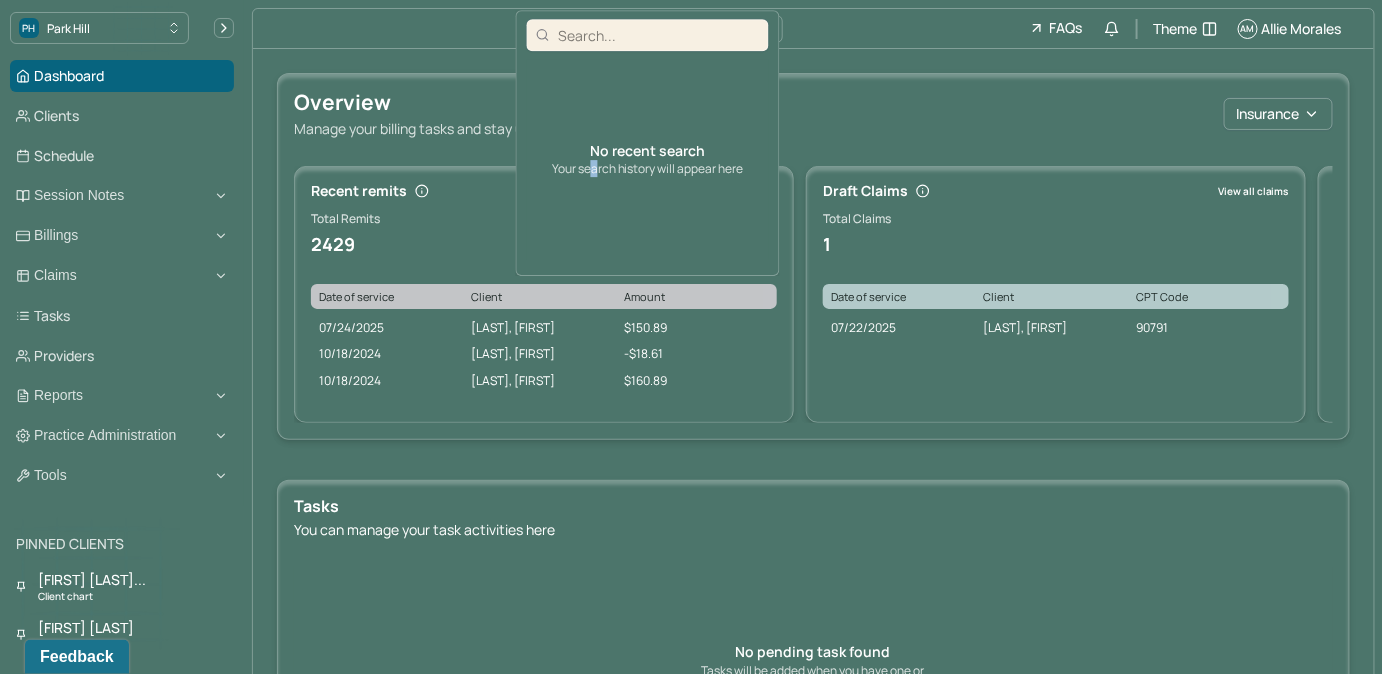 drag, startPoint x: 598, startPoint y: 44, endPoint x: 592, endPoint y: 193, distance: 149.12076 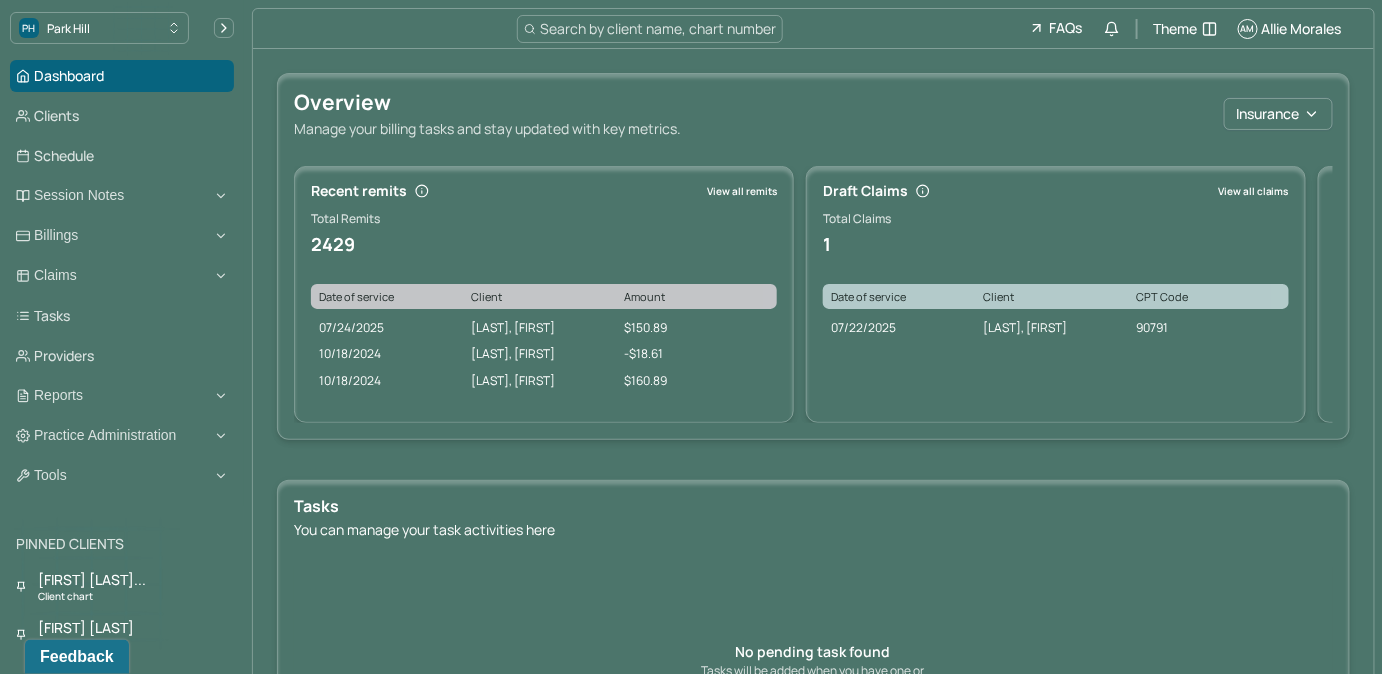 drag, startPoint x: 592, startPoint y: 193, endPoint x: 463, endPoint y: 35, distance: 203.97304 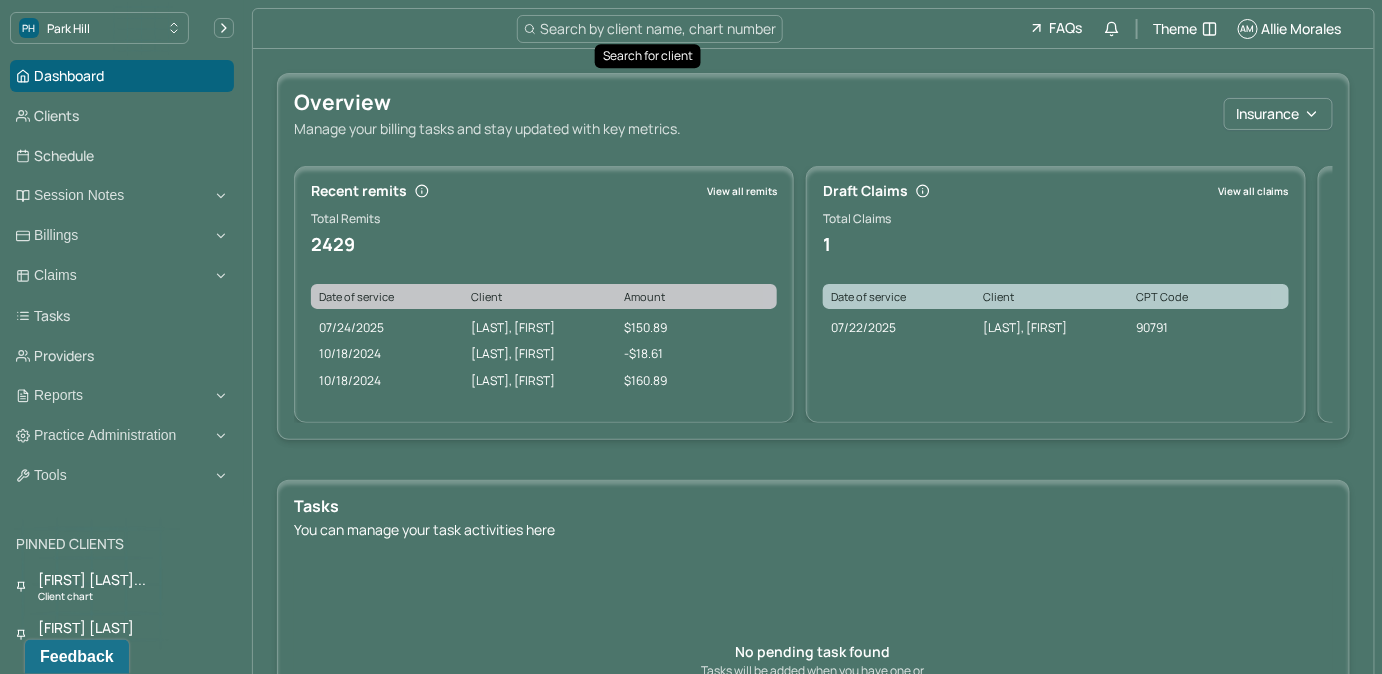 click on "Search by client name, chart number" at bounding box center [658, 28] 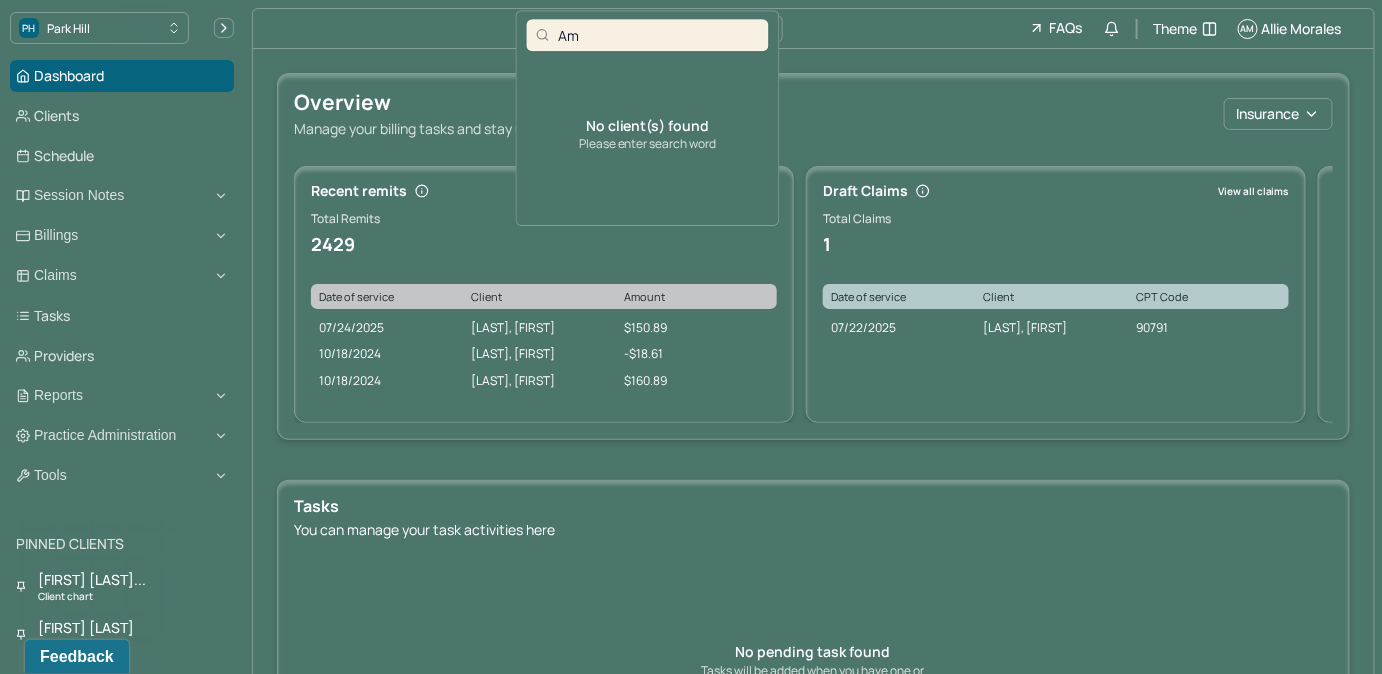 type on "A" 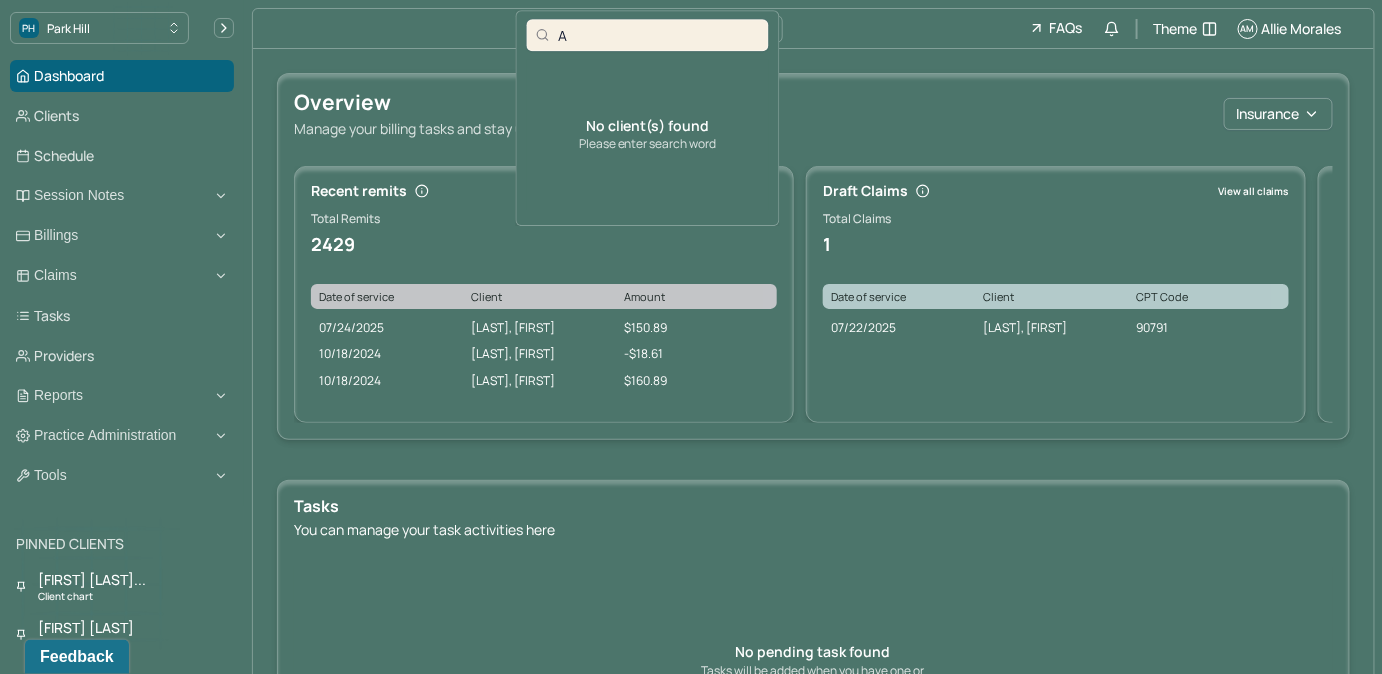 type 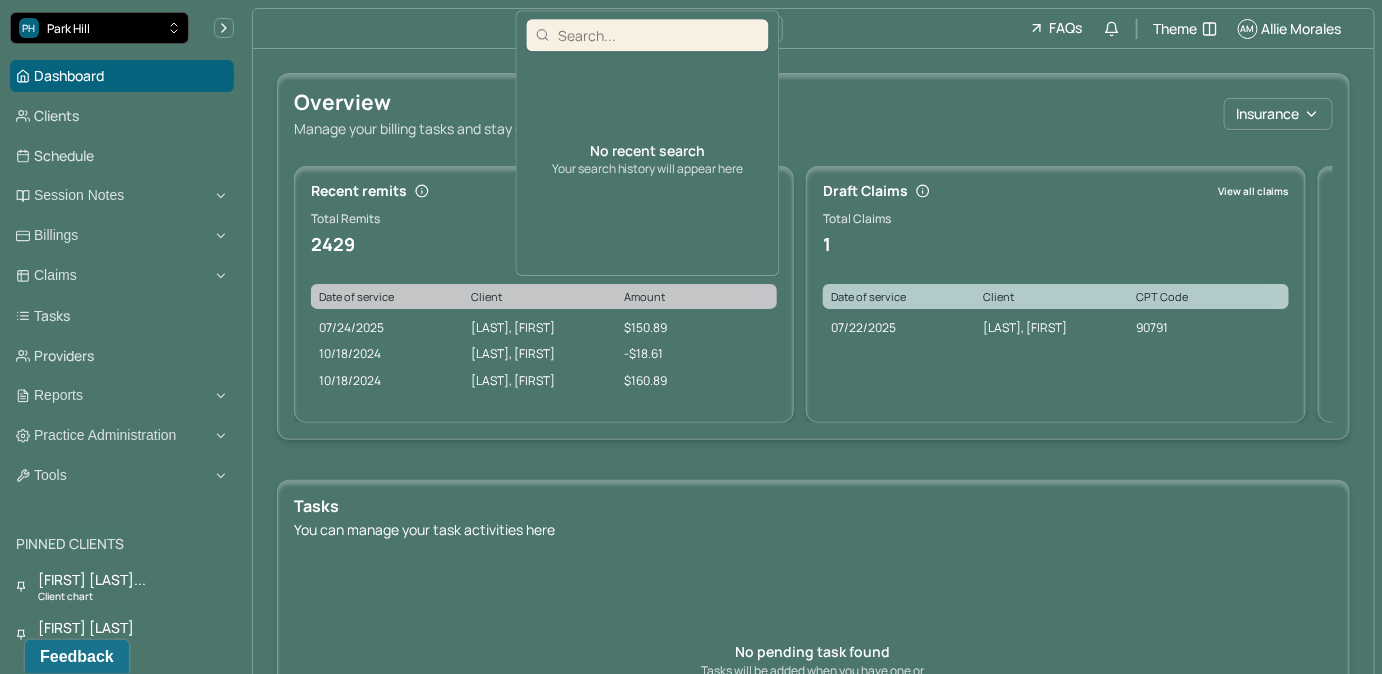 click on "PH Park Hill" at bounding box center [99, 28] 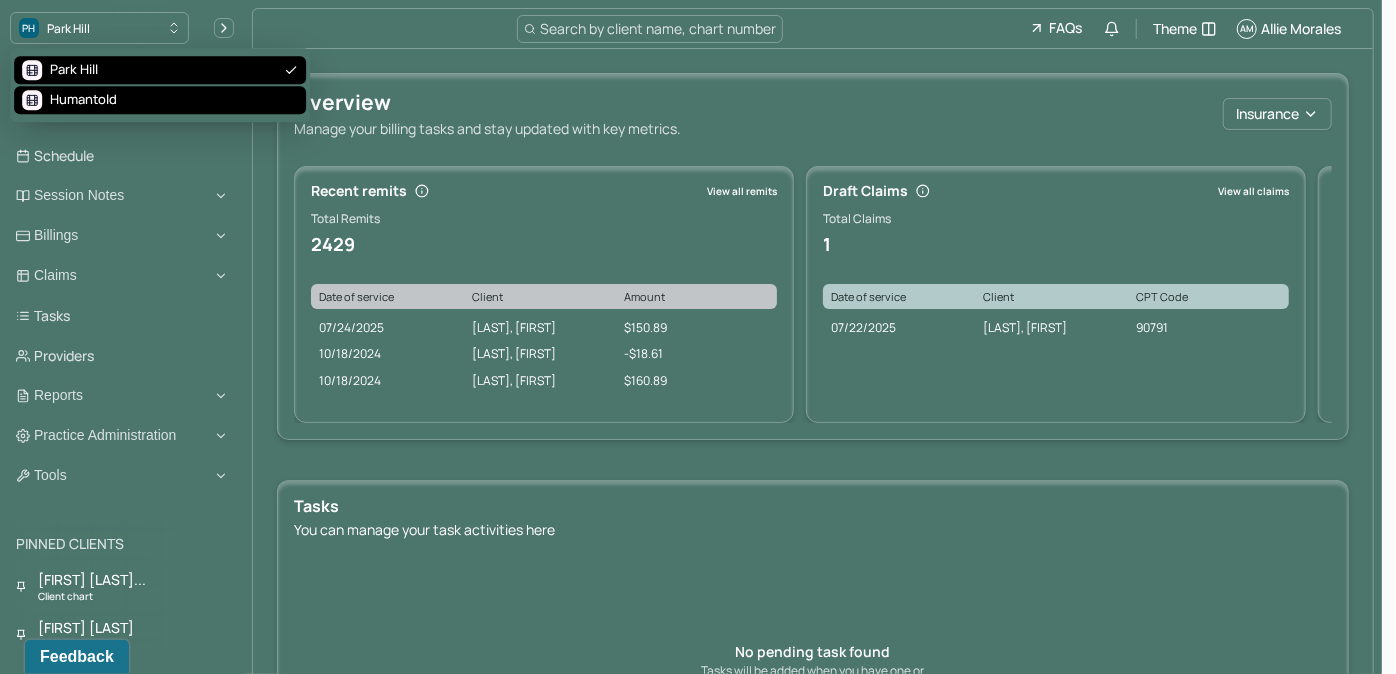 click on "Humantold" at bounding box center (160, 100) 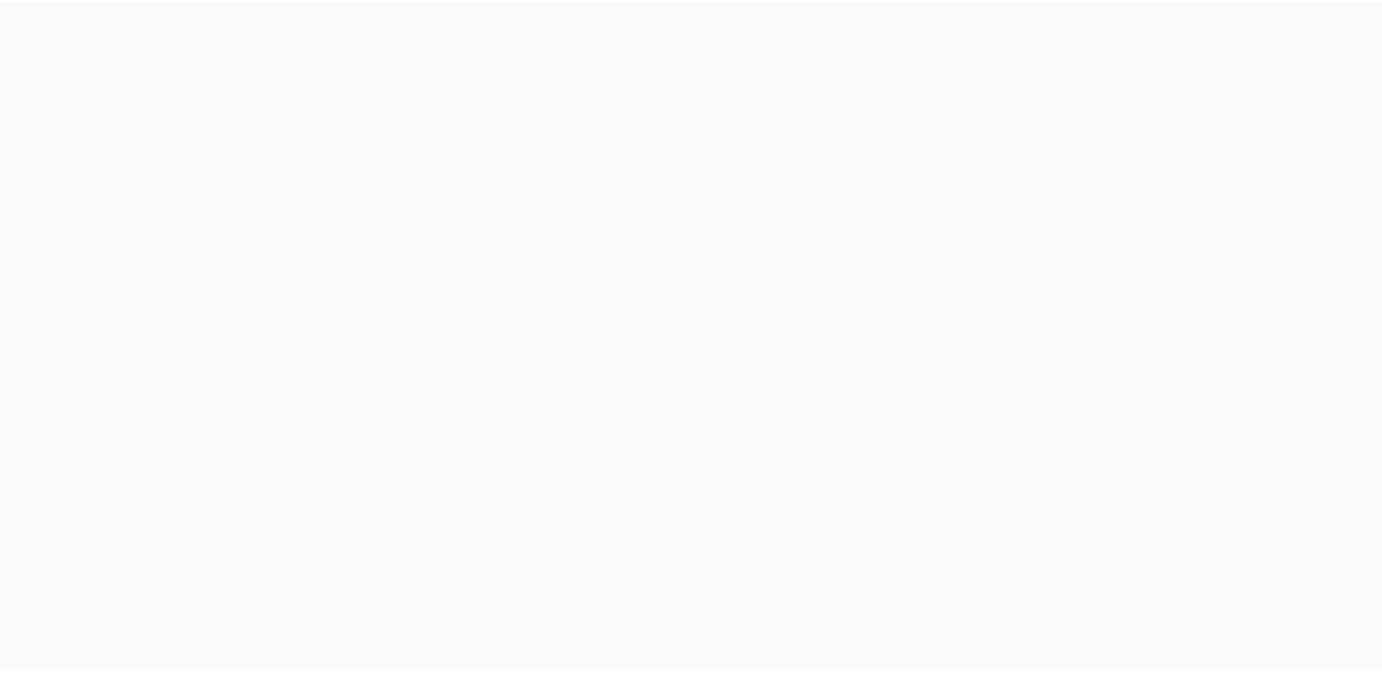 scroll, scrollTop: 0, scrollLeft: 0, axis: both 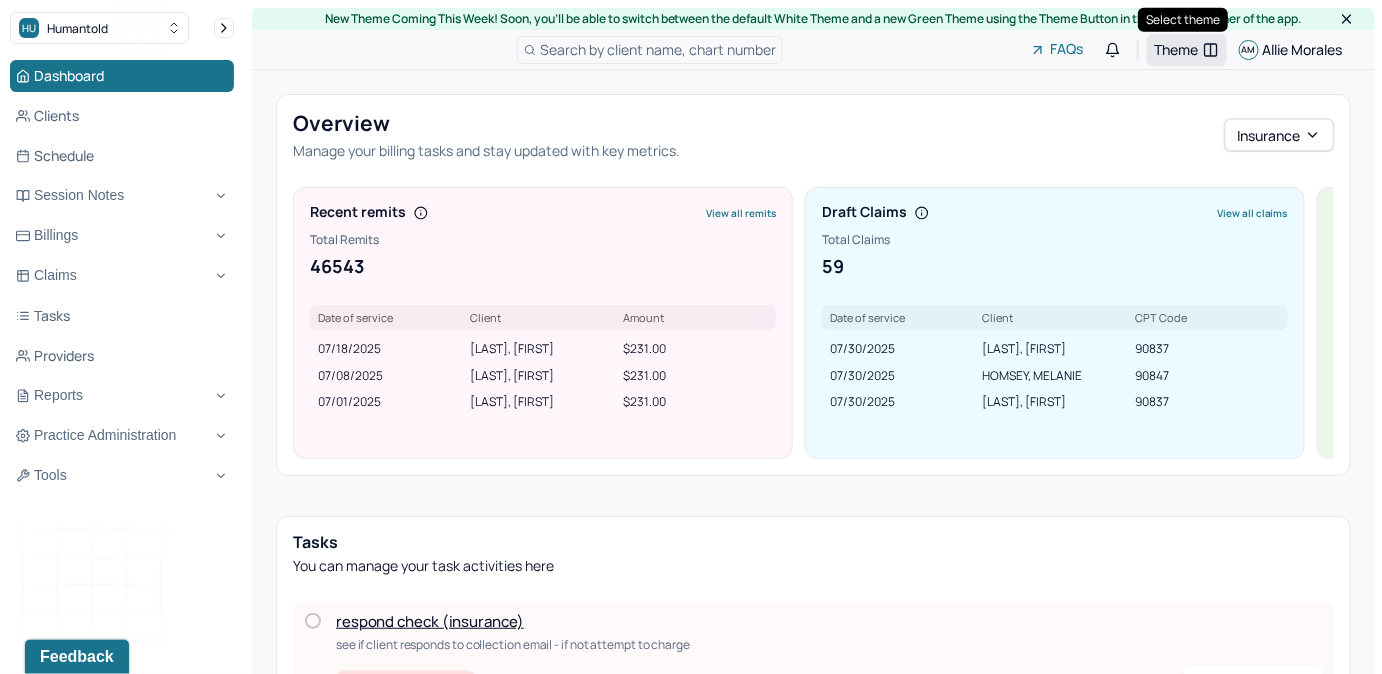 click on "Theme" at bounding box center (1177, 49) 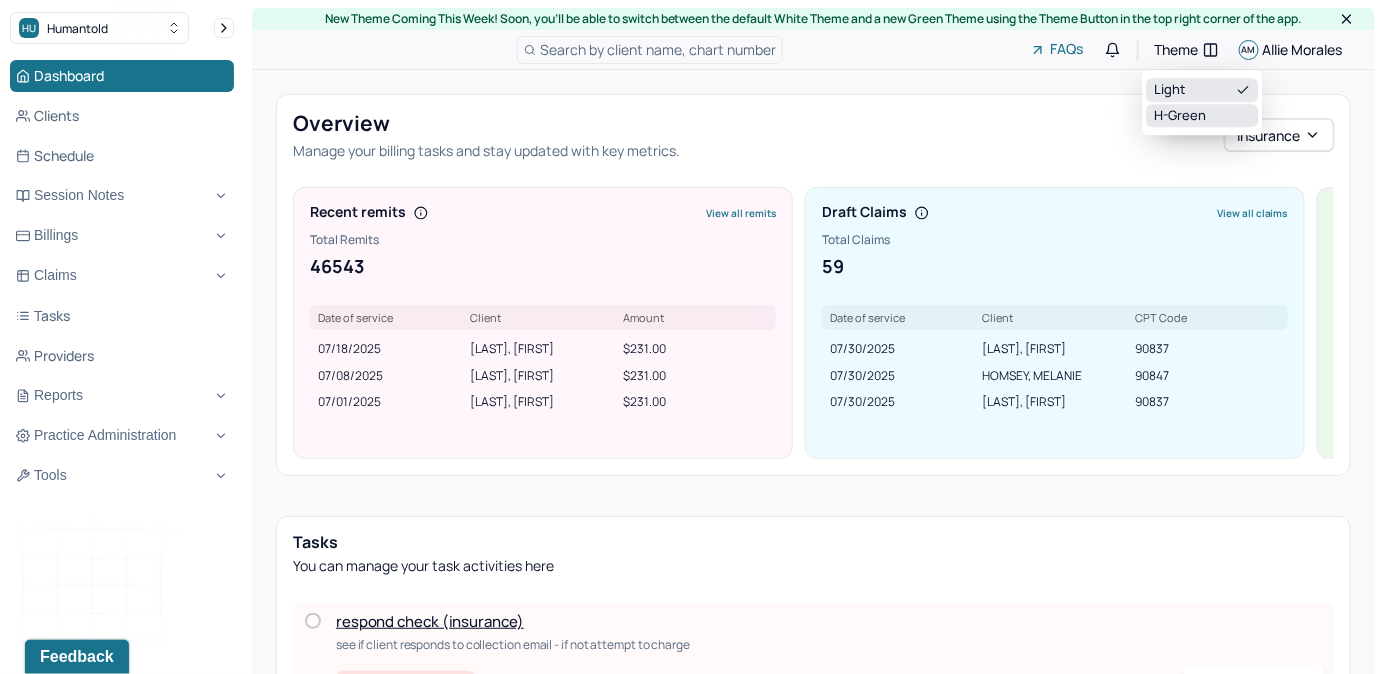 click on "H-green" at bounding box center [1203, 116] 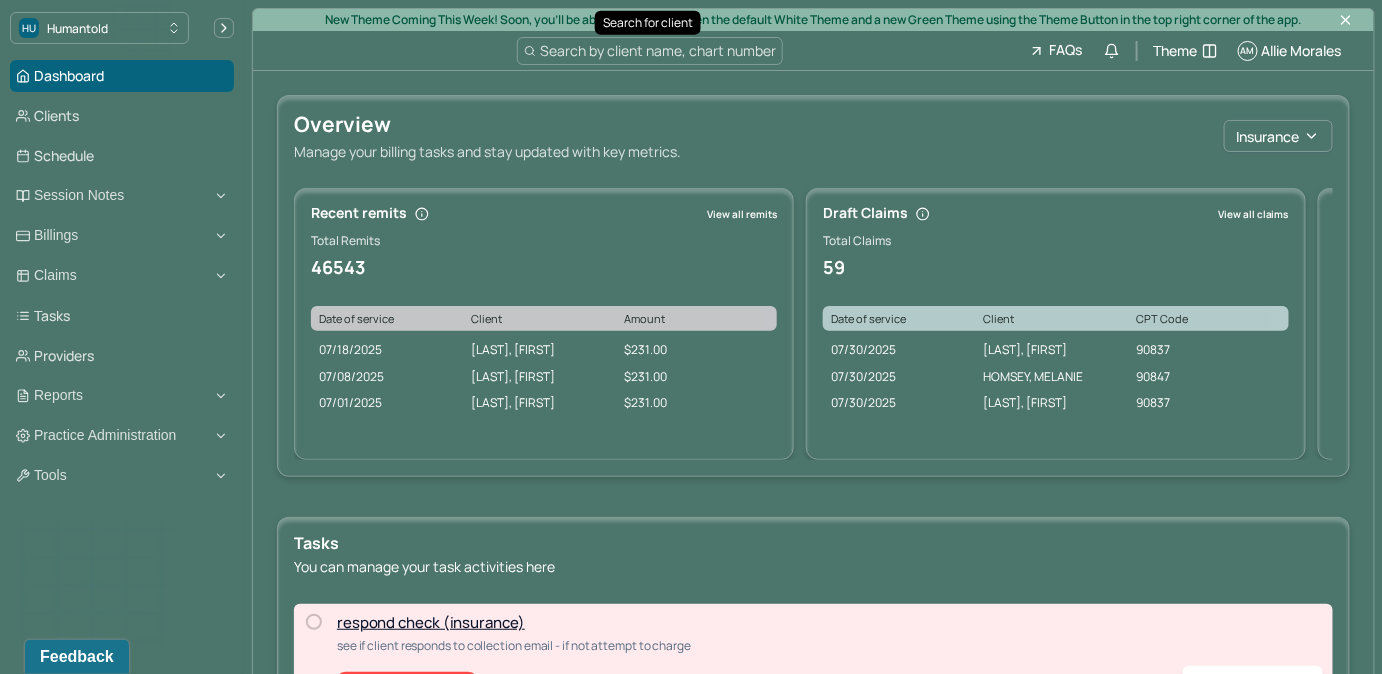 click on "Search by client name, chart number" at bounding box center [658, 50] 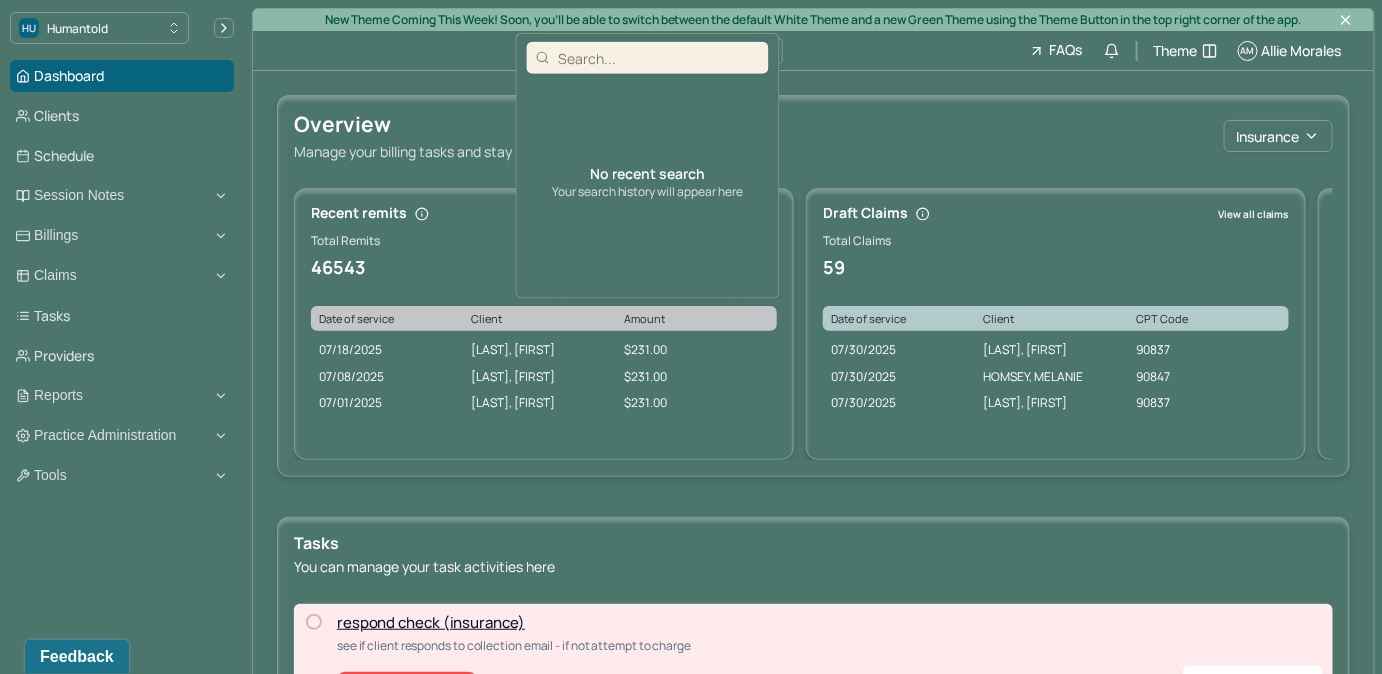 type on "[FIRST] [LAST]" 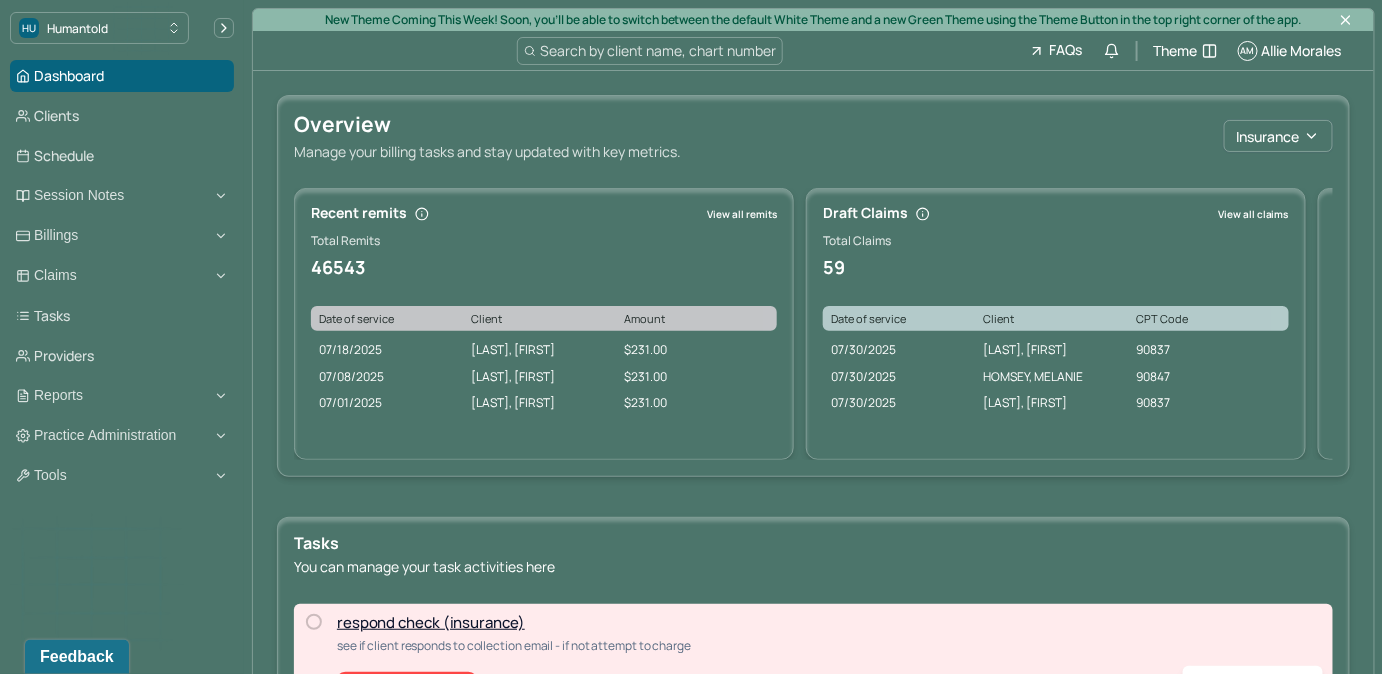 click 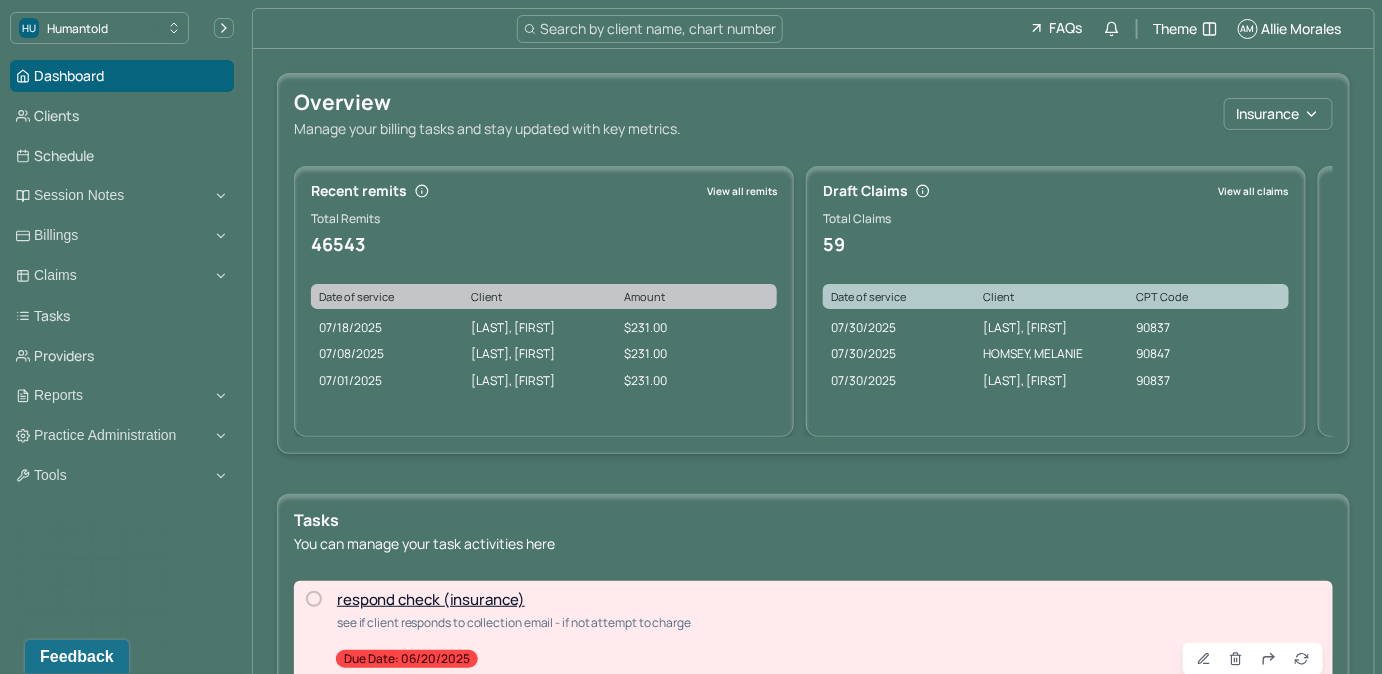click on "Search by client name, chart number" at bounding box center [658, 28] 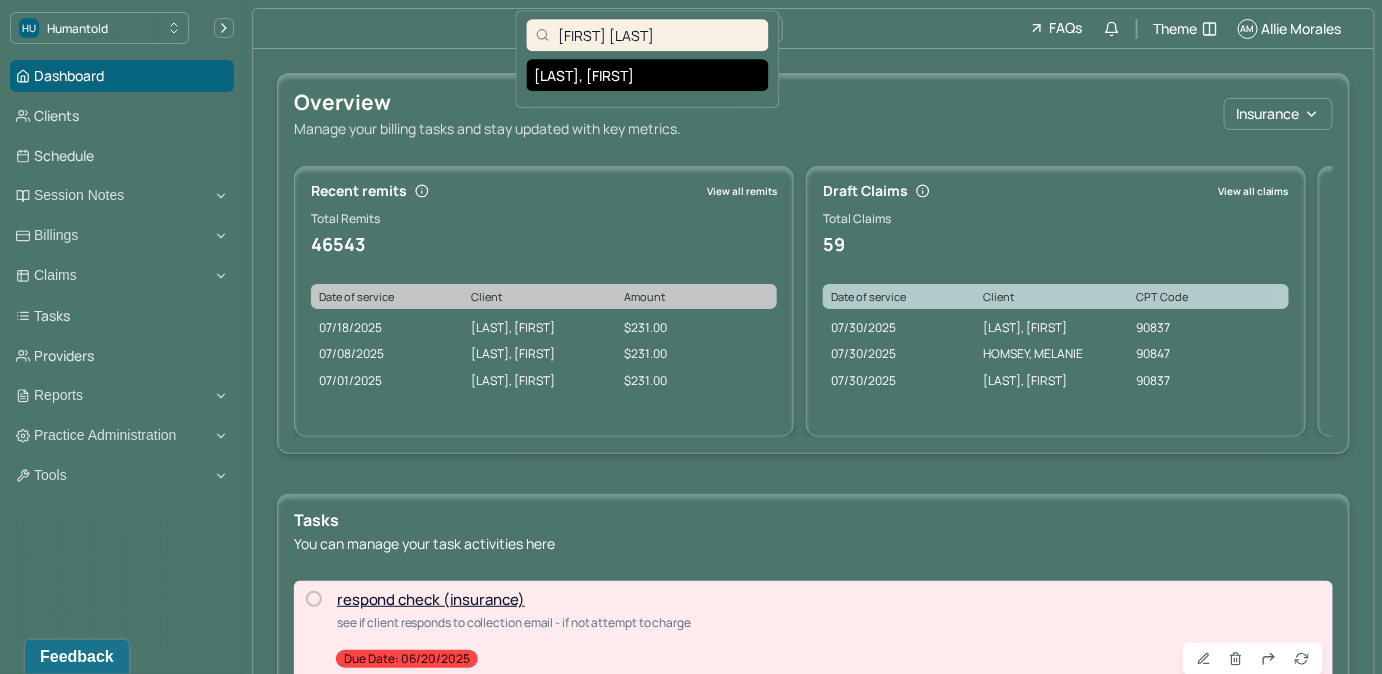 click on "SANTIAGO, AMANDA" at bounding box center (648, 75) 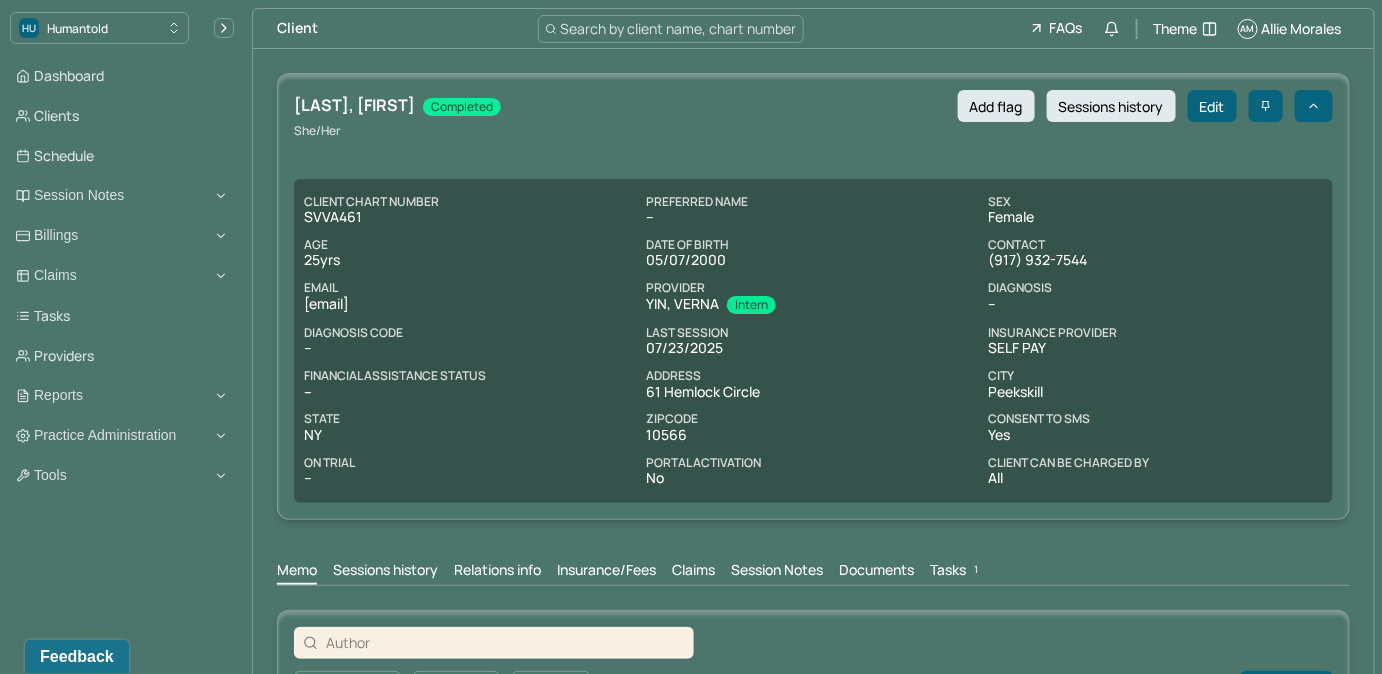 drag, startPoint x: 301, startPoint y: 302, endPoint x: 517, endPoint y: 304, distance: 216.00926 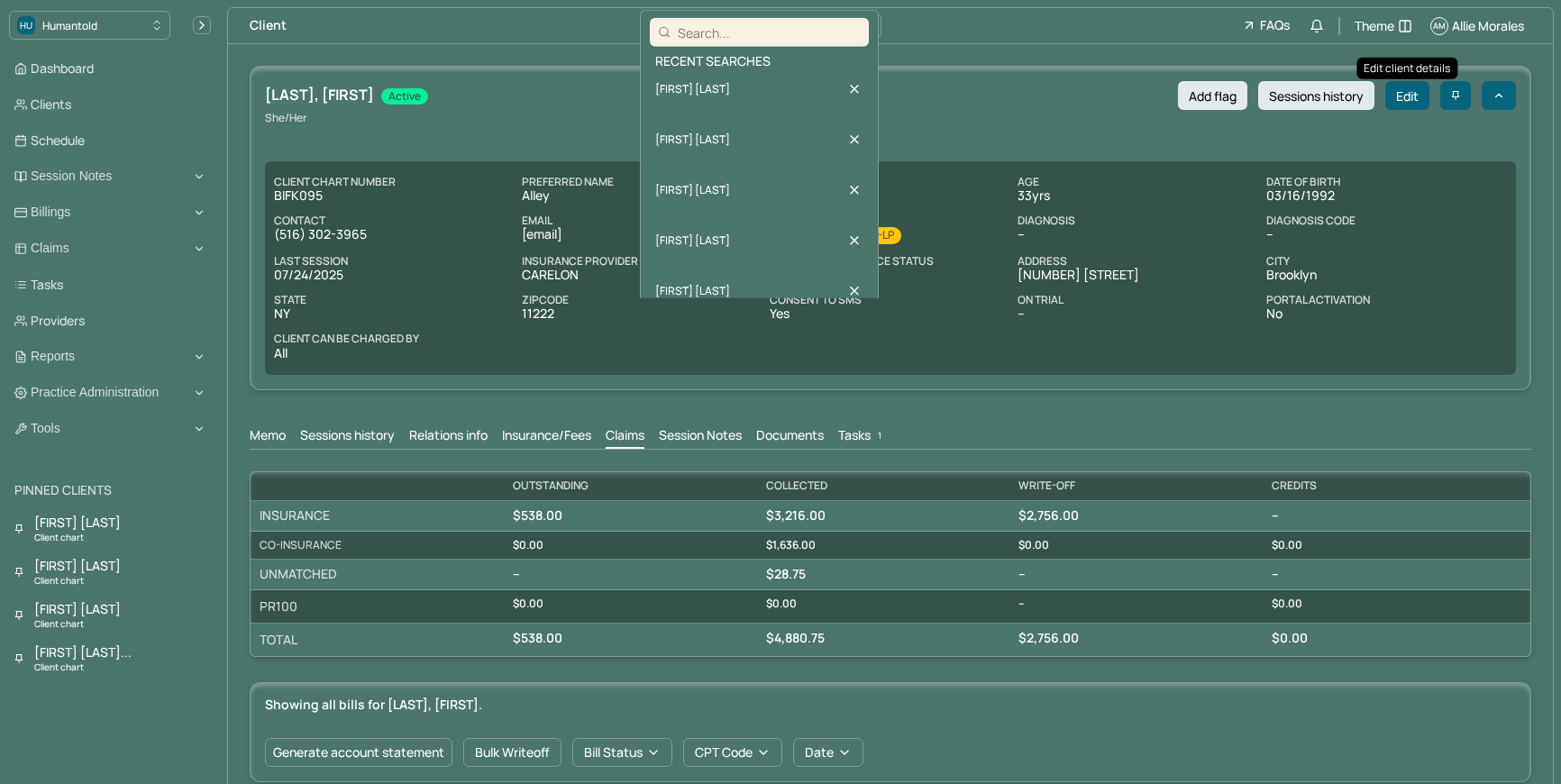 scroll, scrollTop: 0, scrollLeft: 0, axis: both 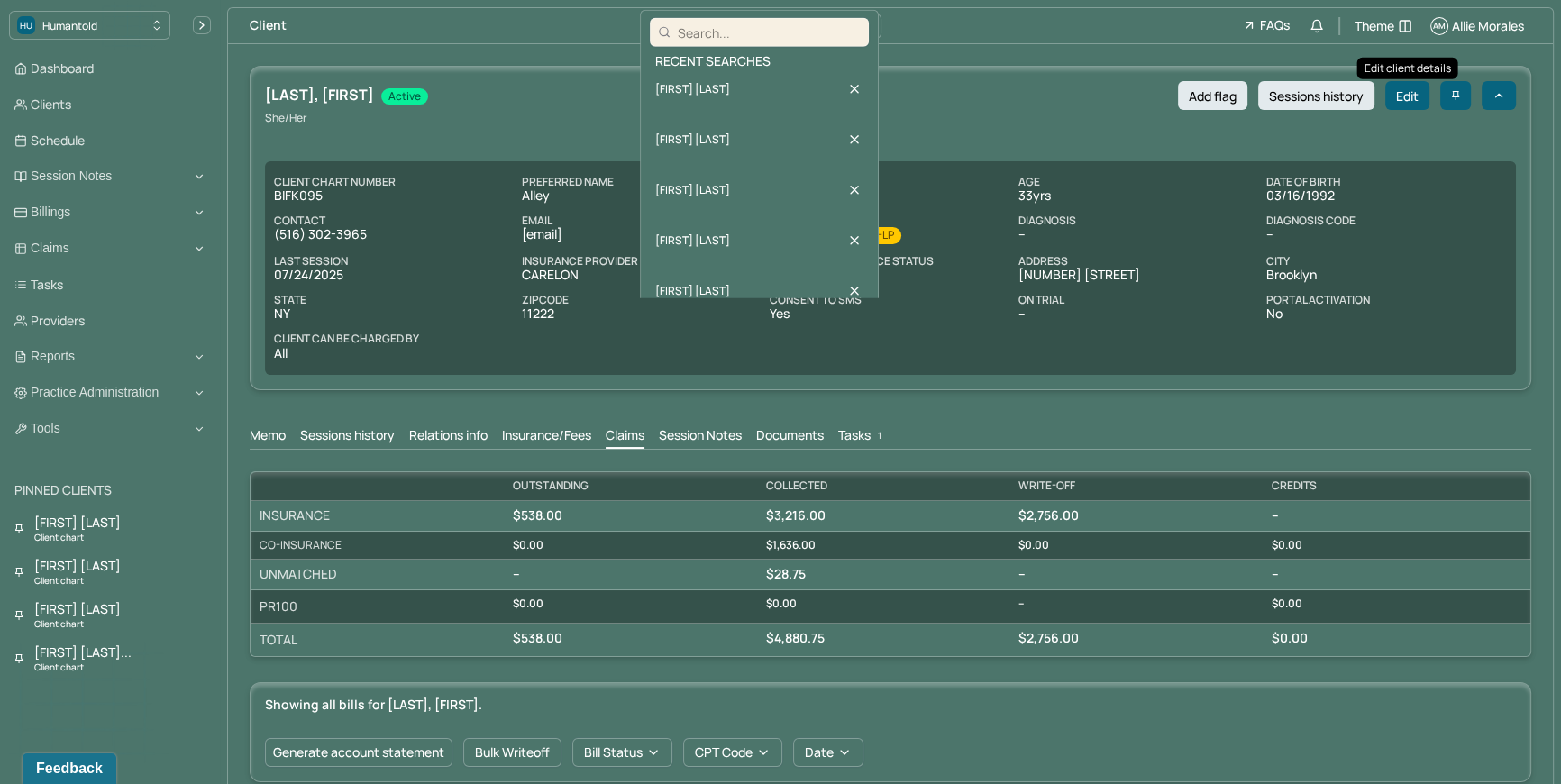 click on "Client Search by client name, chart number  FAQs Theme AM Allie   Morales" at bounding box center [890, 26] 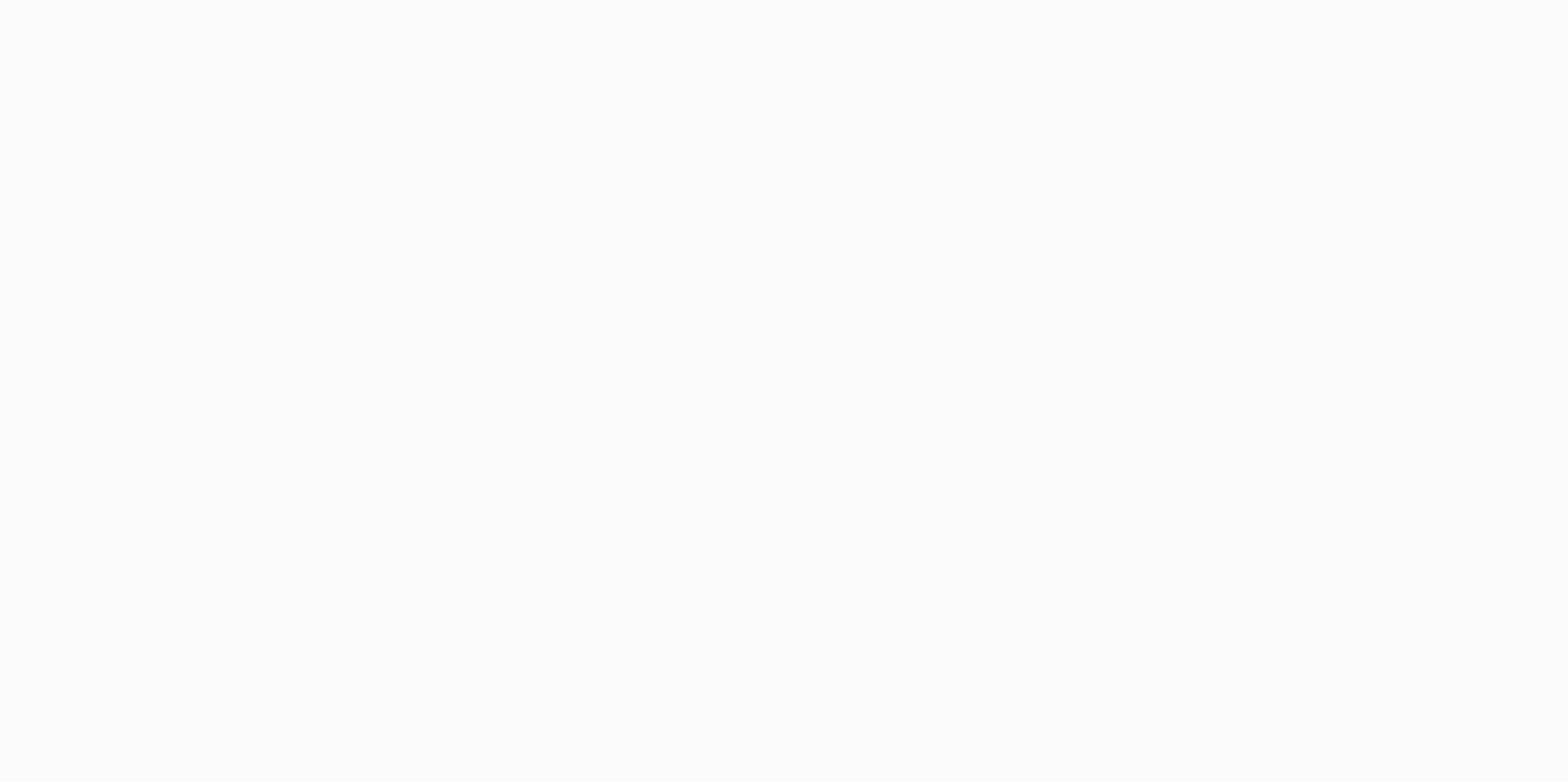 scroll, scrollTop: 0, scrollLeft: 0, axis: both 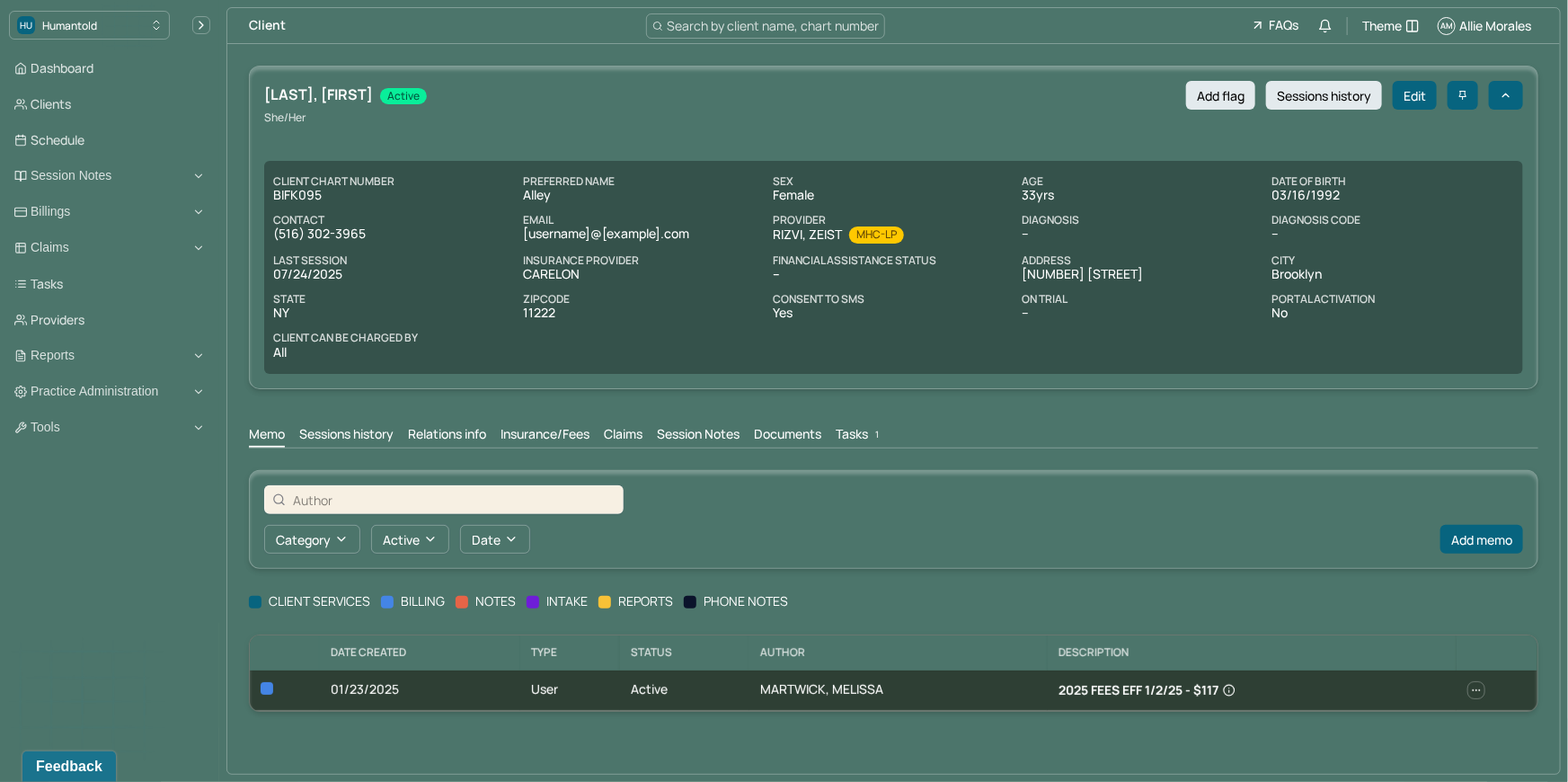 click on "Search by client name, chart number" at bounding box center (773, 25) 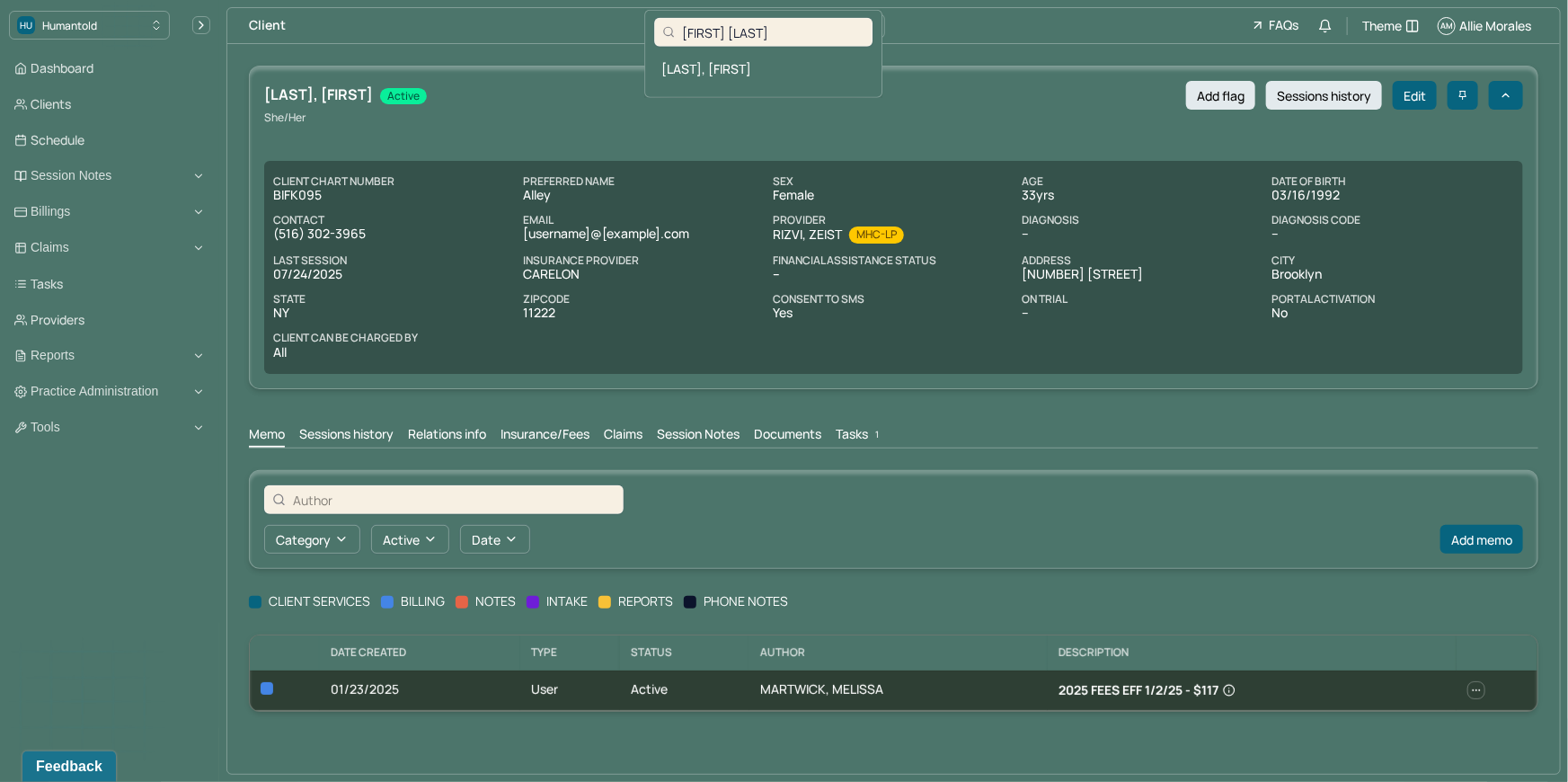 type on "Whitney Brimat" 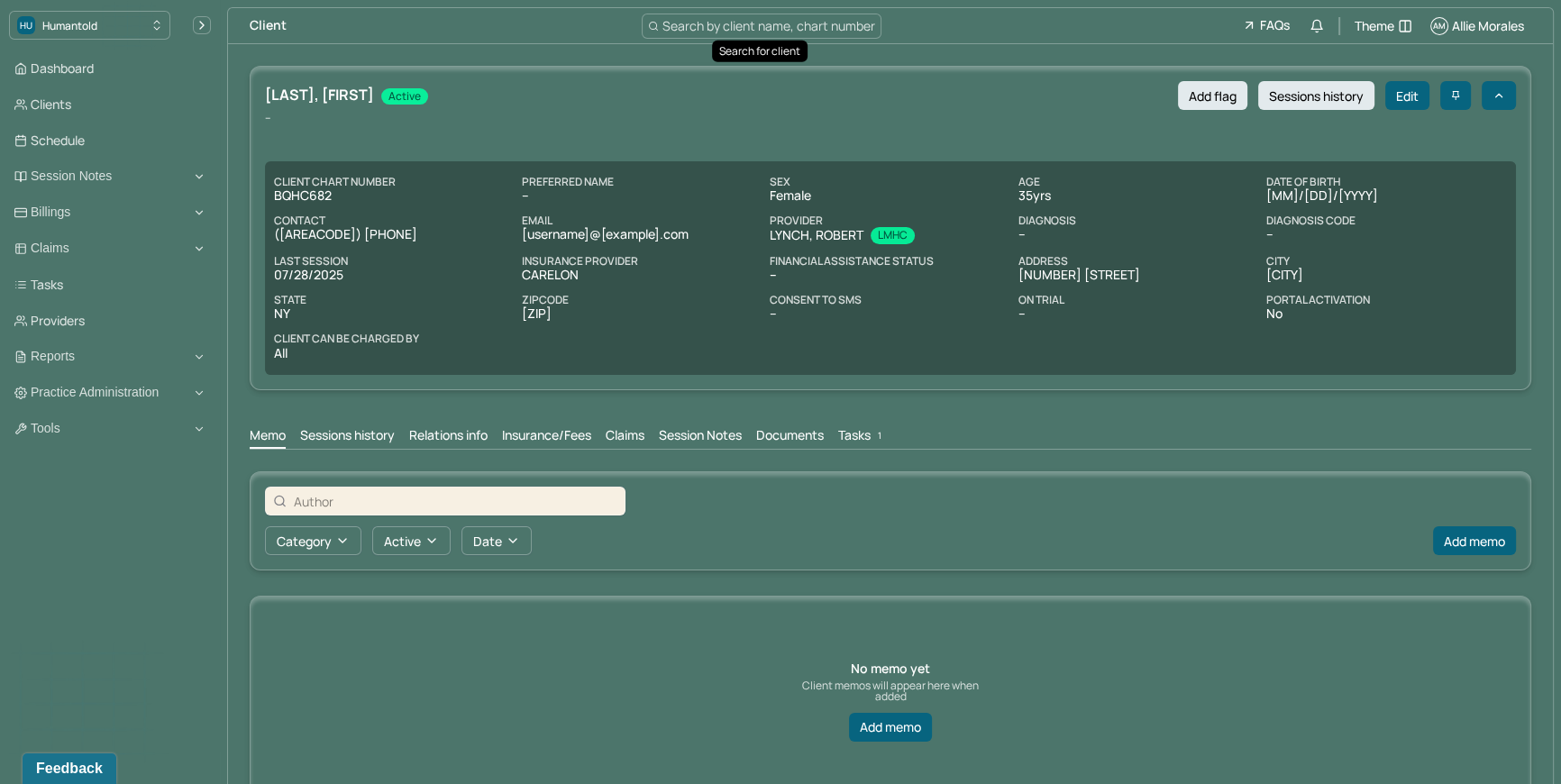click on "Search by client name, chart number" at bounding box center [769, 25] 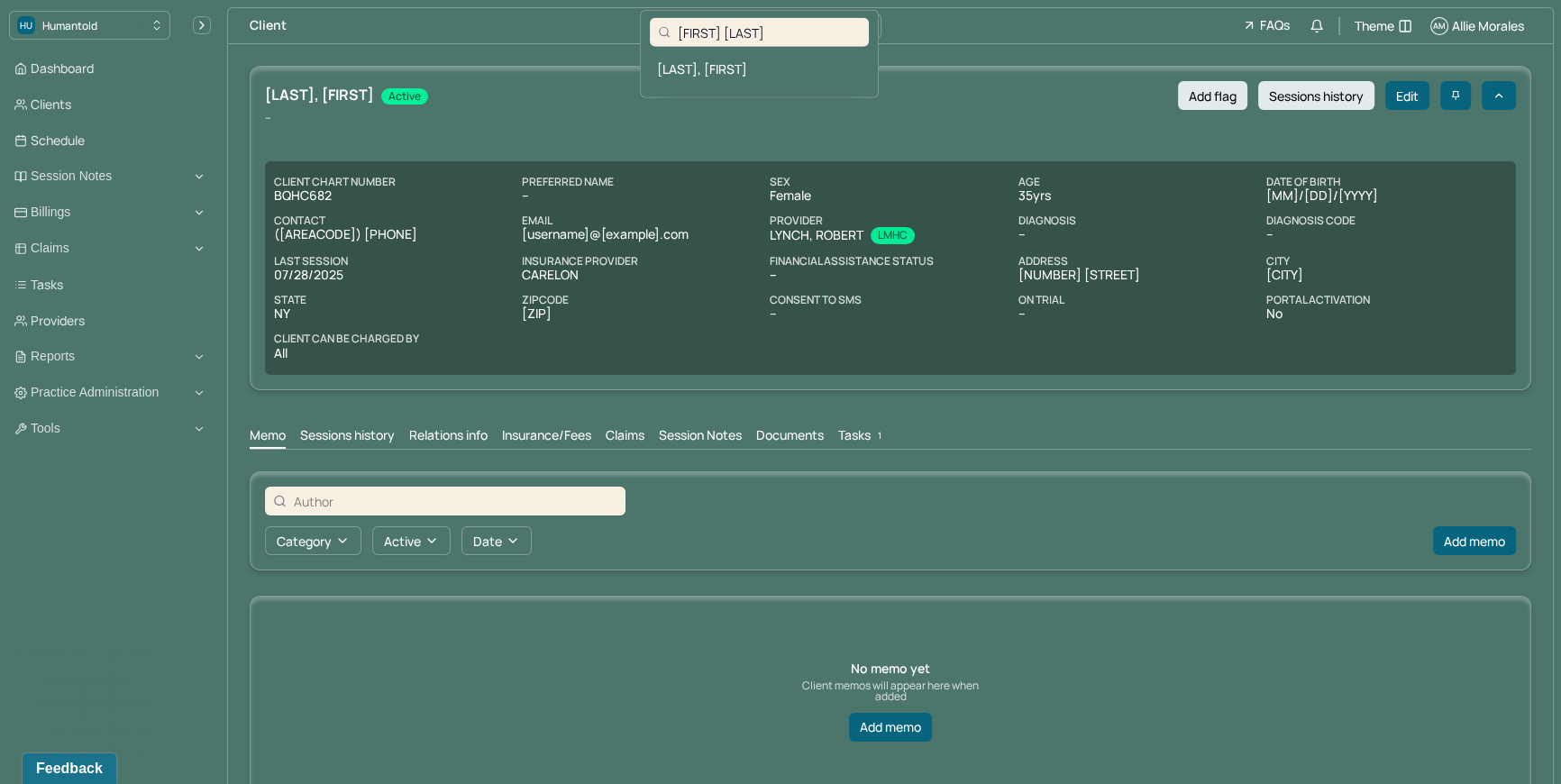 click on "BRIMAT, WHITNEY active Add flag Sessions history Edit" at bounding box center [890, 96] 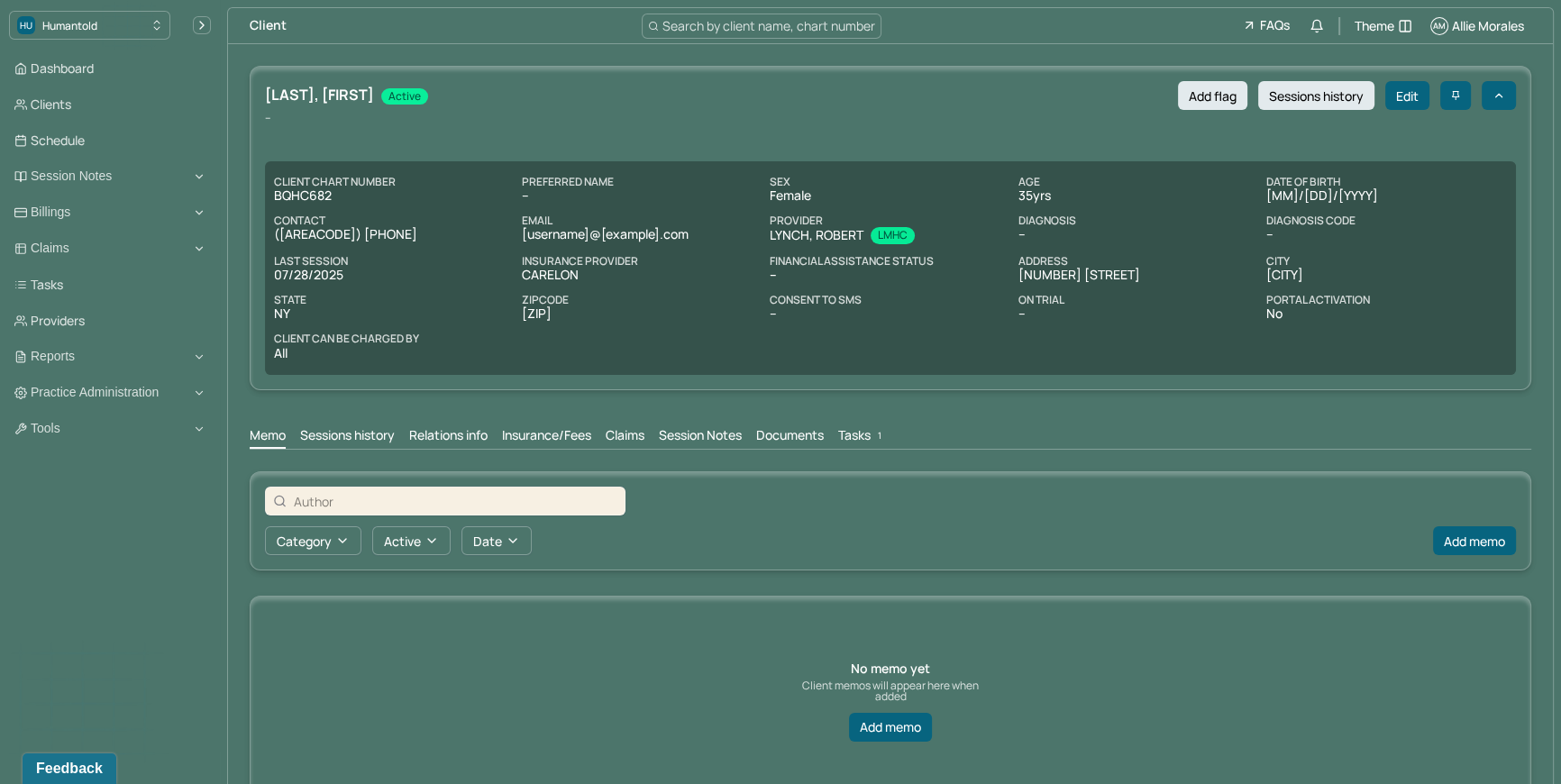 click on "Claims" at bounding box center [625, 437] 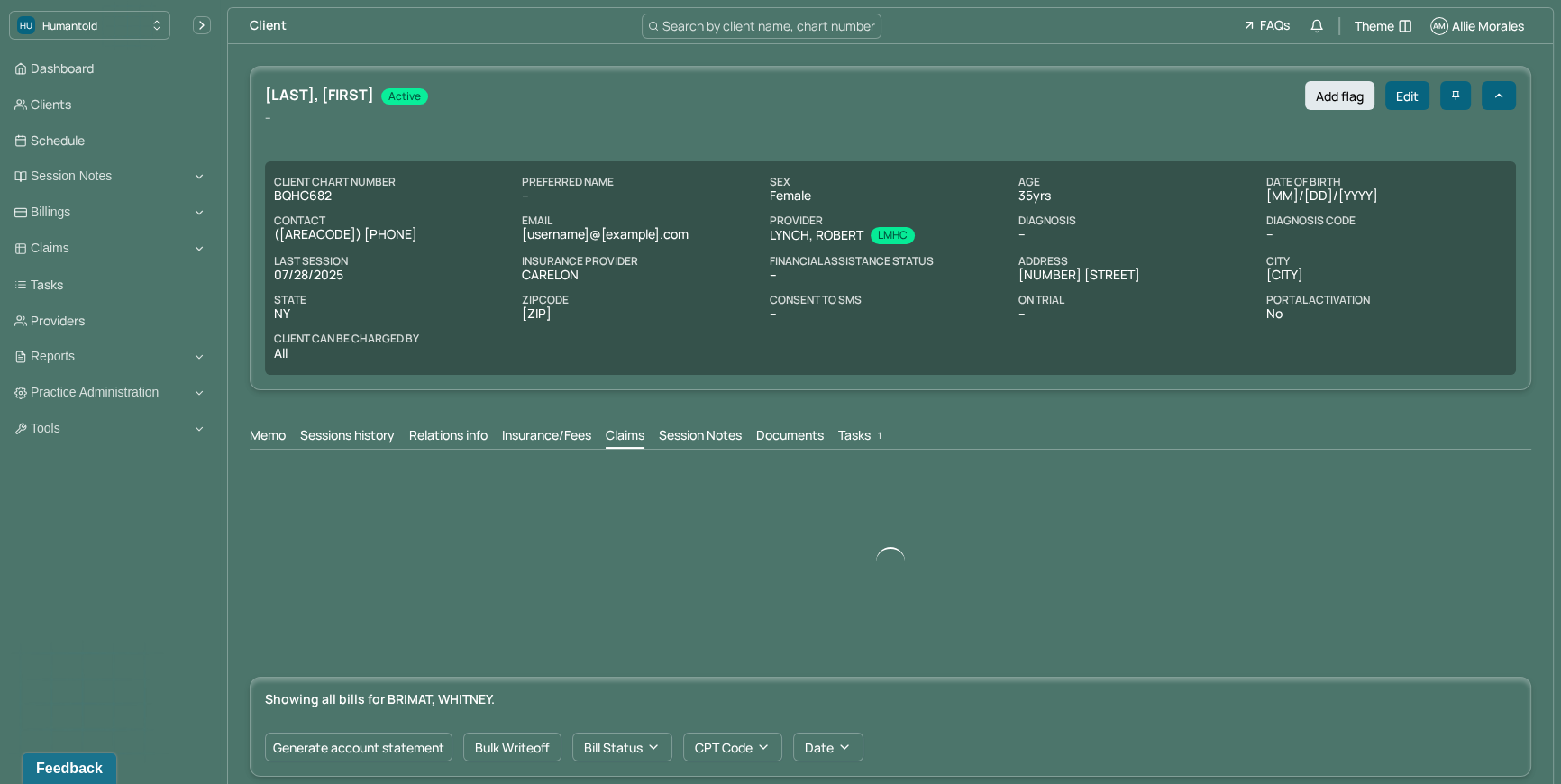scroll, scrollTop: 0, scrollLeft: 0, axis: both 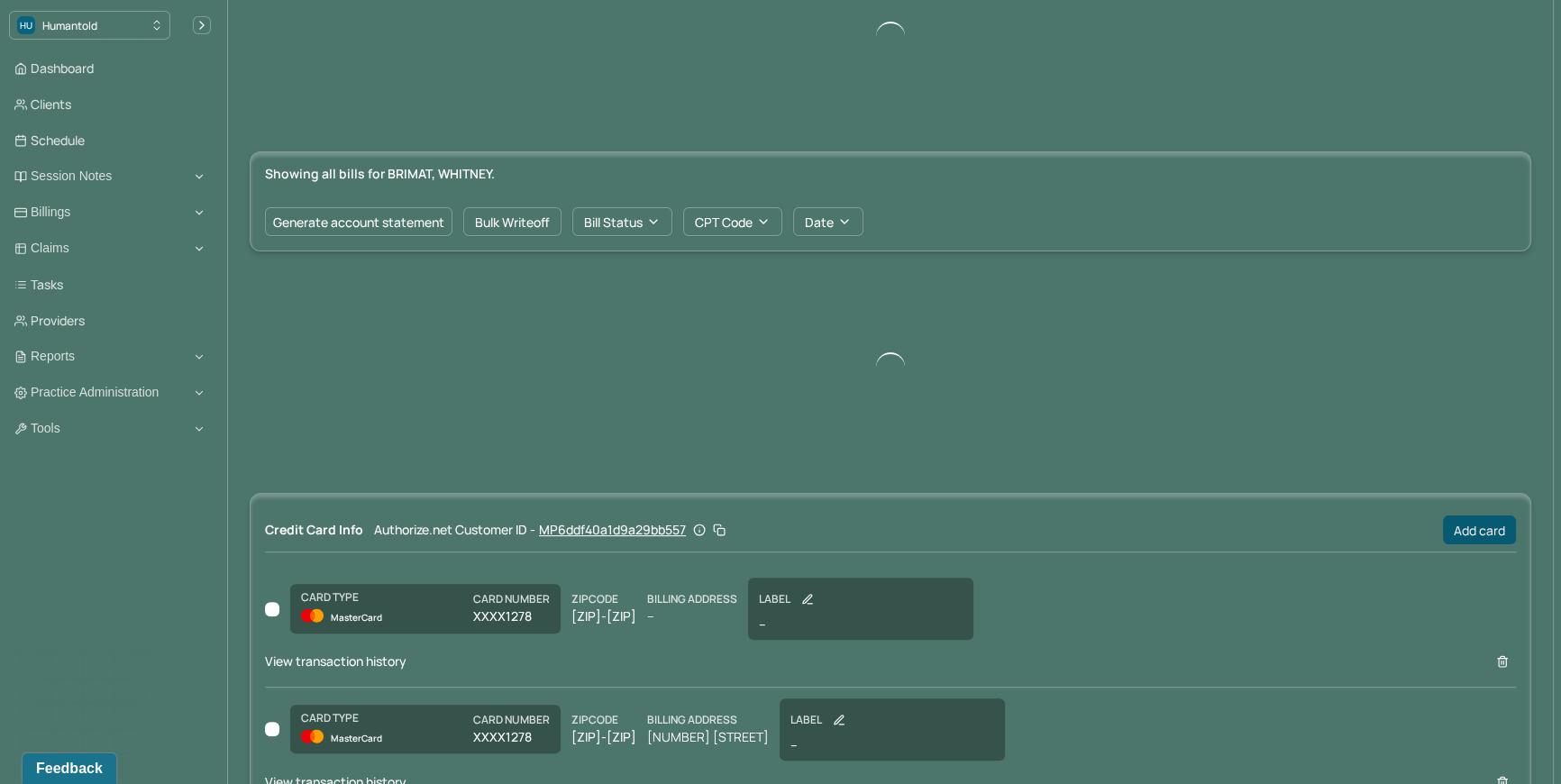 click on "Add card" at bounding box center (1479, 530) 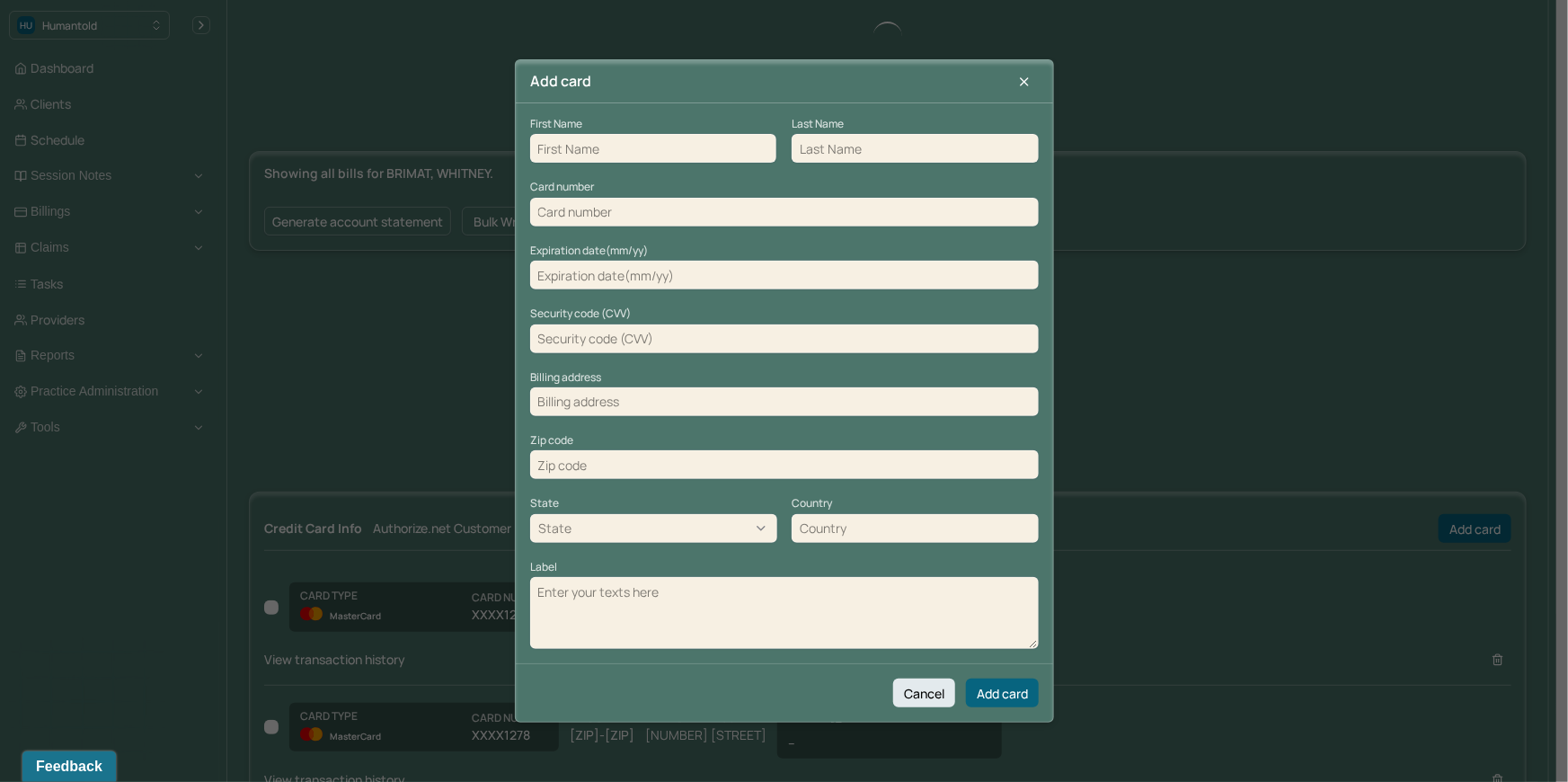 click at bounding box center [653, 148] 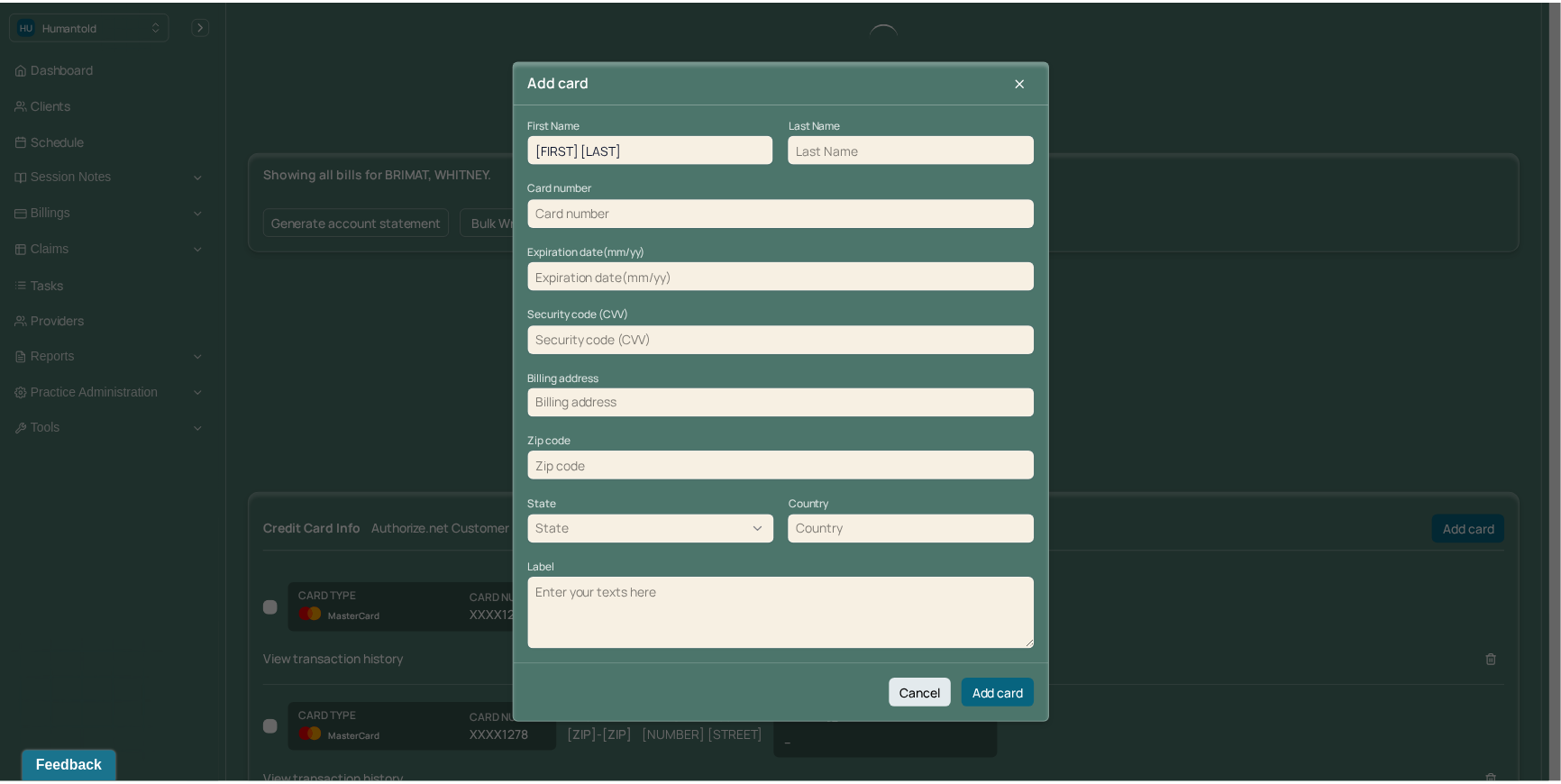 scroll, scrollTop: 530, scrollLeft: 0, axis: vertical 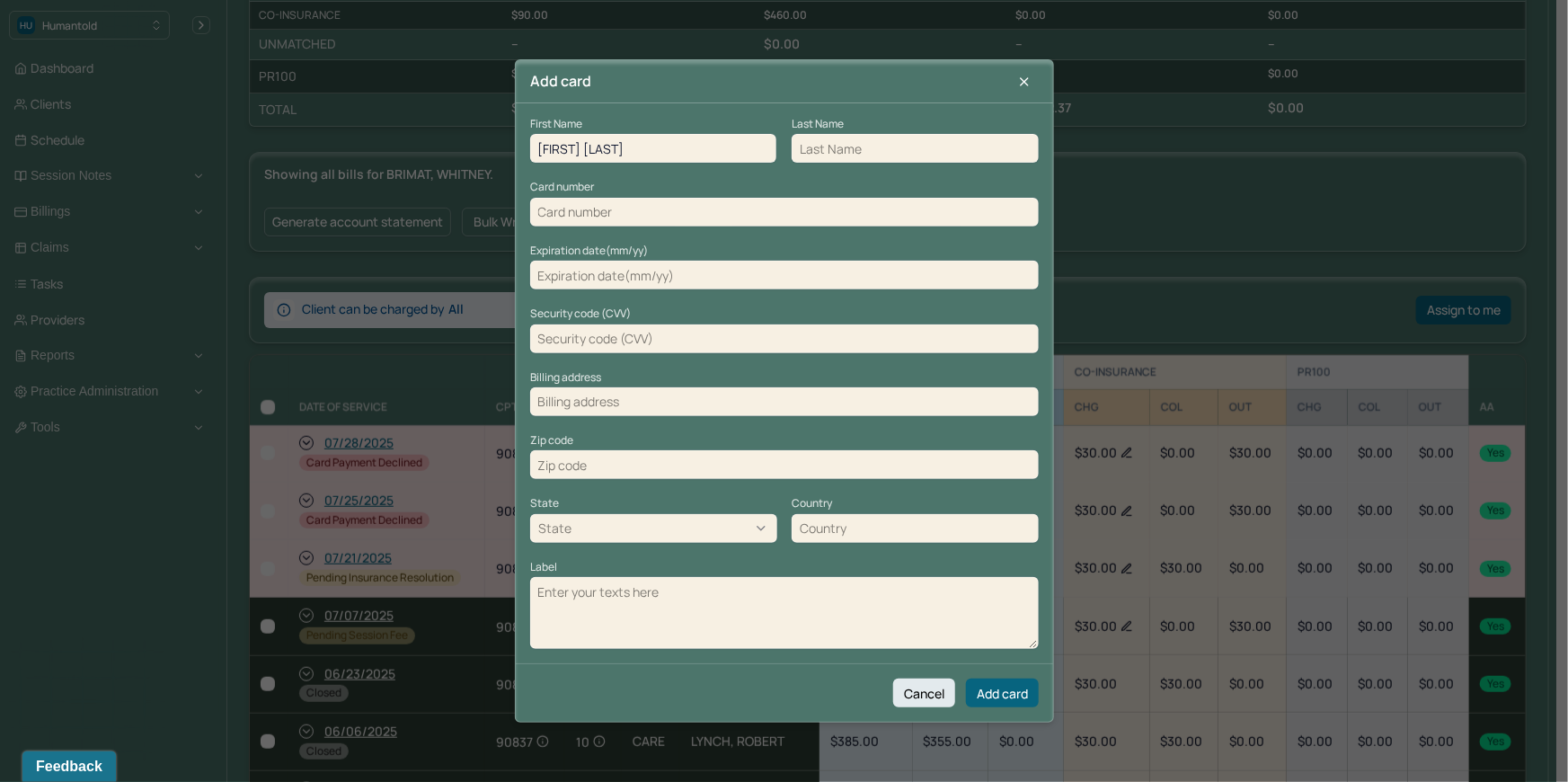 drag, startPoint x: 650, startPoint y: 152, endPoint x: 589, endPoint y: 144, distance: 61.522 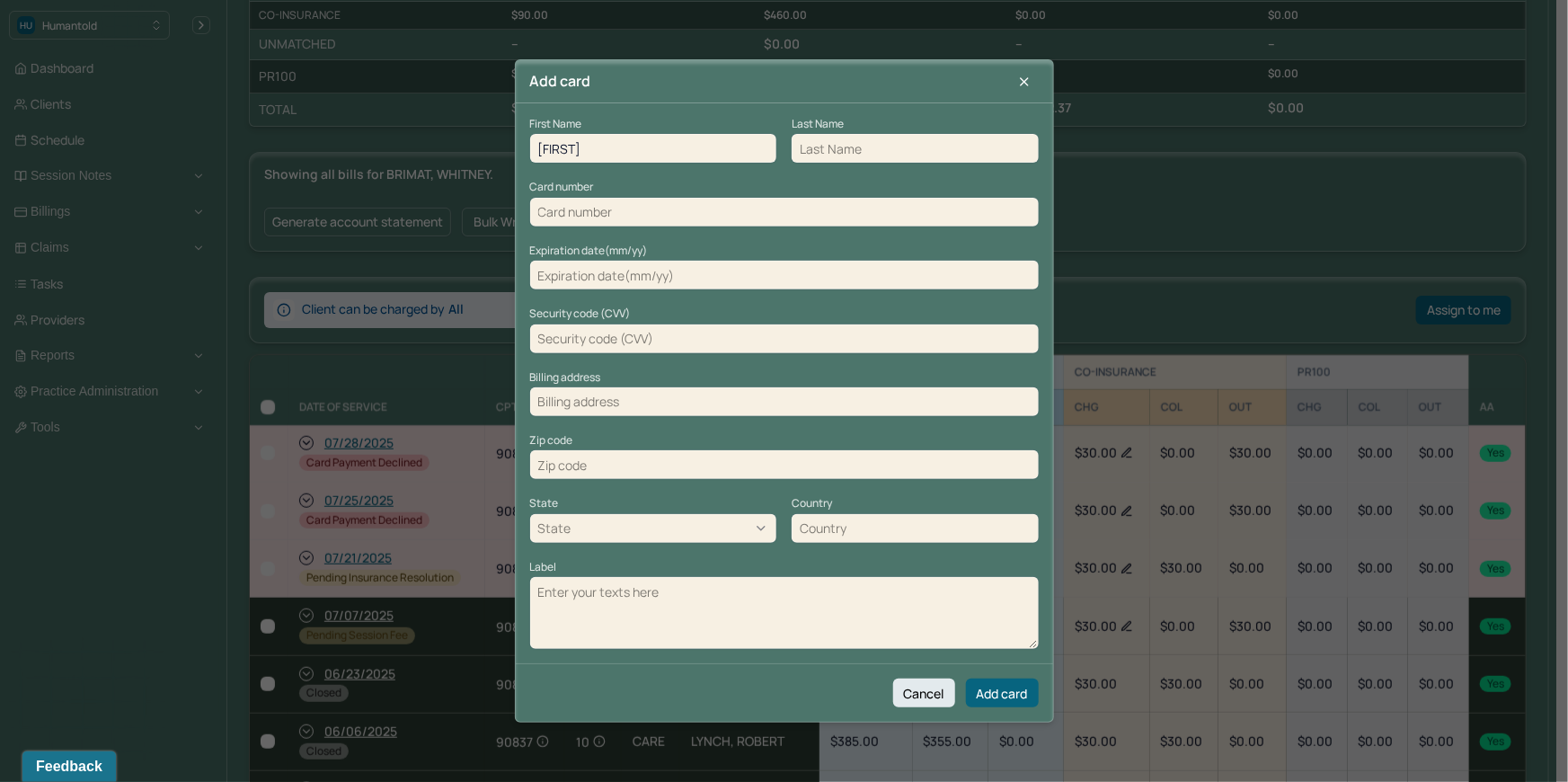 type on "Whitney" 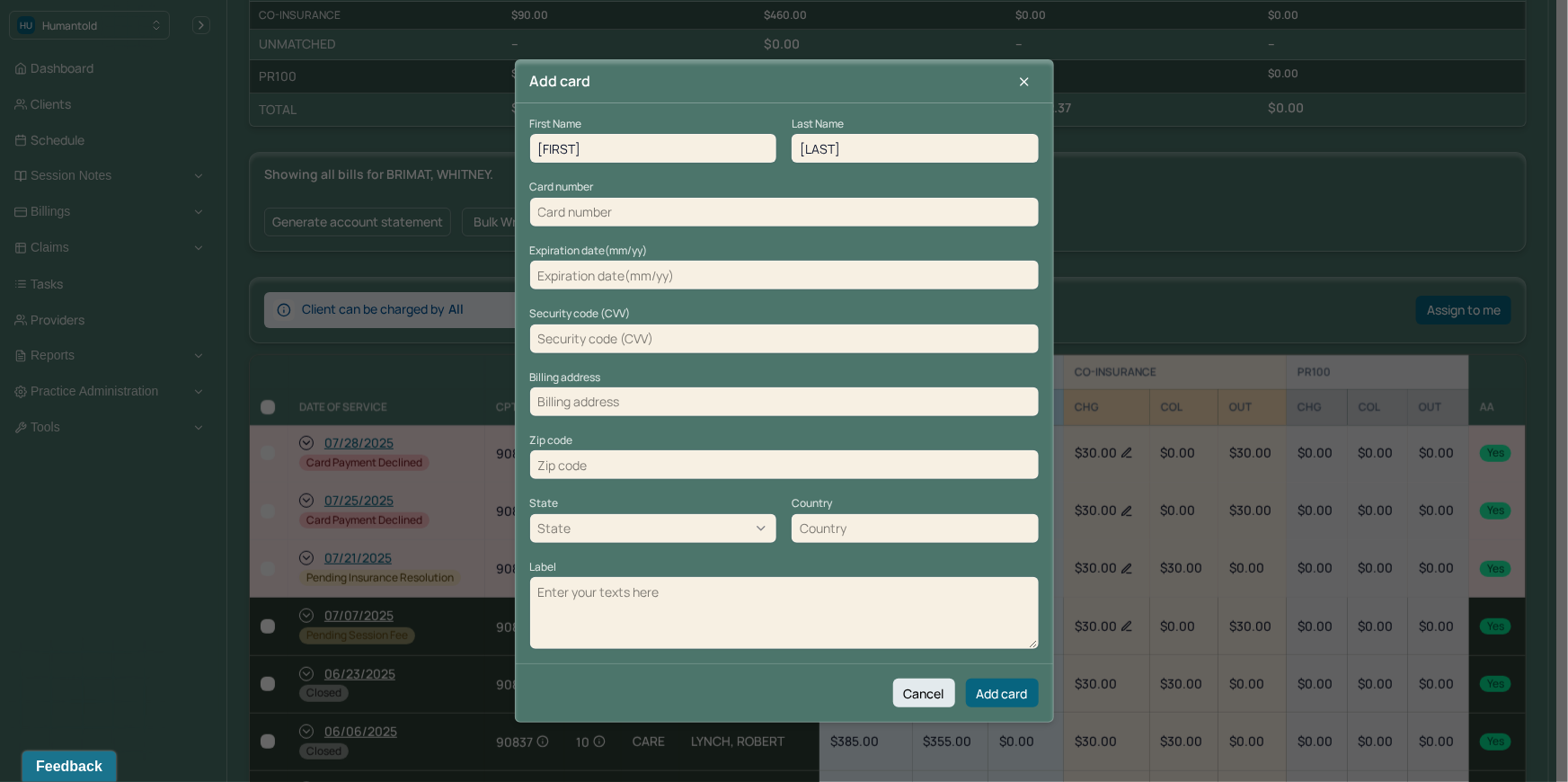 type on "Brimat" 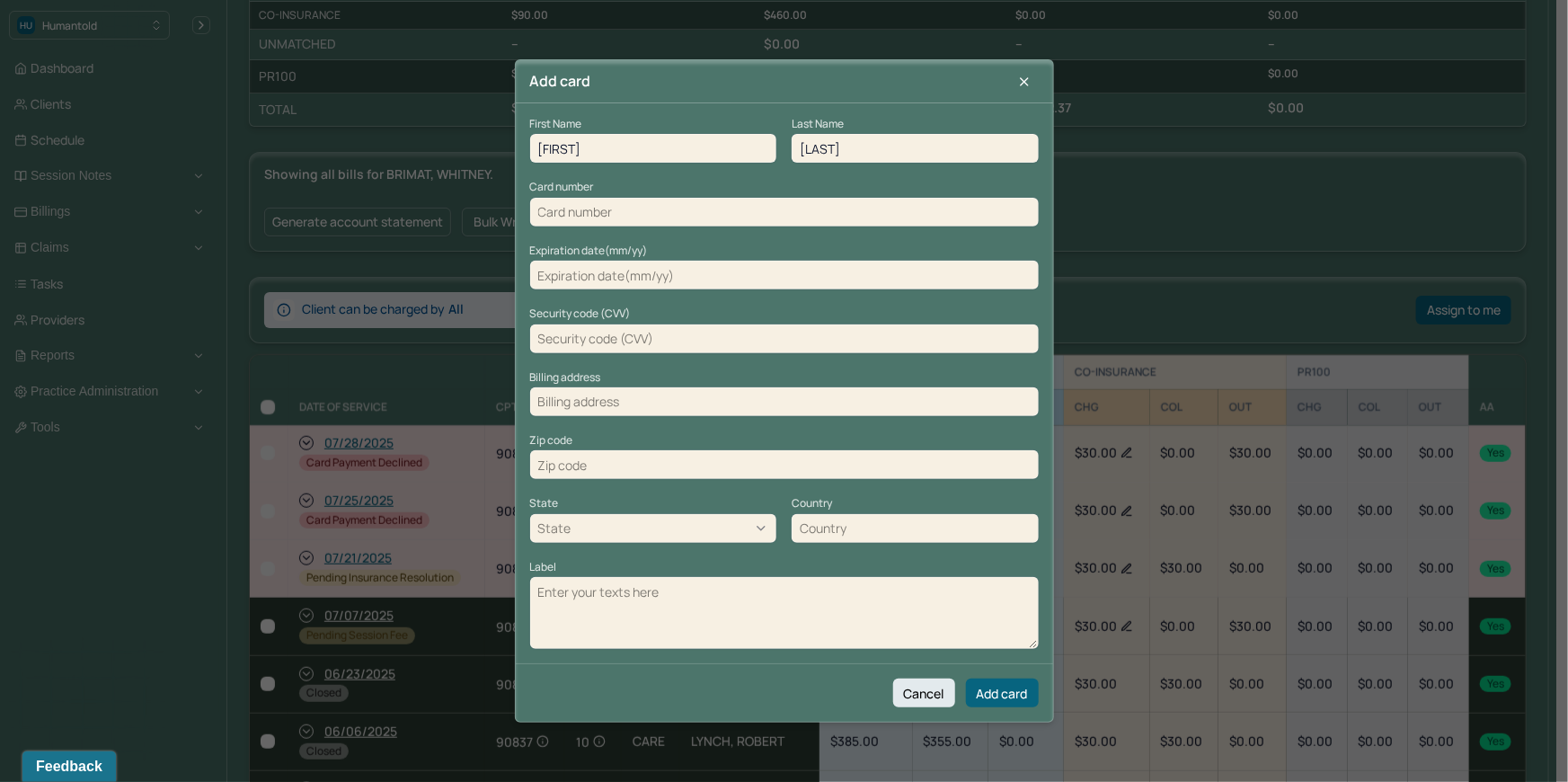 click at bounding box center (784, 212) 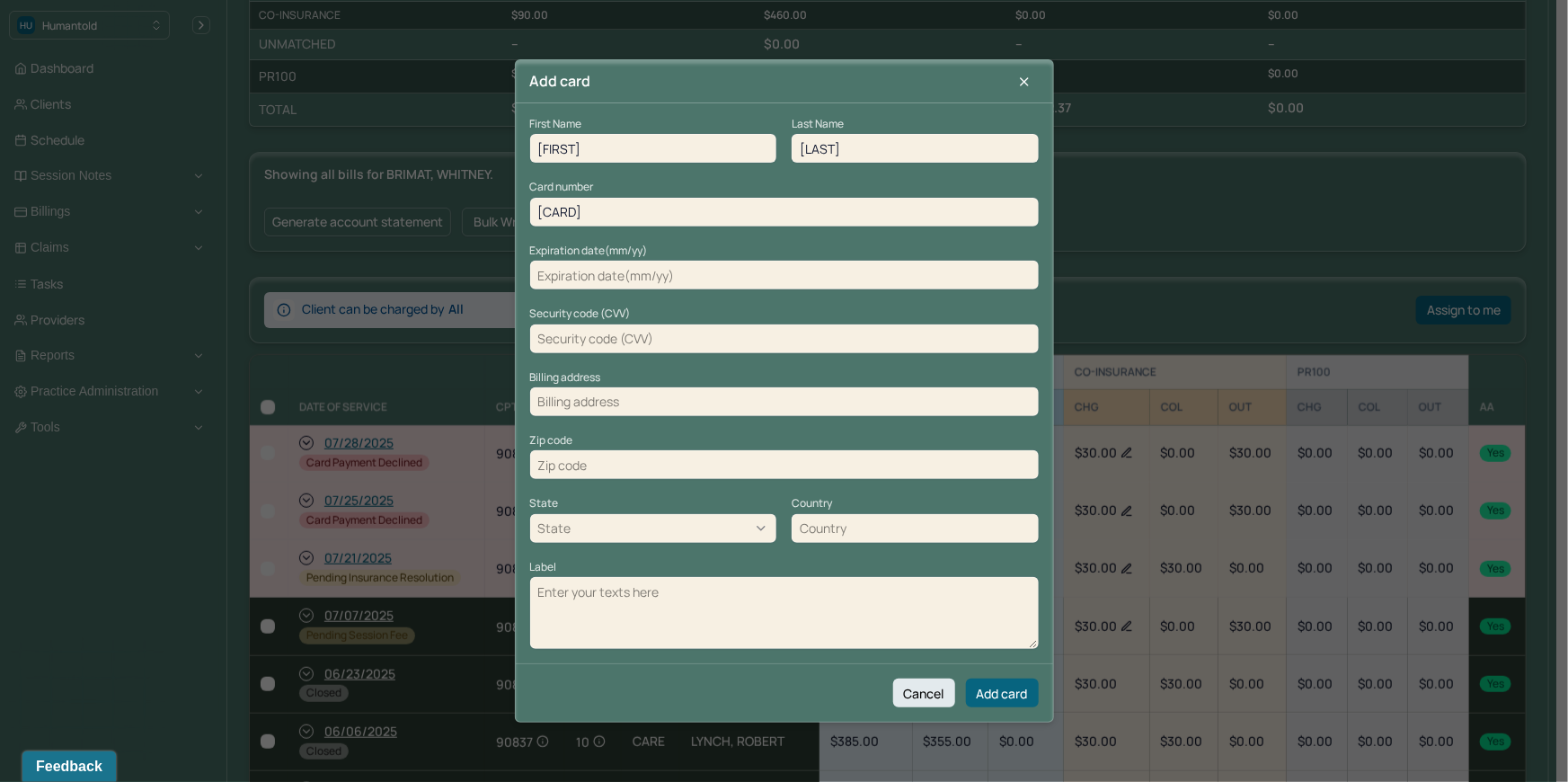 type on "4000223092021898" 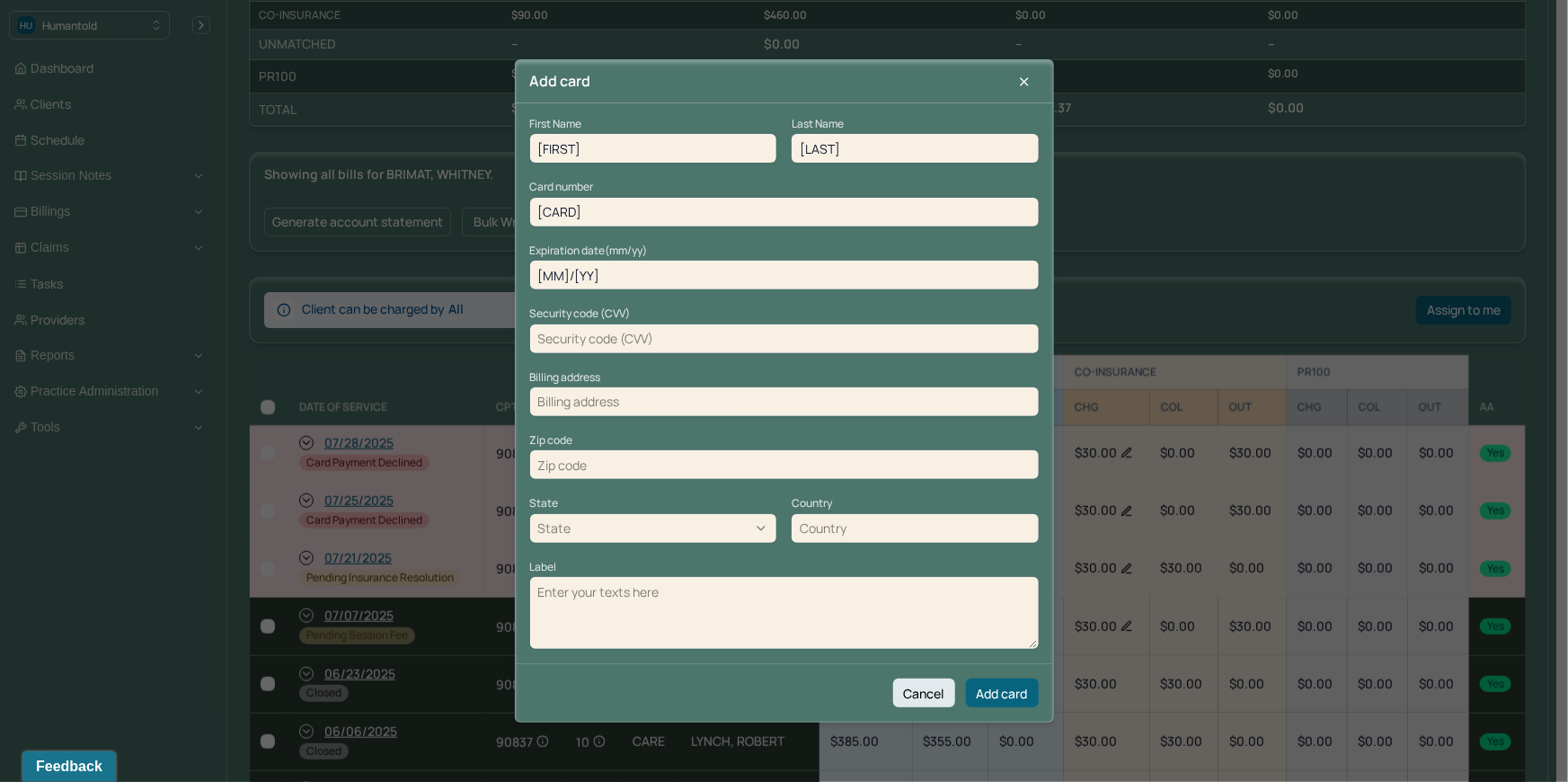 type on "05/28" 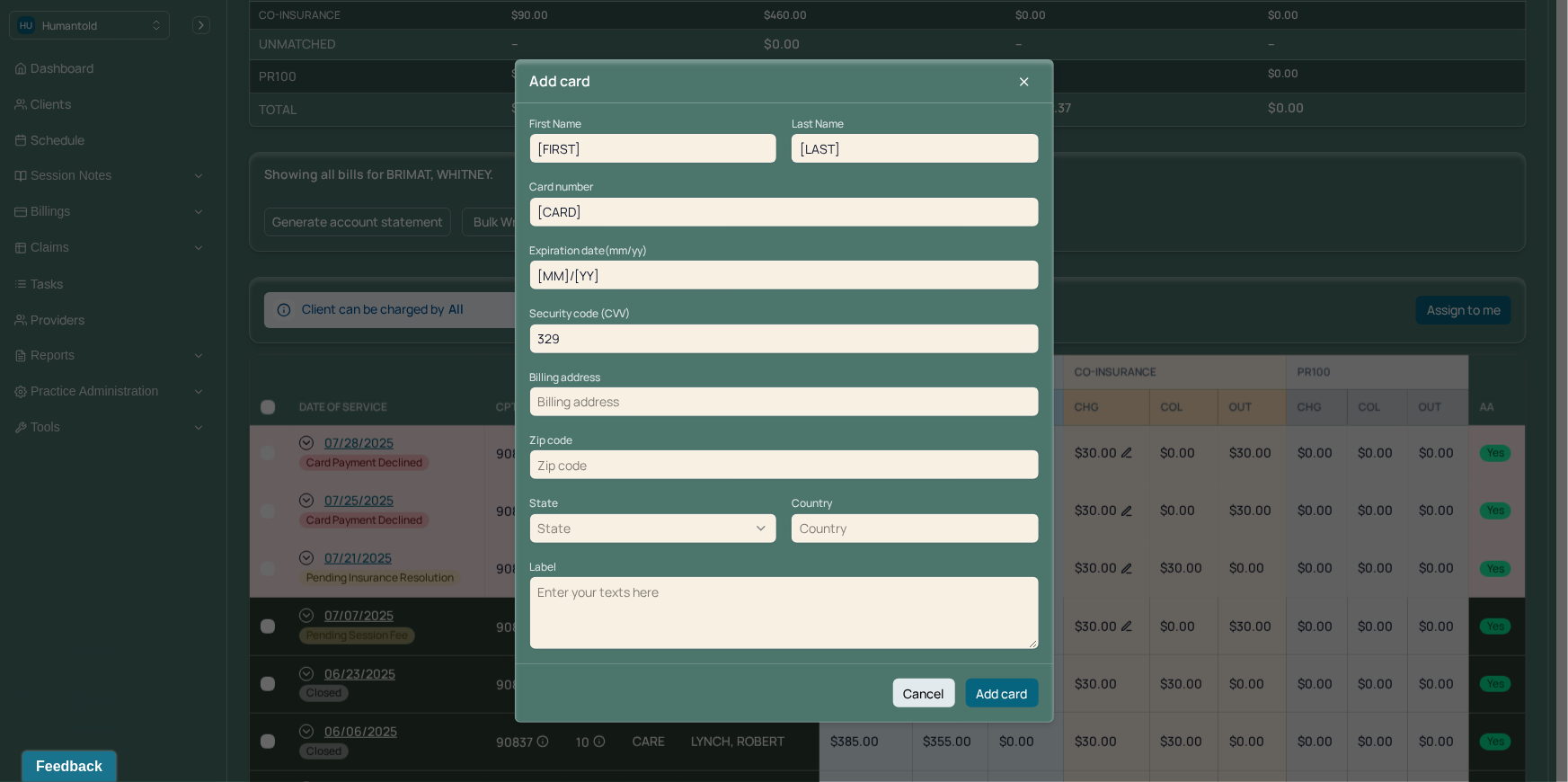 type on "329" 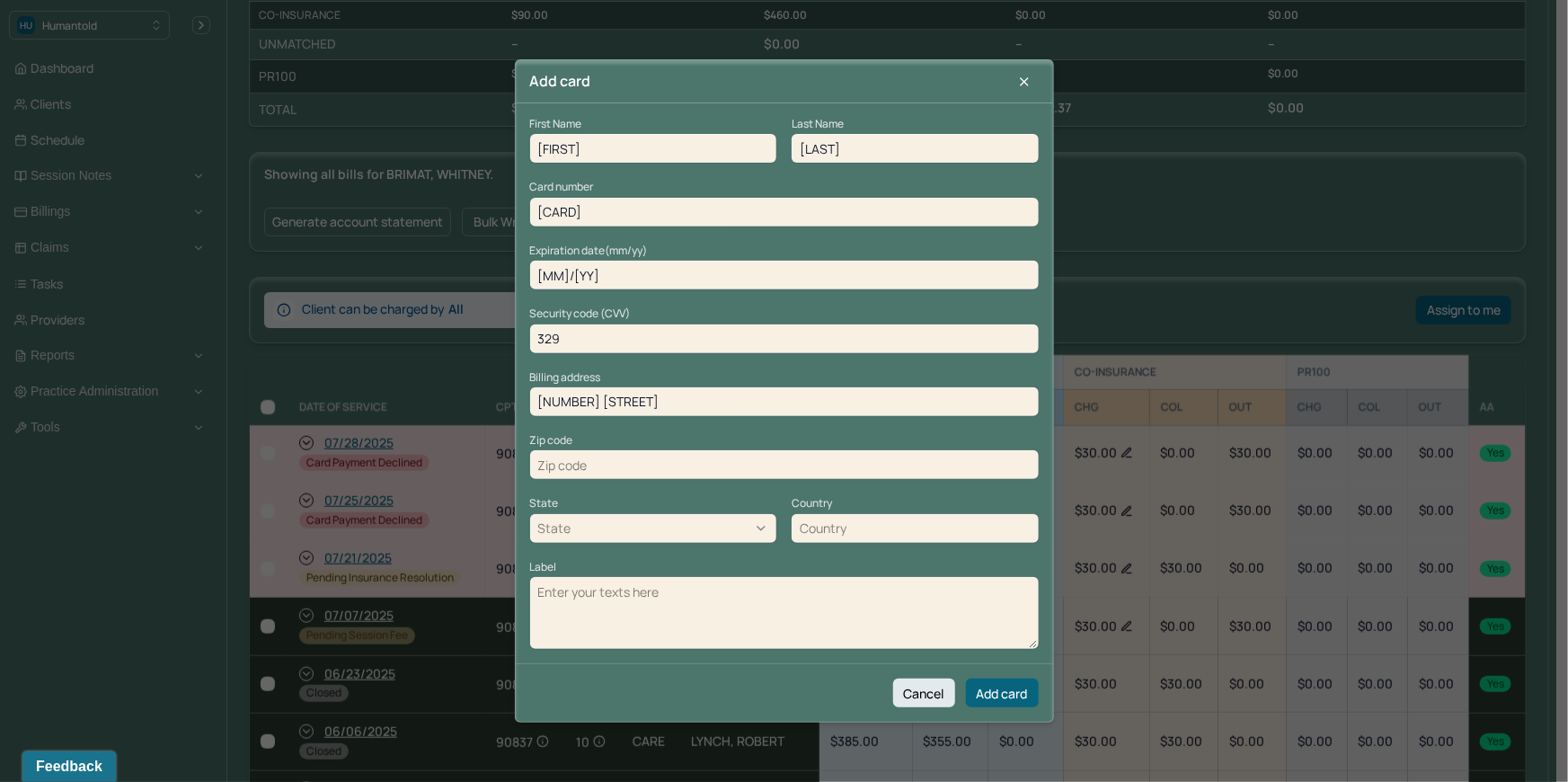 type on "153 Winthrop Ave" 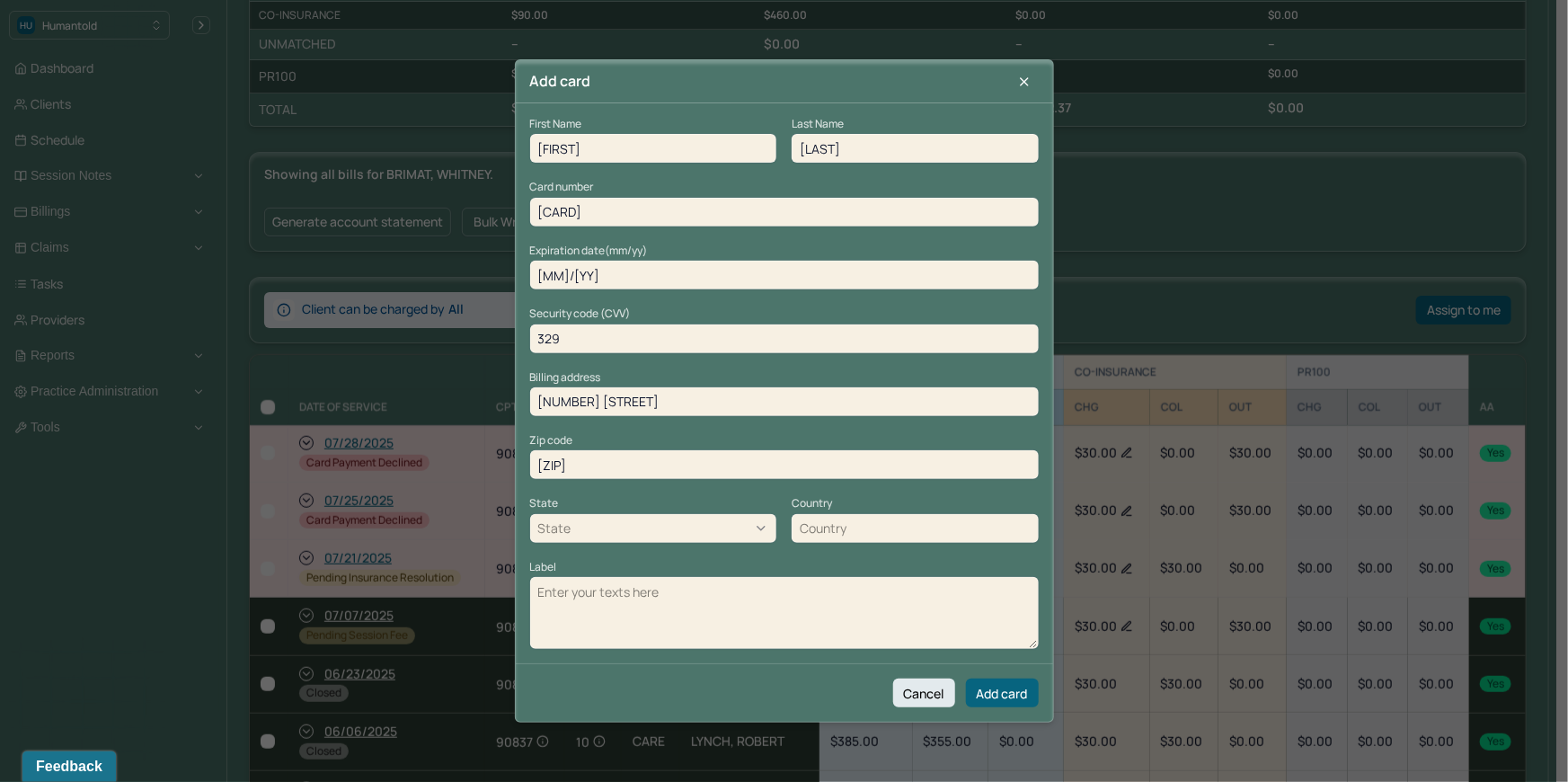 type on "10523" 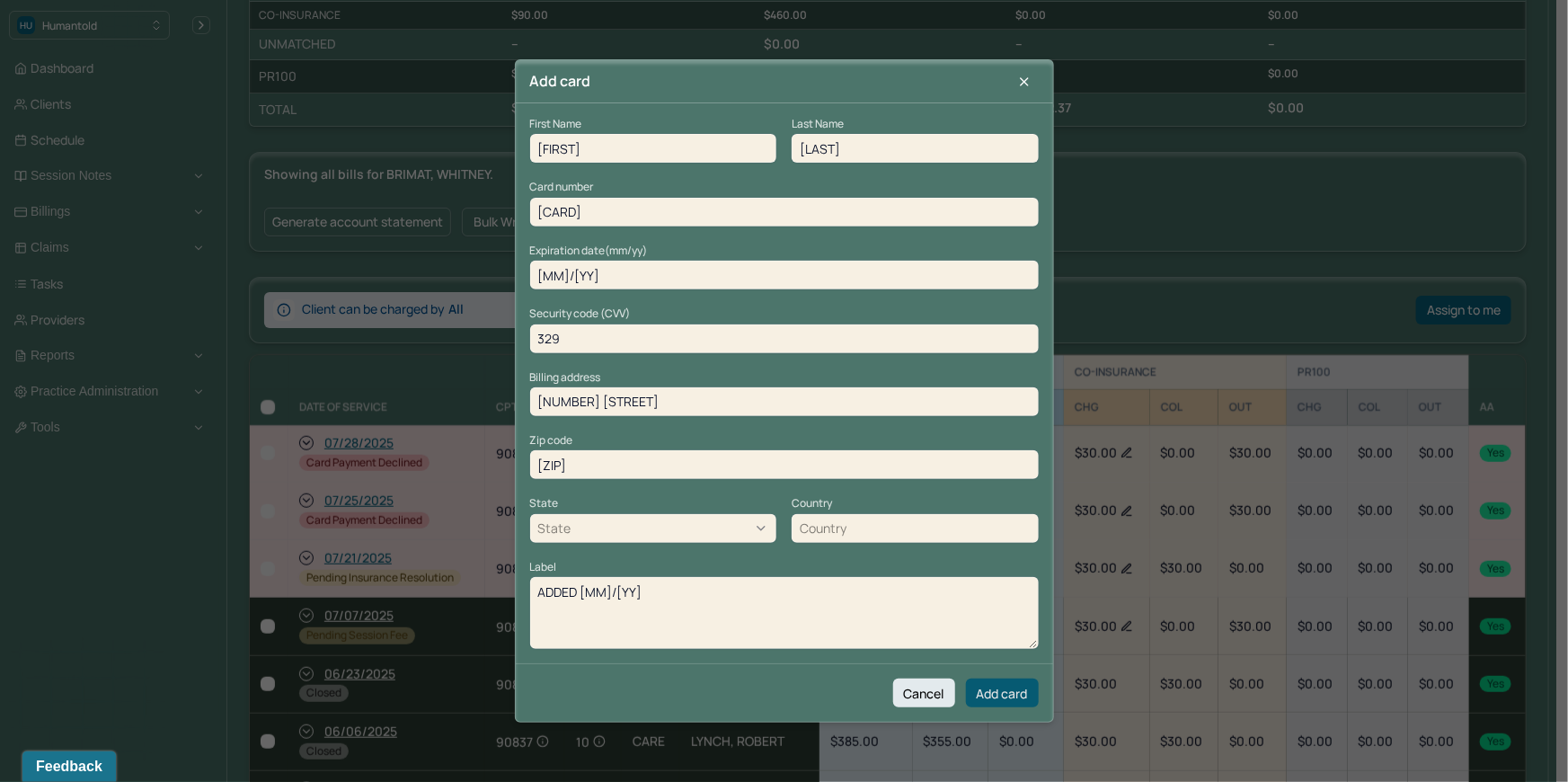 type on "ADDED 8/4/25" 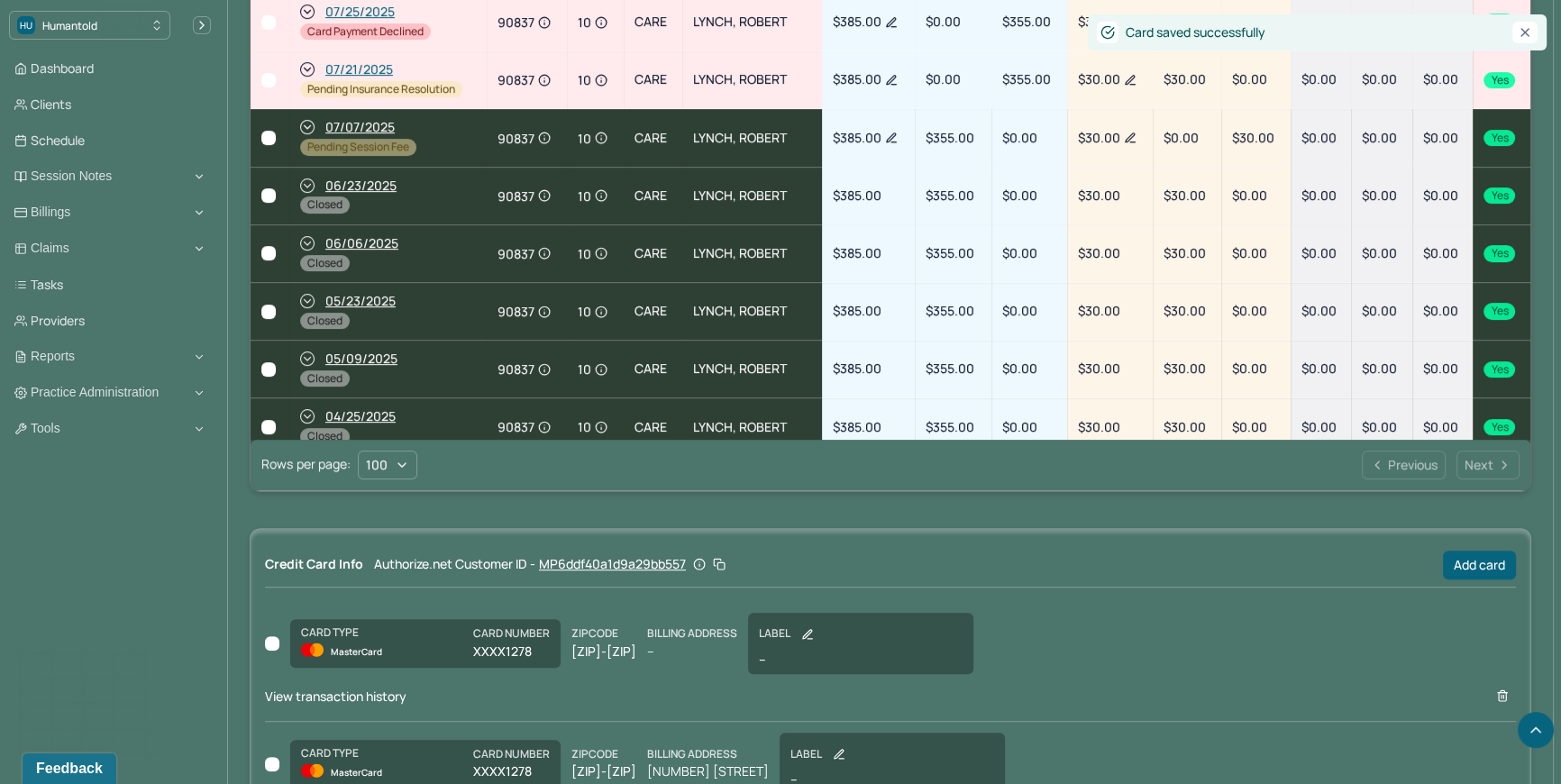 scroll, scrollTop: 1021, scrollLeft: 0, axis: vertical 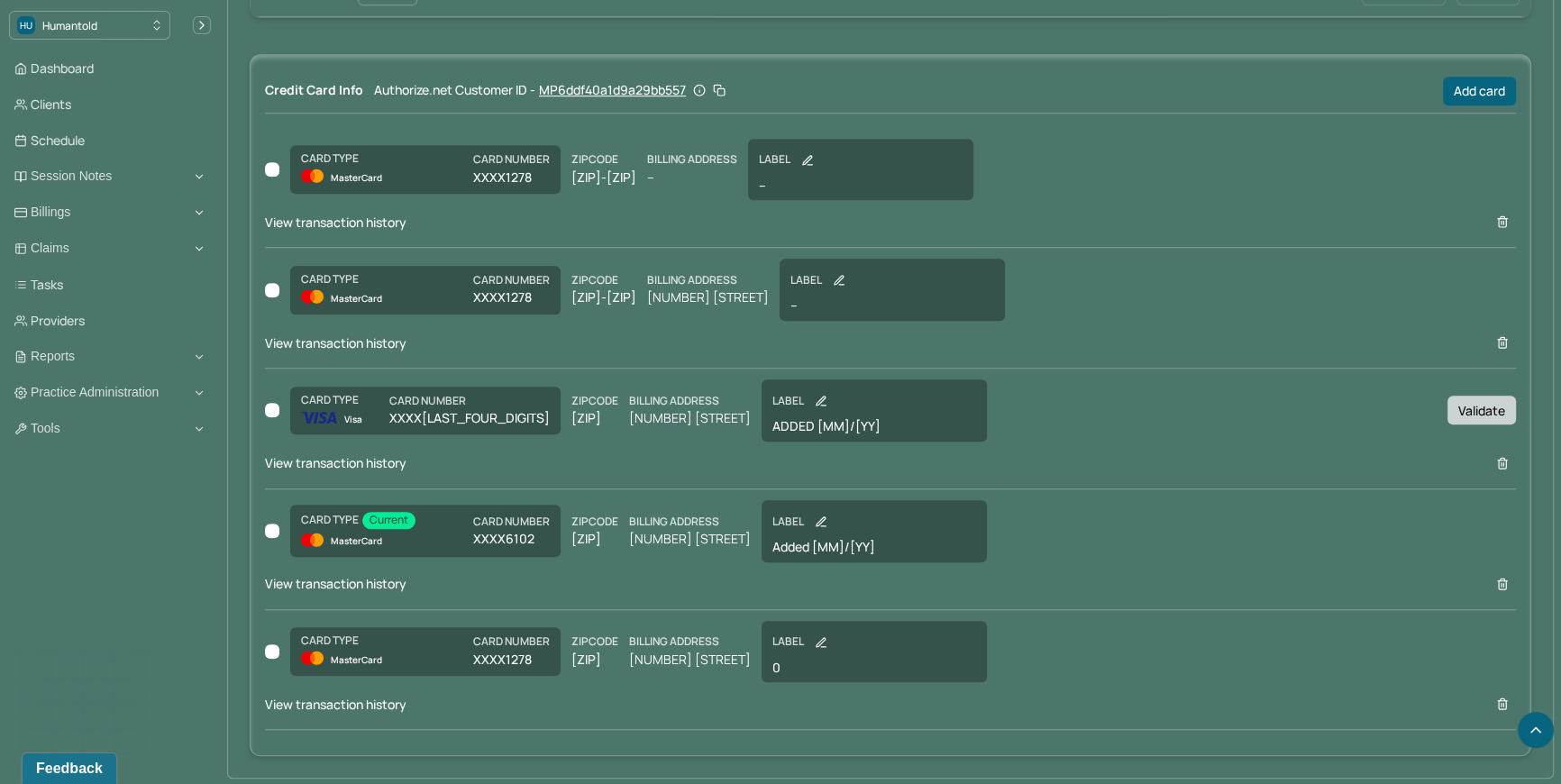 click on "Validate" at bounding box center (1482, 410) 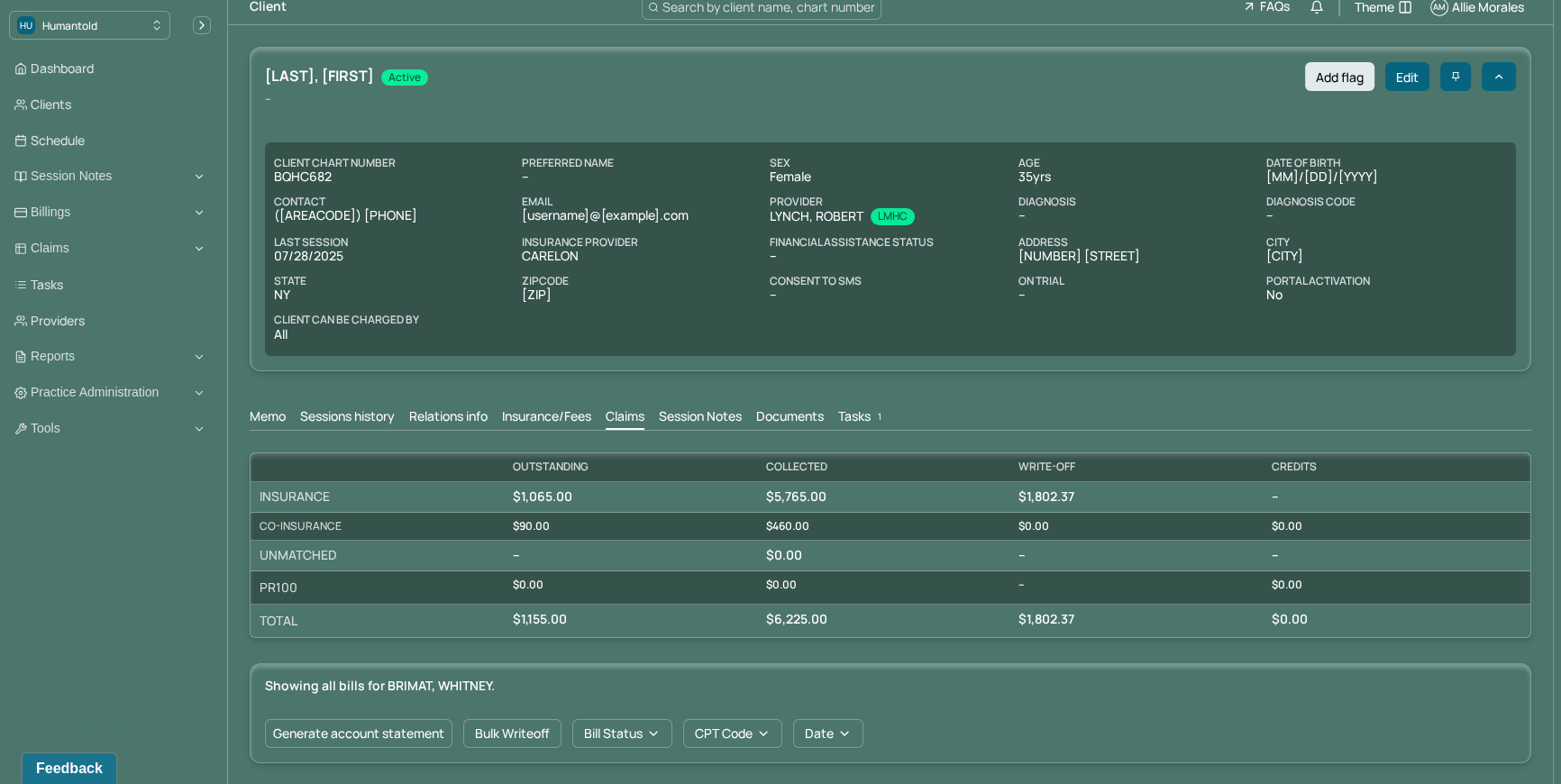 scroll, scrollTop: 0, scrollLeft: 0, axis: both 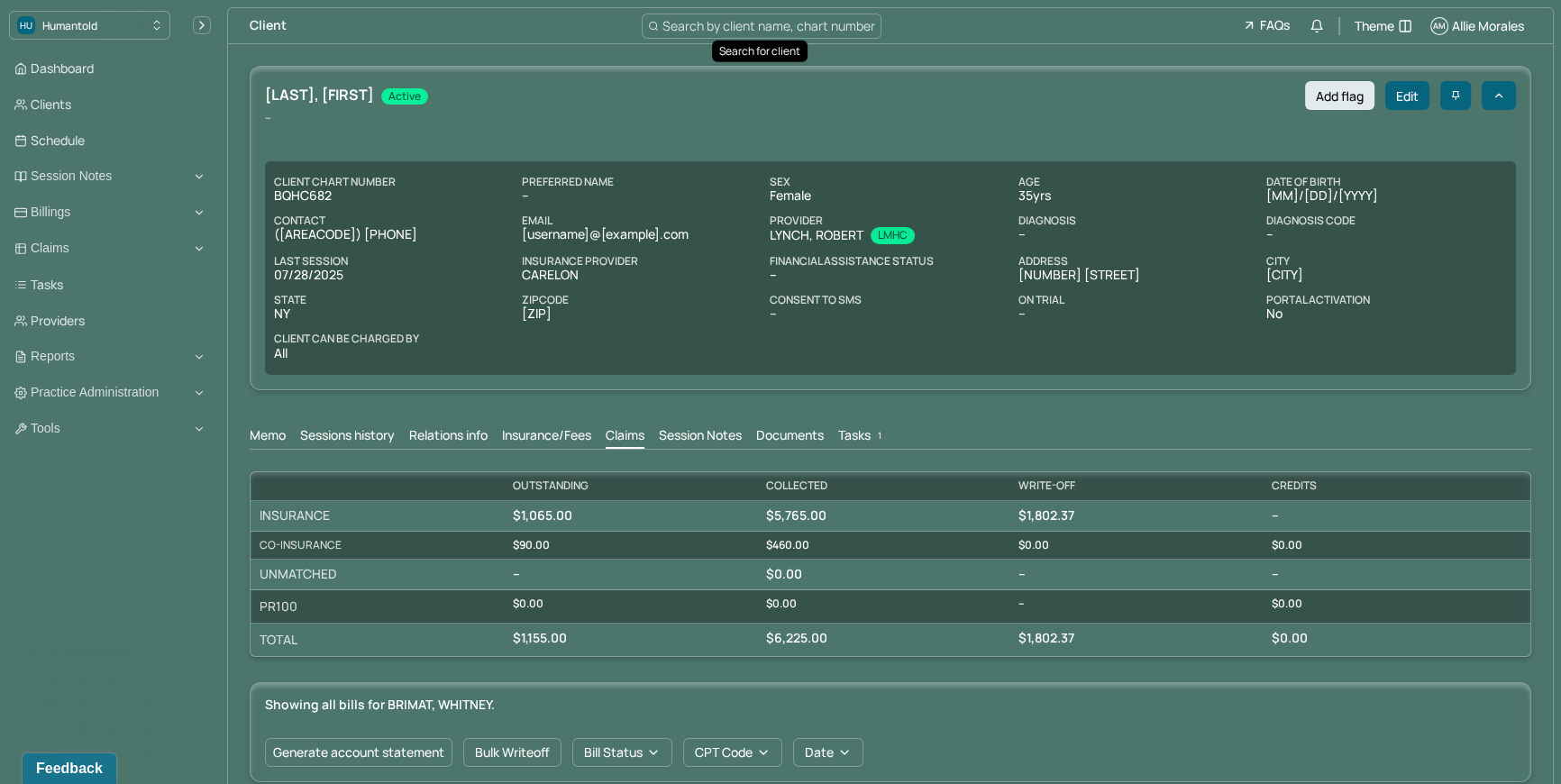 type 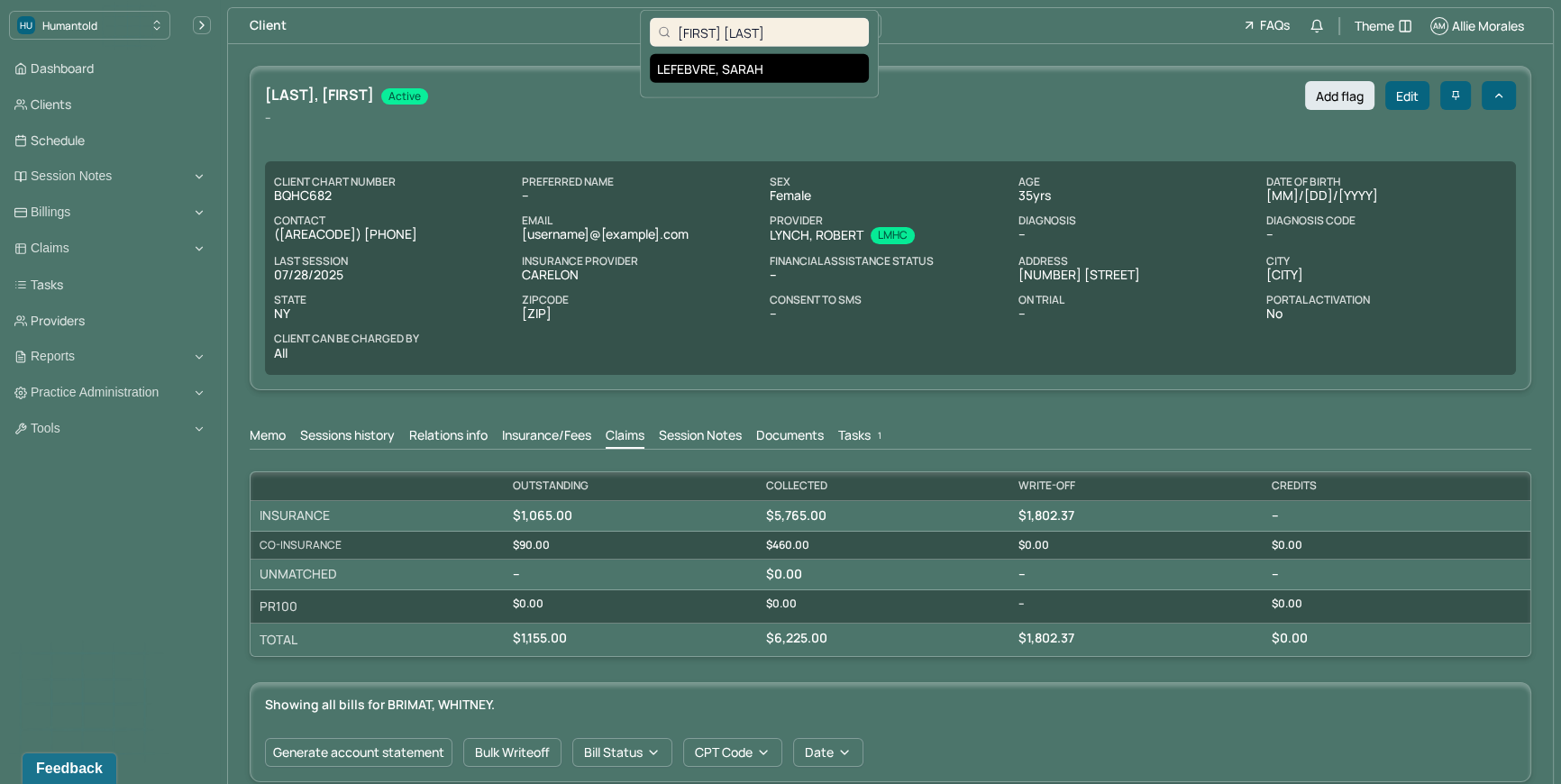 type on "Sarah Lefebvre" 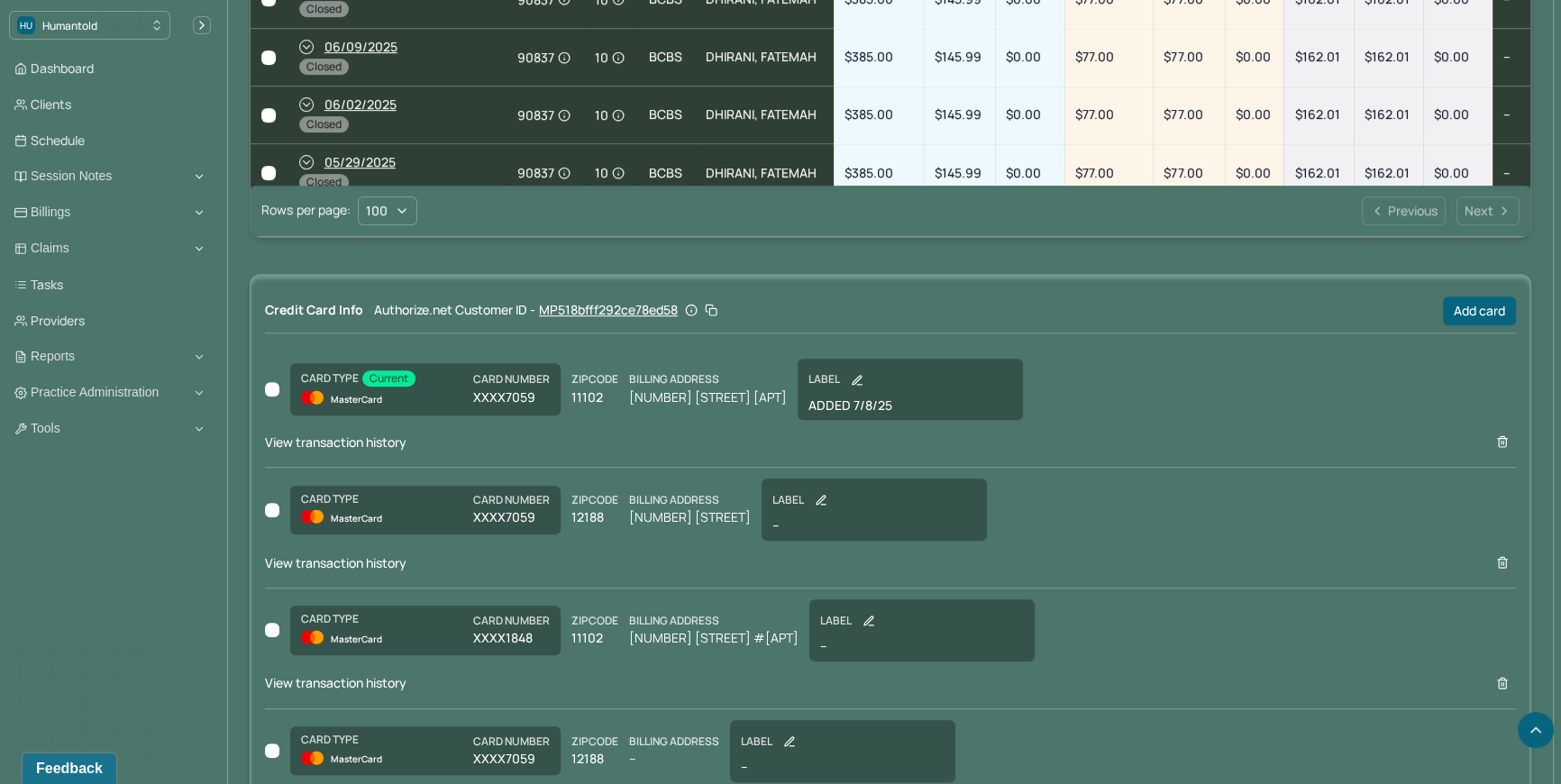 scroll, scrollTop: 1310, scrollLeft: 0, axis: vertical 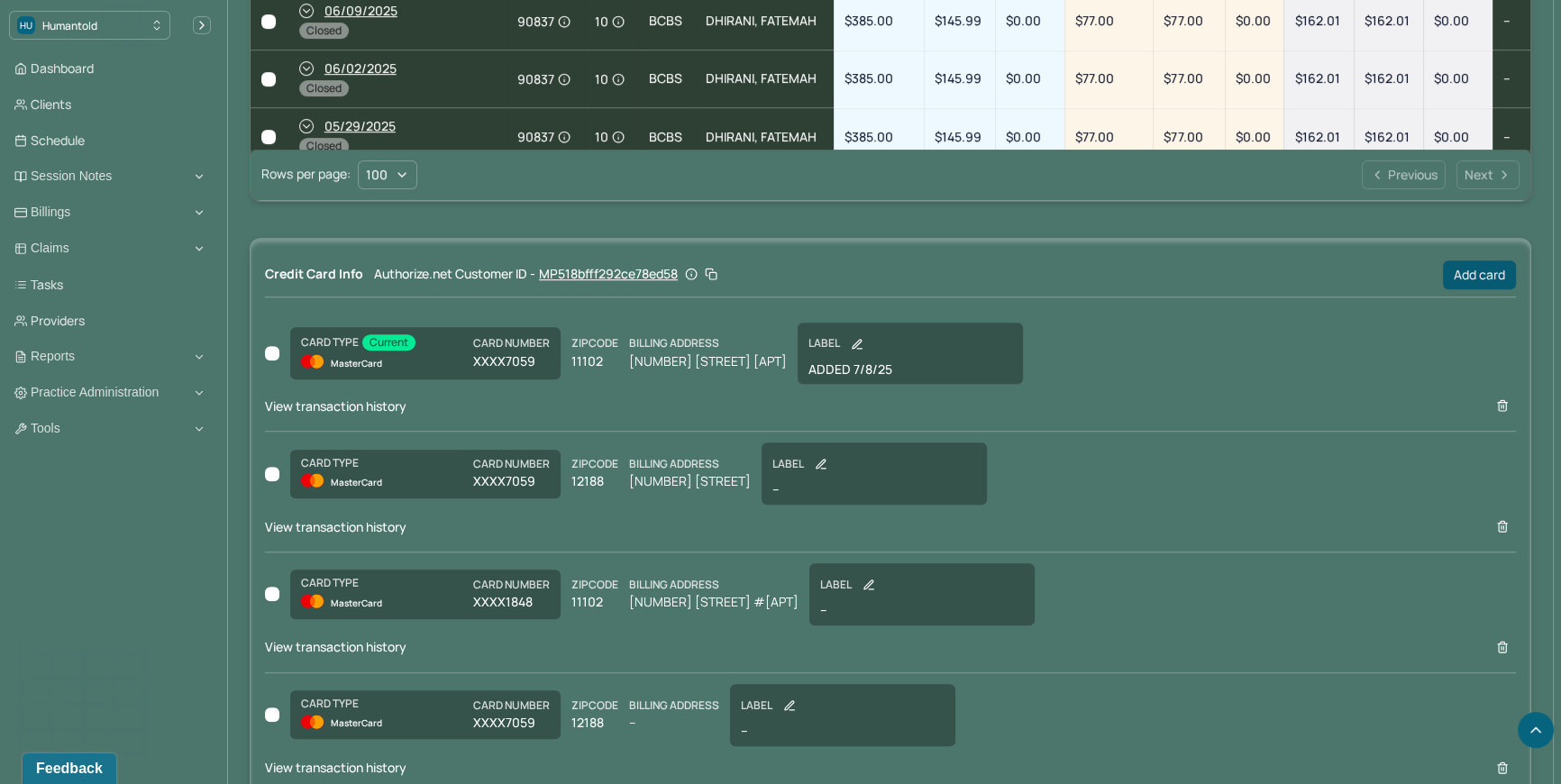 click on "Add card" at bounding box center (1479, 275) 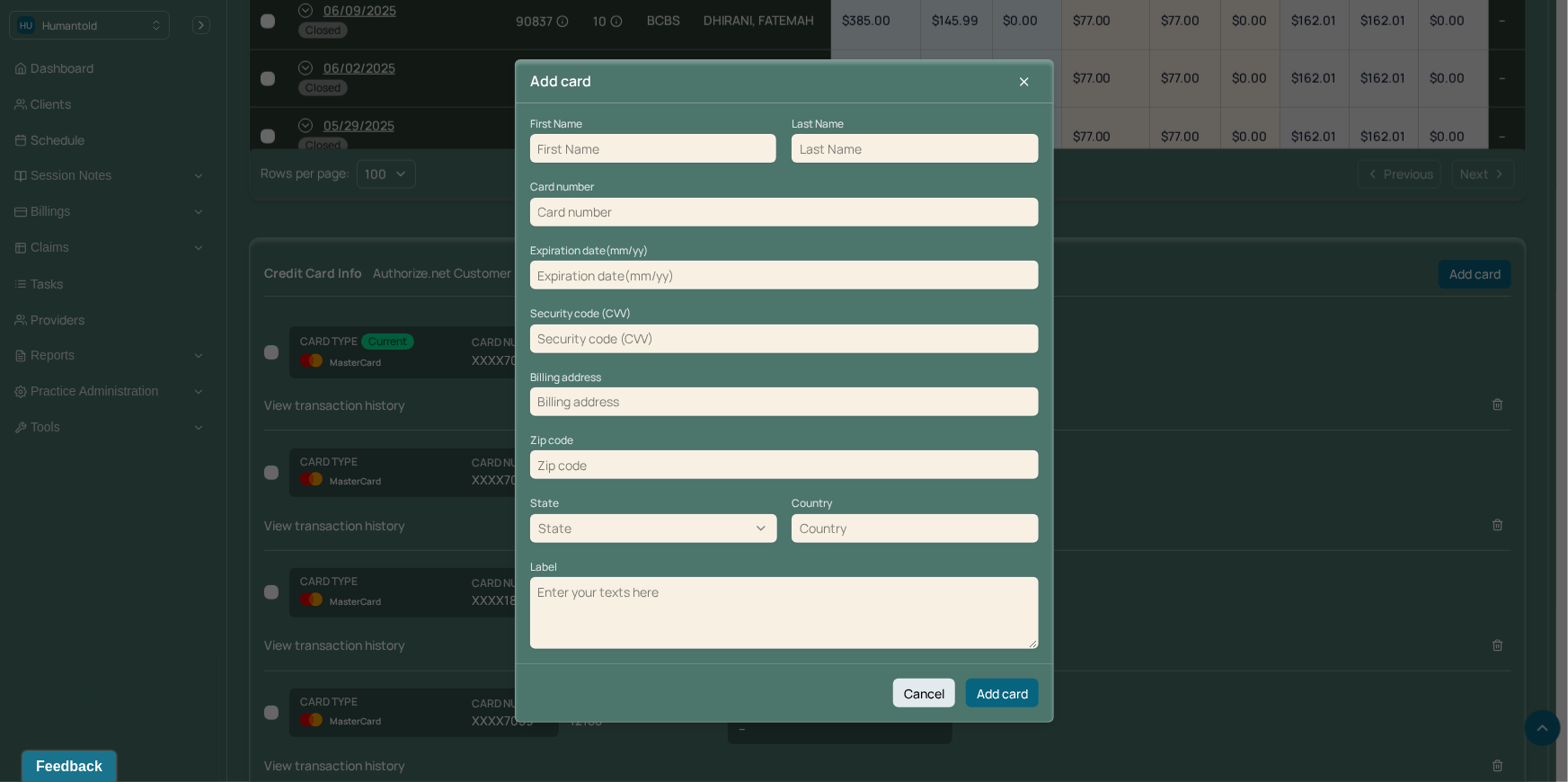 click at bounding box center (653, 148) 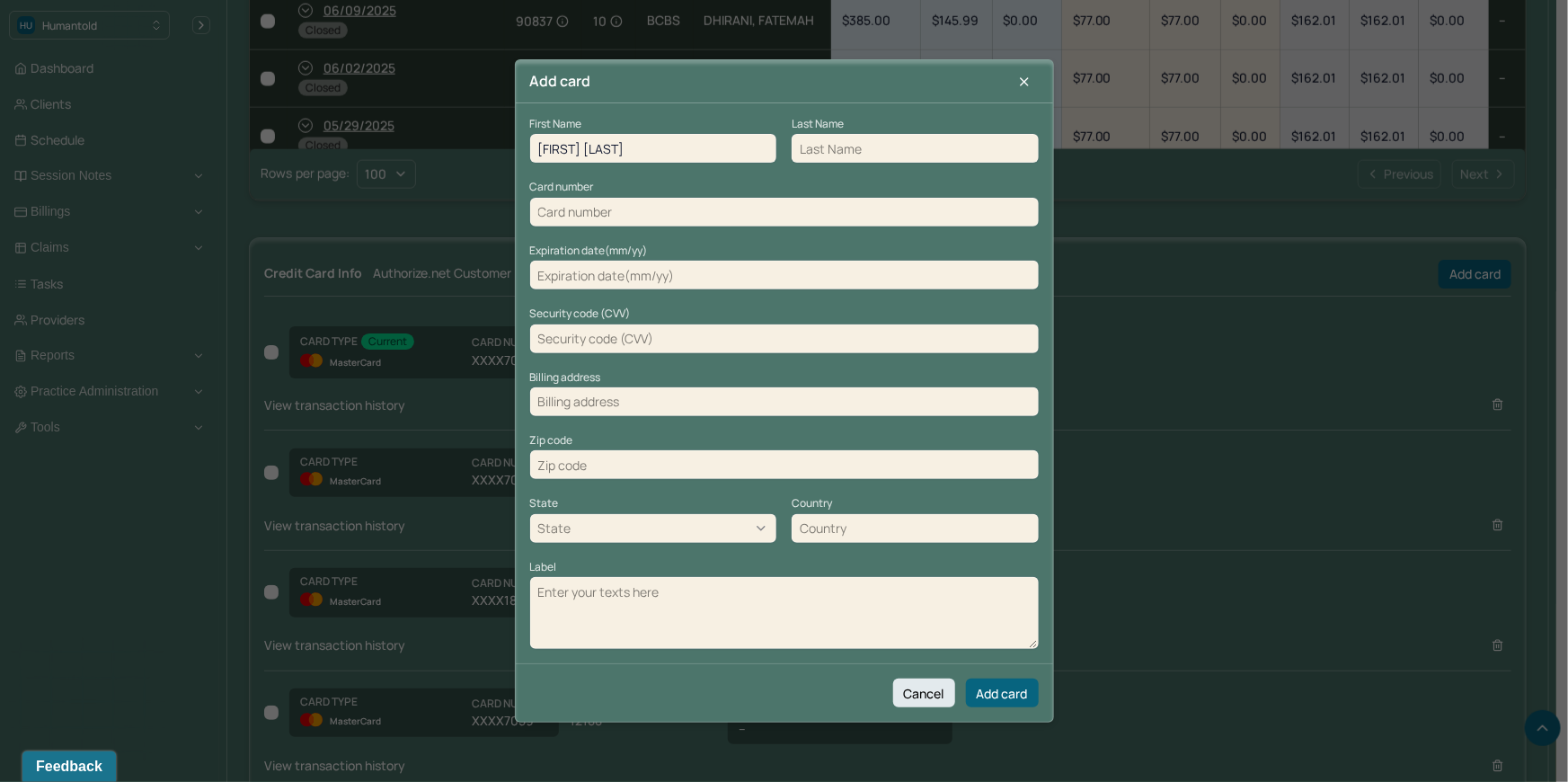 drag, startPoint x: 631, startPoint y: 153, endPoint x: 571, endPoint y: 153, distance: 60 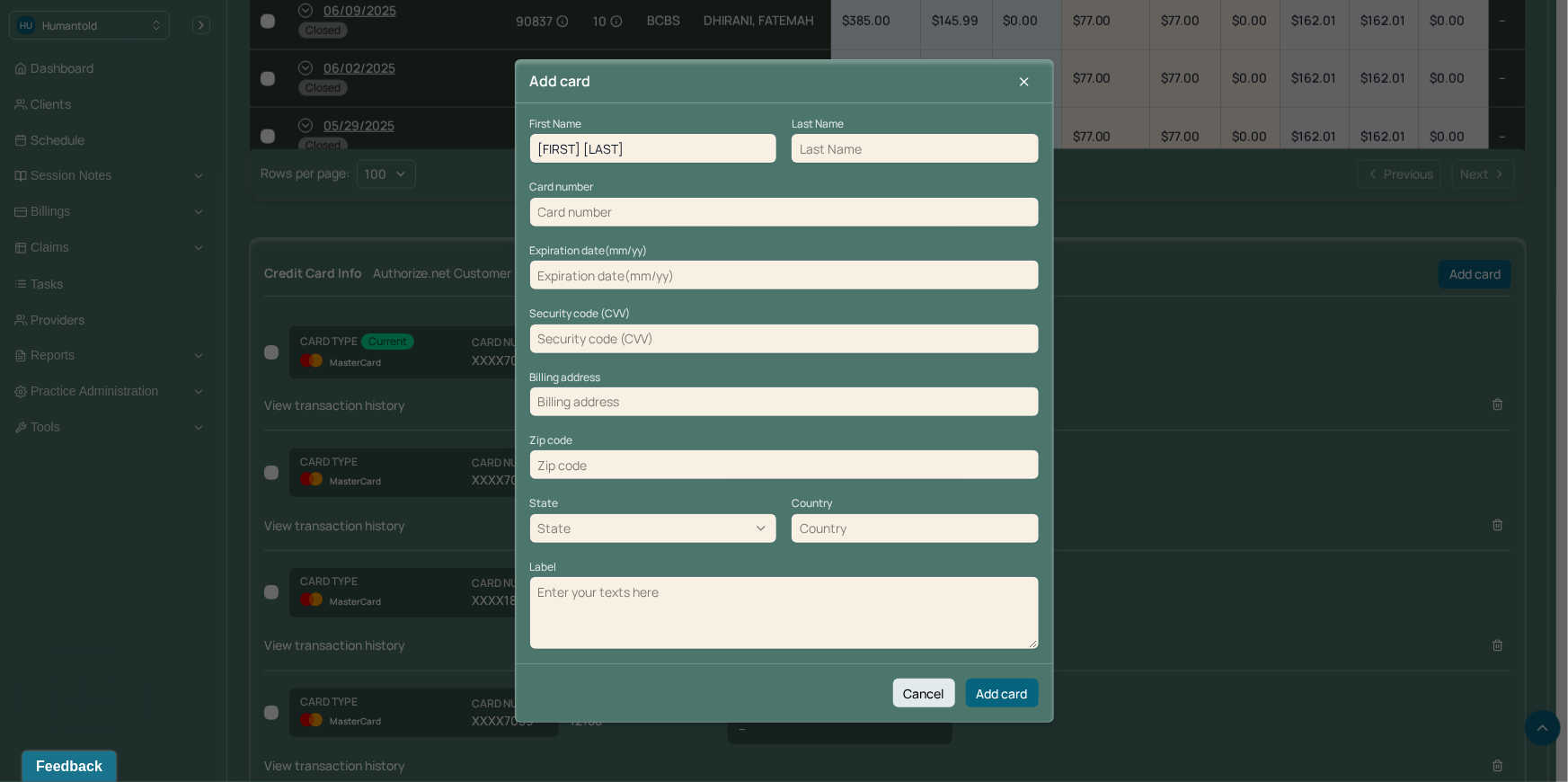 click on "Sarah Lefebvre" at bounding box center (653, 148) 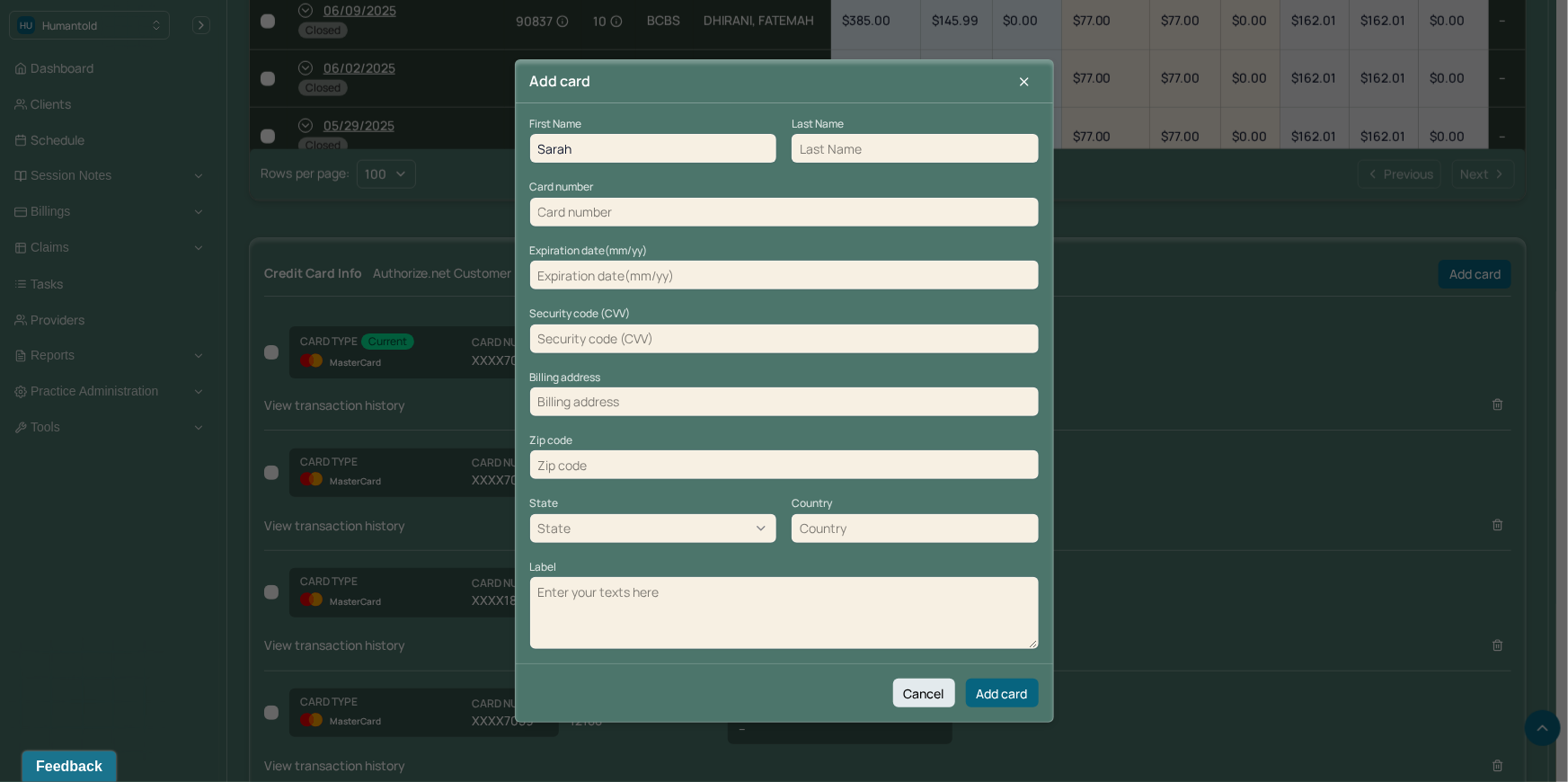 type on "Sarah" 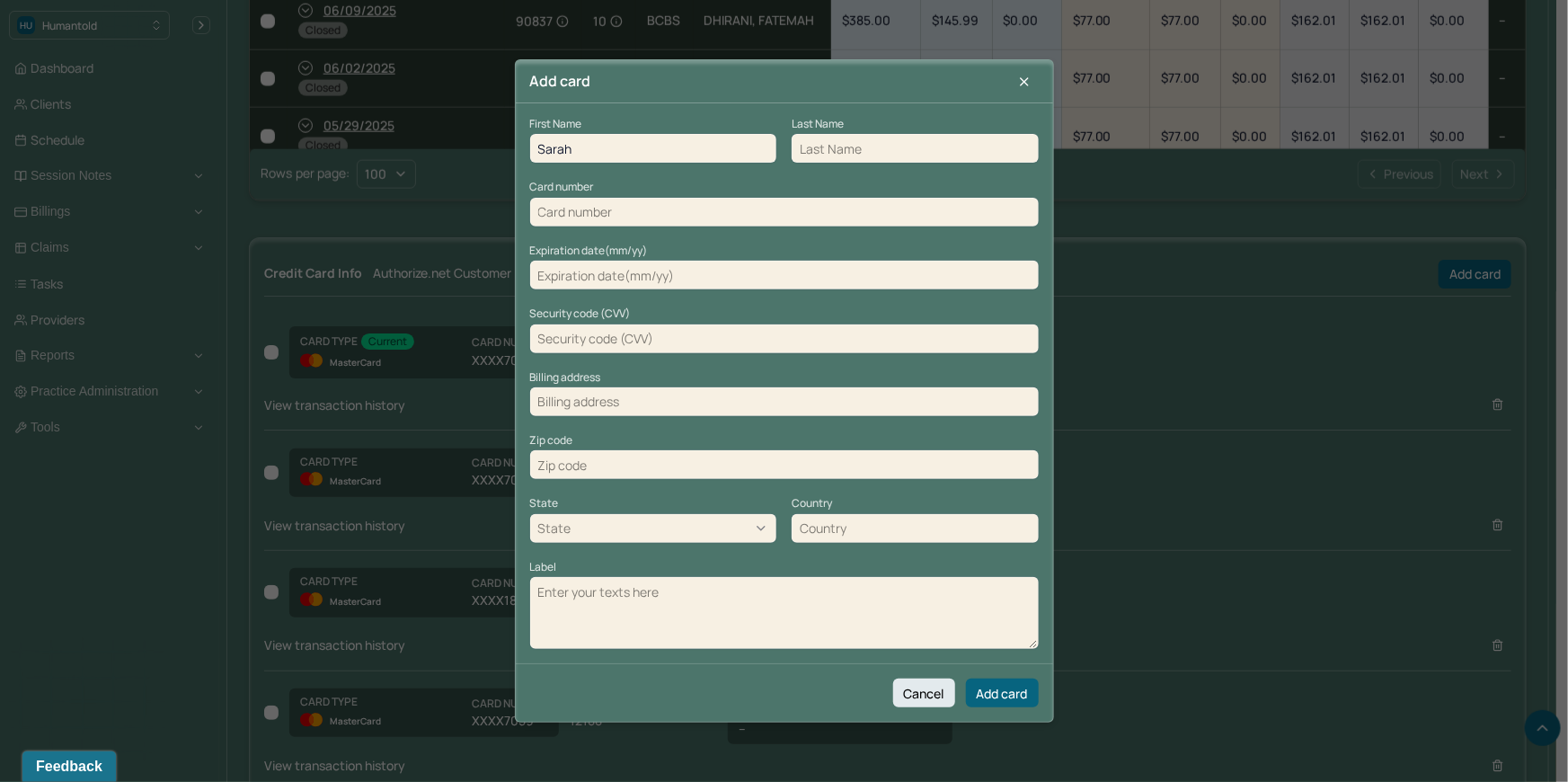 paste on "Lefebvre" 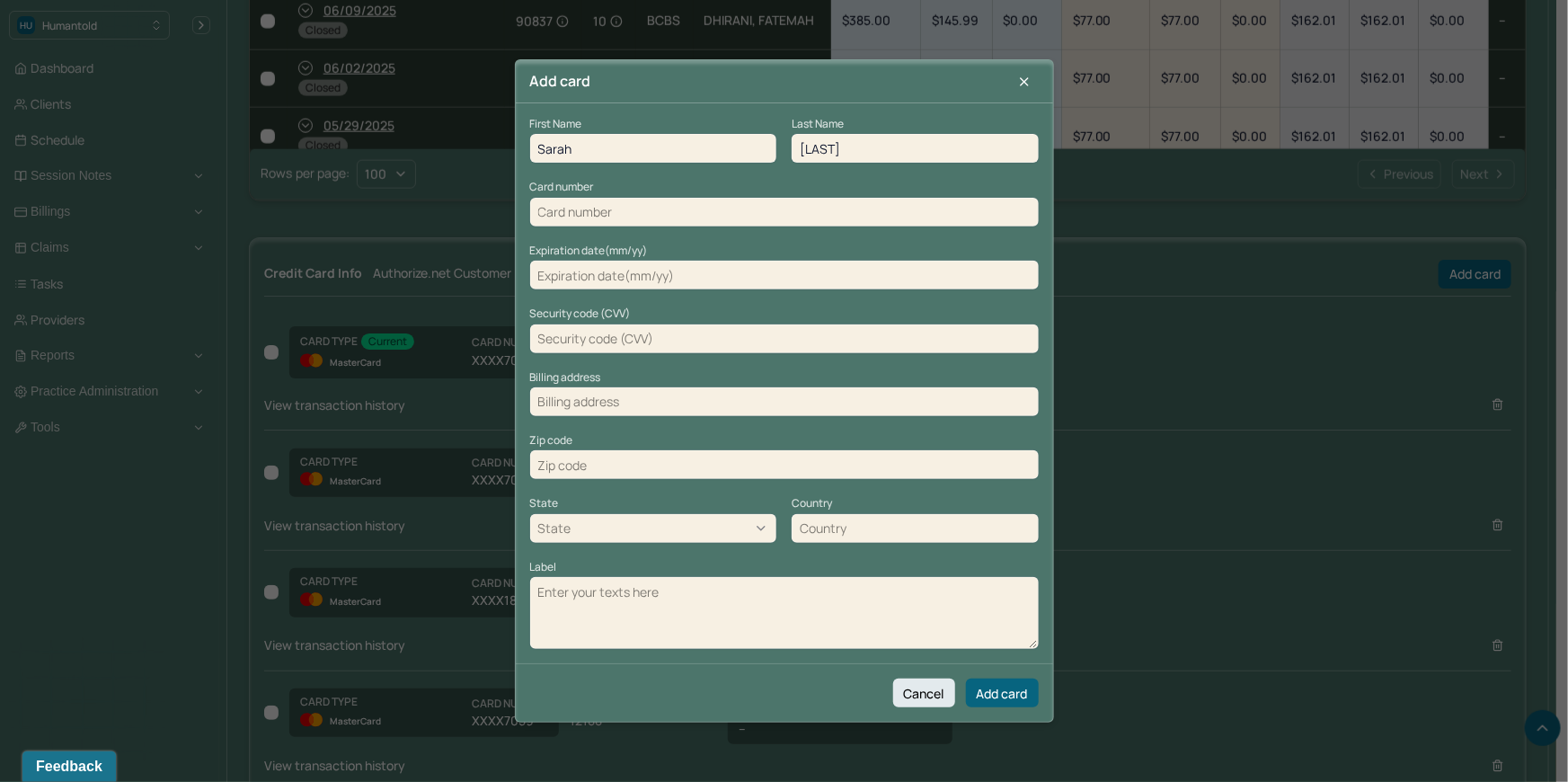 type on "Lefebvre" 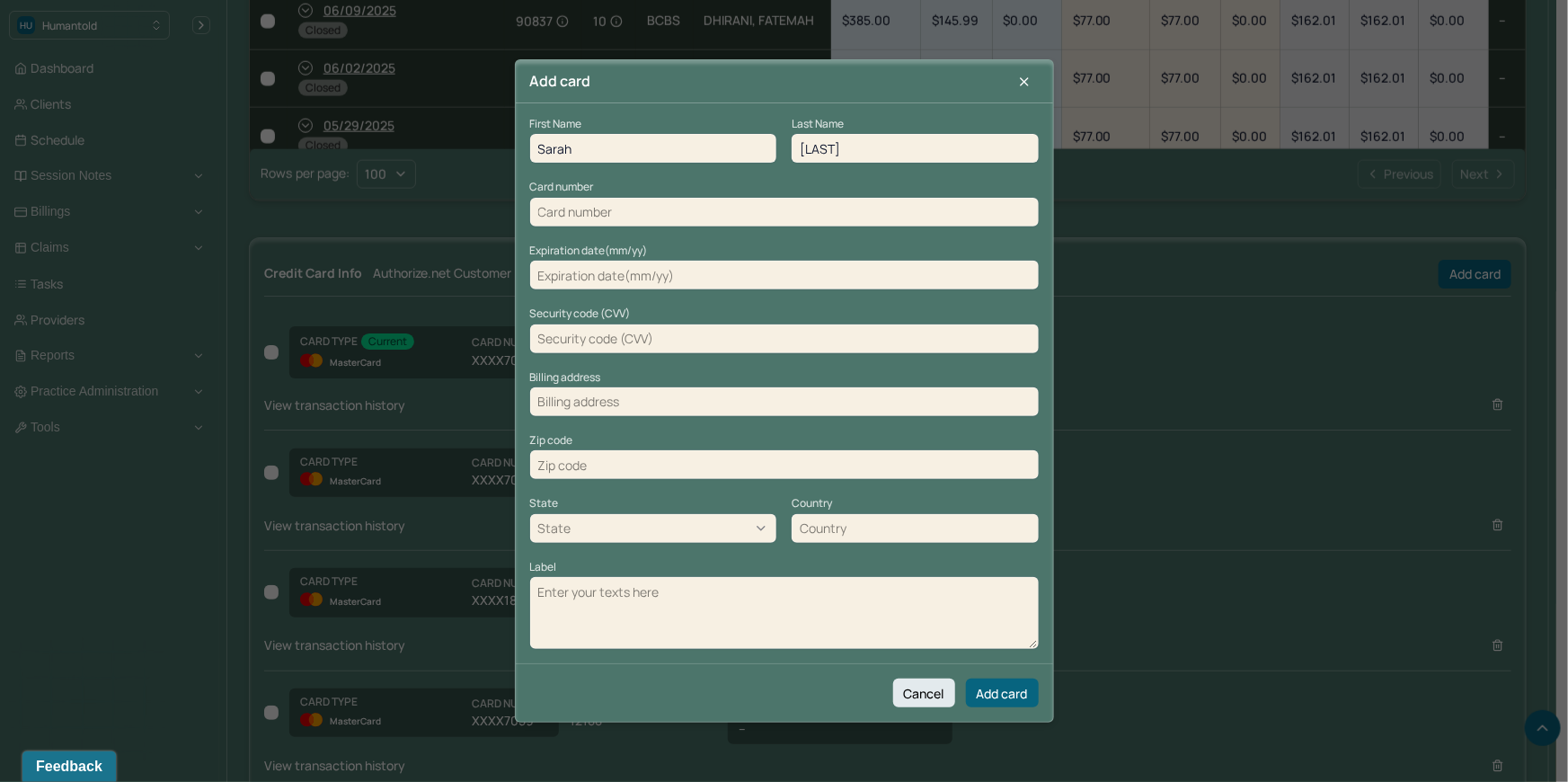 paste on "5122309303487059" 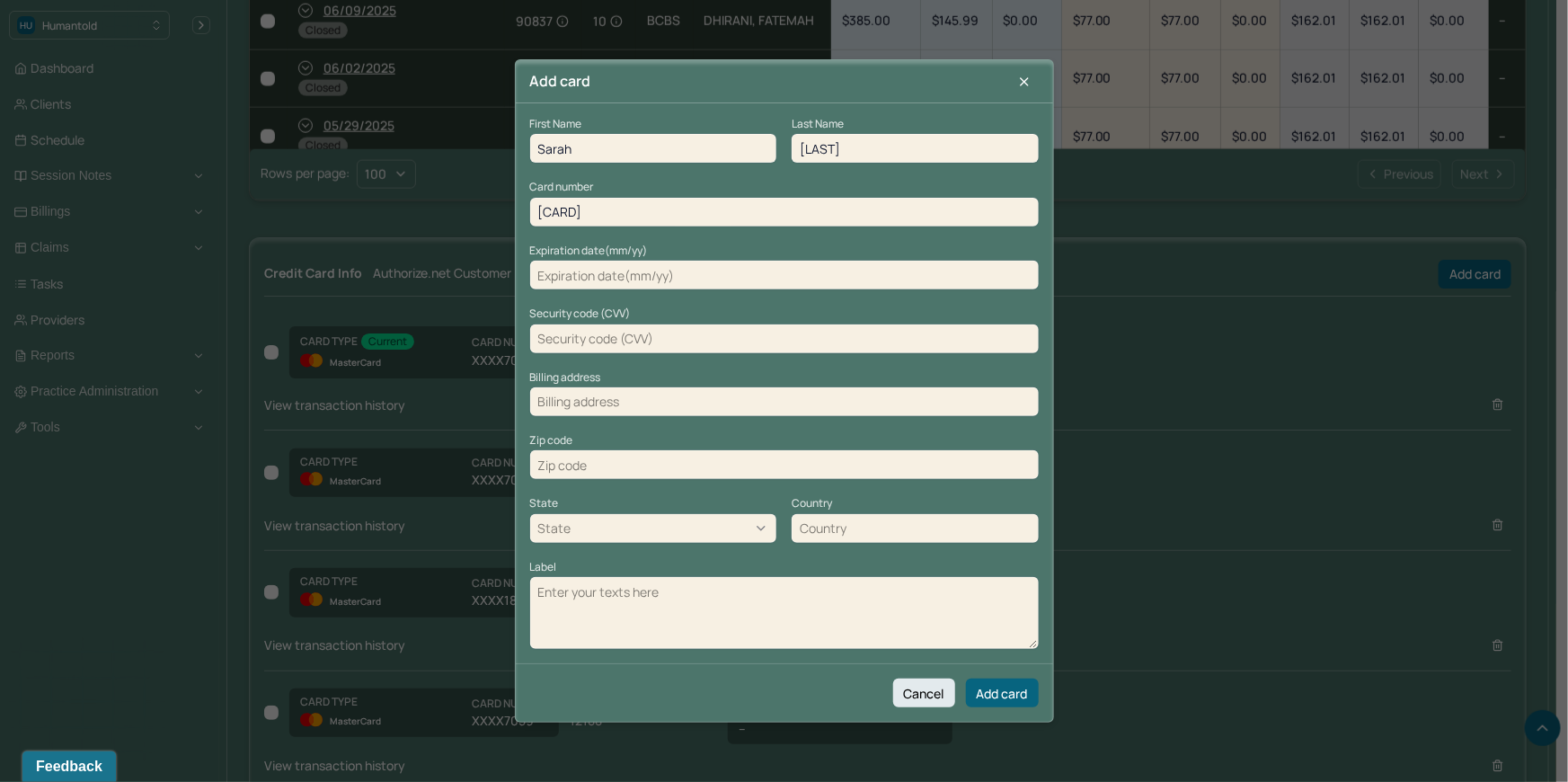 type on "5122309303487059" 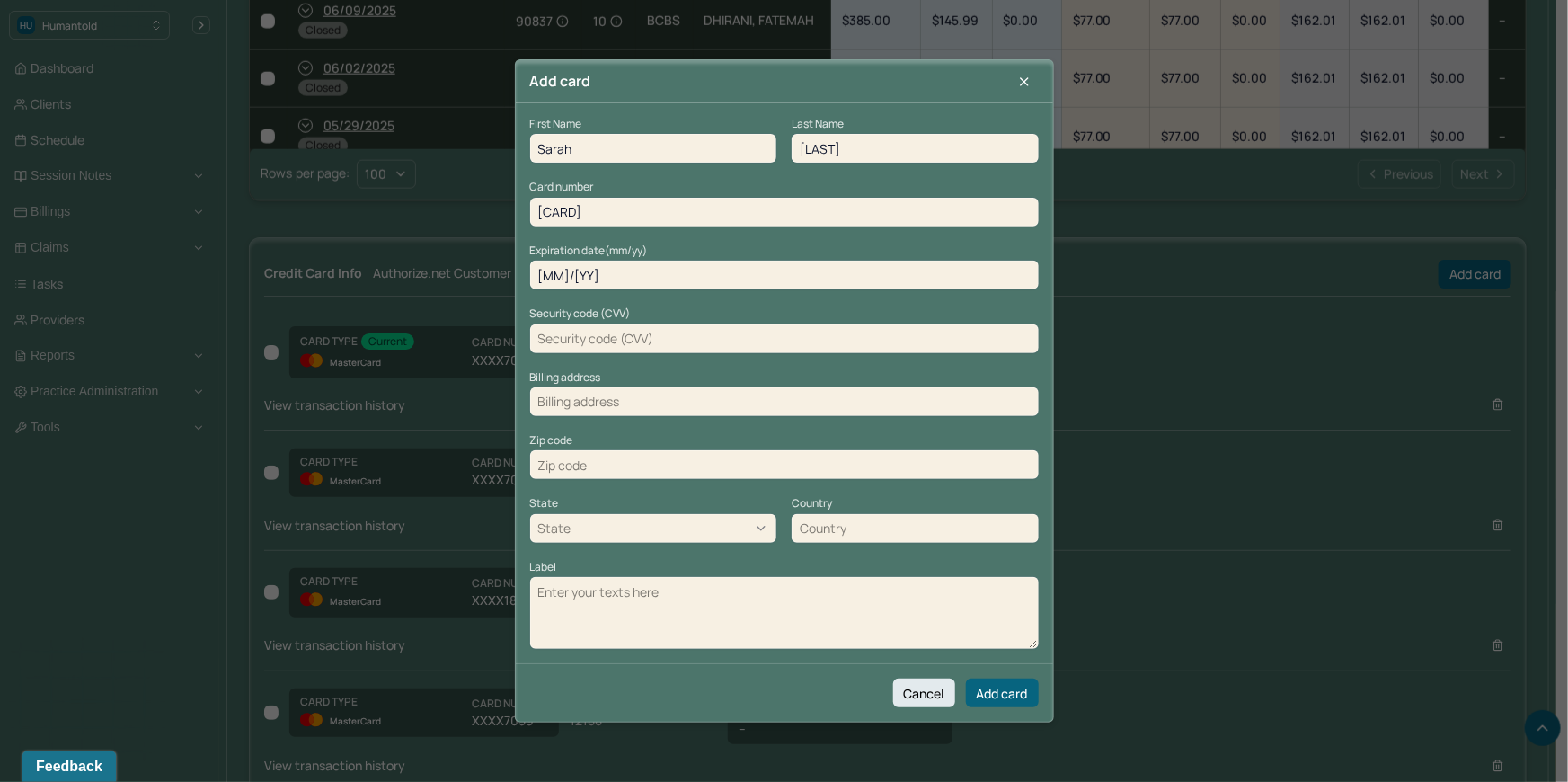 type on "09/30" 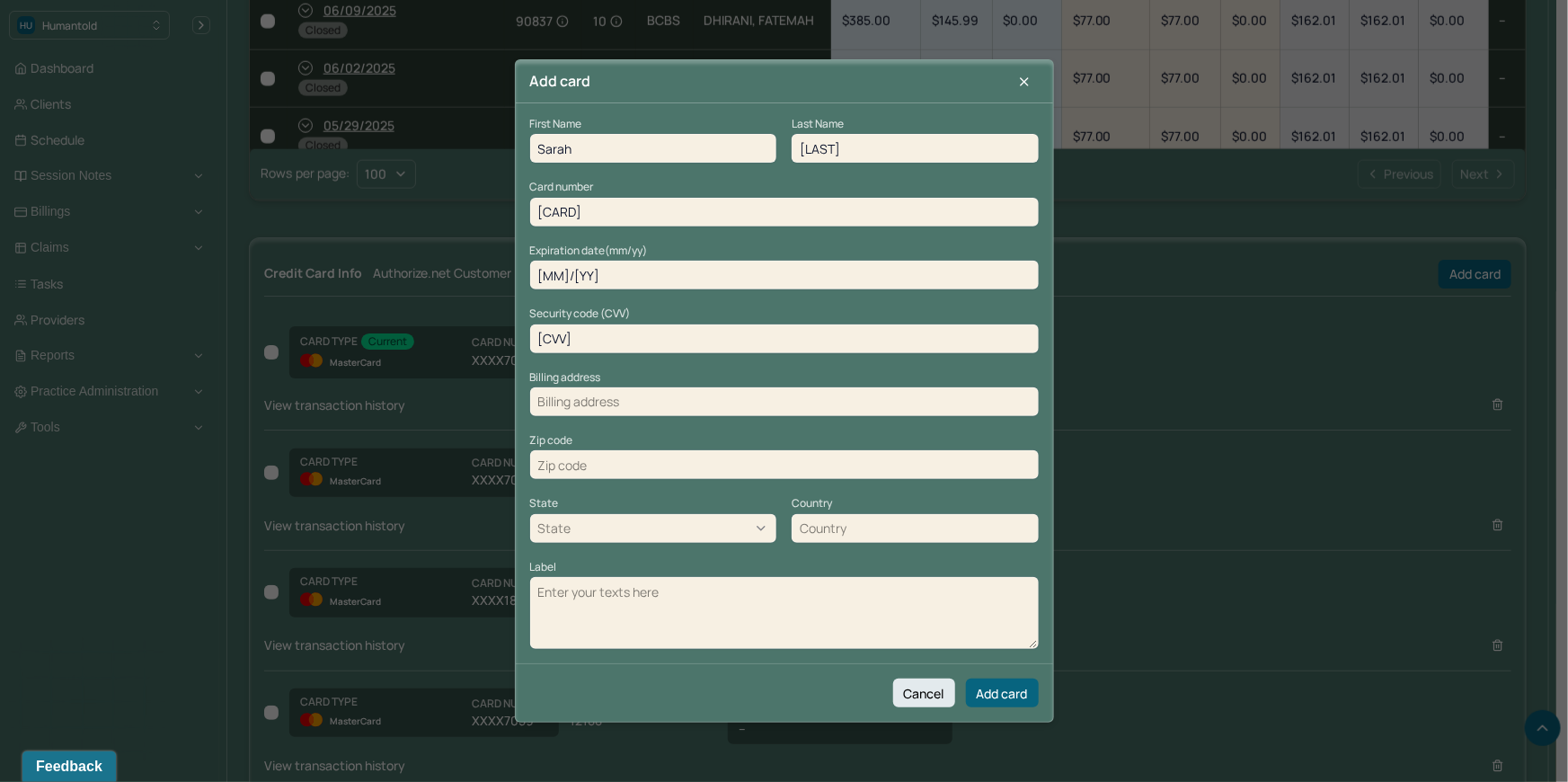 type on "767" 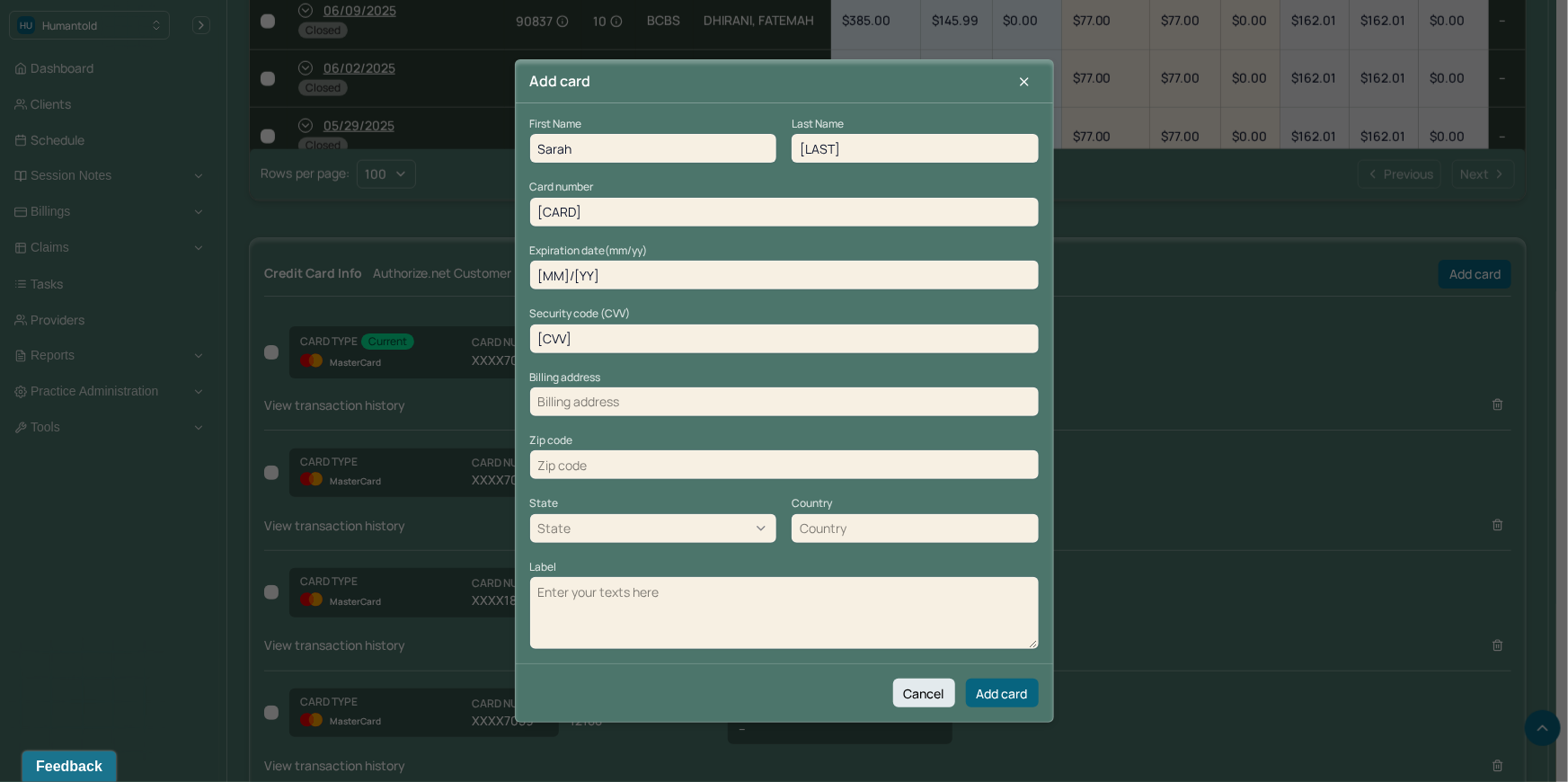 paste on "2429 23rd St 1" 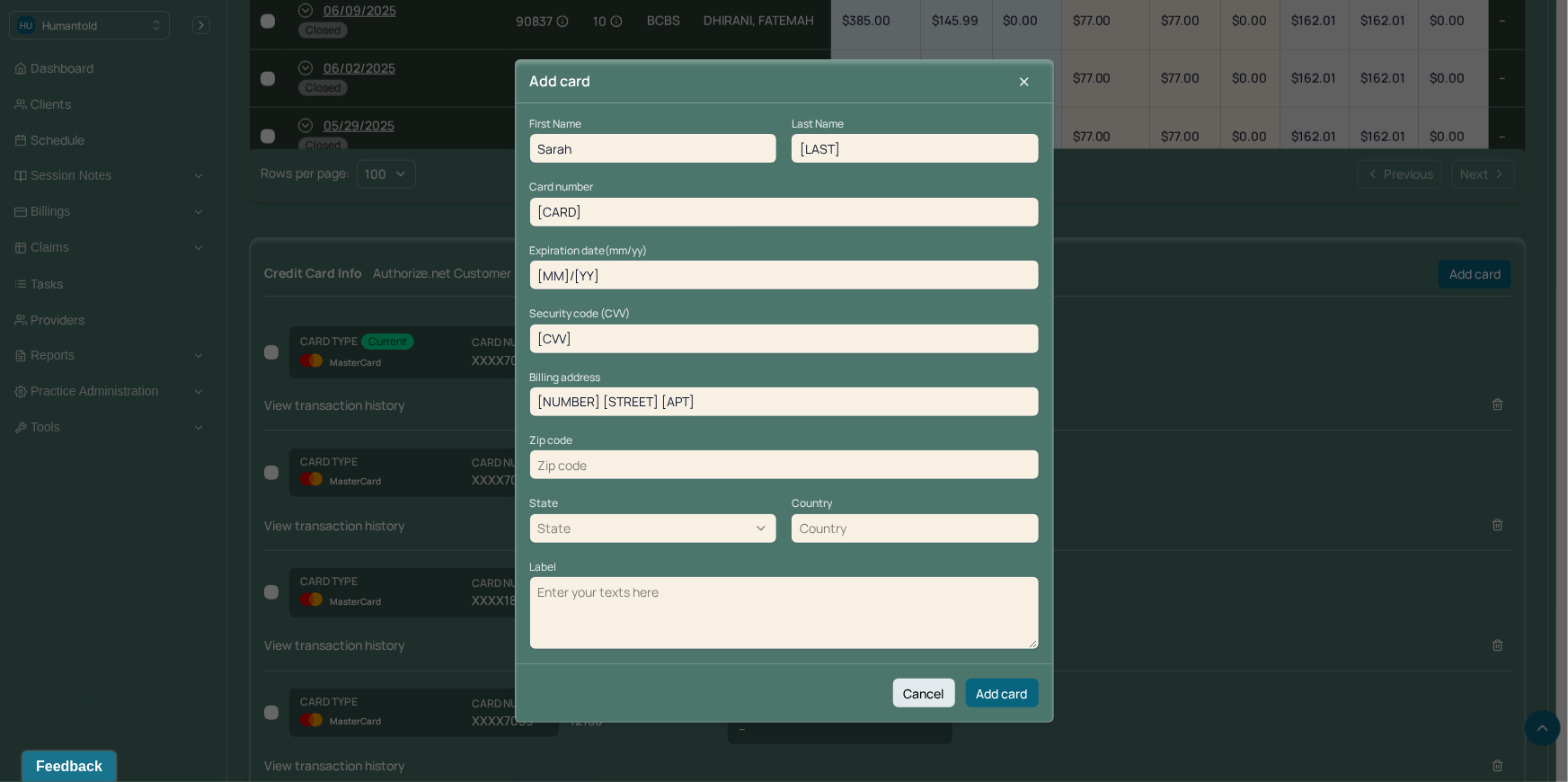 type on "2429 23rd St 1" 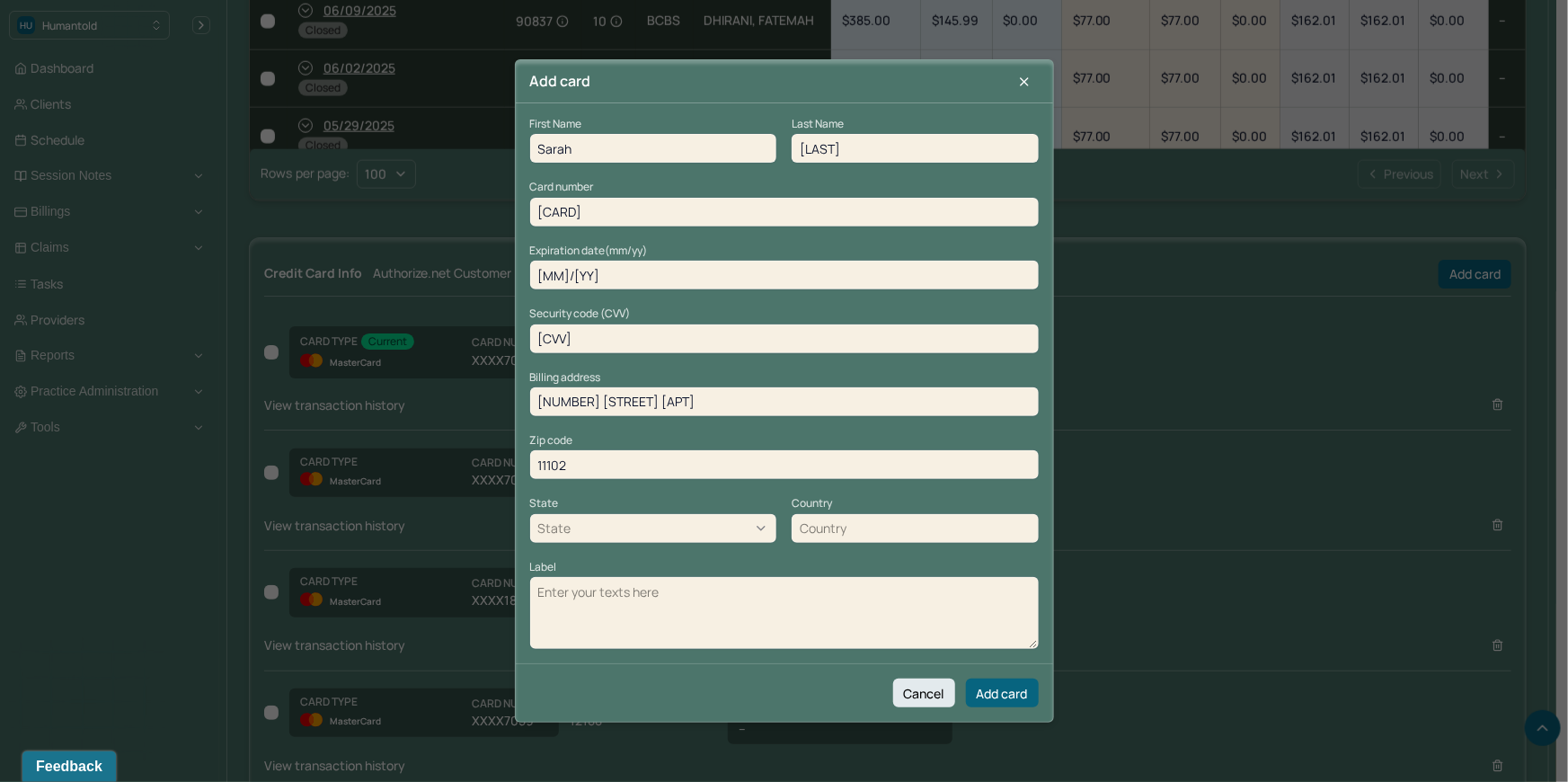 type on "11102" 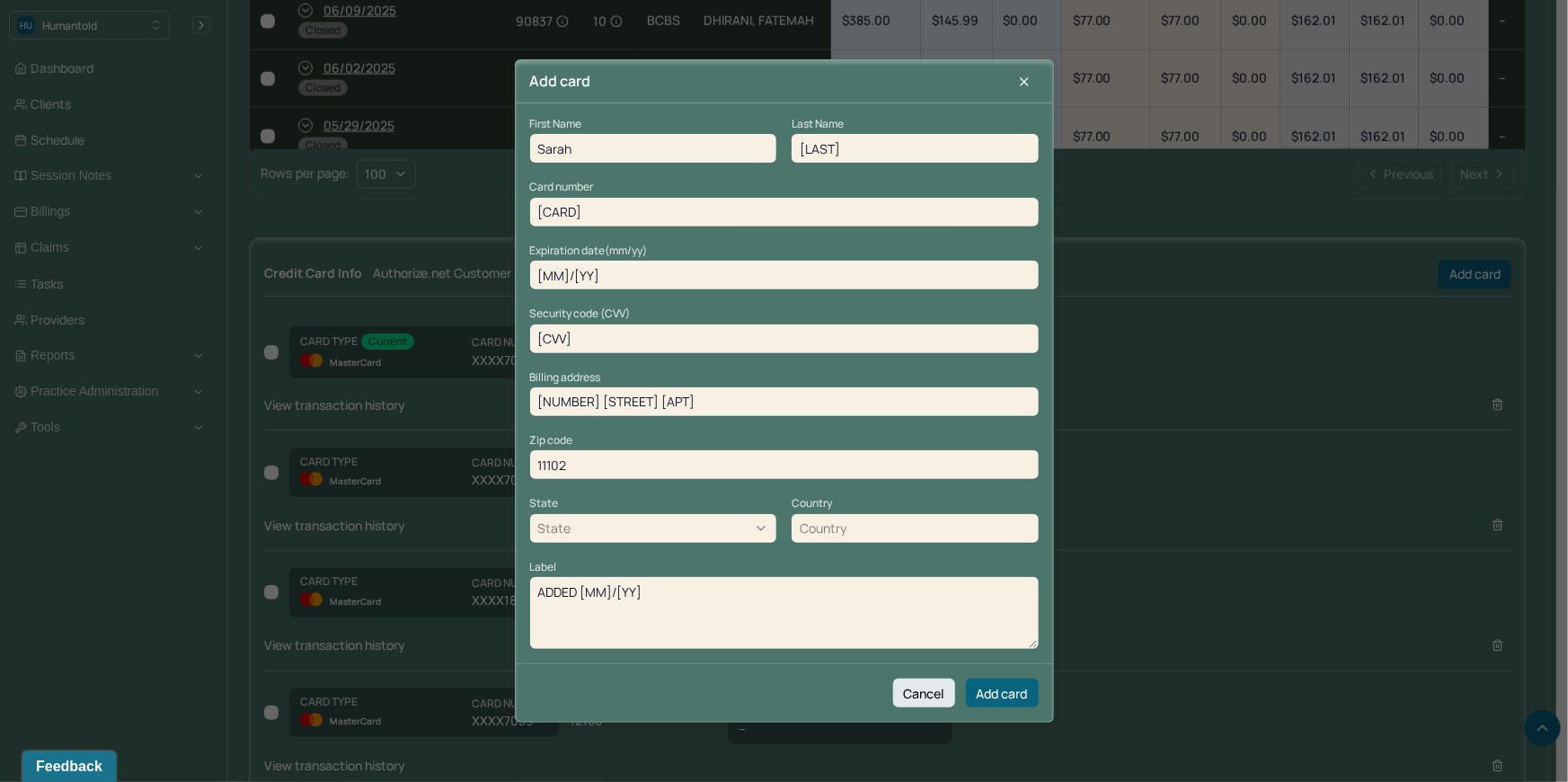 type on "ADDED 8/4/25" 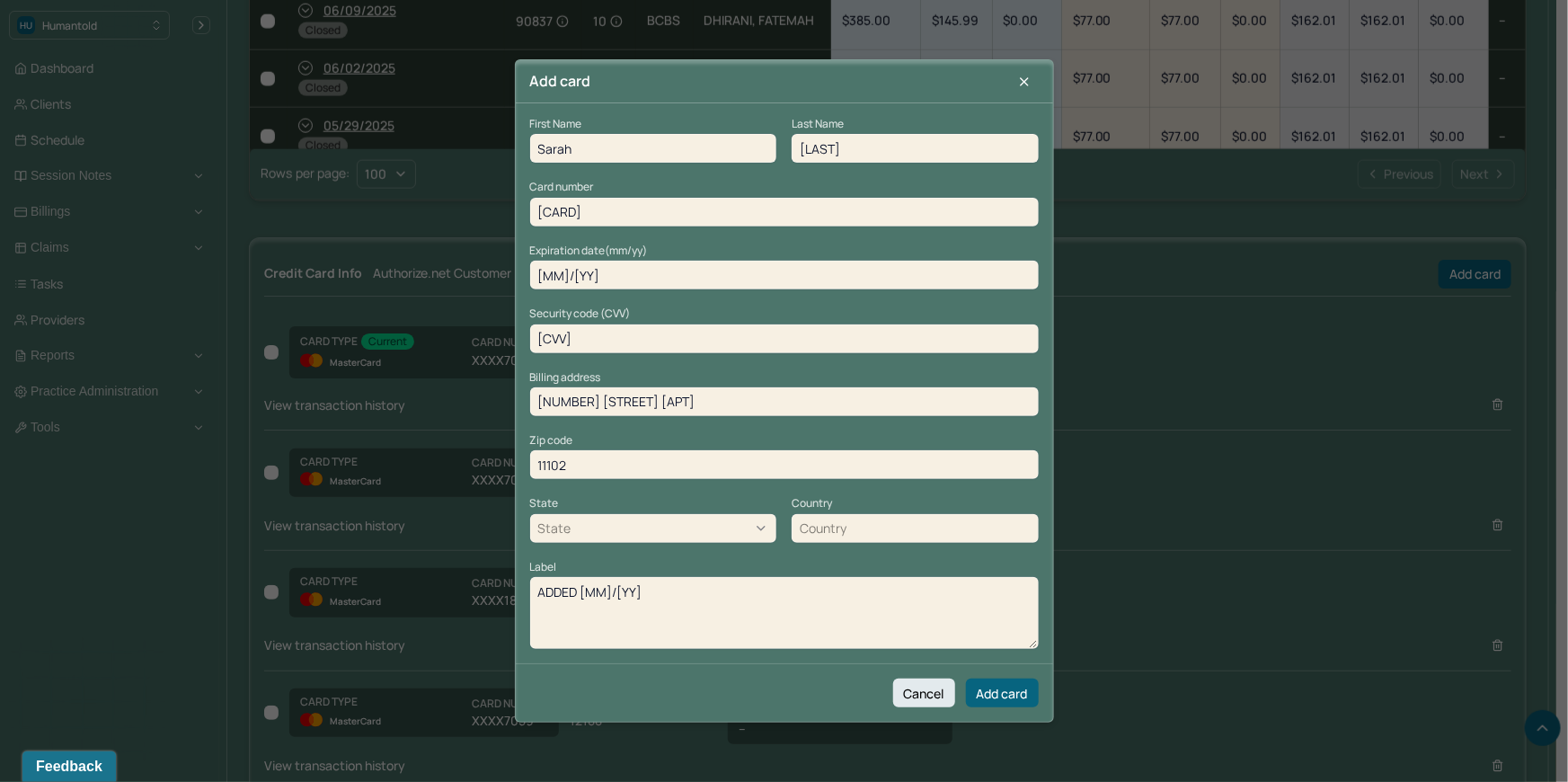 click on "Cancel Add card" at bounding box center (784, 692) 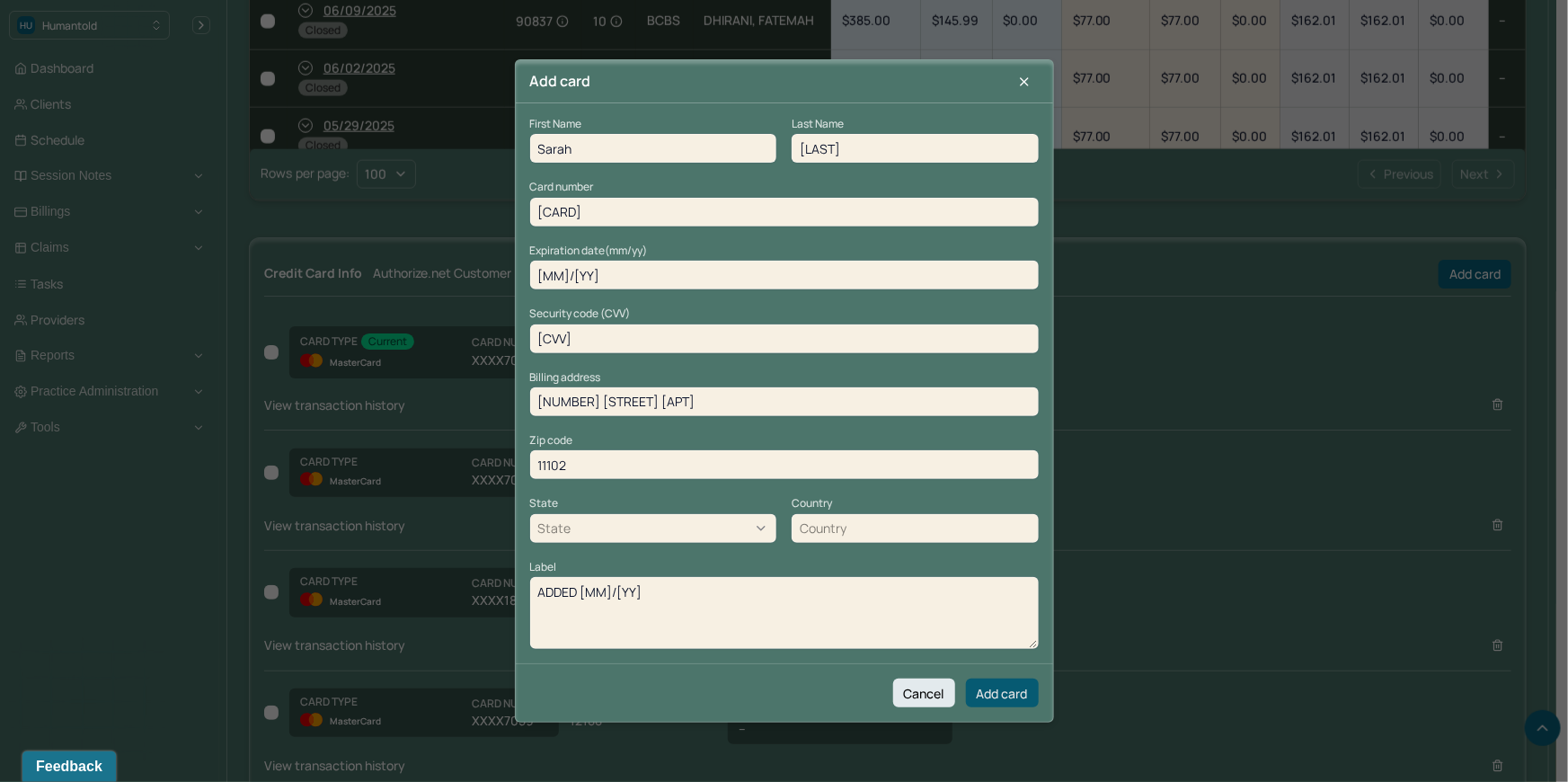 click on "Add card" at bounding box center (1002, 693) 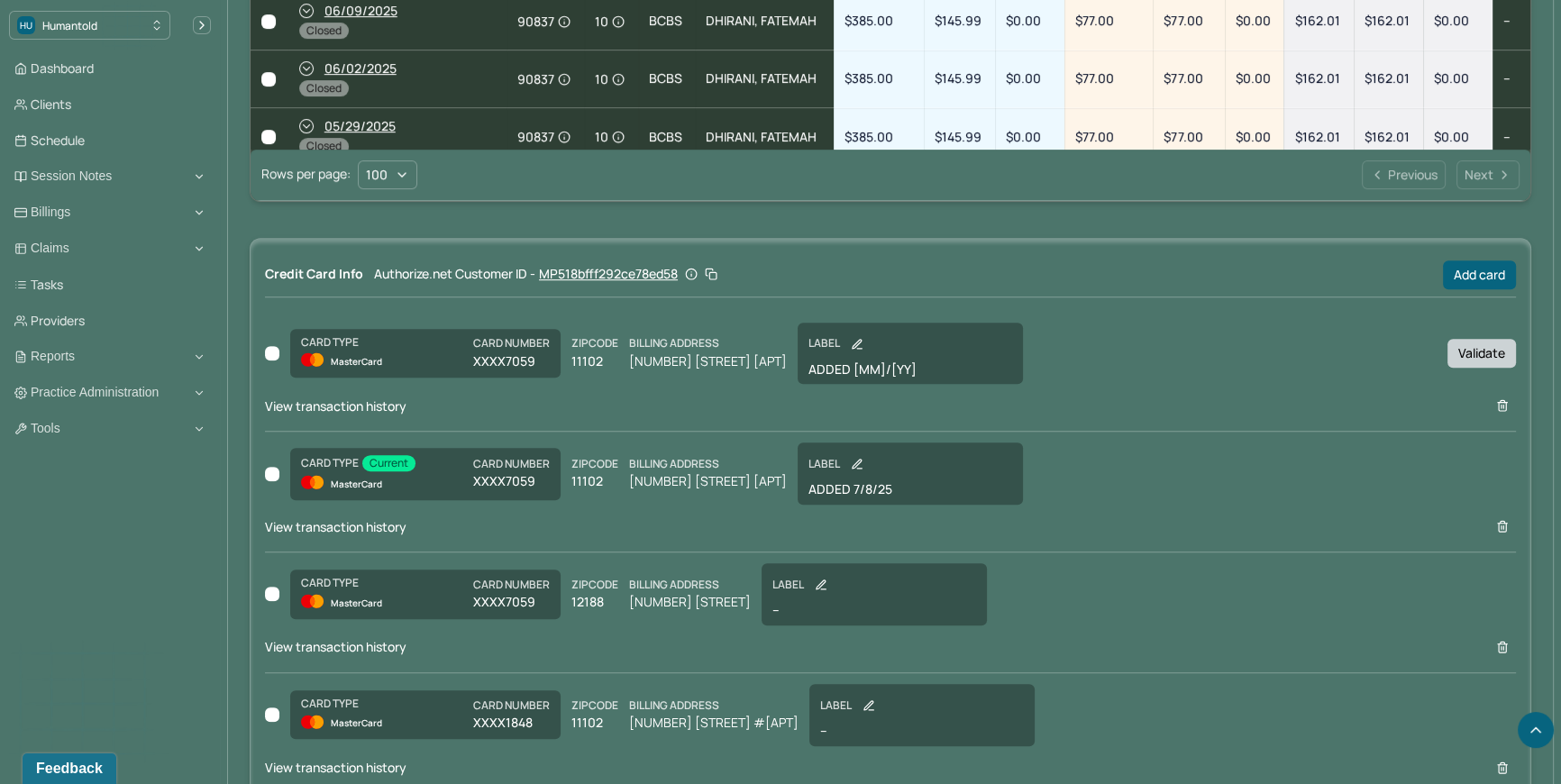 click on "Validate" at bounding box center [1482, 353] 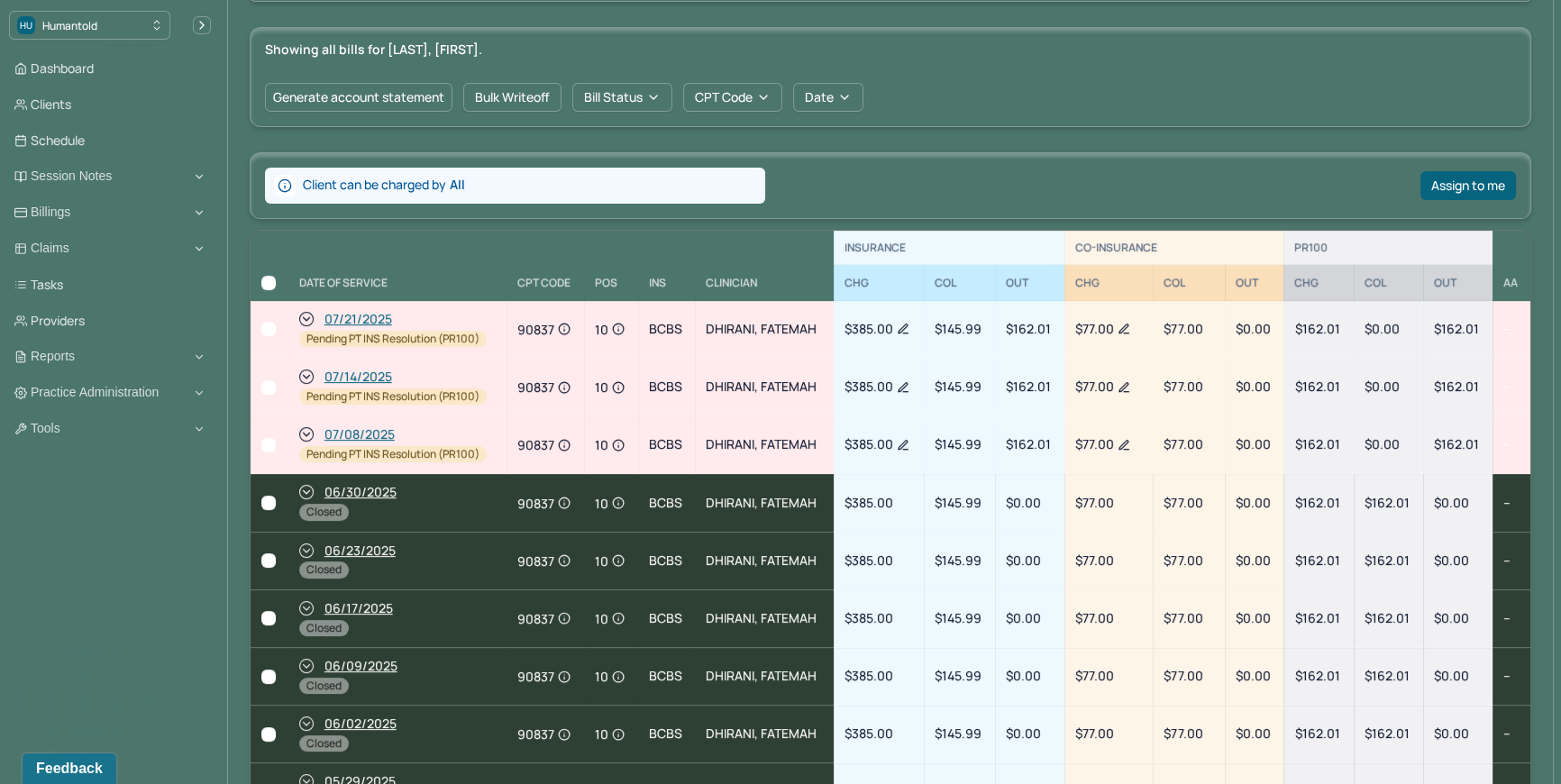 scroll, scrollTop: 0, scrollLeft: 0, axis: both 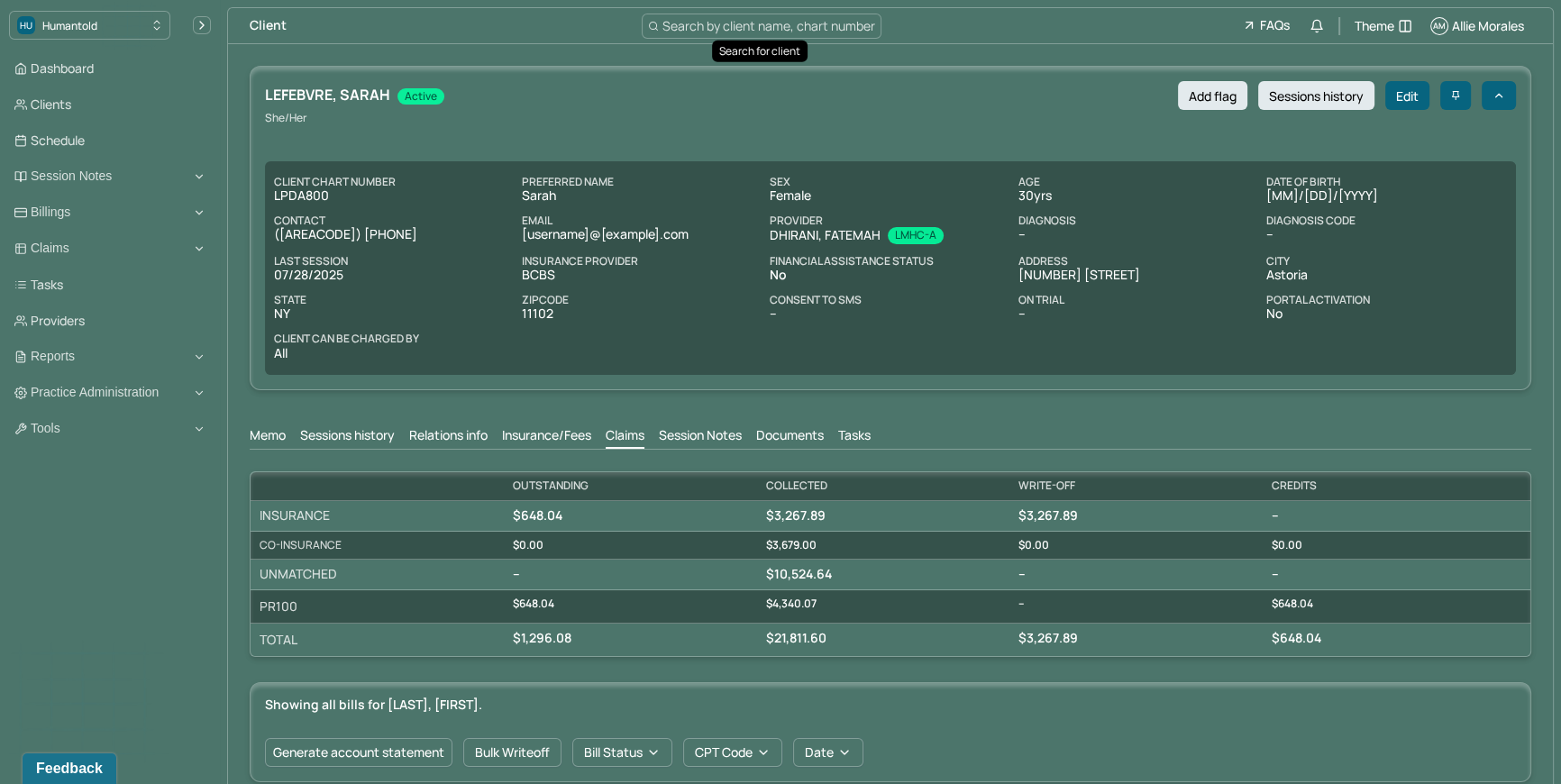 click on "Search by client name, chart number" at bounding box center (769, 25) 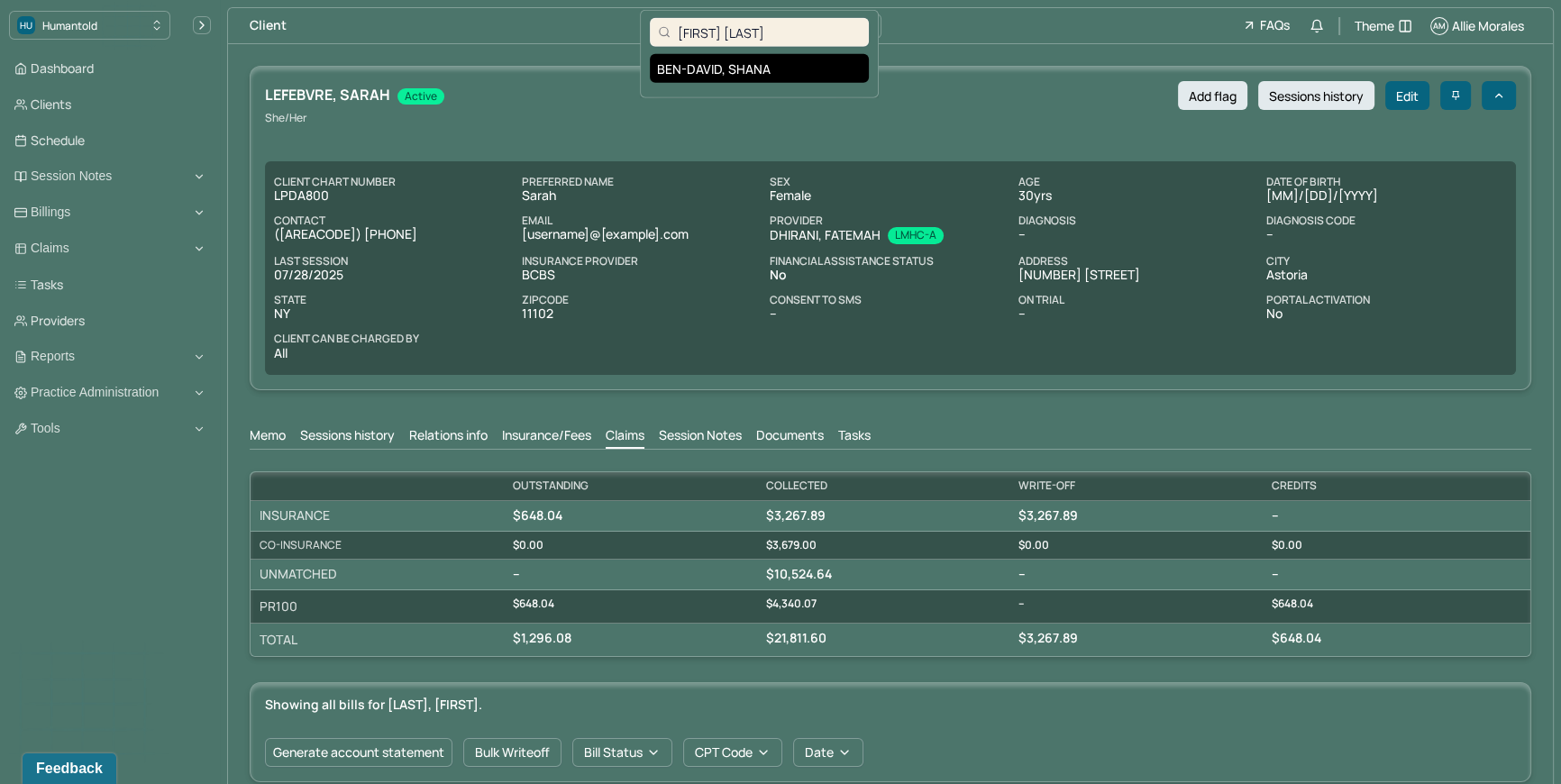 type on "Shana Ben-David" 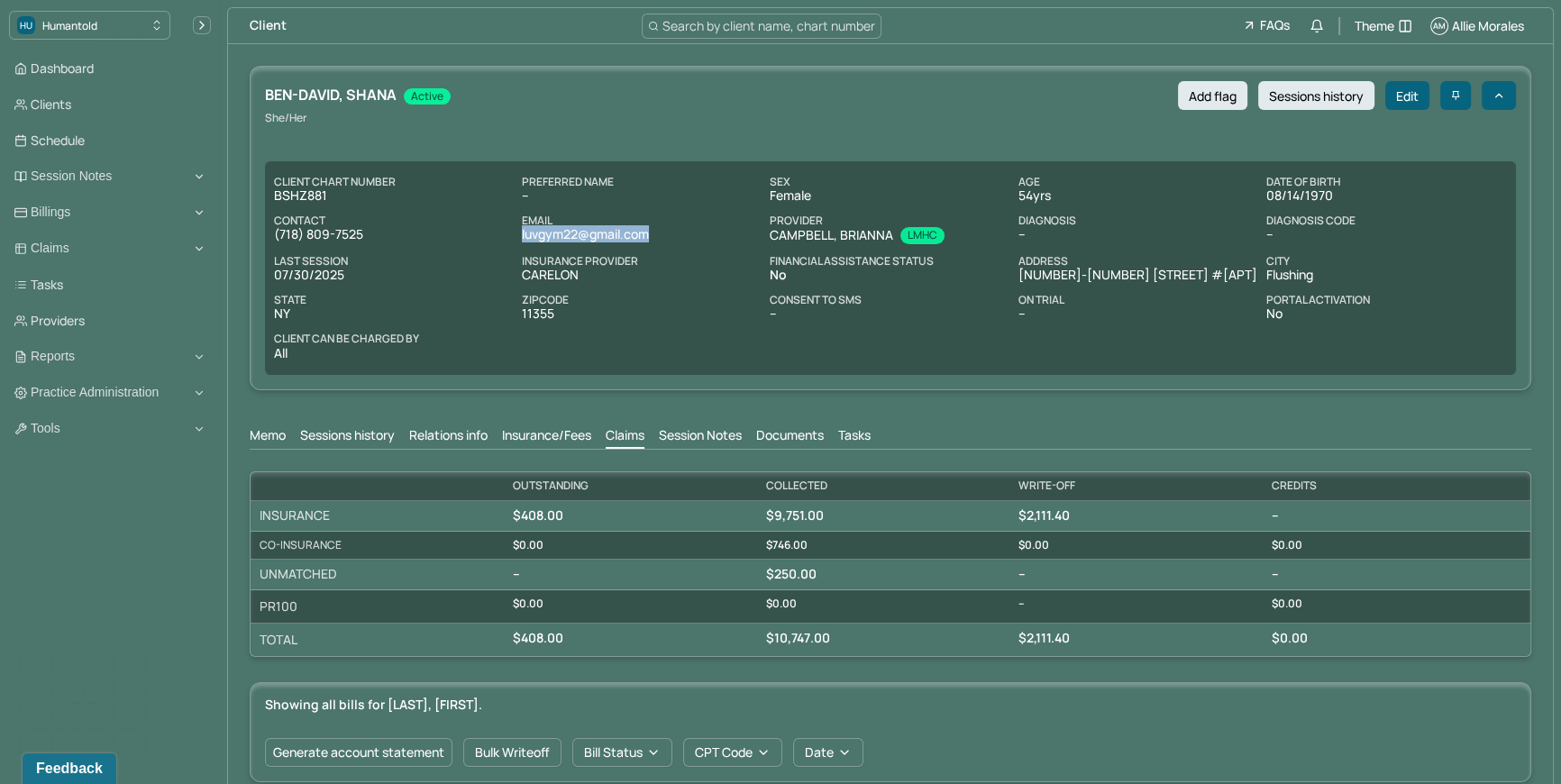 drag, startPoint x: 516, startPoint y: 234, endPoint x: 653, endPoint y: 236, distance: 137.0146 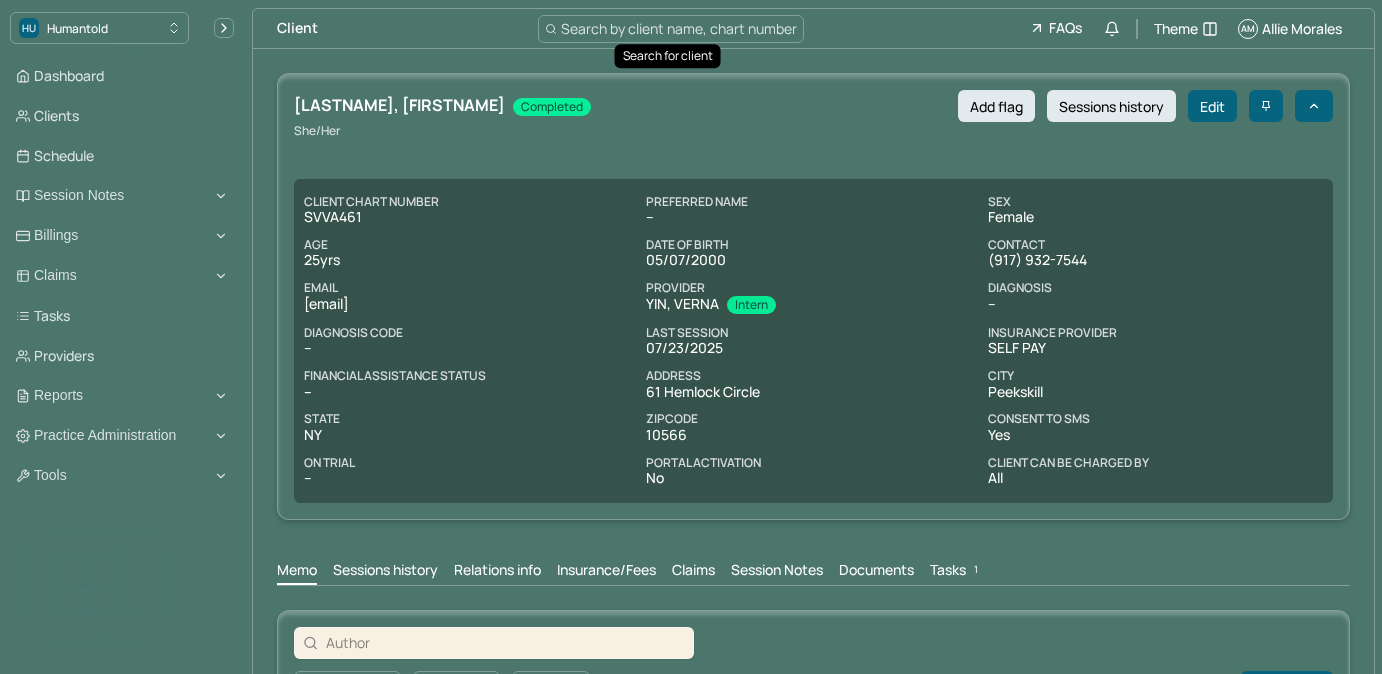 scroll, scrollTop: 0, scrollLeft: 0, axis: both 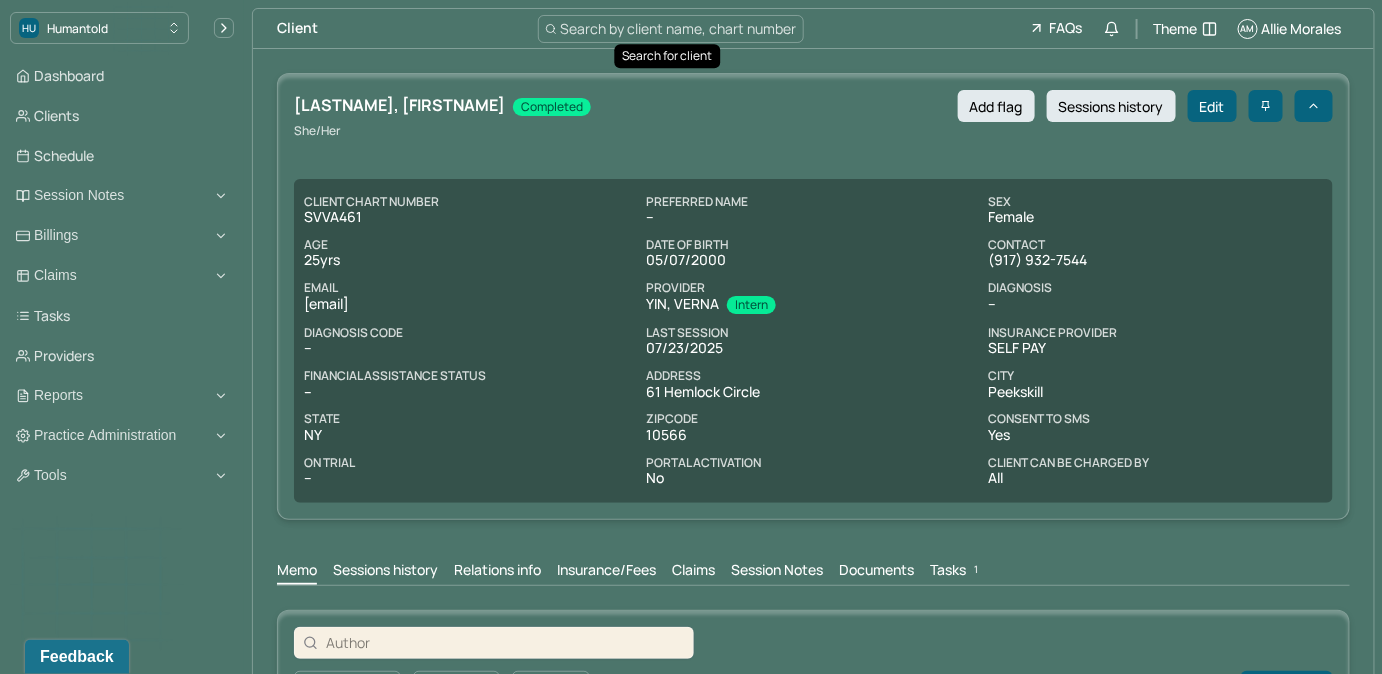 type 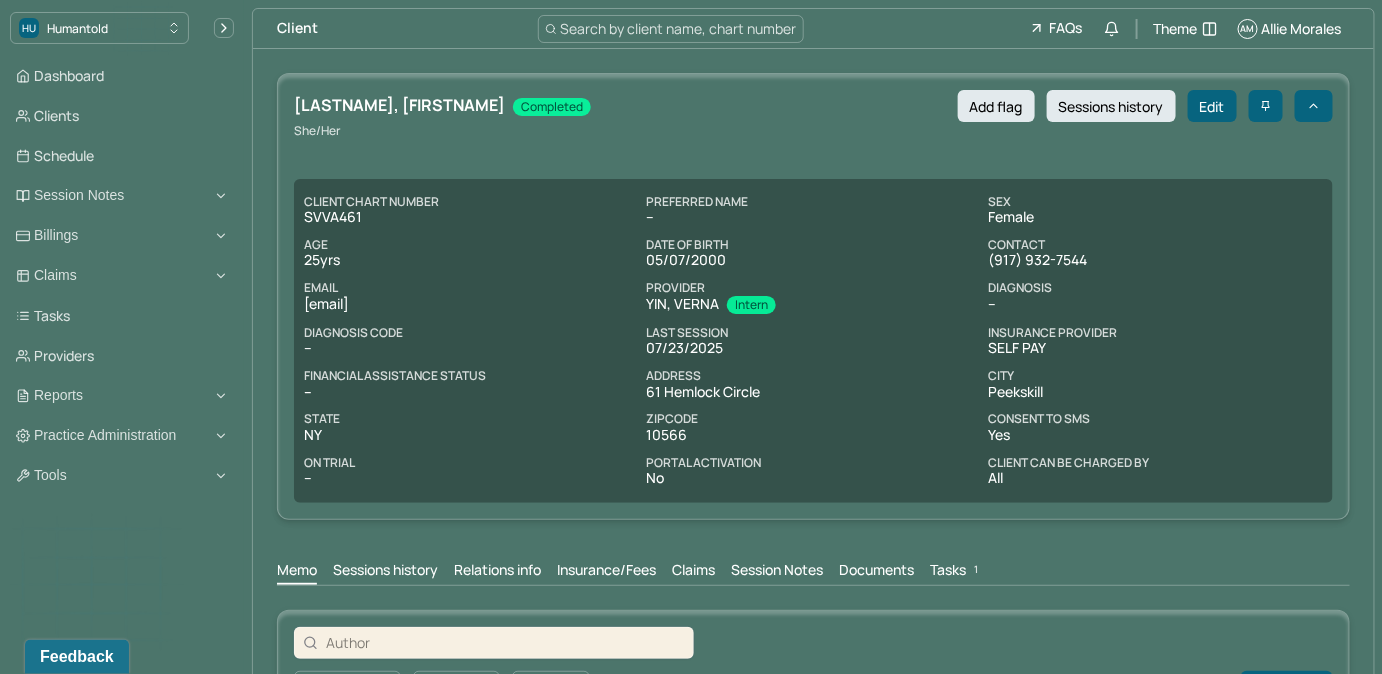 click on "Search by client name, chart number" at bounding box center (679, 28) 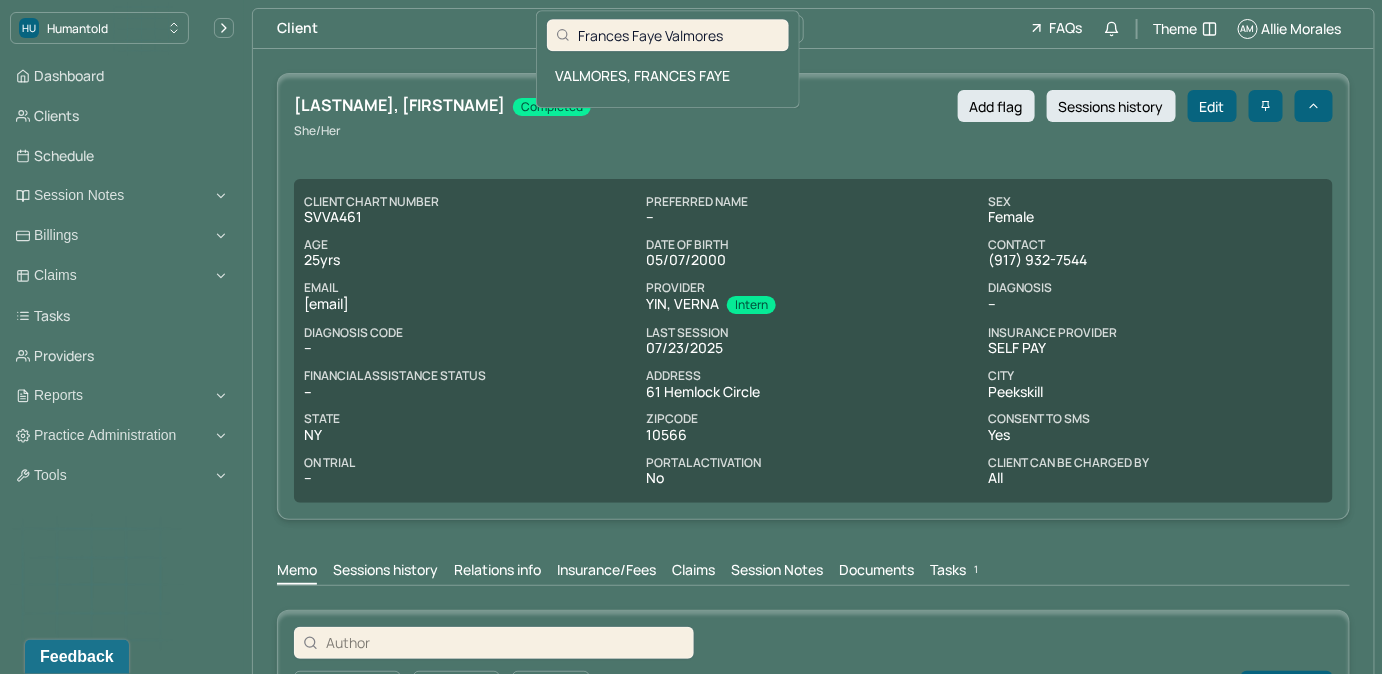 type on "Frances Faye Valmores" 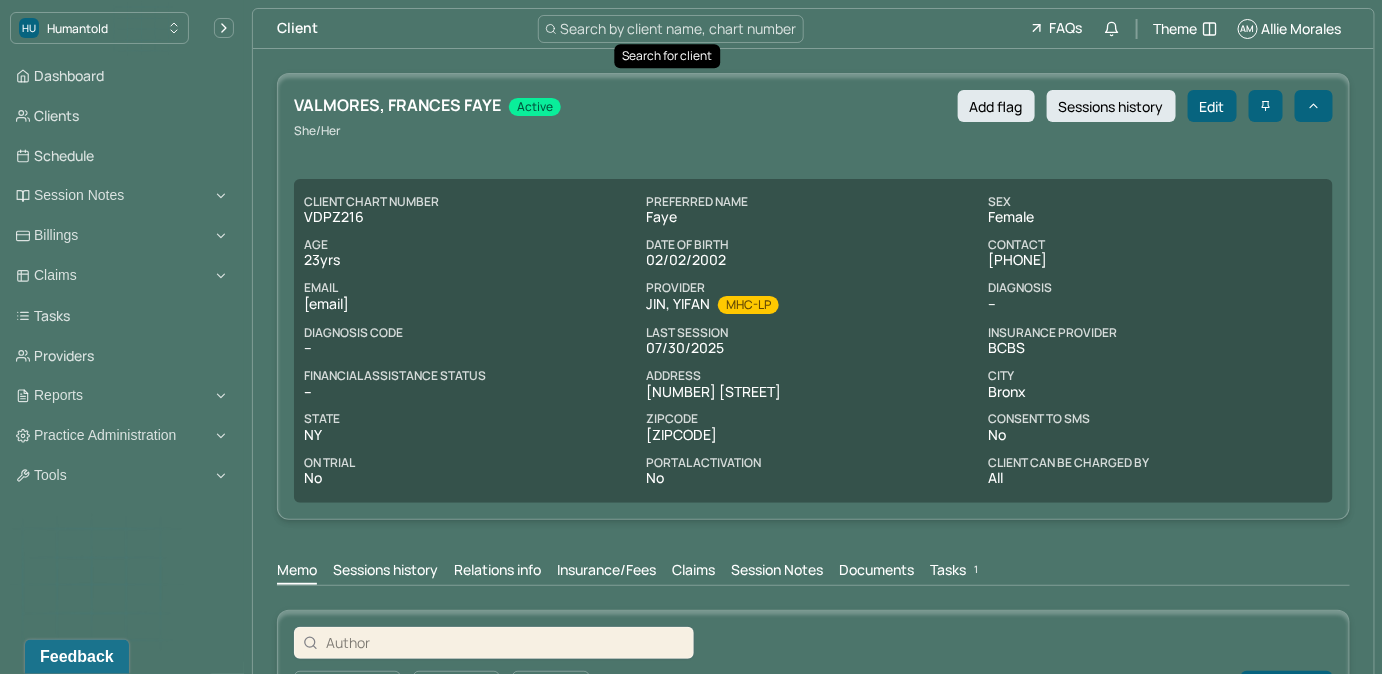 click on "Claims" at bounding box center (693, 572) 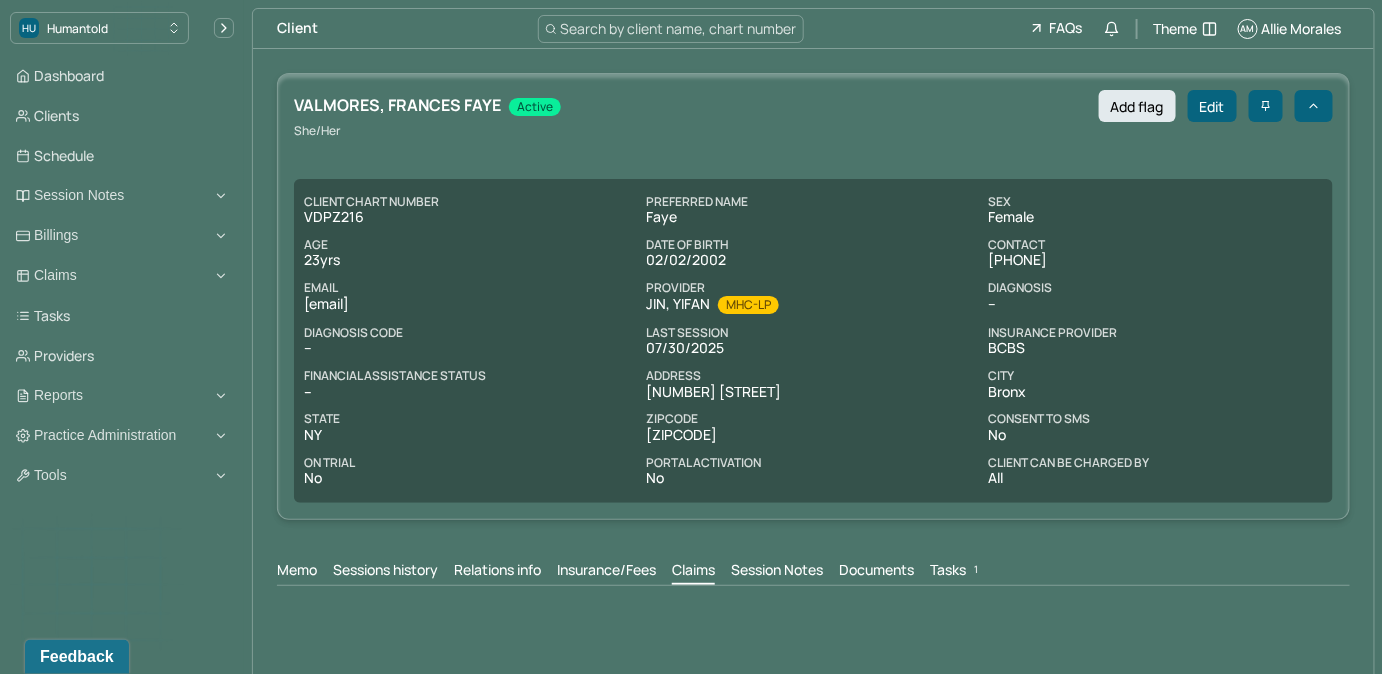 scroll, scrollTop: 0, scrollLeft: 0, axis: both 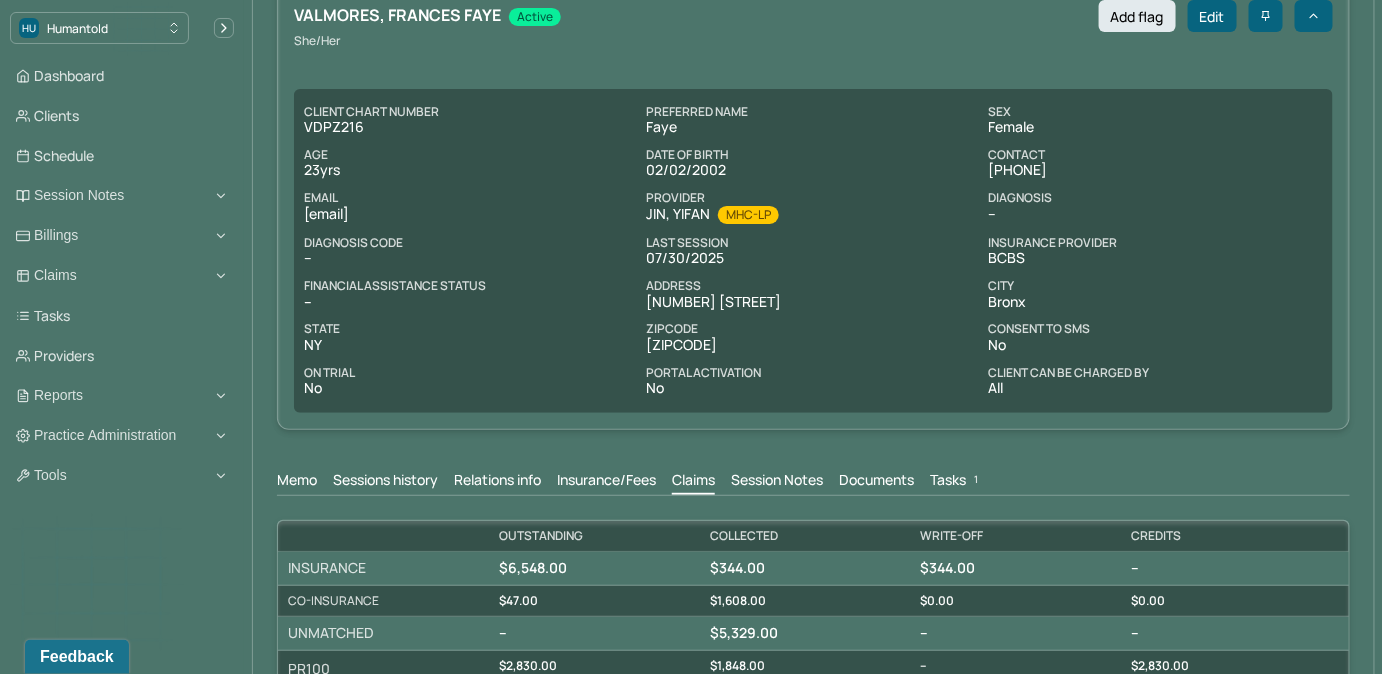 drag, startPoint x: 298, startPoint y: 209, endPoint x: 479, endPoint y: 215, distance: 181.09943 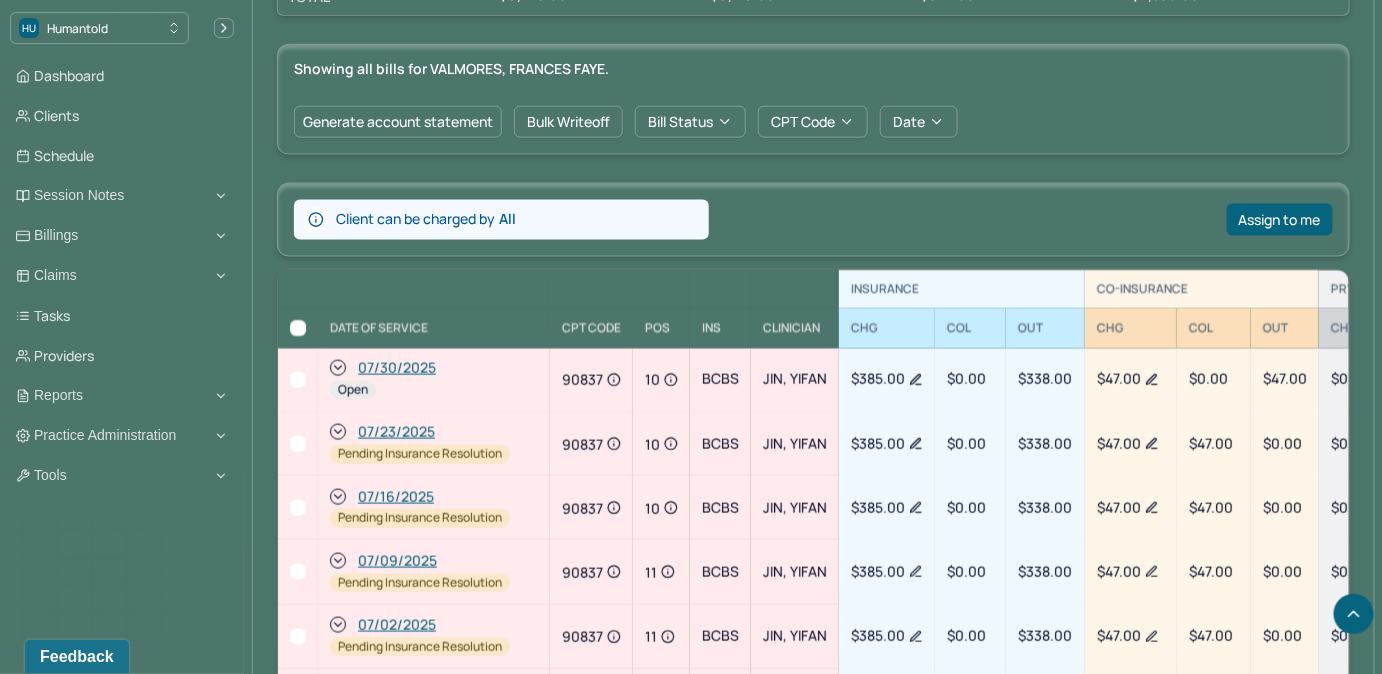 scroll, scrollTop: 818, scrollLeft: 0, axis: vertical 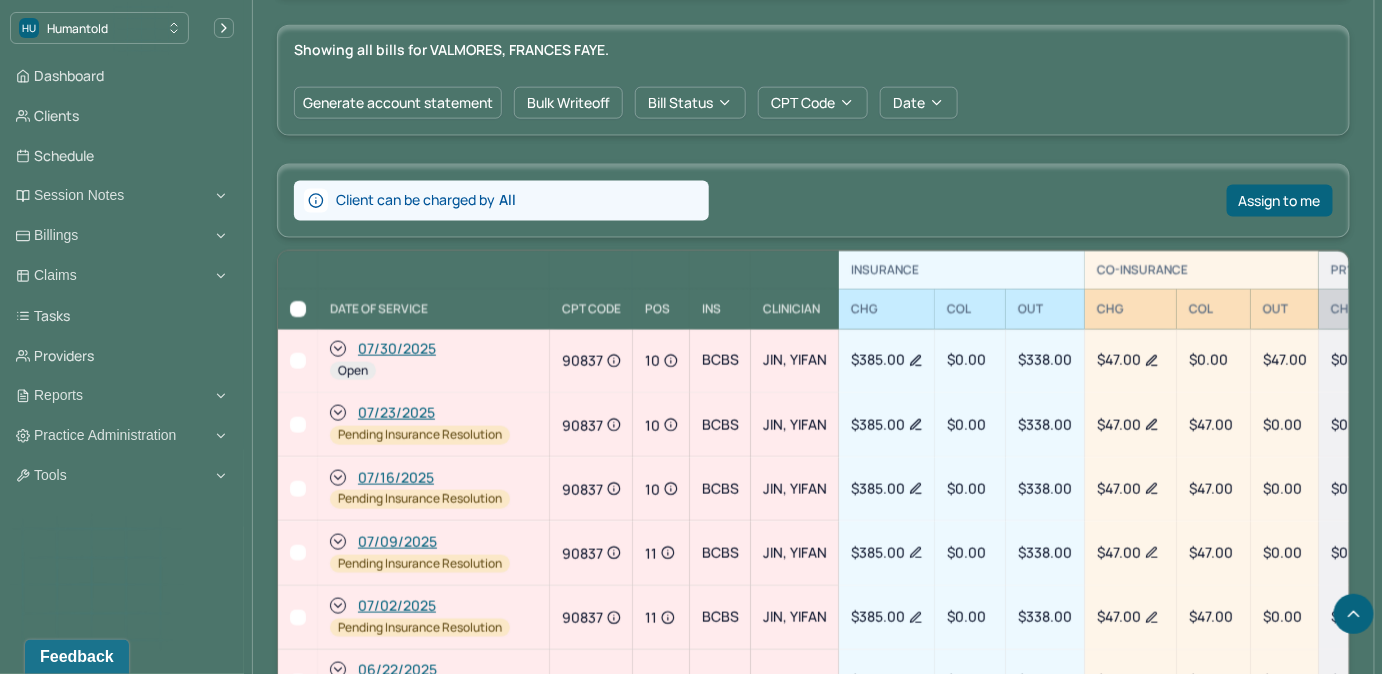 click 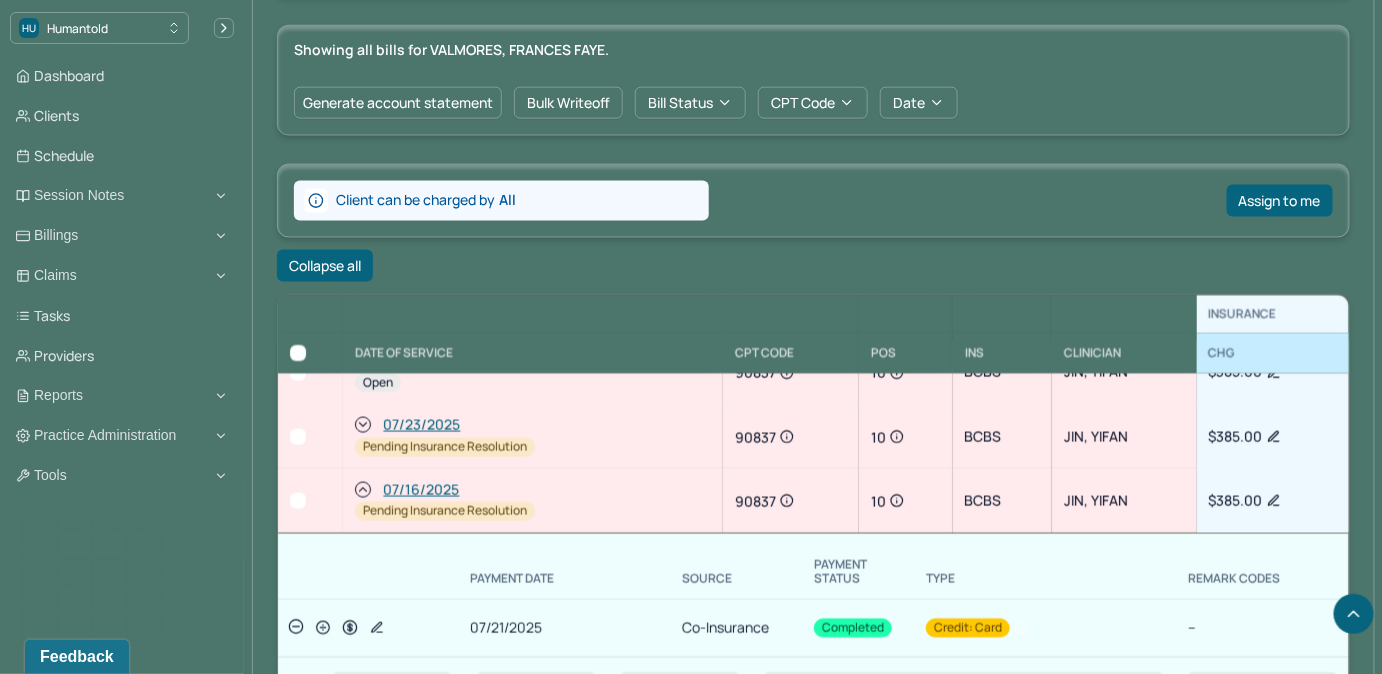 scroll, scrollTop: 0, scrollLeft: 0, axis: both 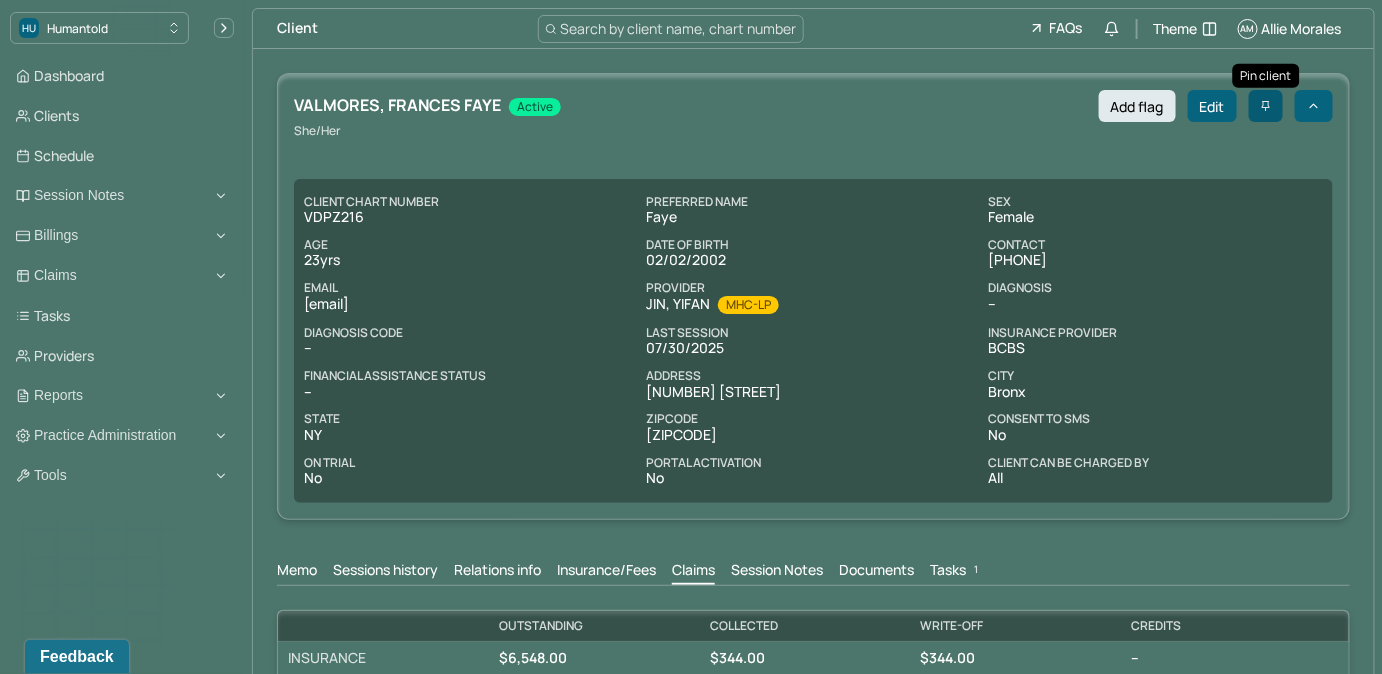 click 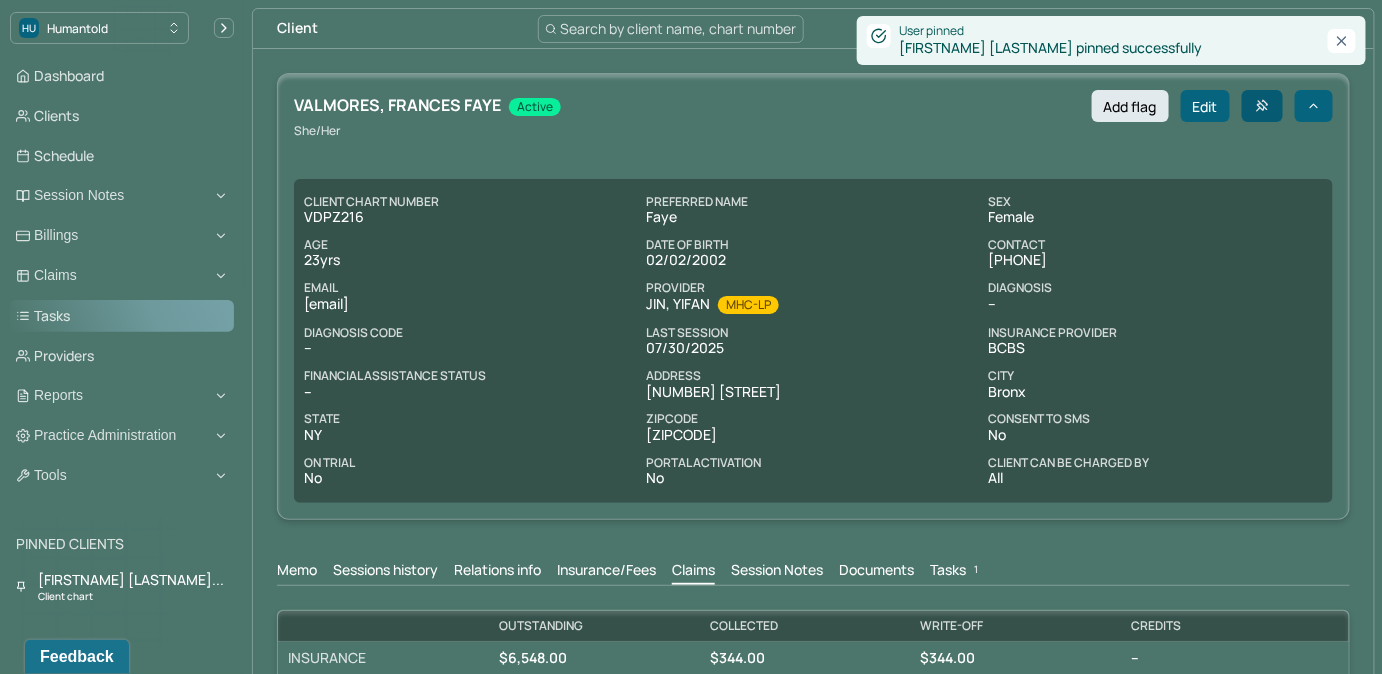 click on "Tasks" at bounding box center (122, 316) 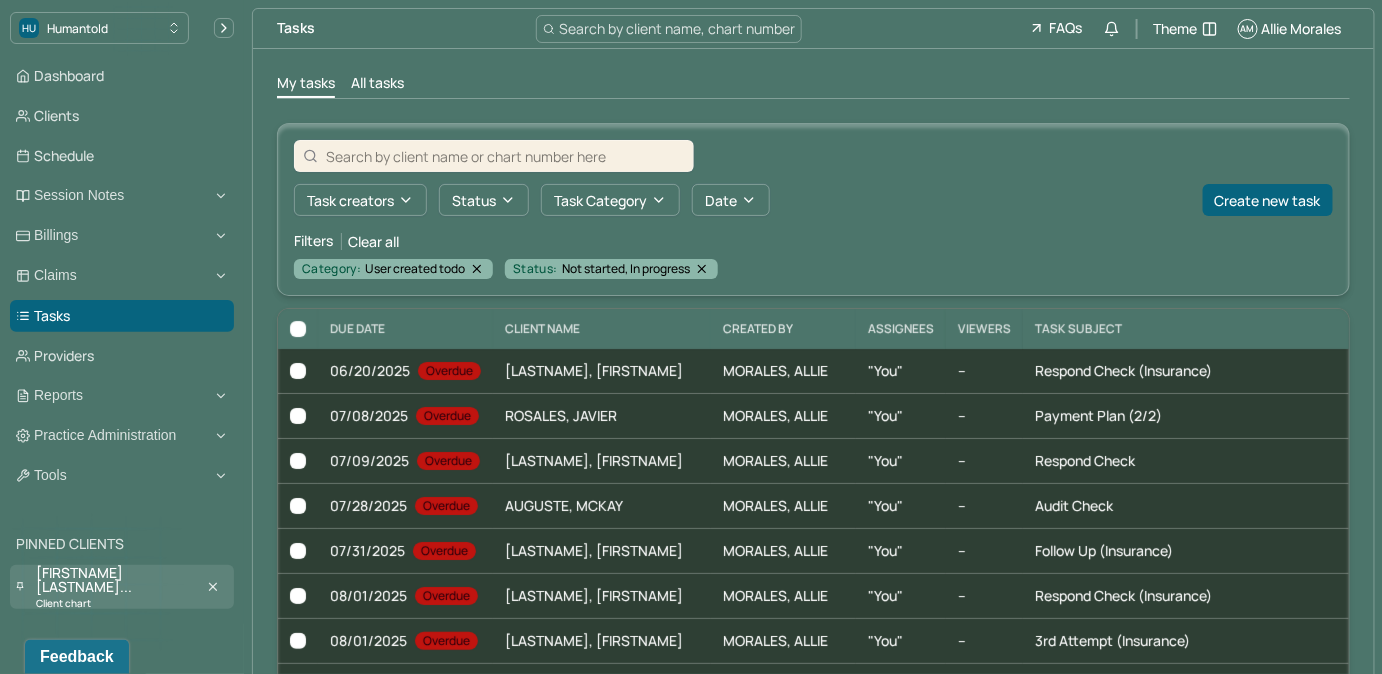 click on "Frances Faye Val..." at bounding box center [115, 580] 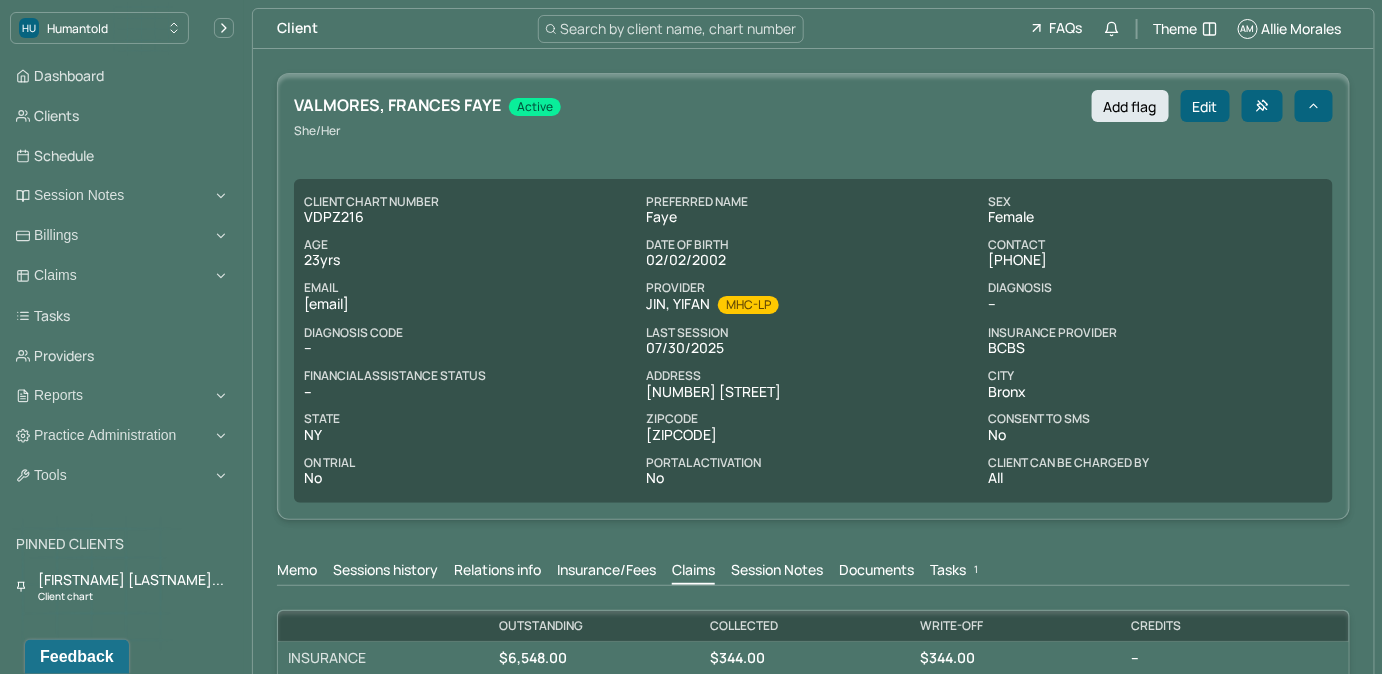 scroll, scrollTop: 0, scrollLeft: 0, axis: both 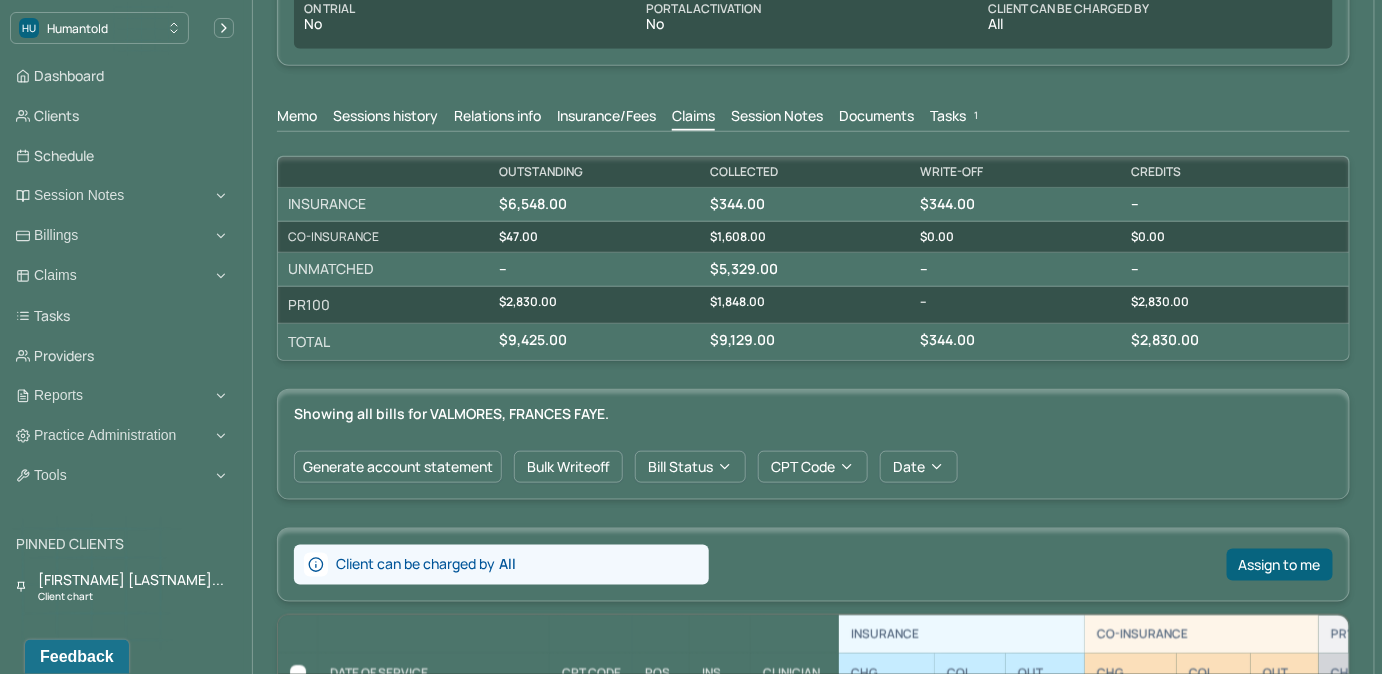 click on "Tasks 1" at bounding box center [956, 118] 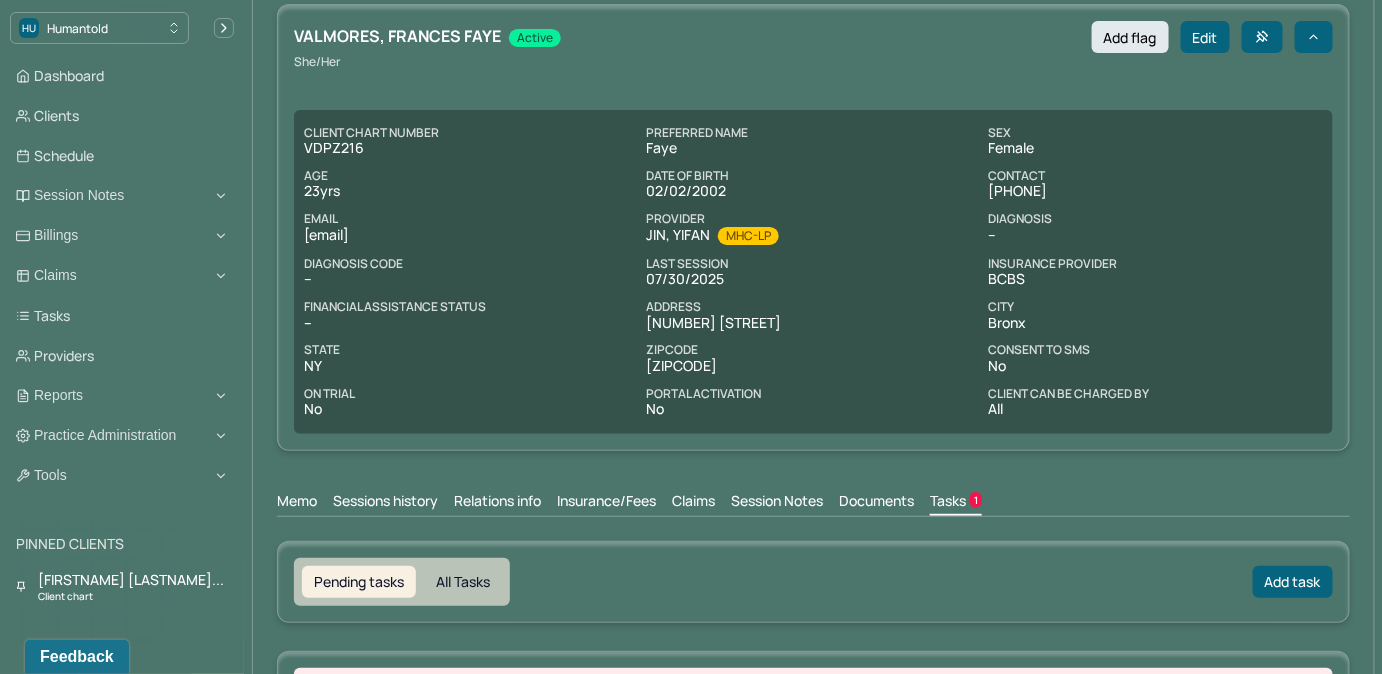 scroll, scrollTop: 211, scrollLeft: 0, axis: vertical 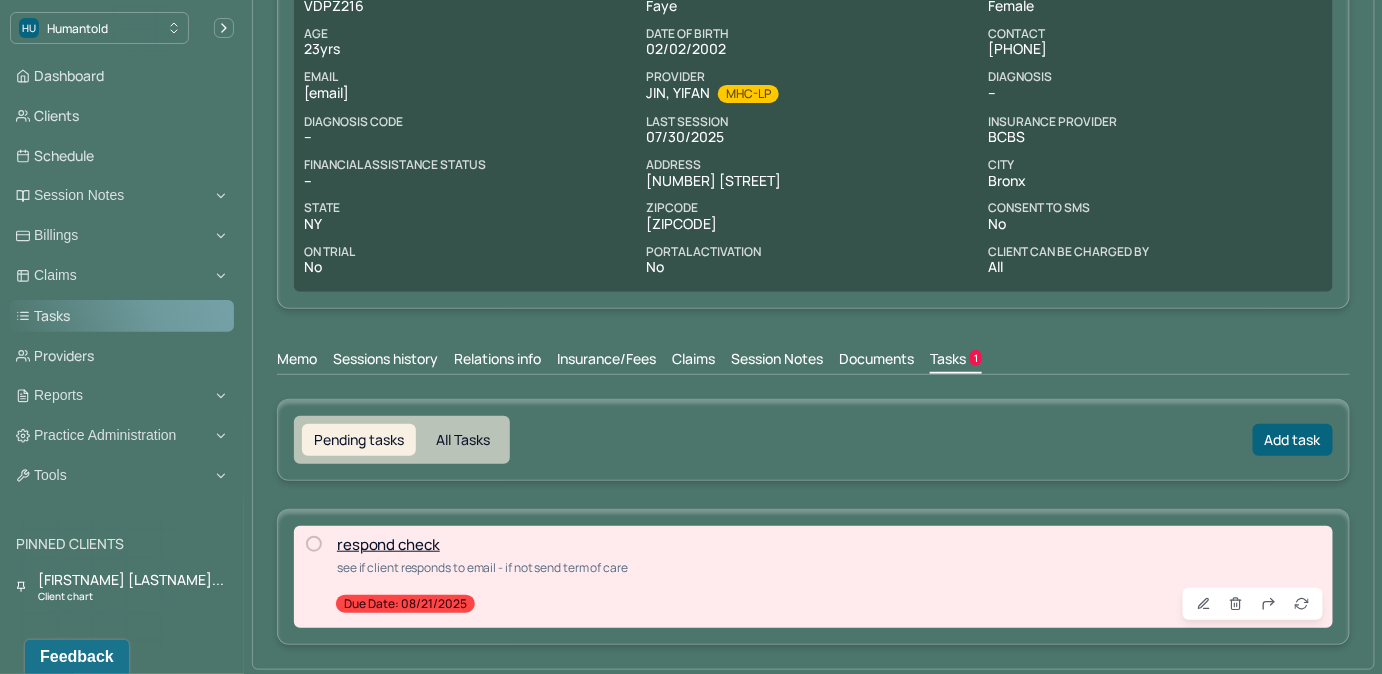 click on "Tasks" at bounding box center [122, 316] 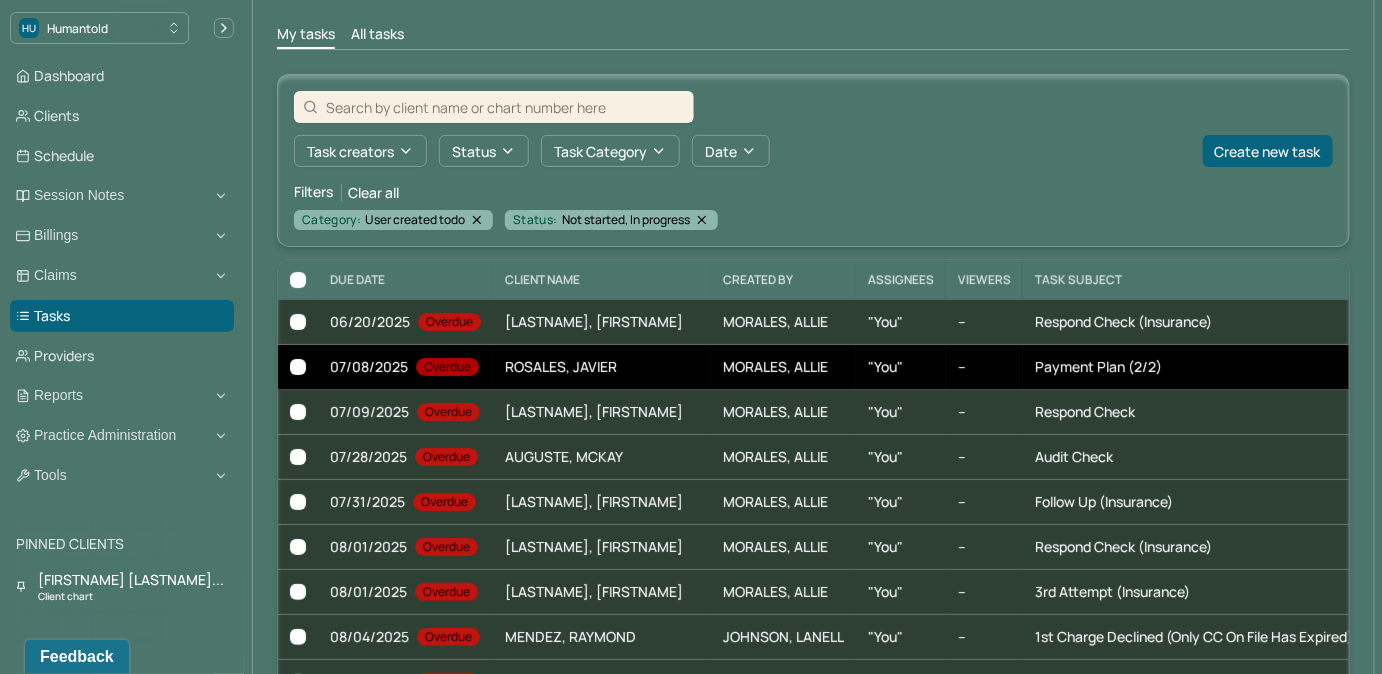 scroll, scrollTop: 181, scrollLeft: 0, axis: vertical 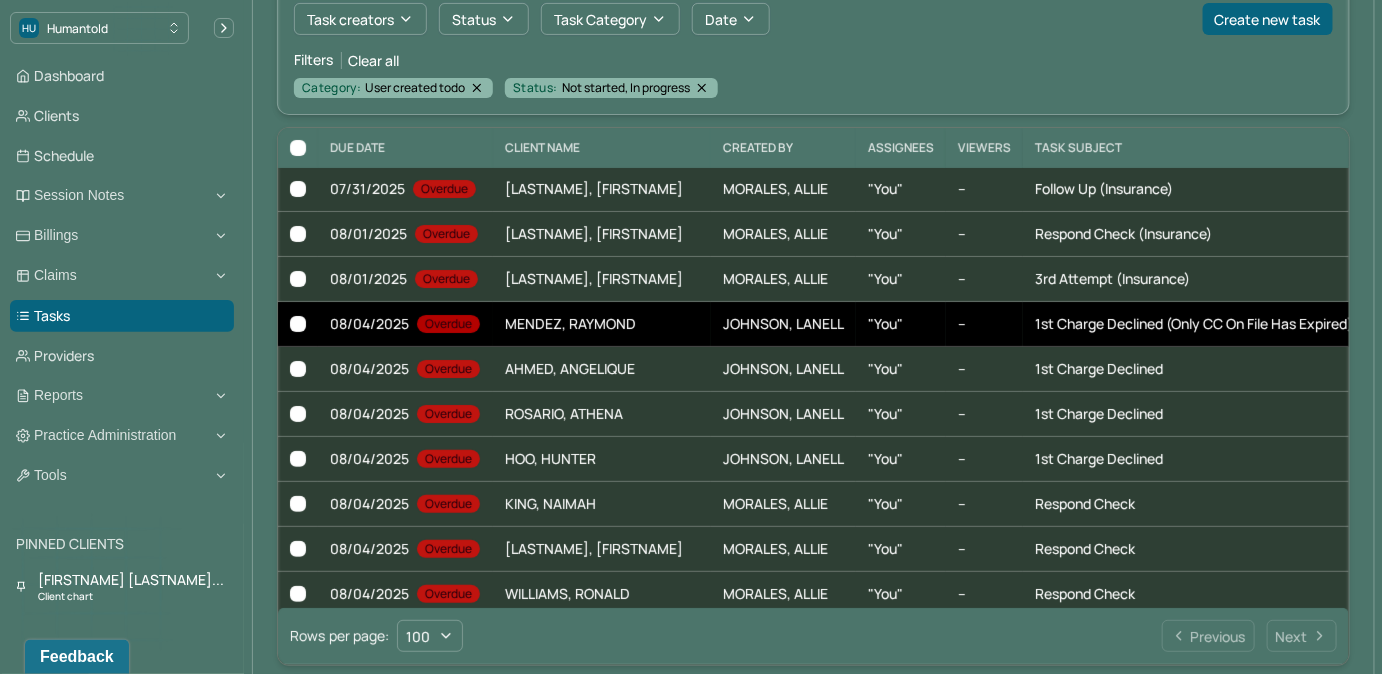 click on "1st Charge Declined (Only CC on file has expired)" at bounding box center (1194, 323) 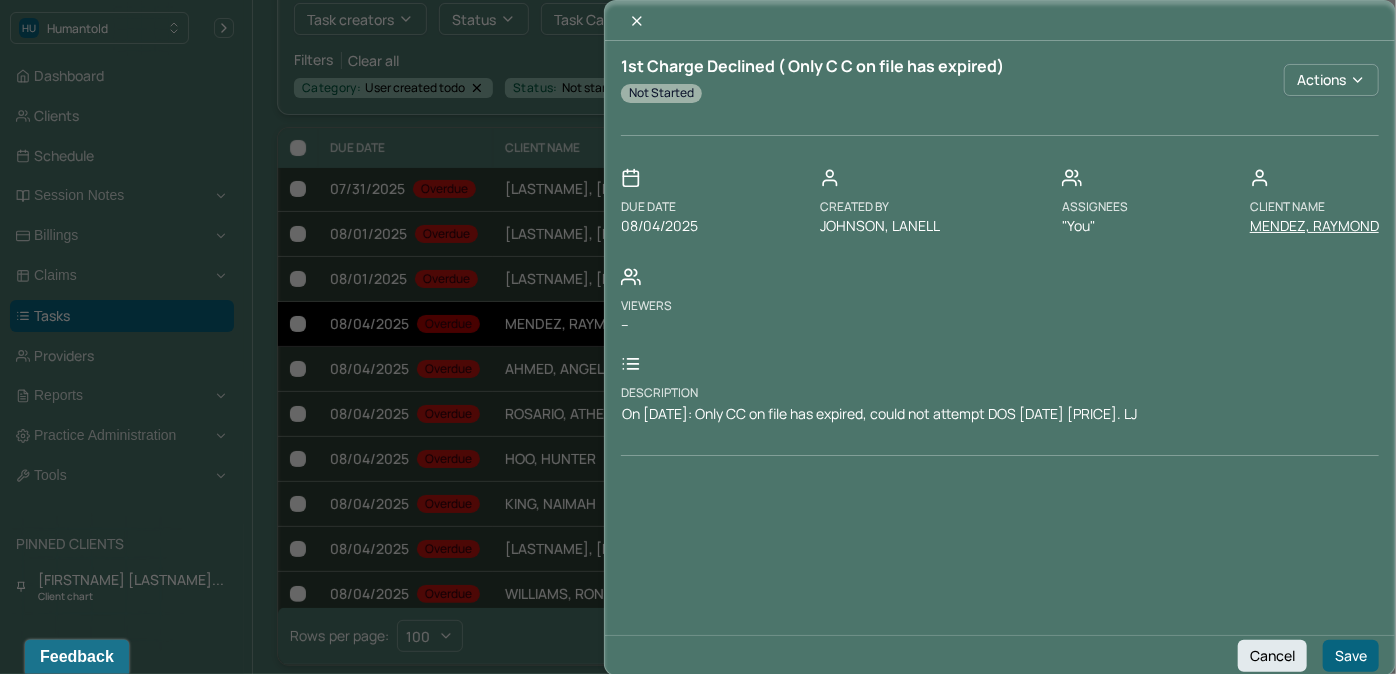 click on "MENDEZ, RAYMOND" at bounding box center (1314, 226) 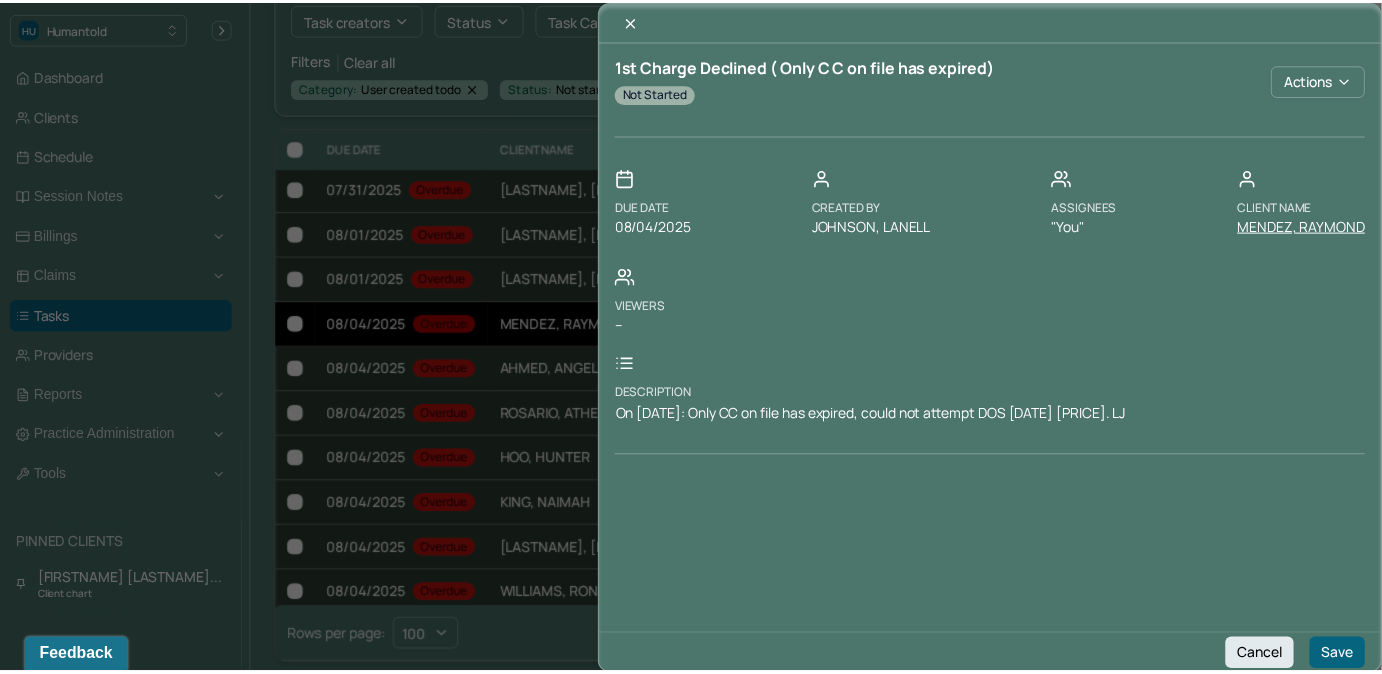 scroll, scrollTop: 0, scrollLeft: 0, axis: both 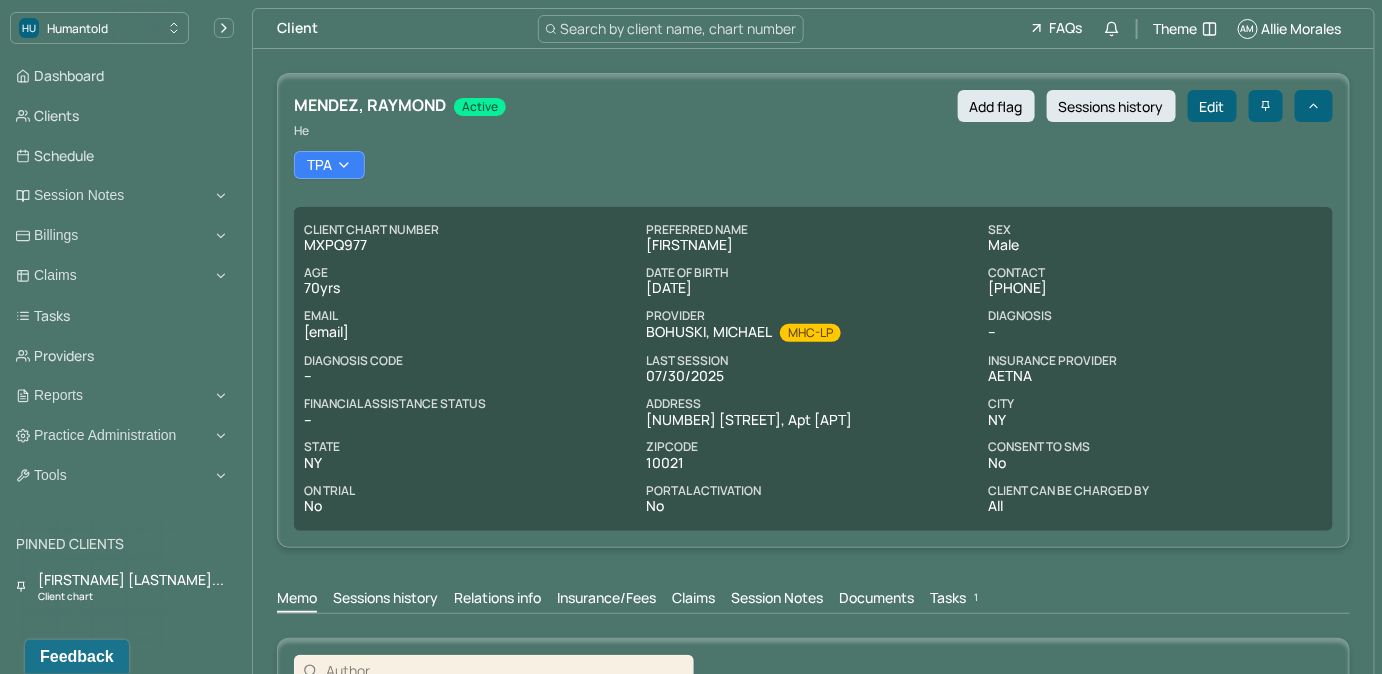 click on "Tasks 1" at bounding box center (956, 600) 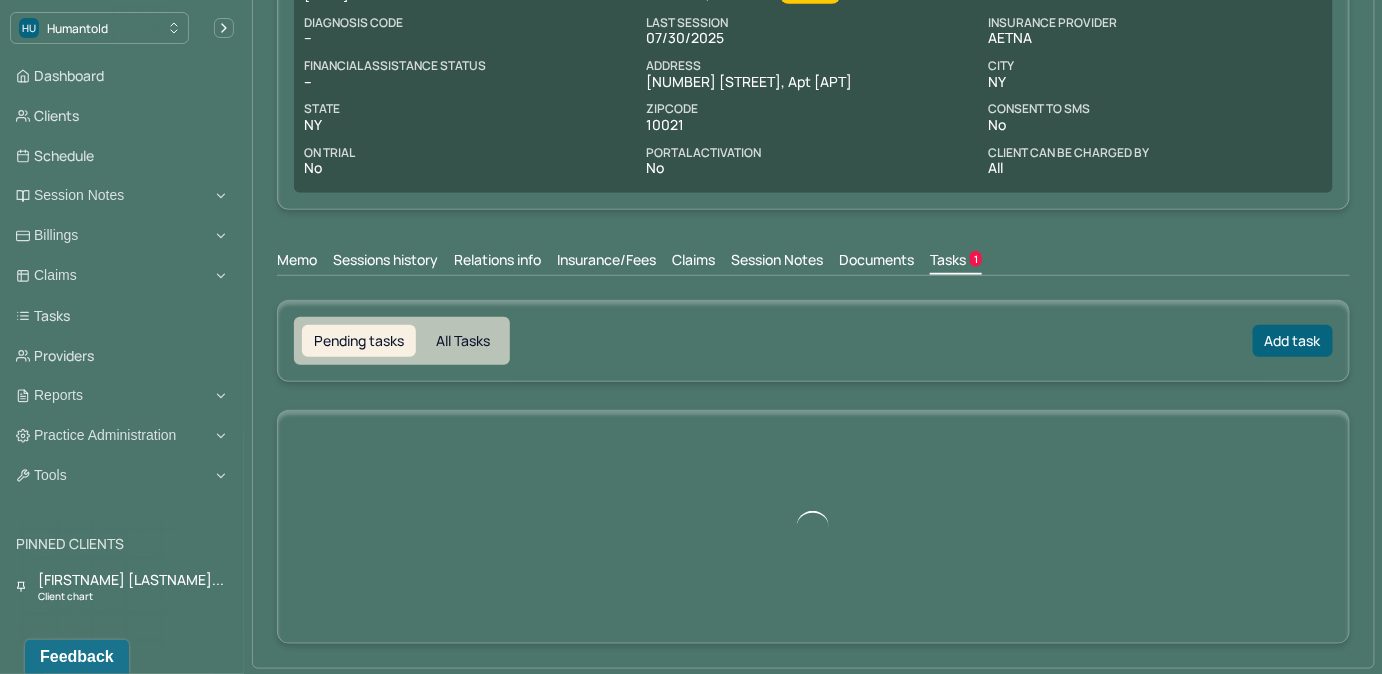 scroll, scrollTop: 240, scrollLeft: 0, axis: vertical 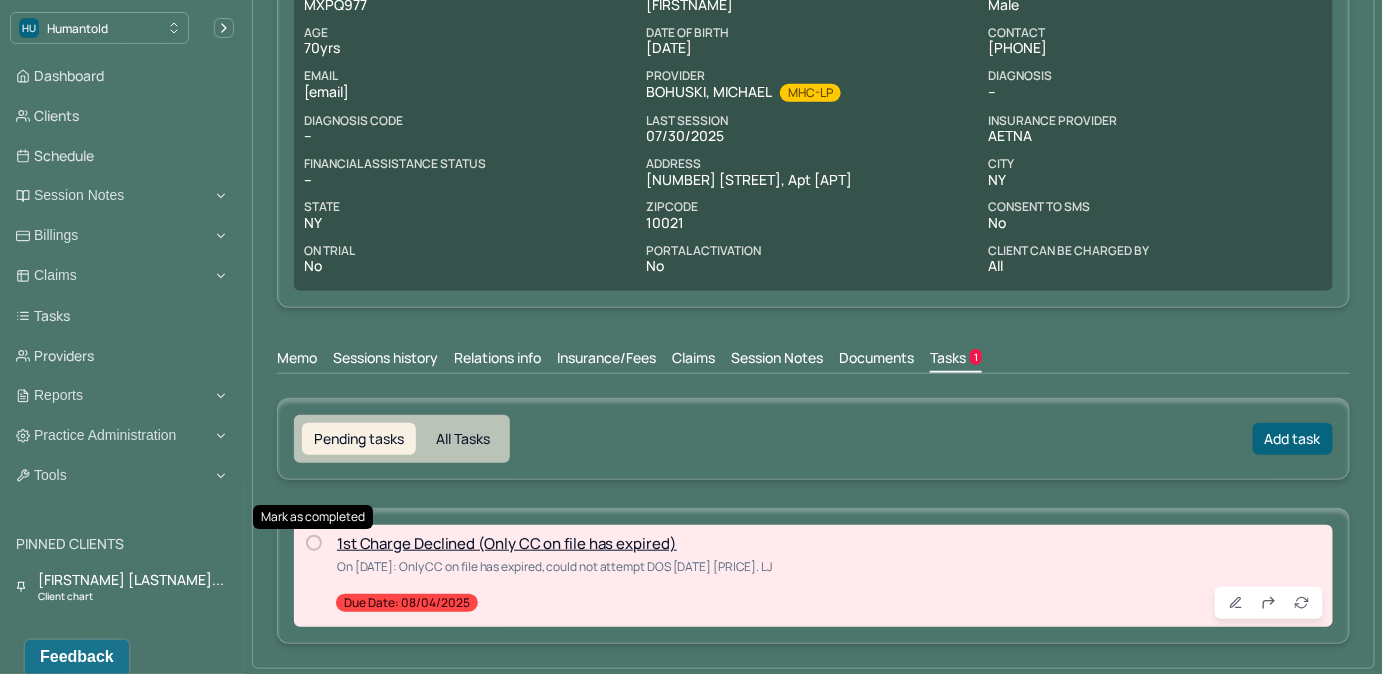 click at bounding box center [314, 543] 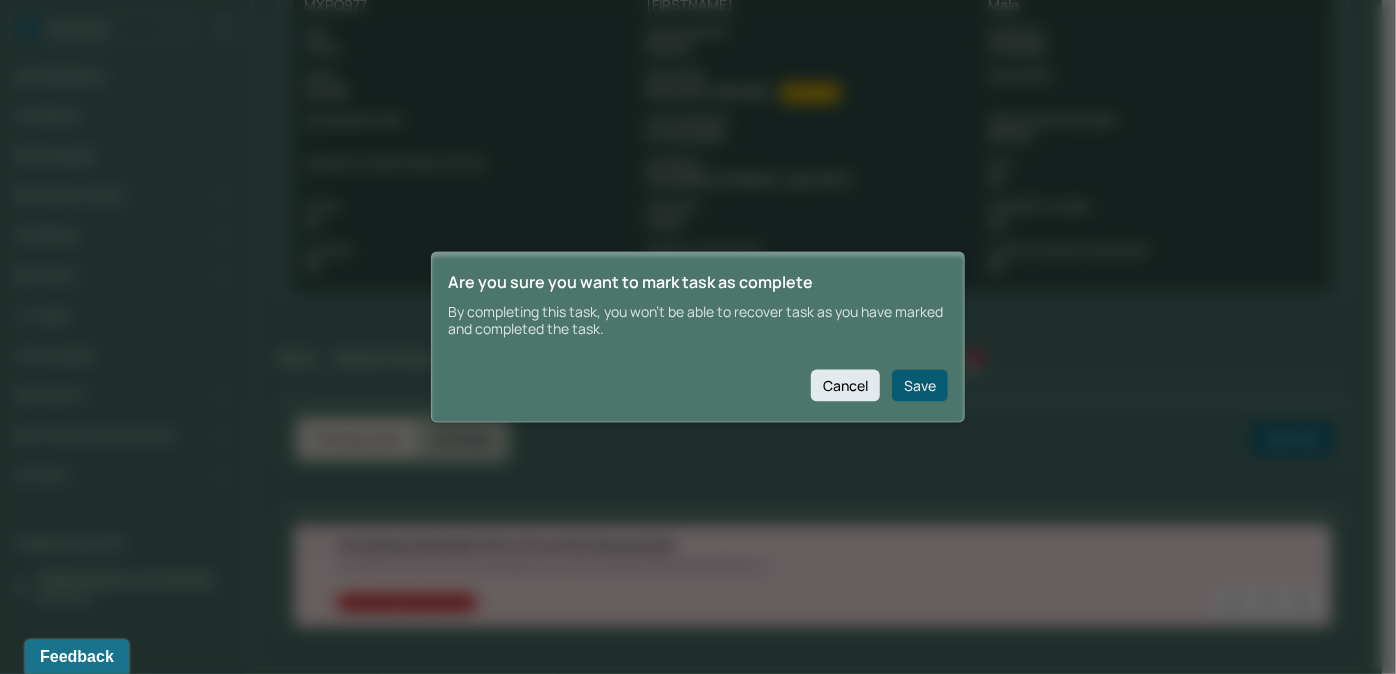 click on "Save" at bounding box center (920, 385) 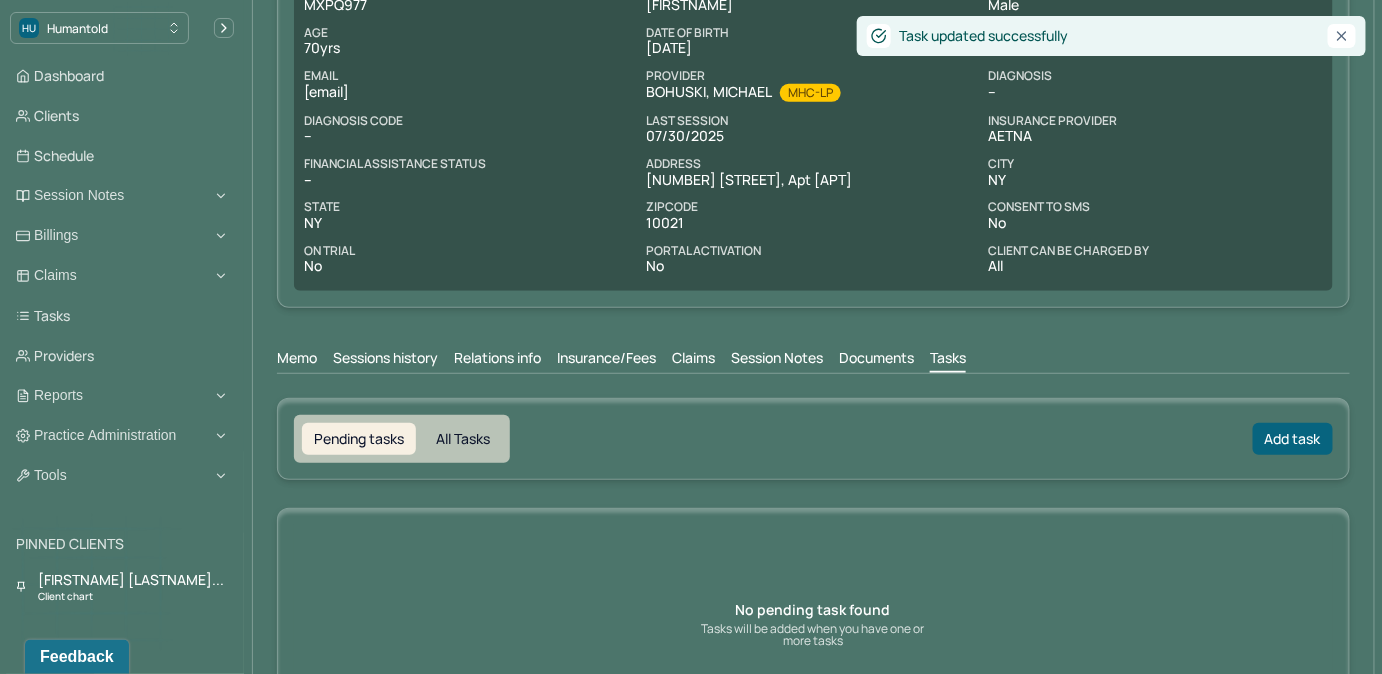 click on "Claims" at bounding box center [693, 360] 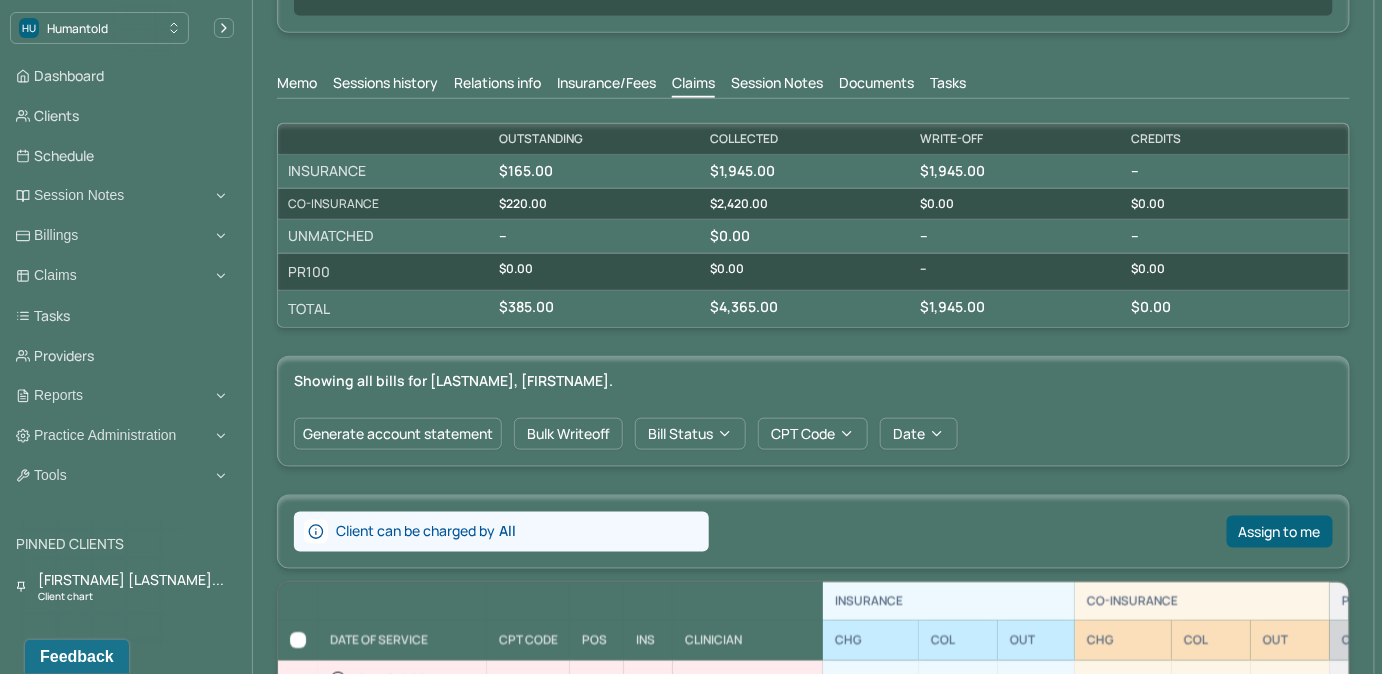 scroll, scrollTop: 183, scrollLeft: 0, axis: vertical 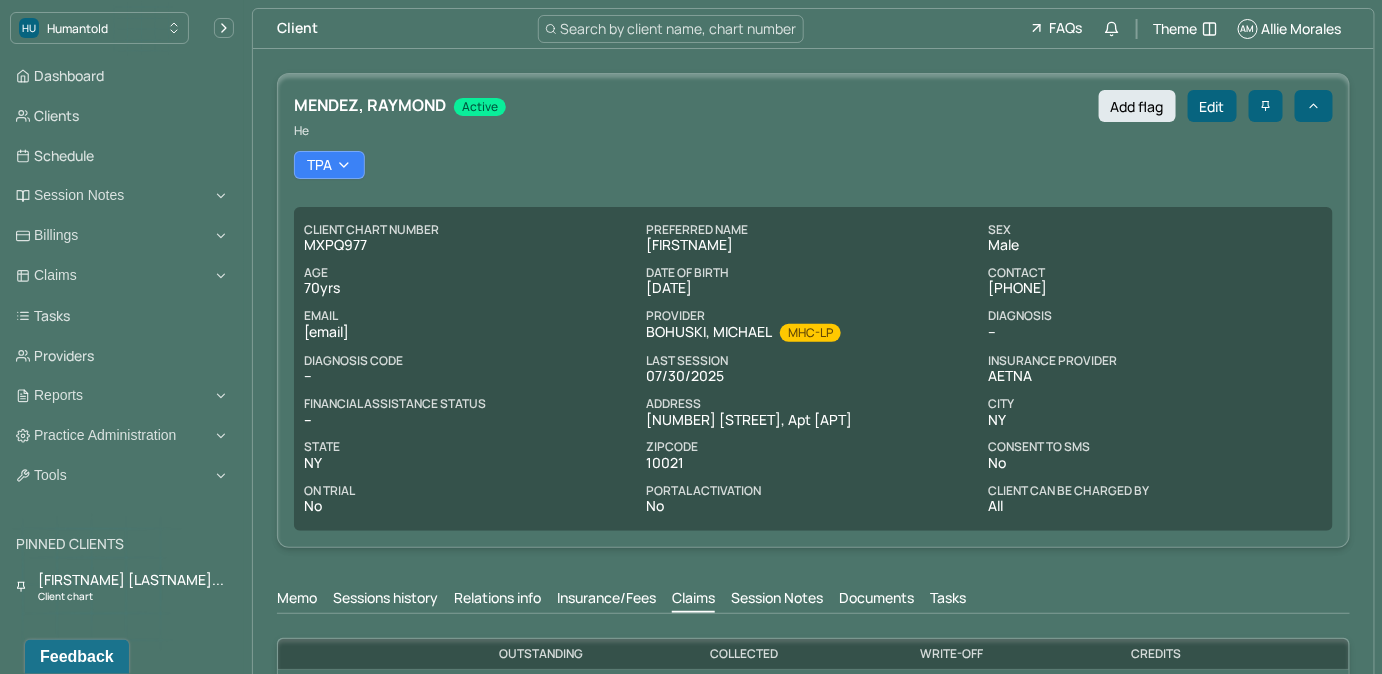 click on "Search by client name, chart number" at bounding box center (679, 28) 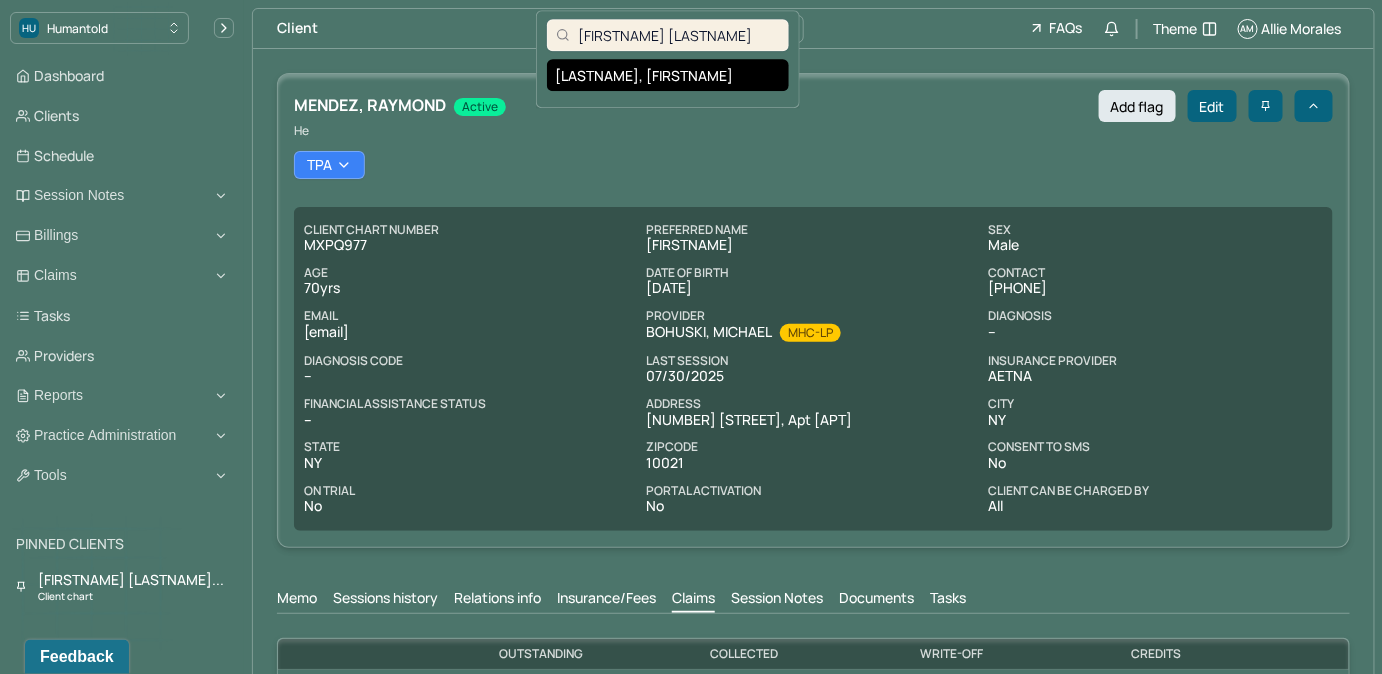 type on "Tara Sharp" 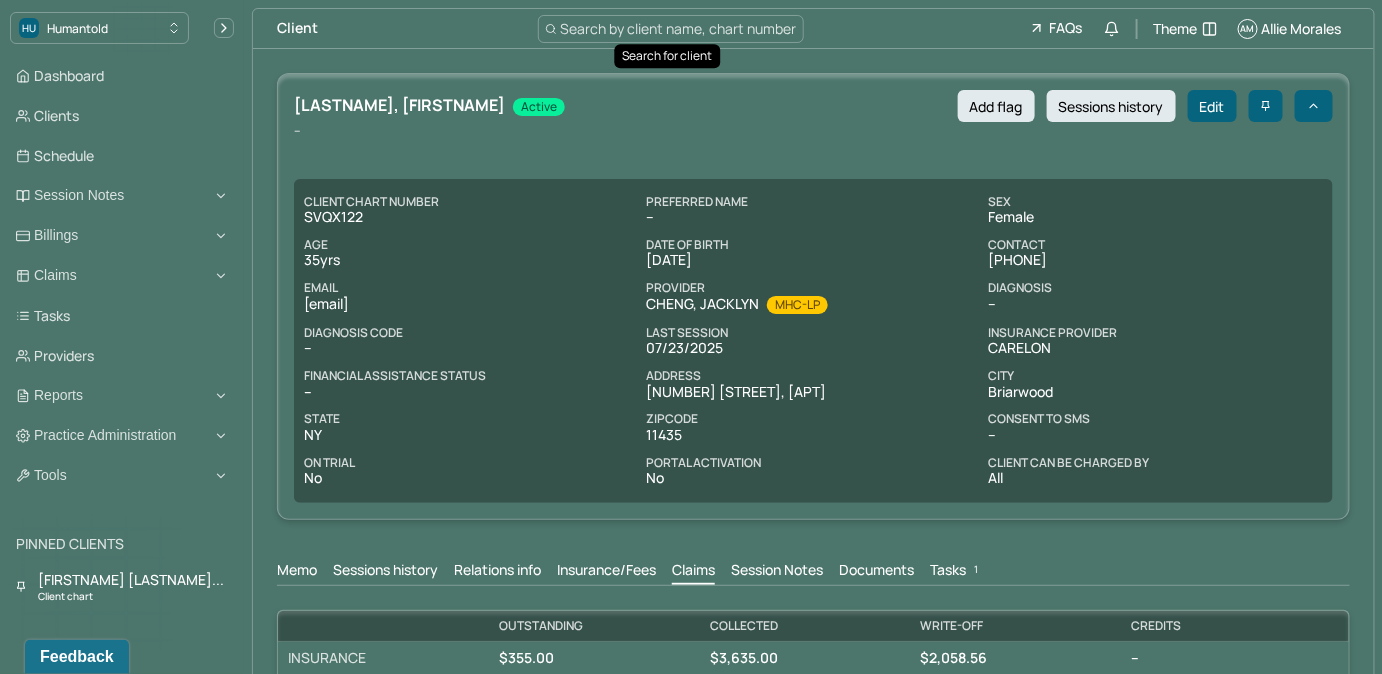 scroll, scrollTop: 0, scrollLeft: 0, axis: both 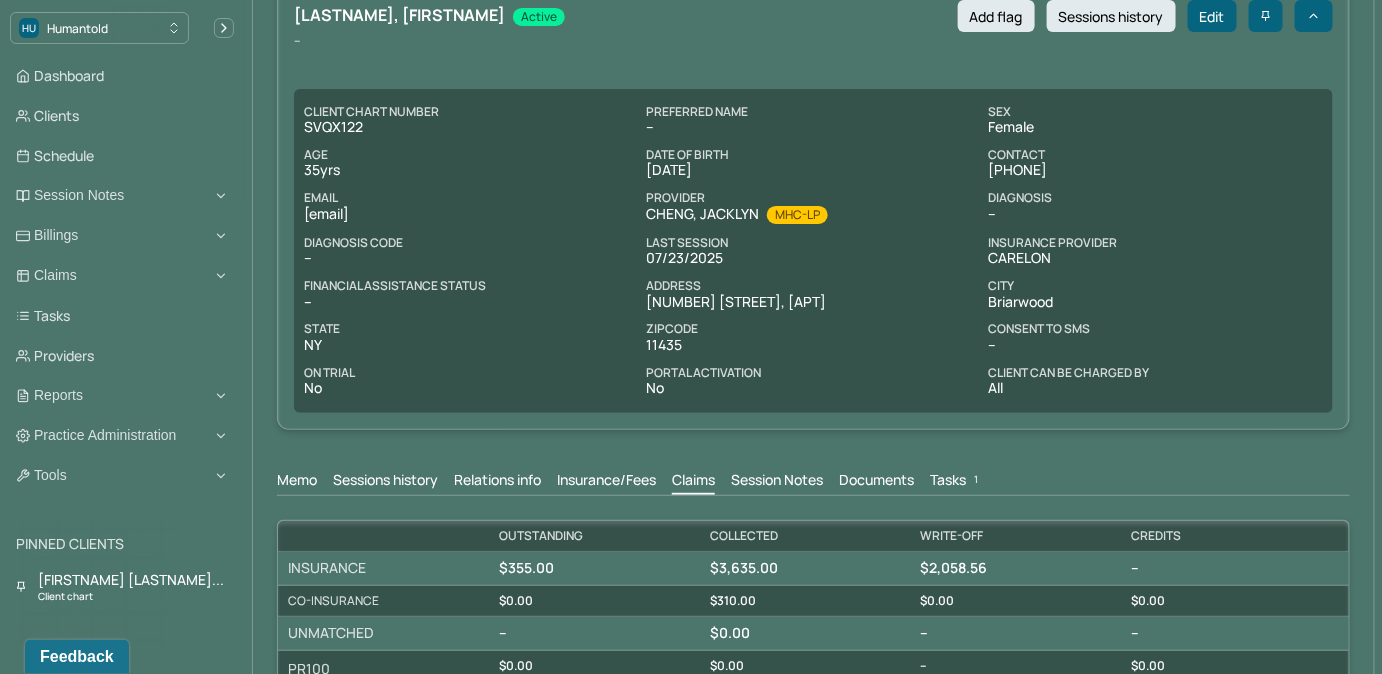 click on "Tasks 1" at bounding box center (956, 482) 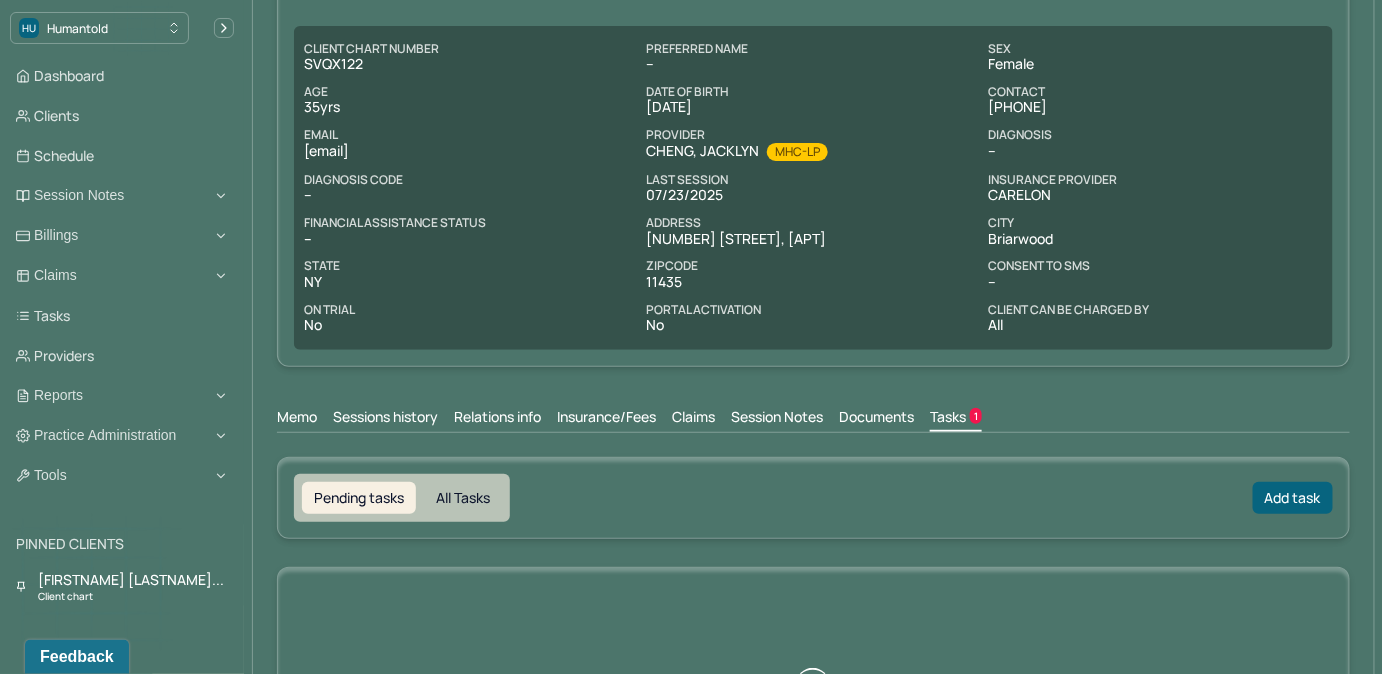 scroll, scrollTop: 211, scrollLeft: 0, axis: vertical 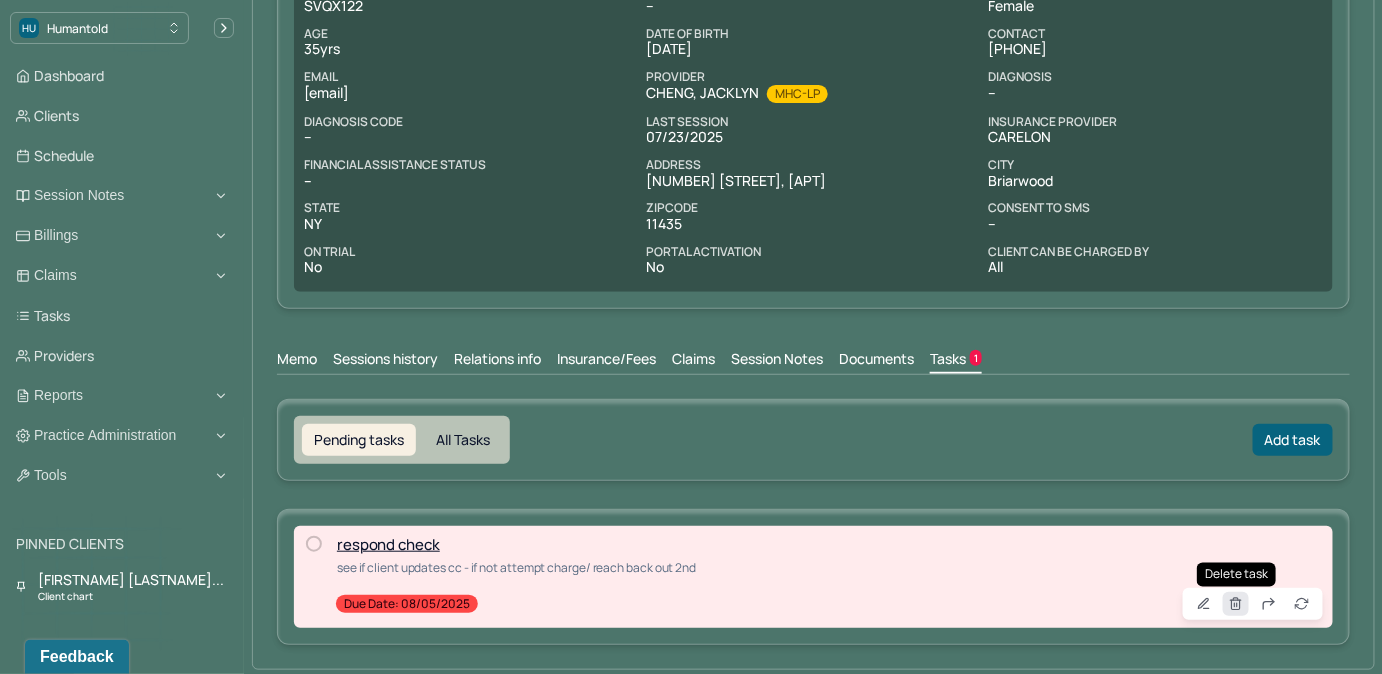 click 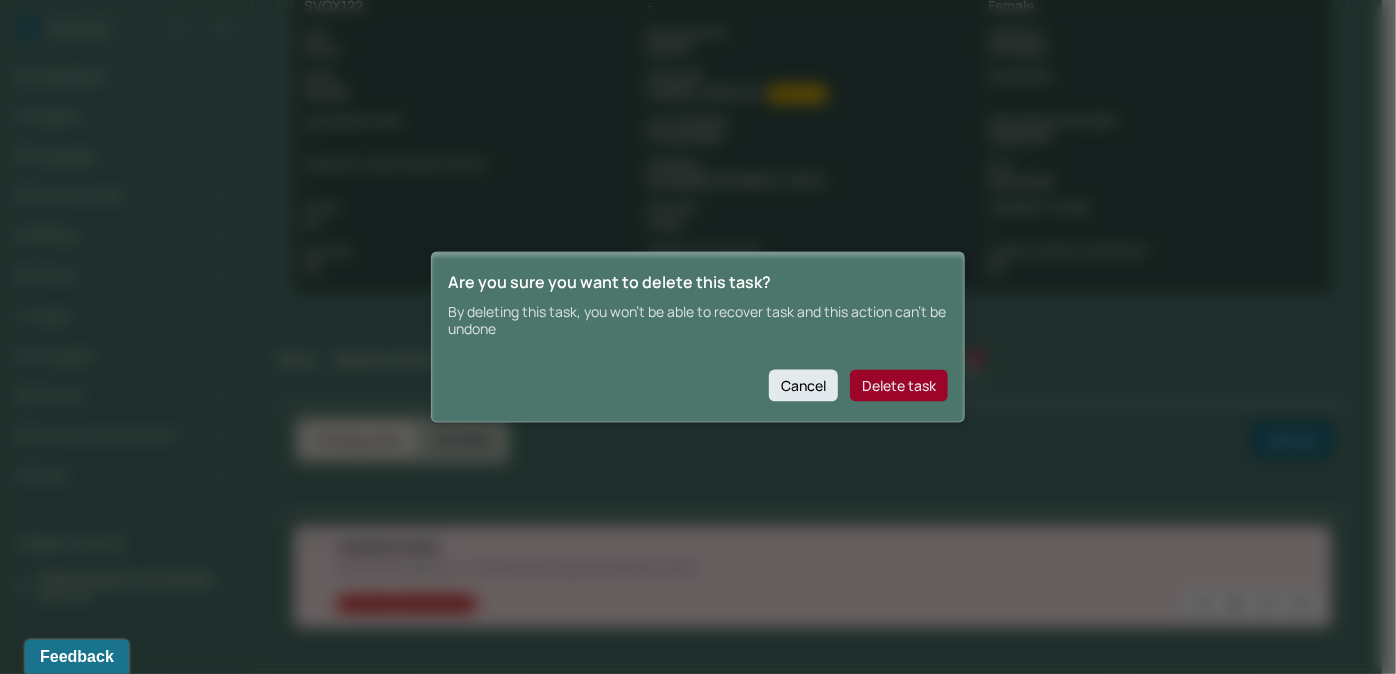 click on "Delete task" at bounding box center [899, 385] 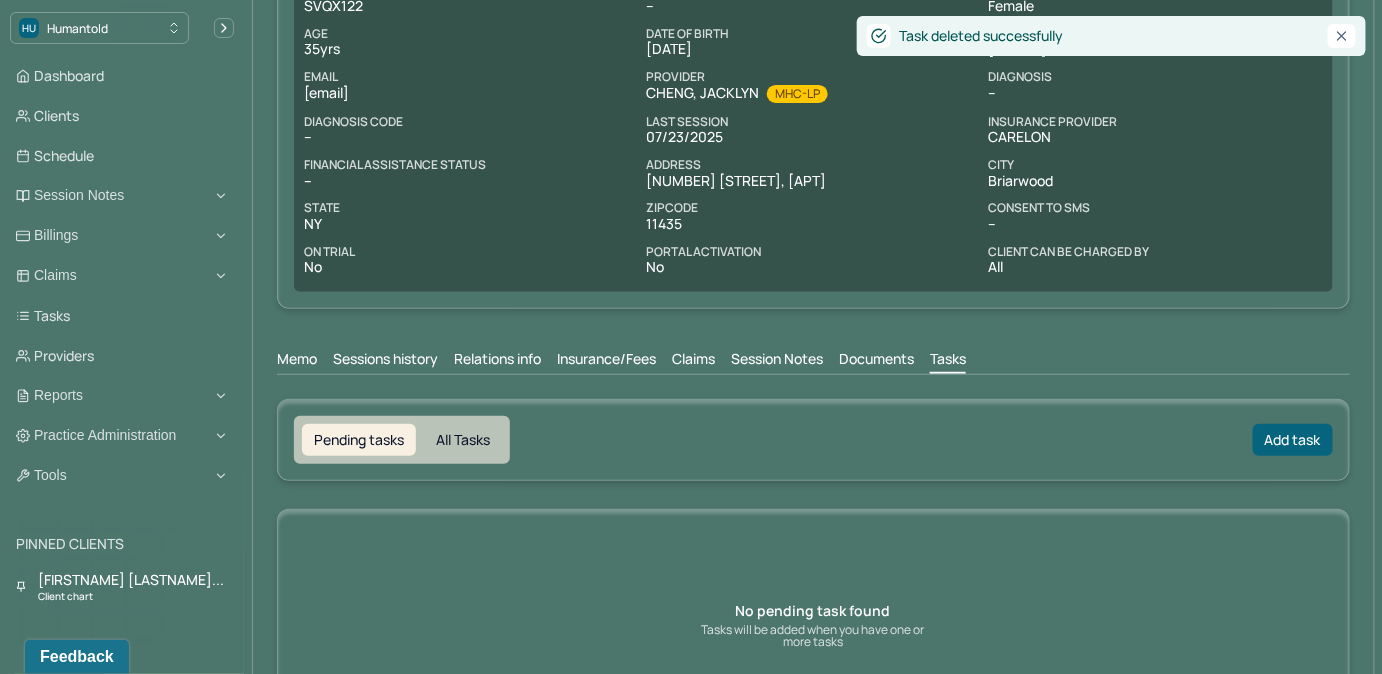 scroll, scrollTop: 0, scrollLeft: 0, axis: both 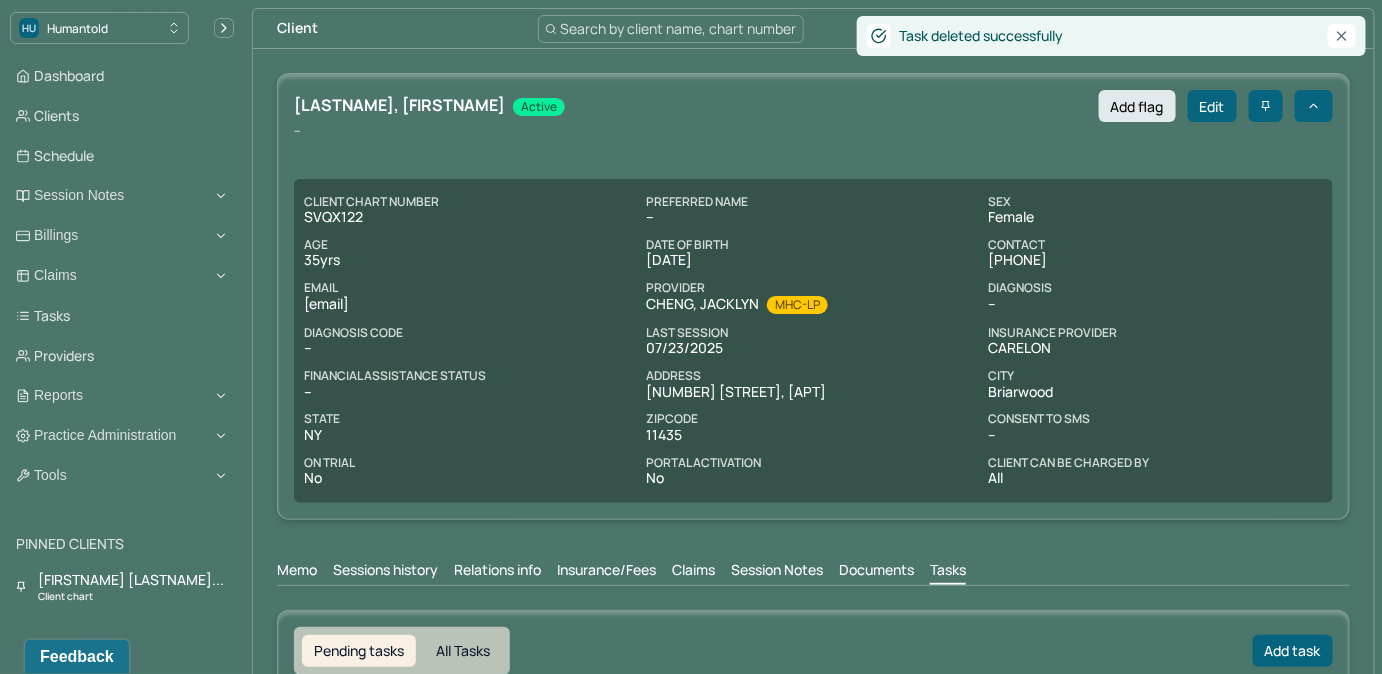 click on "Search by client name, chart number" at bounding box center (679, 28) 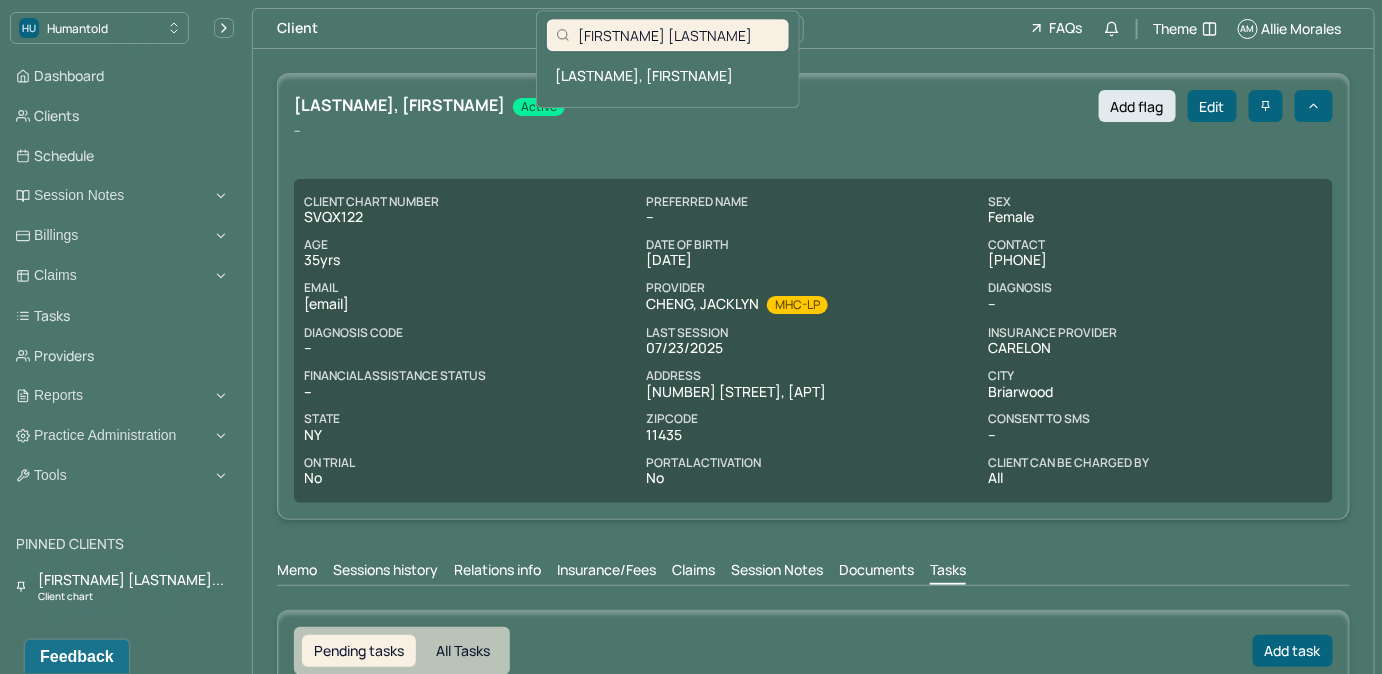 type on "Jasmine Francois" 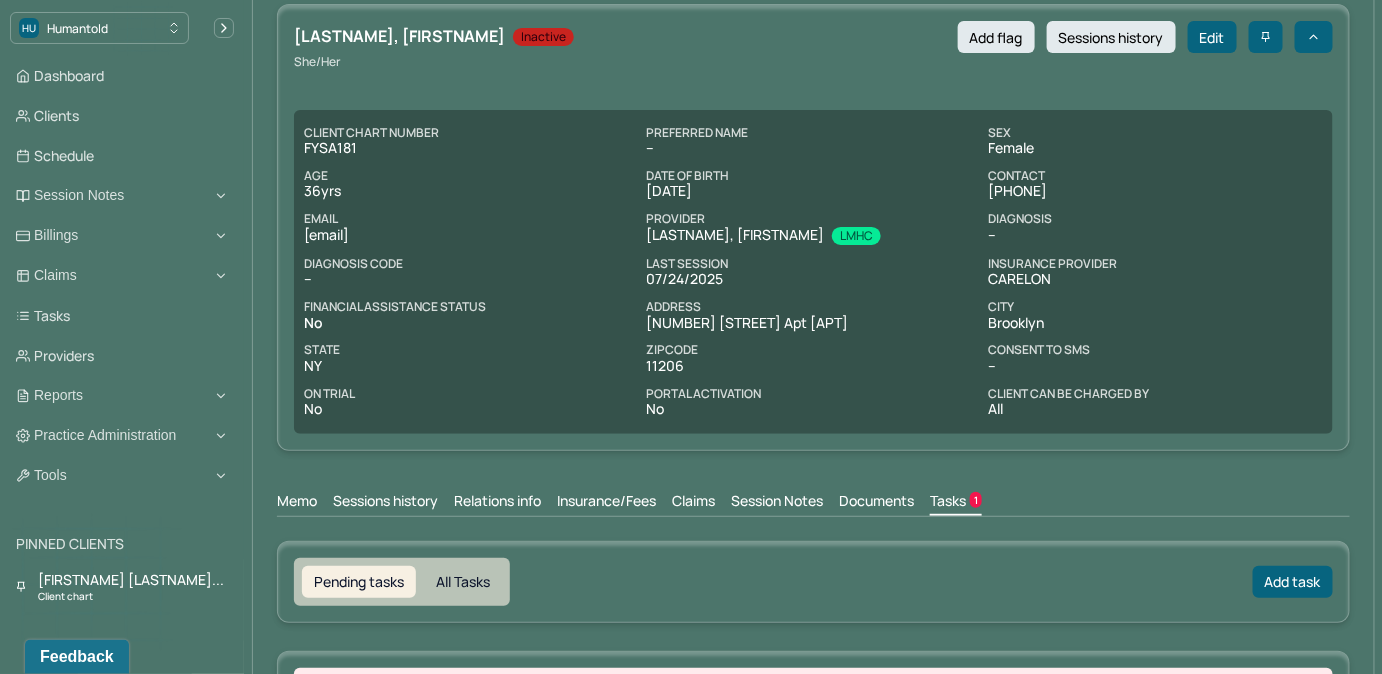 scroll, scrollTop: 211, scrollLeft: 0, axis: vertical 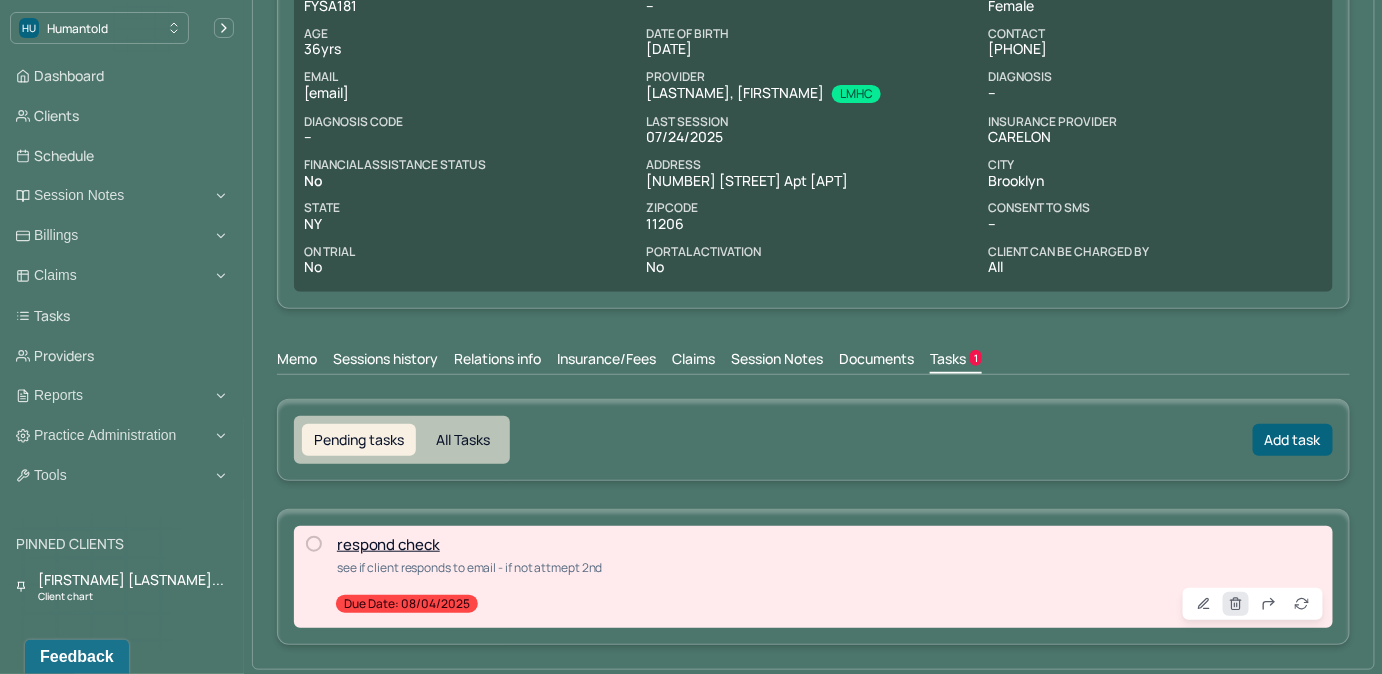 click at bounding box center (1236, 604) 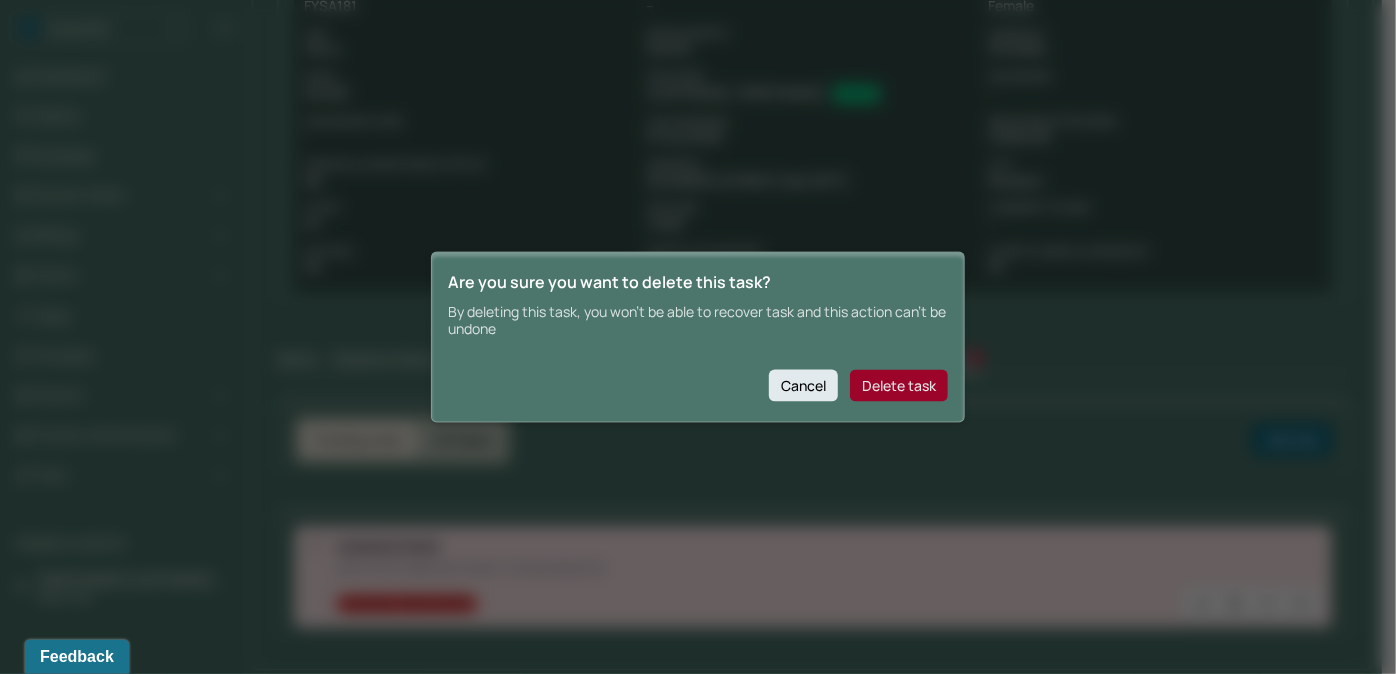 click on "Delete task" at bounding box center [899, 385] 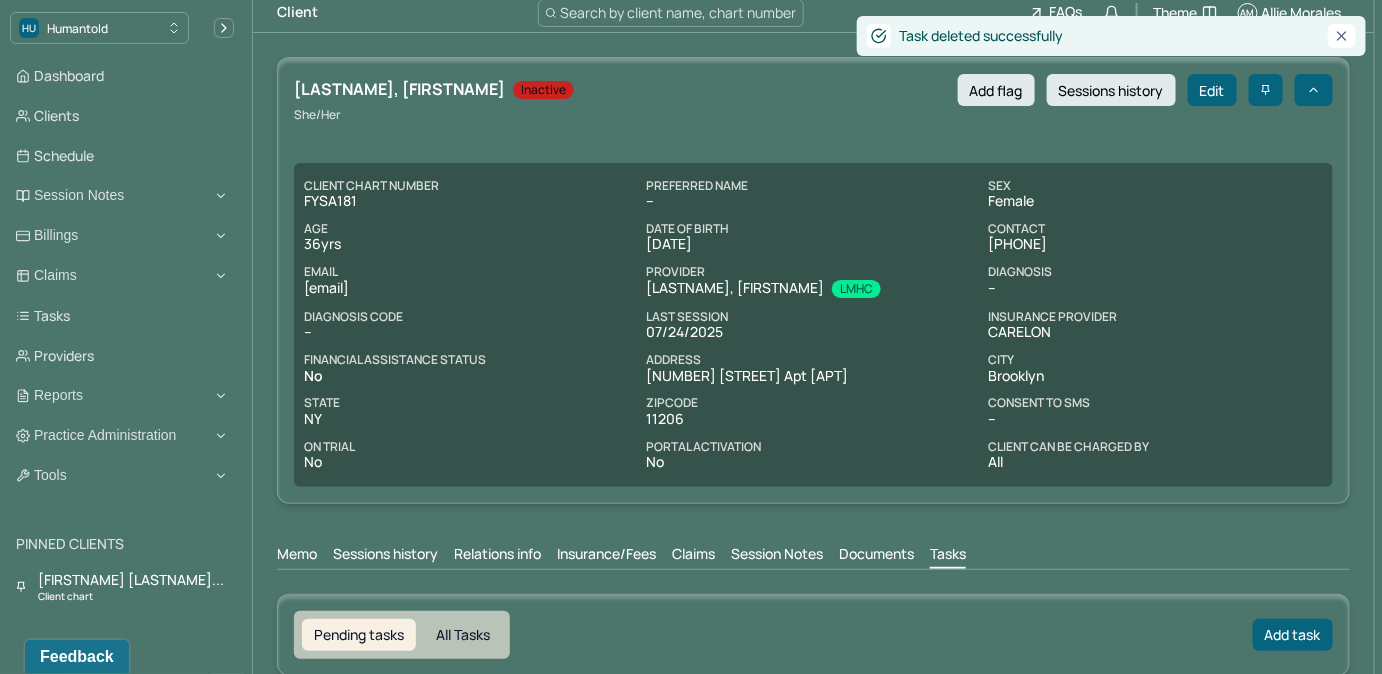 scroll, scrollTop: 0, scrollLeft: 0, axis: both 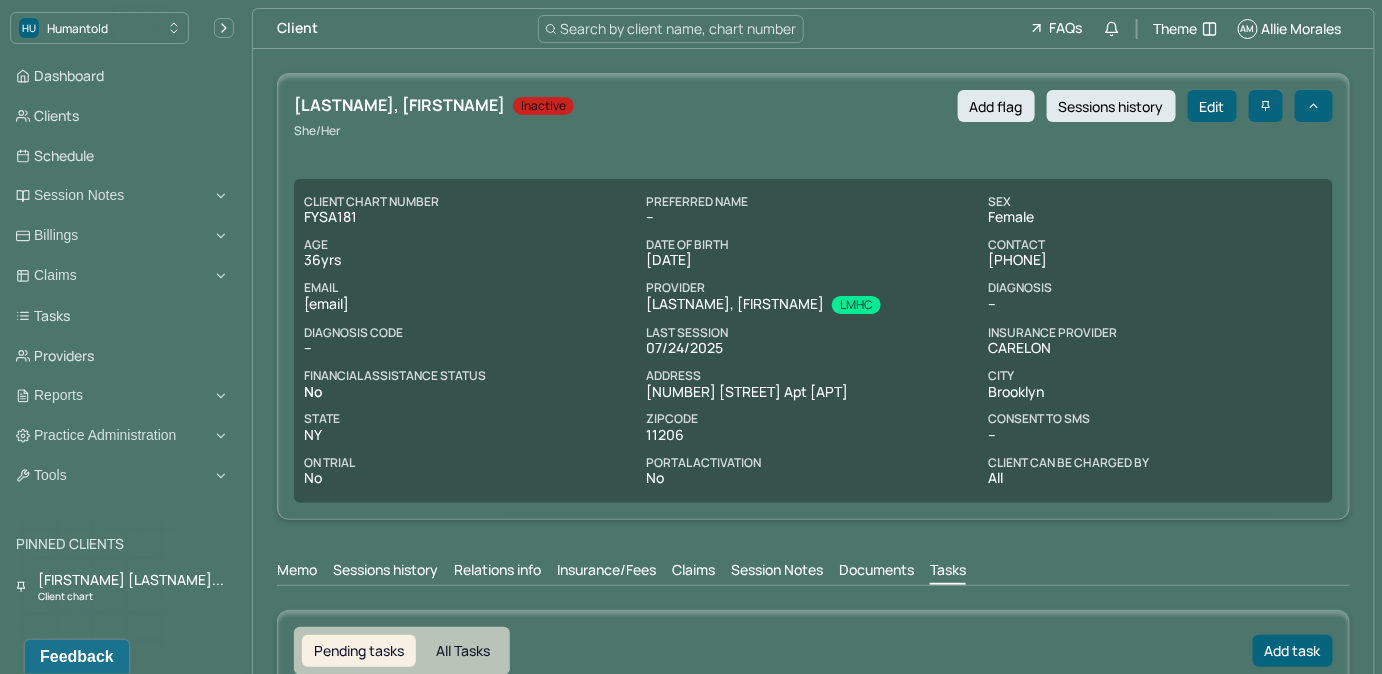 type 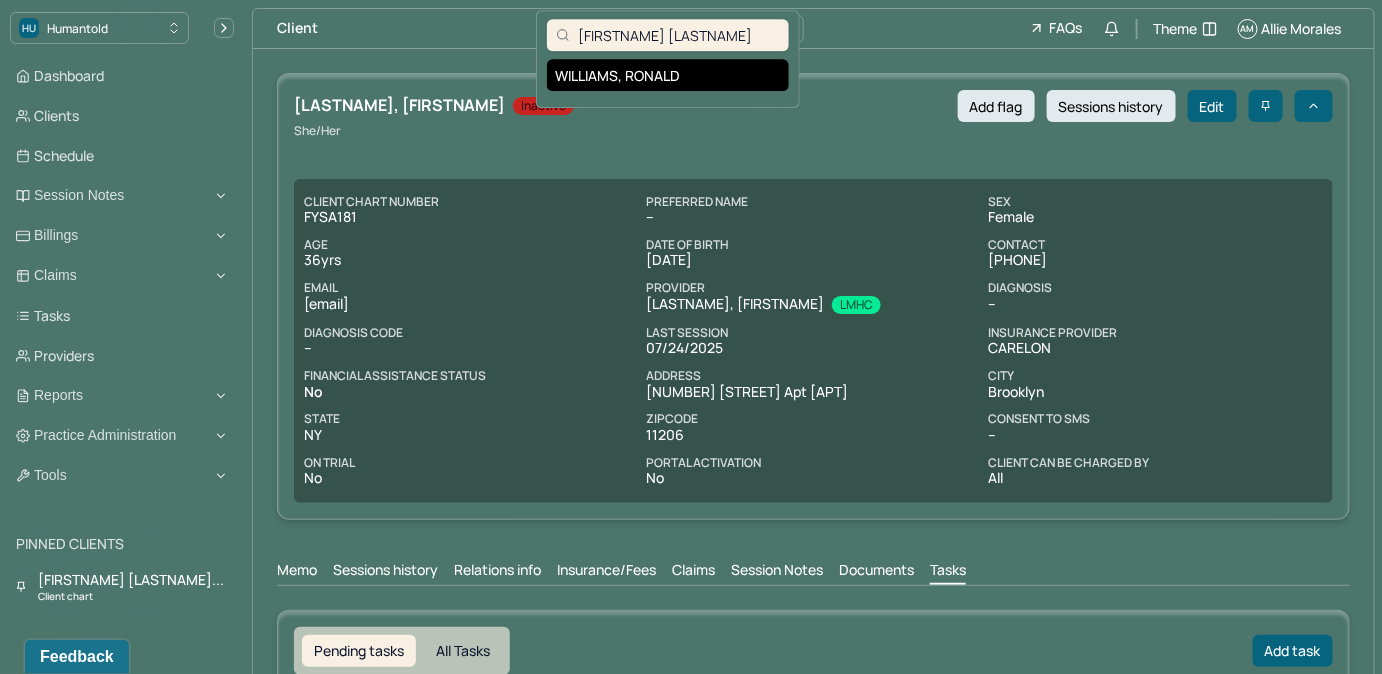 type on "Ronald Williams" 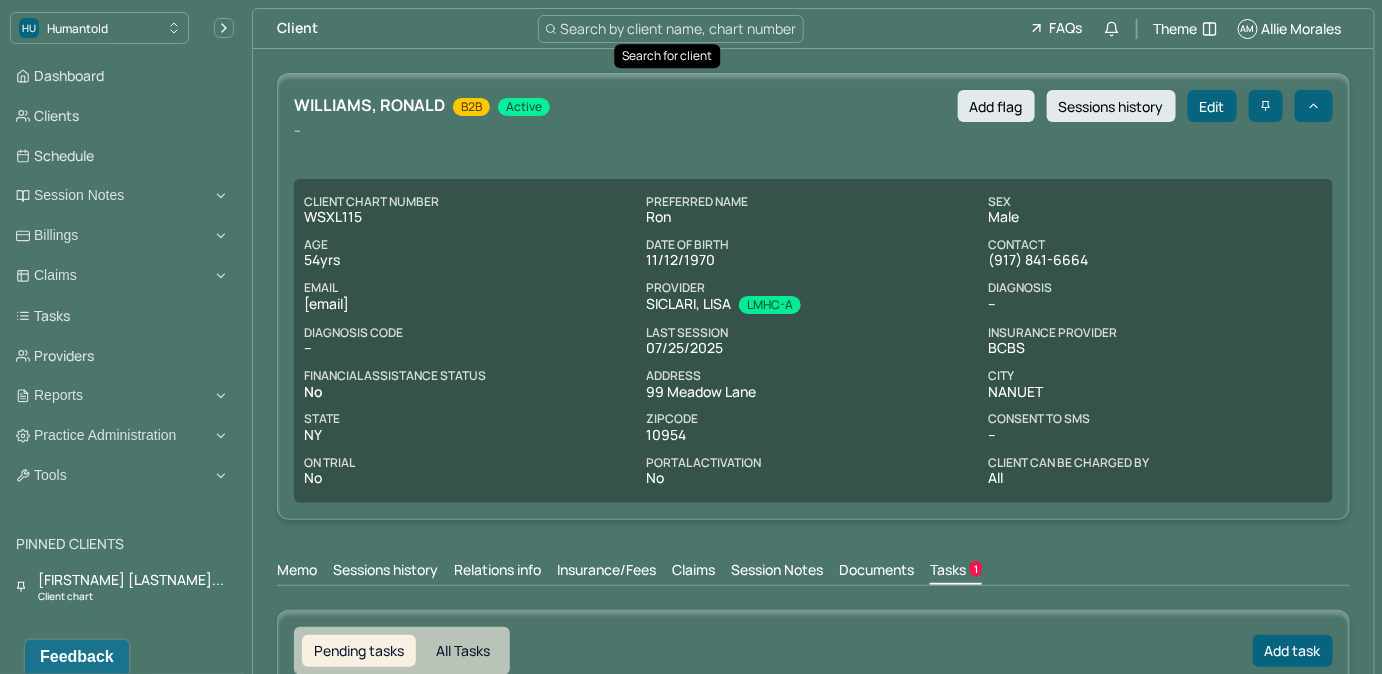 scroll, scrollTop: 0, scrollLeft: 0, axis: both 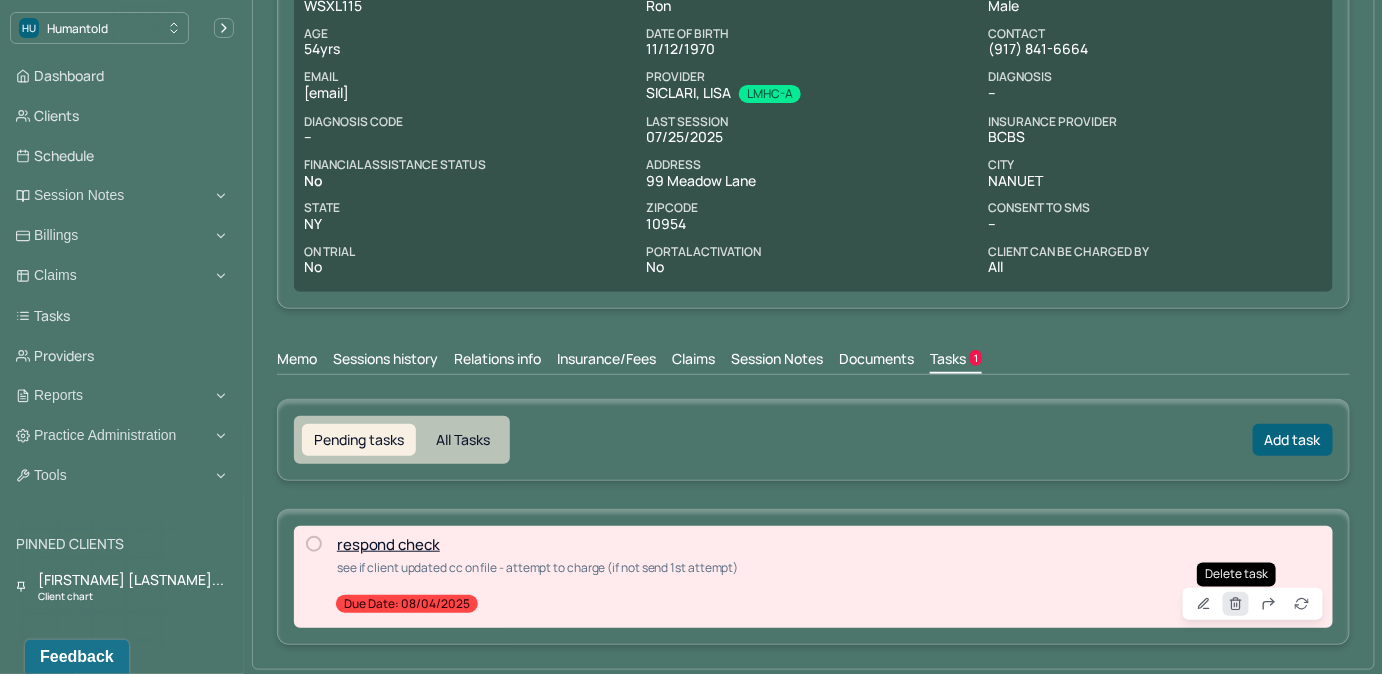 click 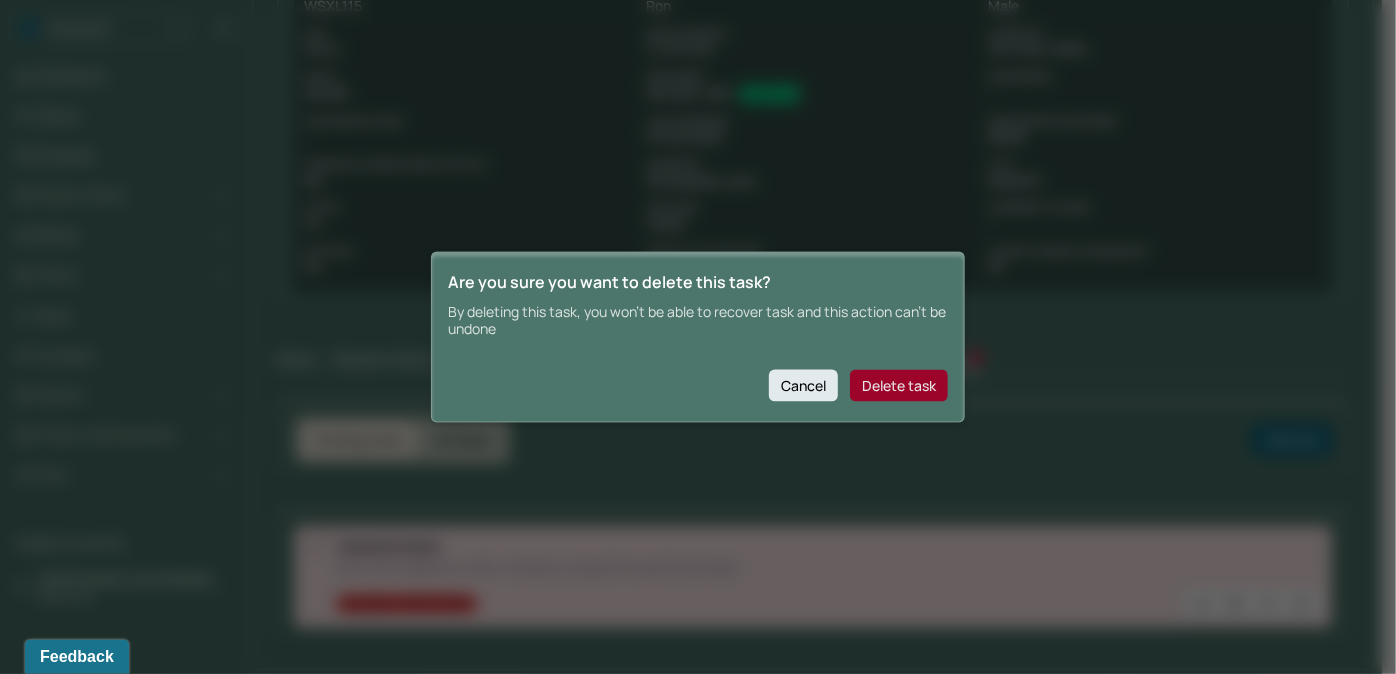 click on "Delete task" at bounding box center (899, 385) 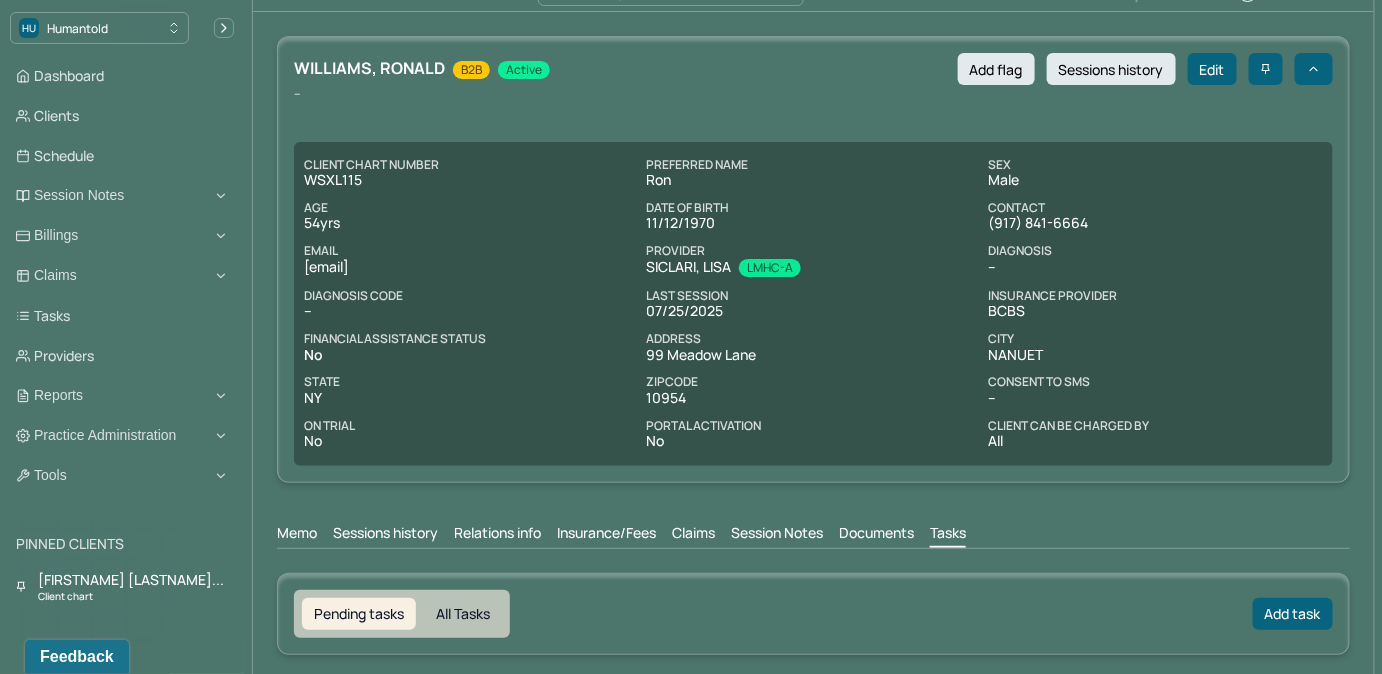 scroll, scrollTop: 0, scrollLeft: 0, axis: both 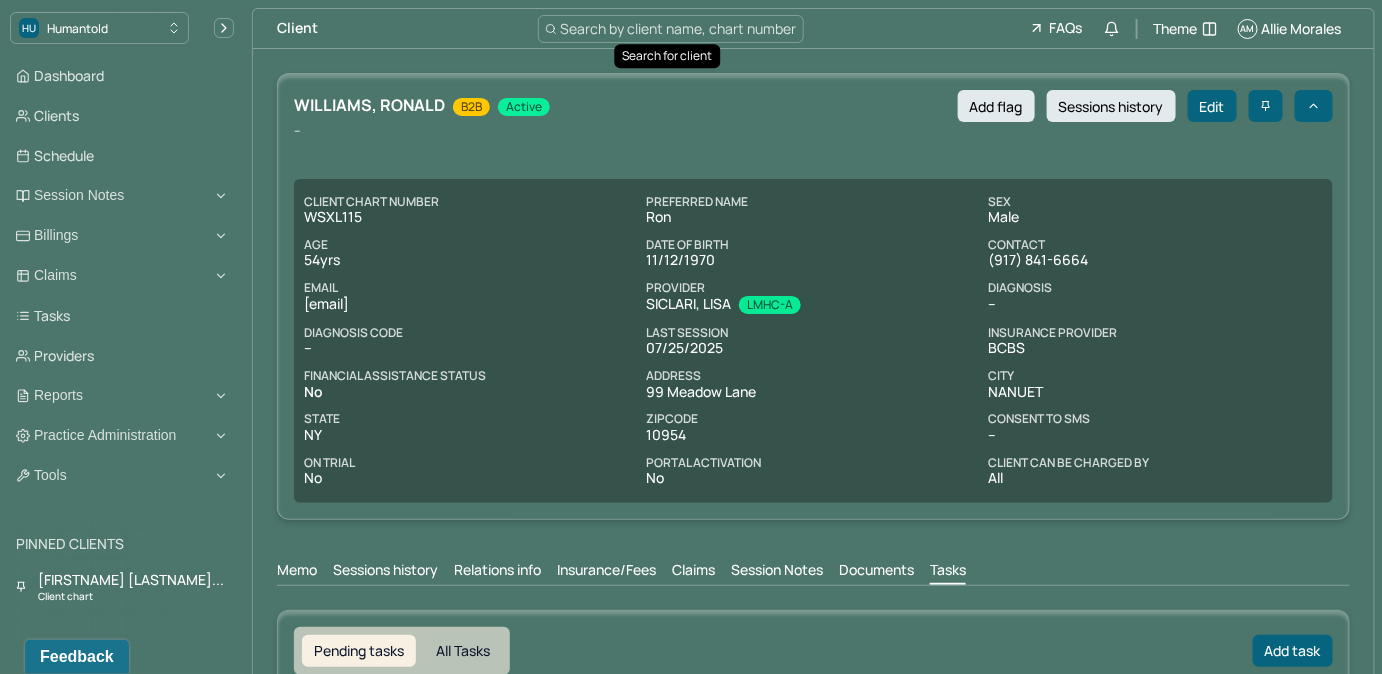 click on "Search by client name, chart number" at bounding box center (679, 28) 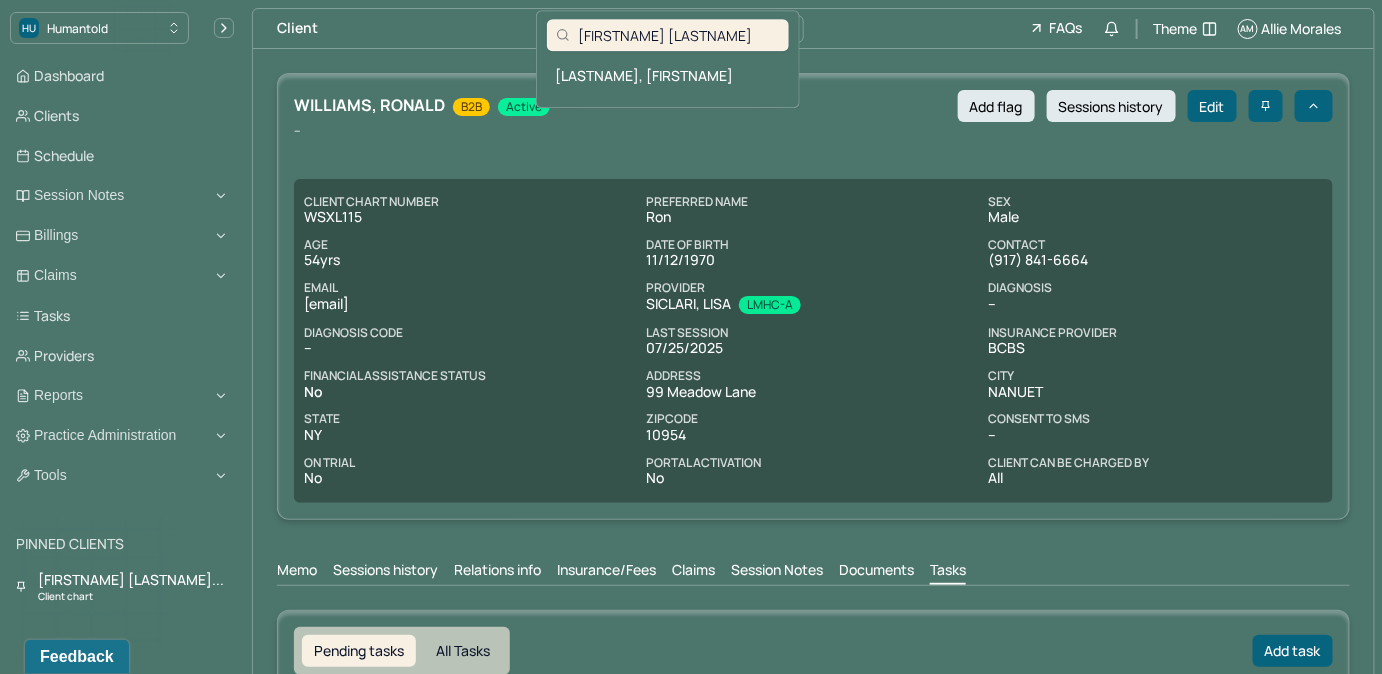 type on "Alexandra Budnick" 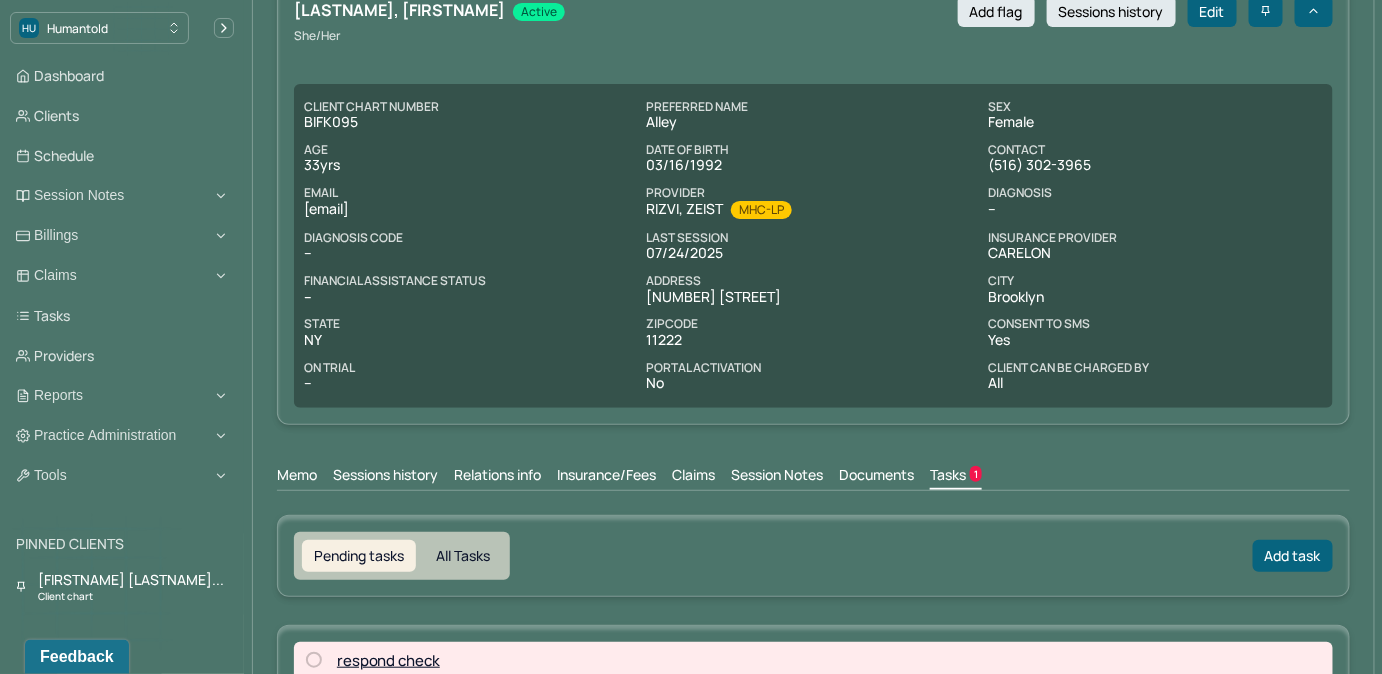 scroll, scrollTop: 211, scrollLeft: 0, axis: vertical 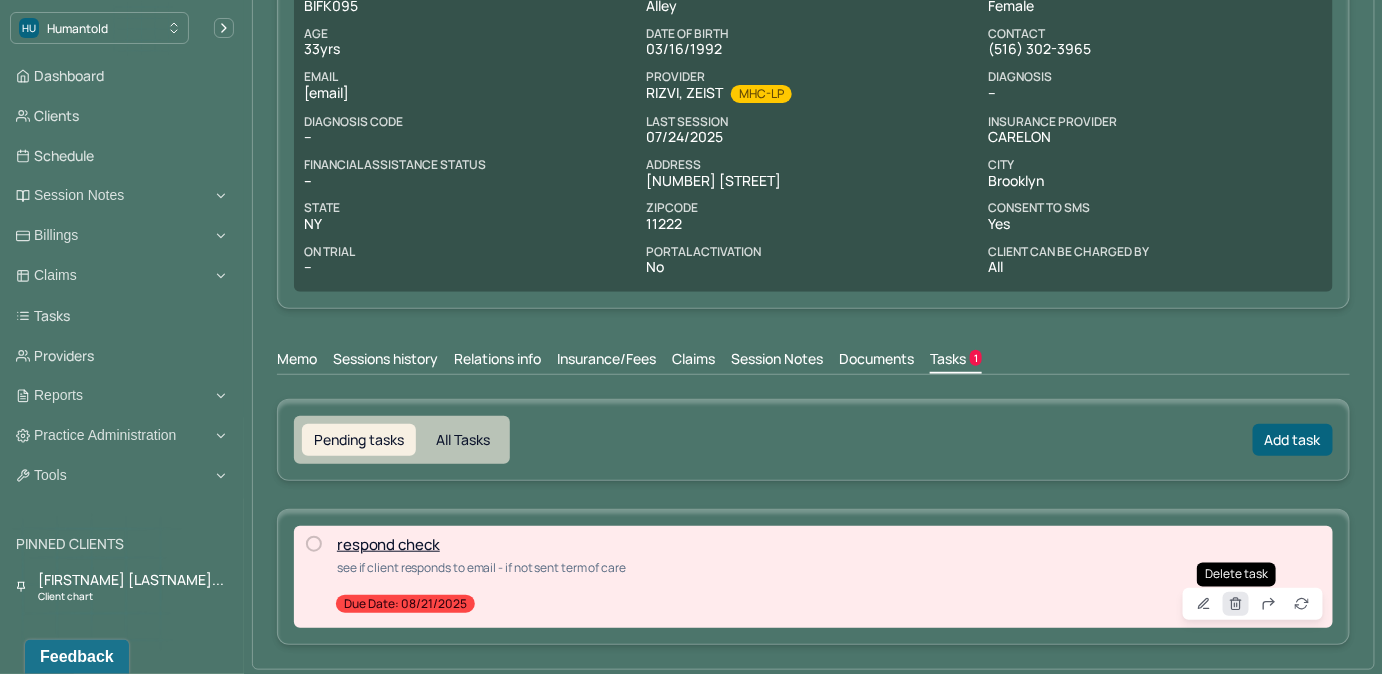 click 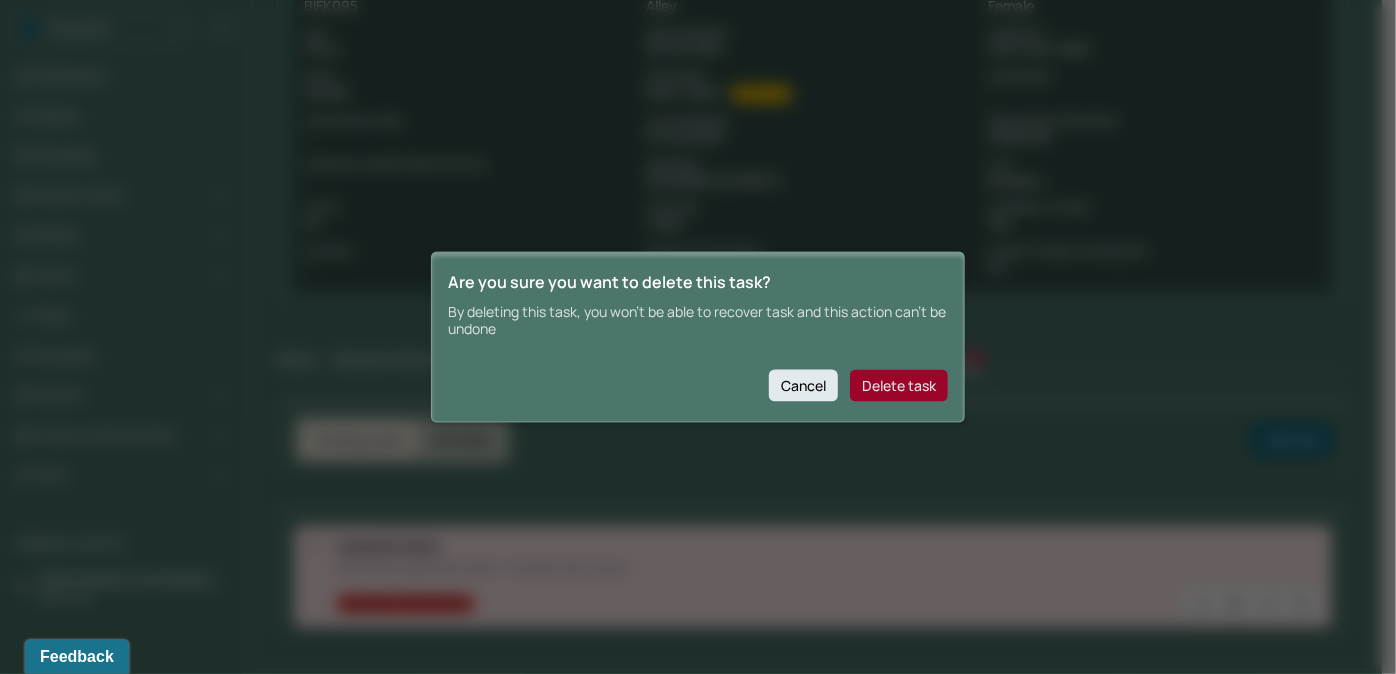 click on "Delete task" at bounding box center (899, 385) 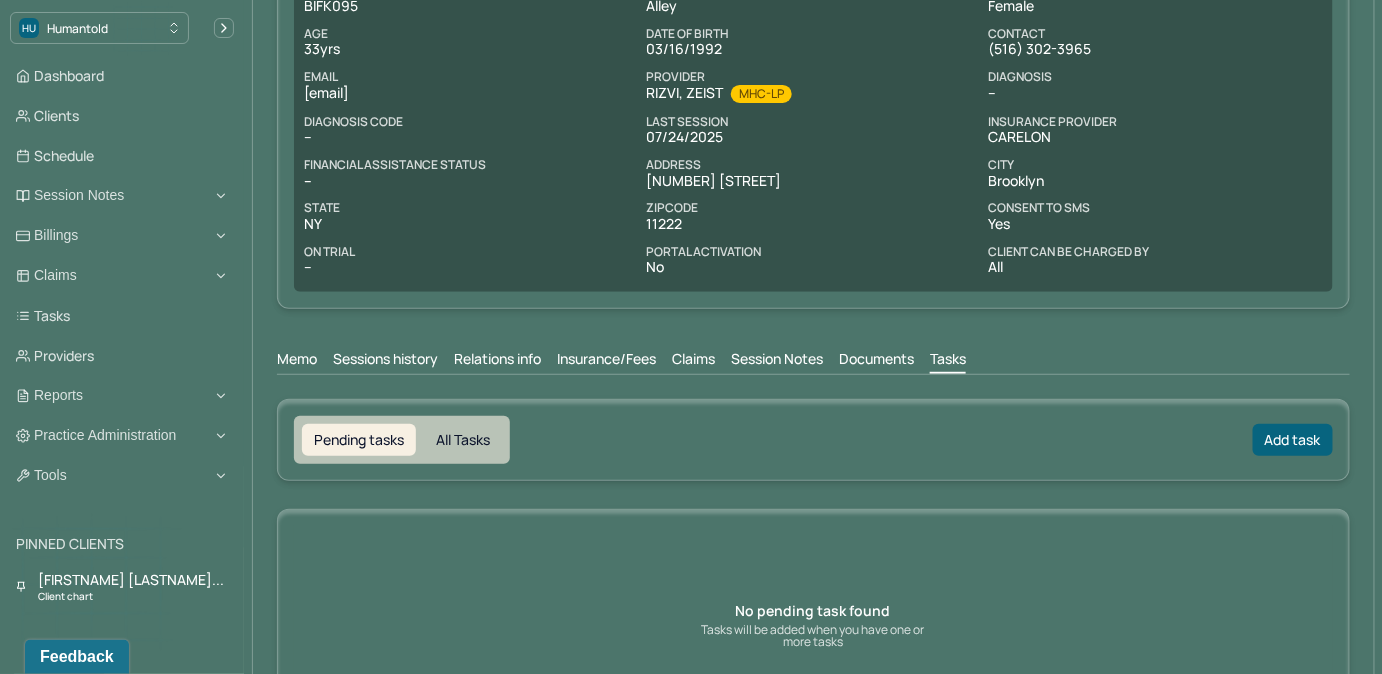 click on "Claims" at bounding box center [693, 361] 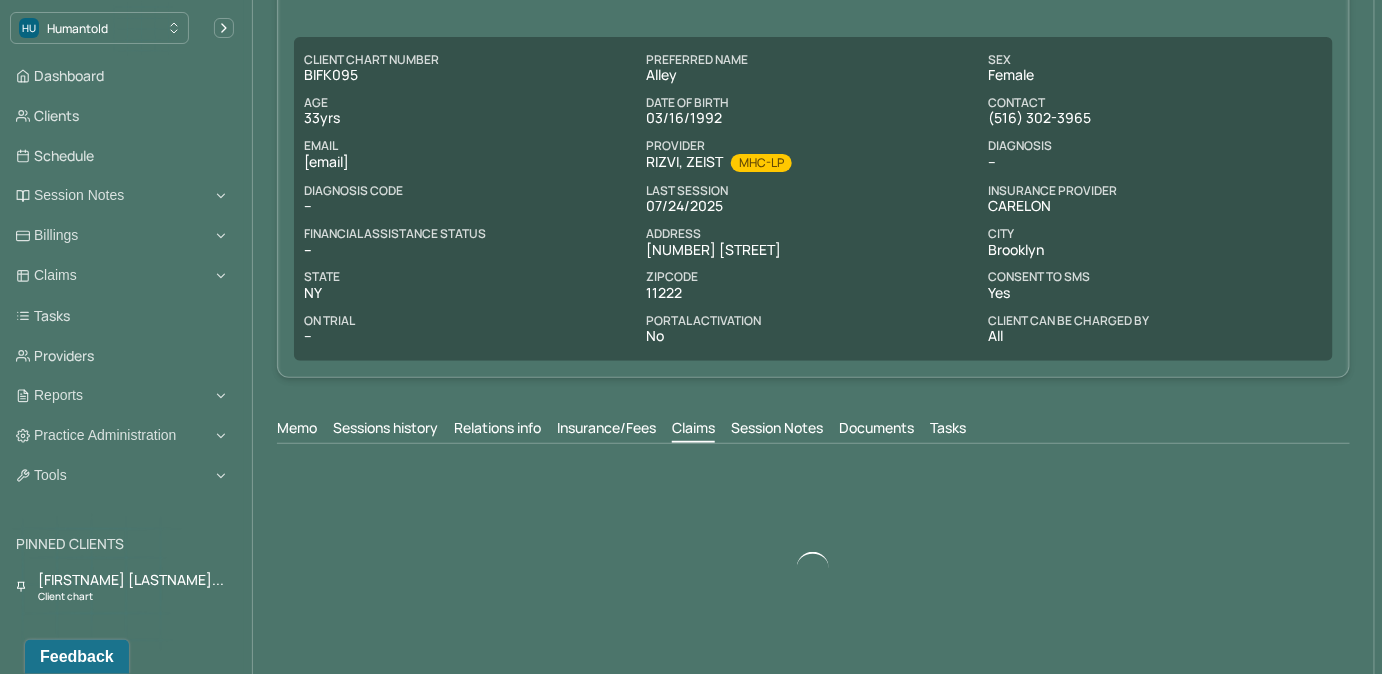 scroll, scrollTop: 0, scrollLeft: 0, axis: both 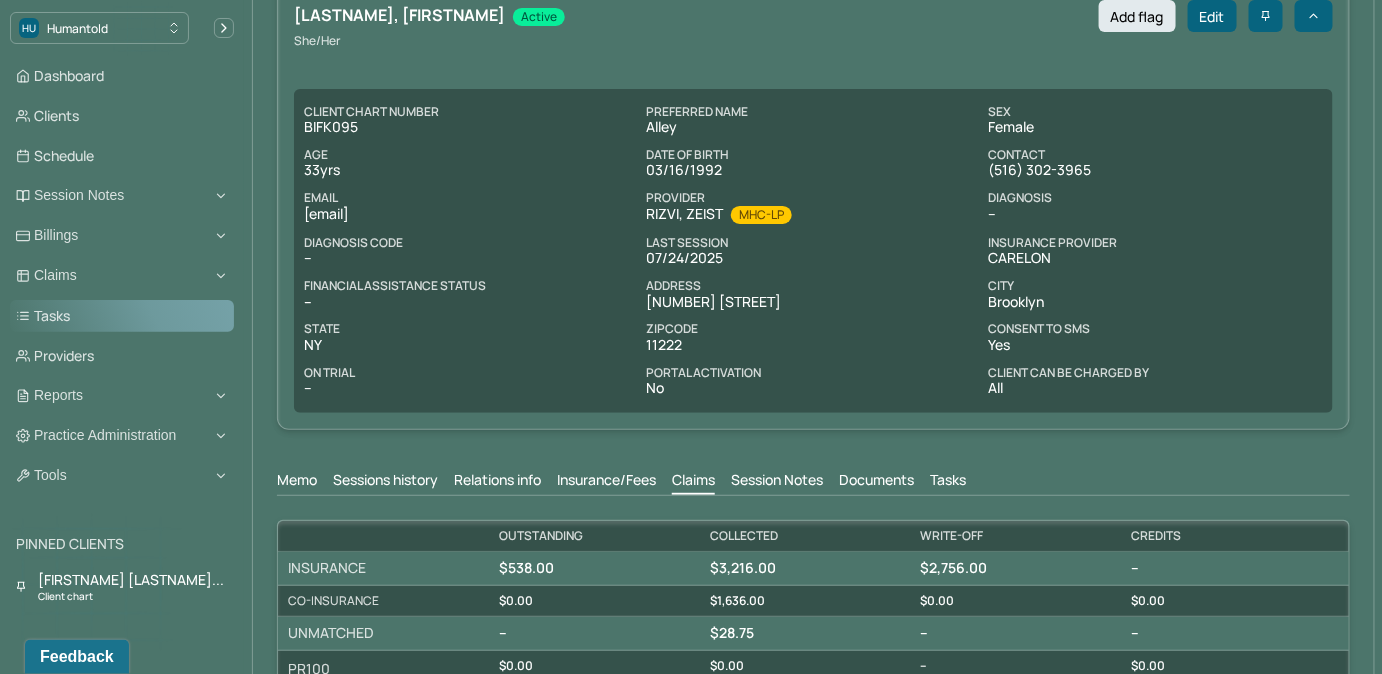 click on "Tasks" at bounding box center (122, 316) 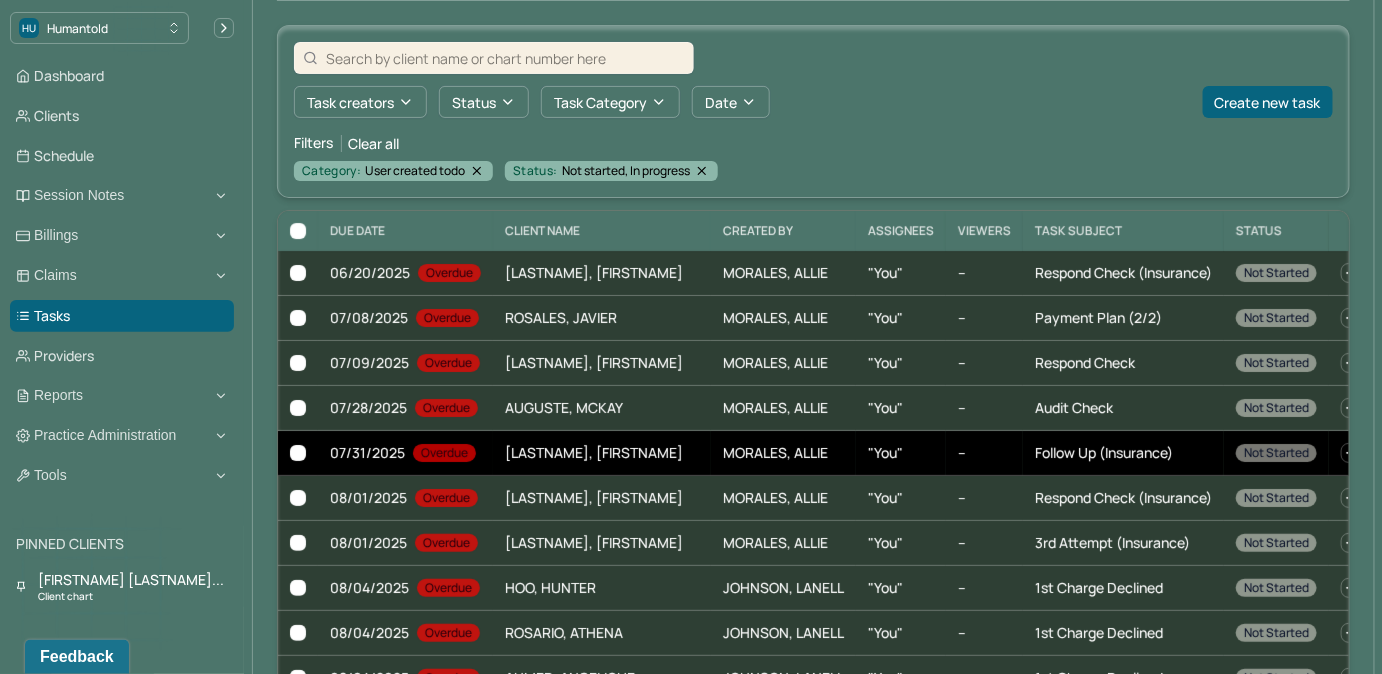 scroll, scrollTop: 181, scrollLeft: 0, axis: vertical 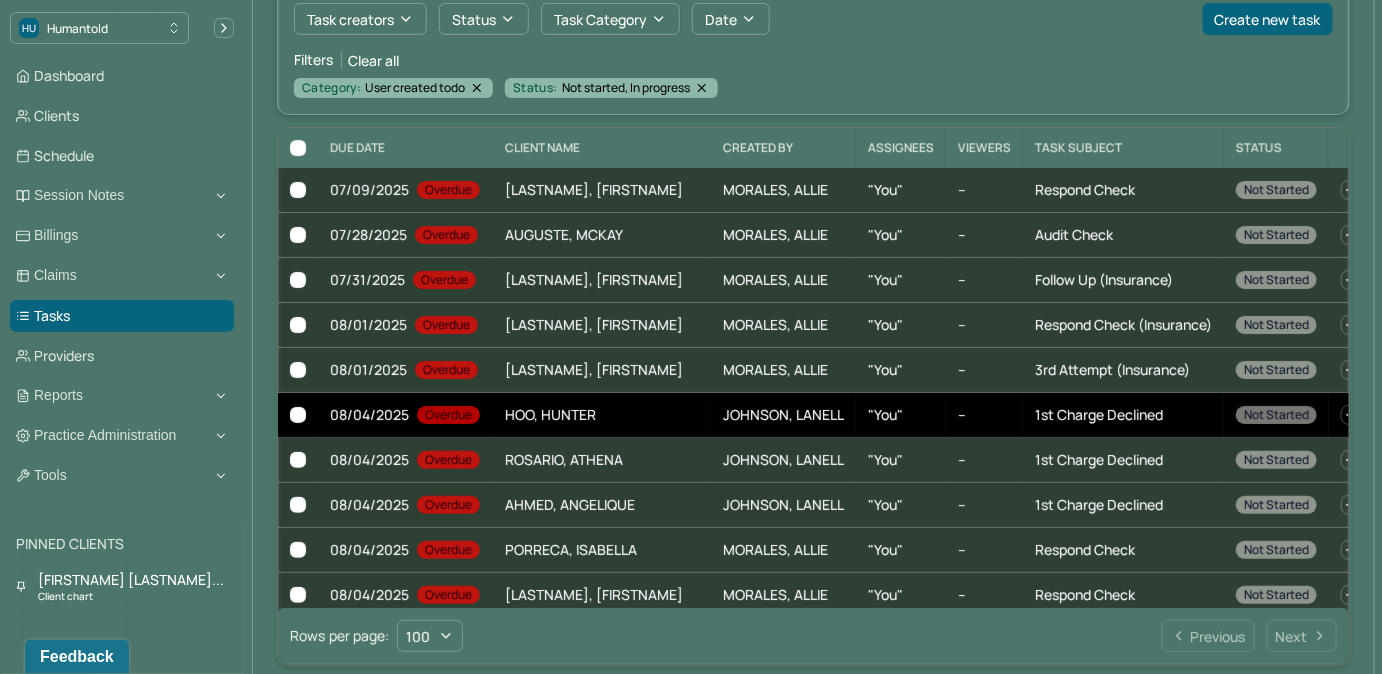 click on "1st Charge Declined" at bounding box center [1099, 414] 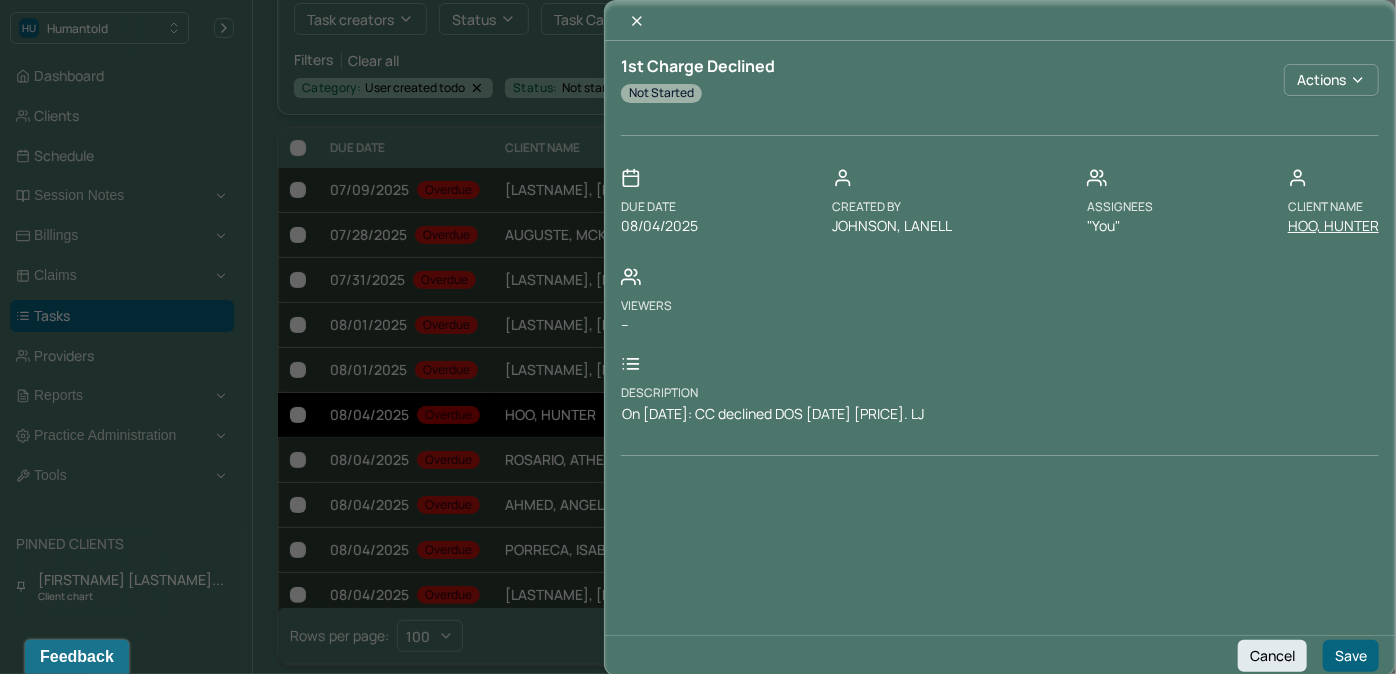 click on "Due Date 08/04/2025 Created by JOHNSON, LANELL Assignees "You" Client Name HOO, HUNTER Viewers --" at bounding box center (1000, 251) 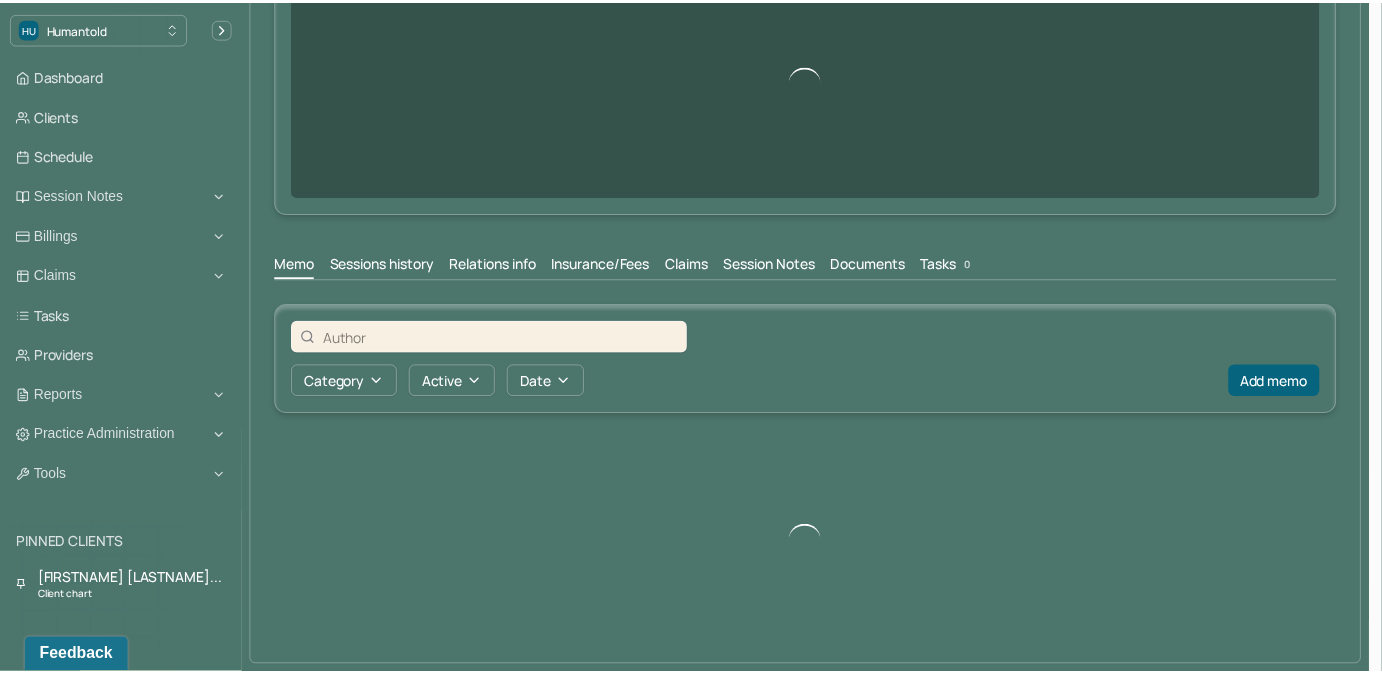 scroll, scrollTop: 0, scrollLeft: 0, axis: both 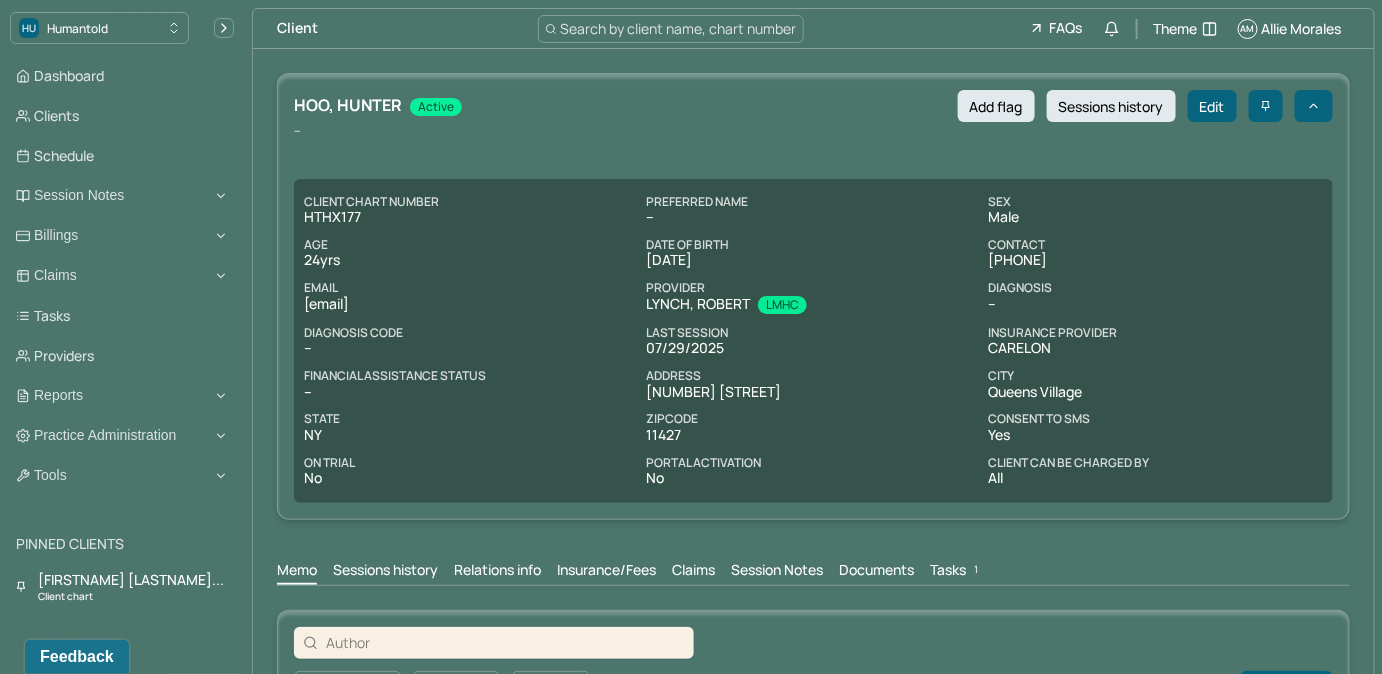 click on "Tasks 1" at bounding box center [956, 572] 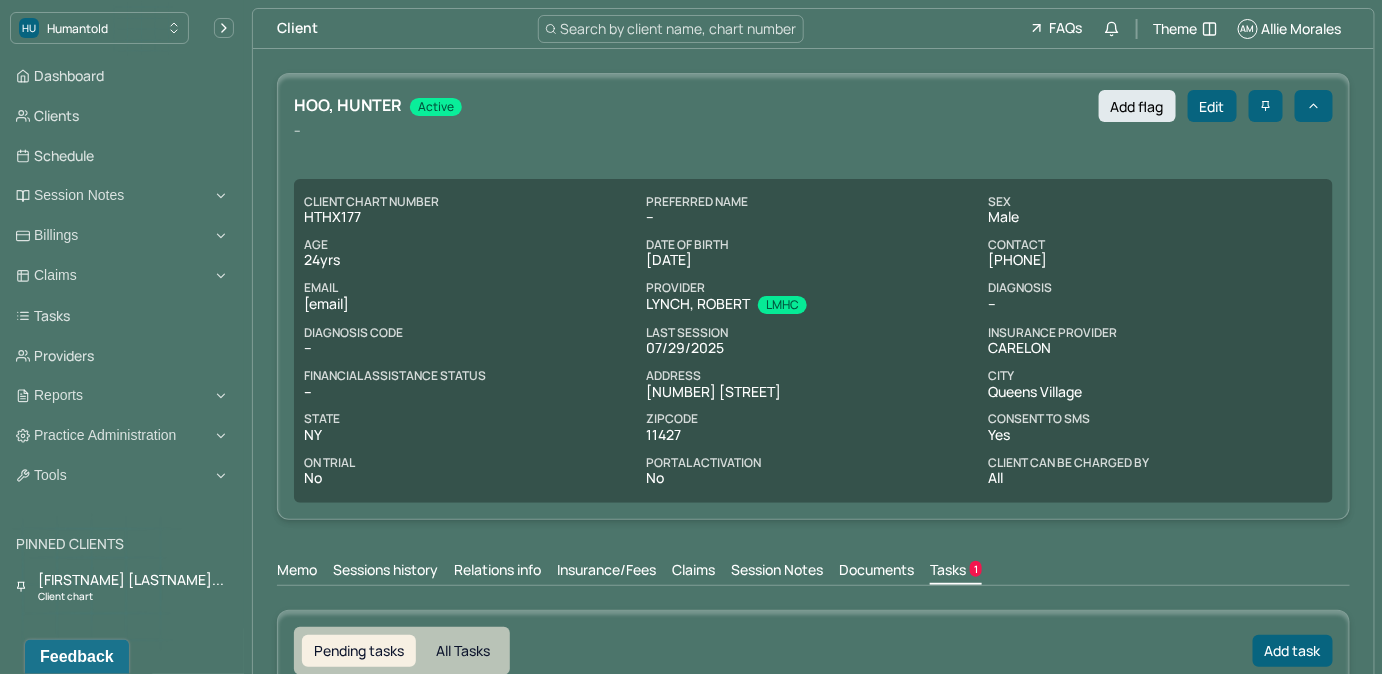 scroll, scrollTop: 0, scrollLeft: 0, axis: both 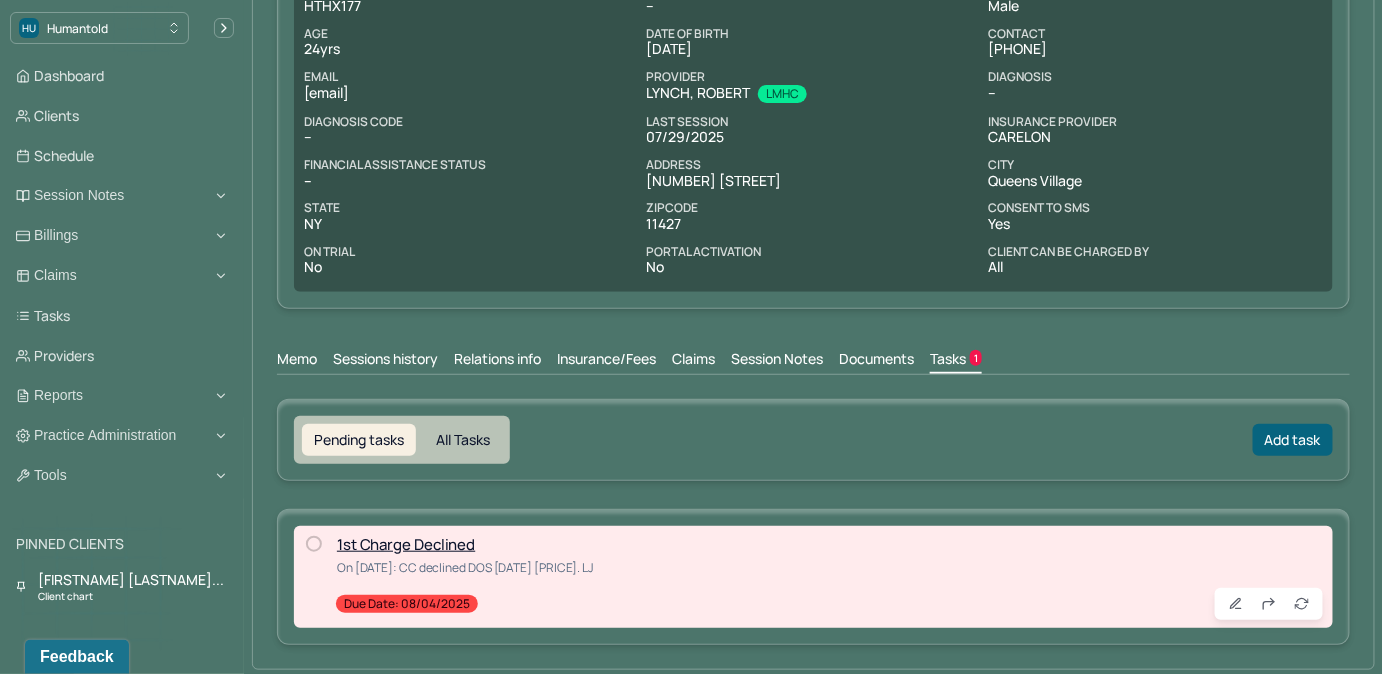 click at bounding box center [314, 544] 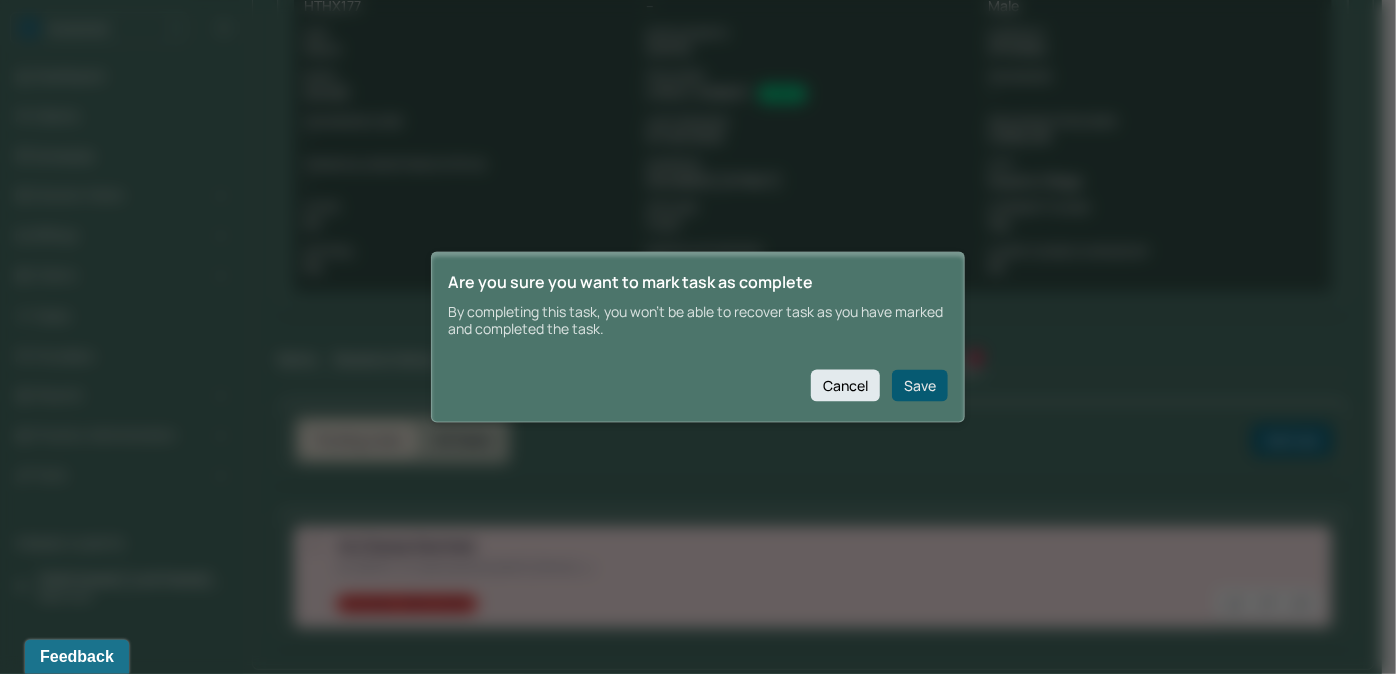 click on "Save" at bounding box center [920, 385] 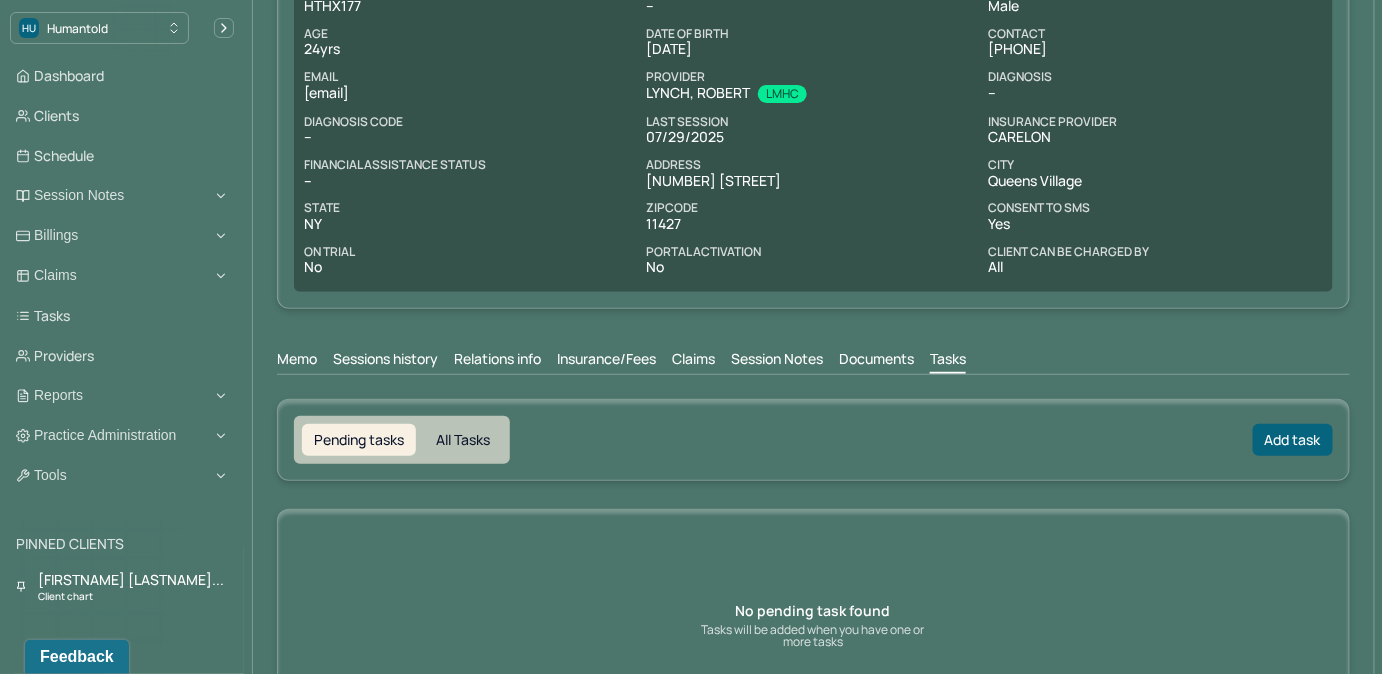 click on "Claims" at bounding box center [693, 361] 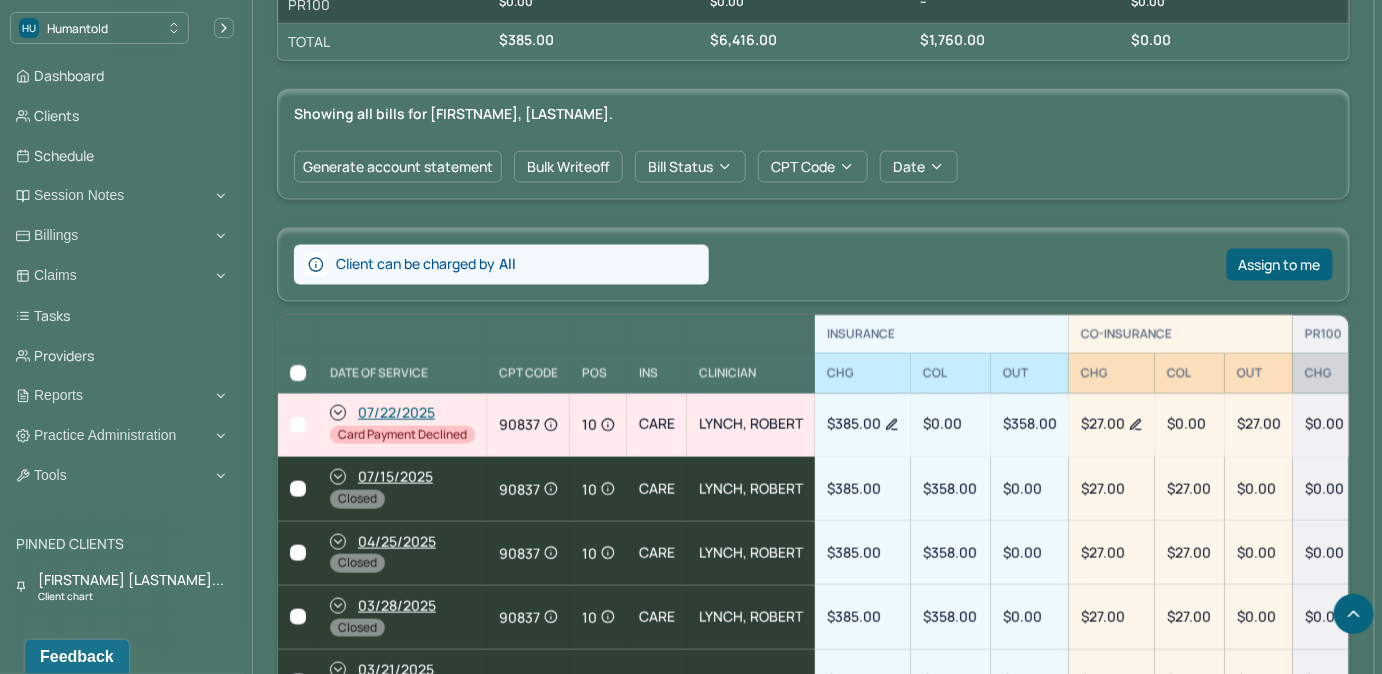 scroll, scrollTop: 757, scrollLeft: 0, axis: vertical 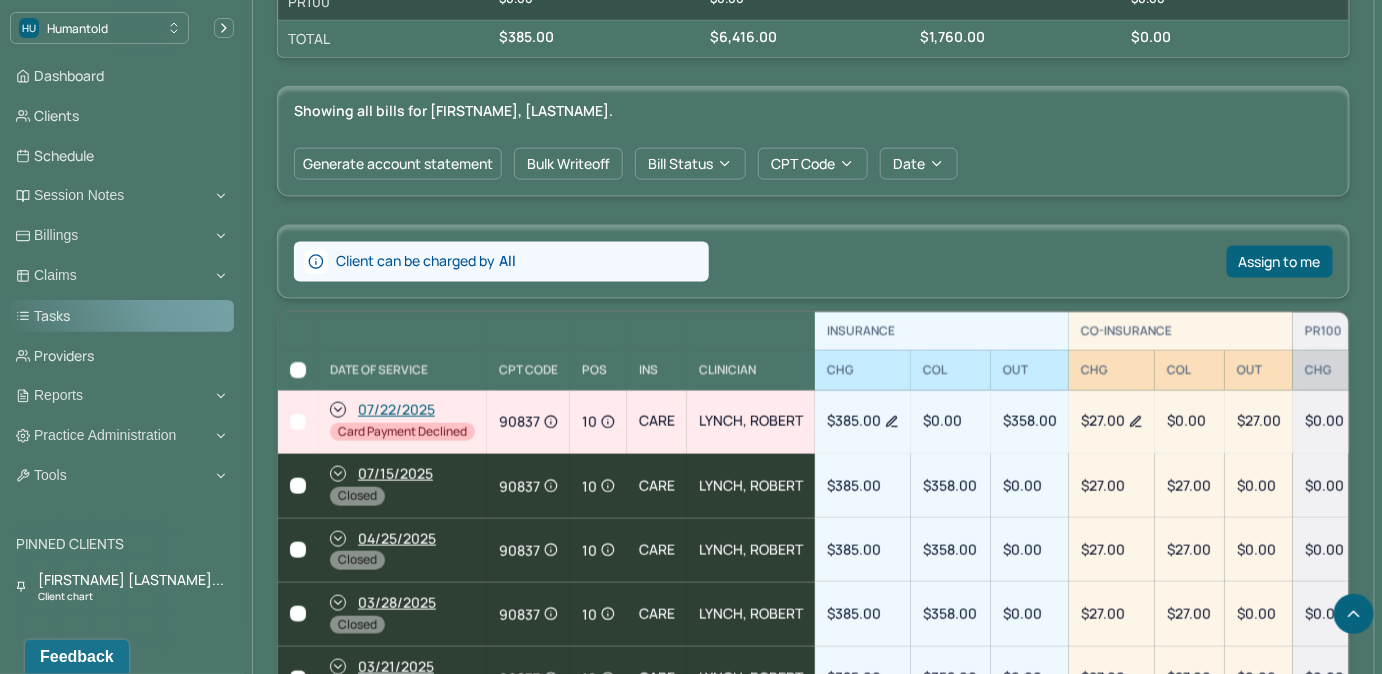 click on "Tasks" at bounding box center [122, 316] 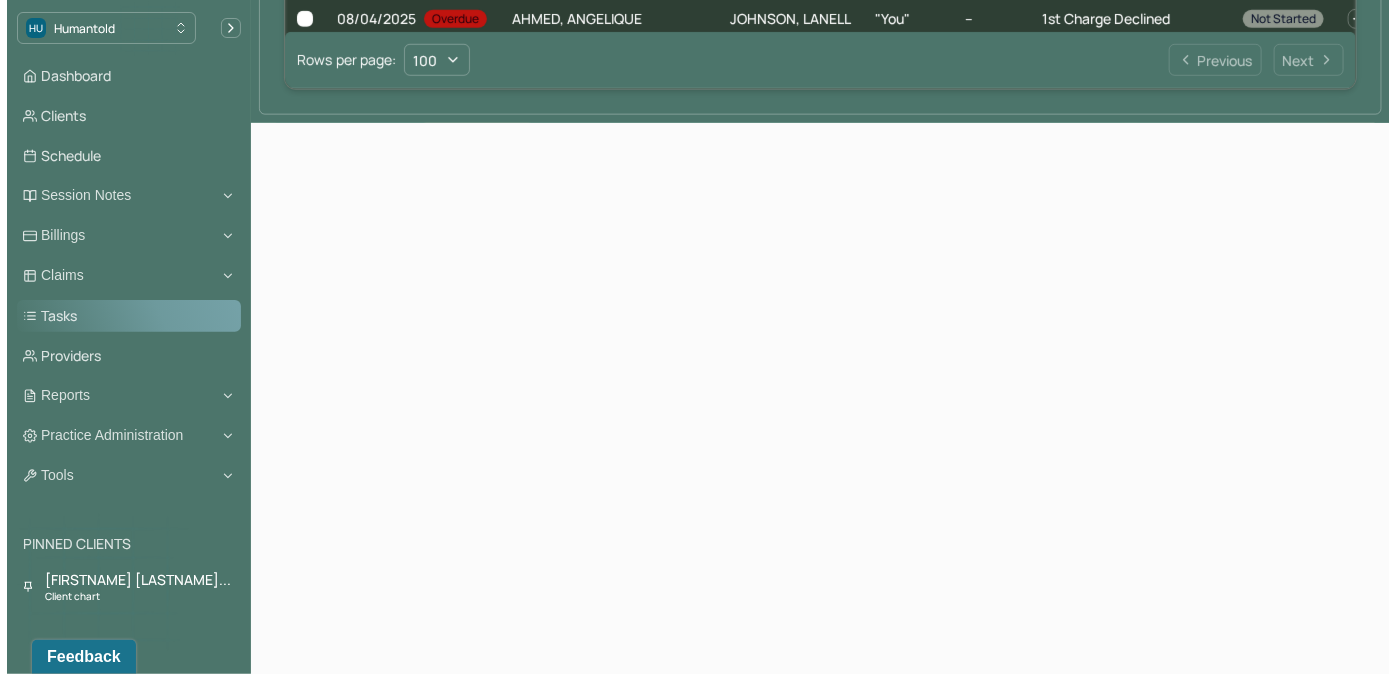 scroll, scrollTop: 205, scrollLeft: 0, axis: vertical 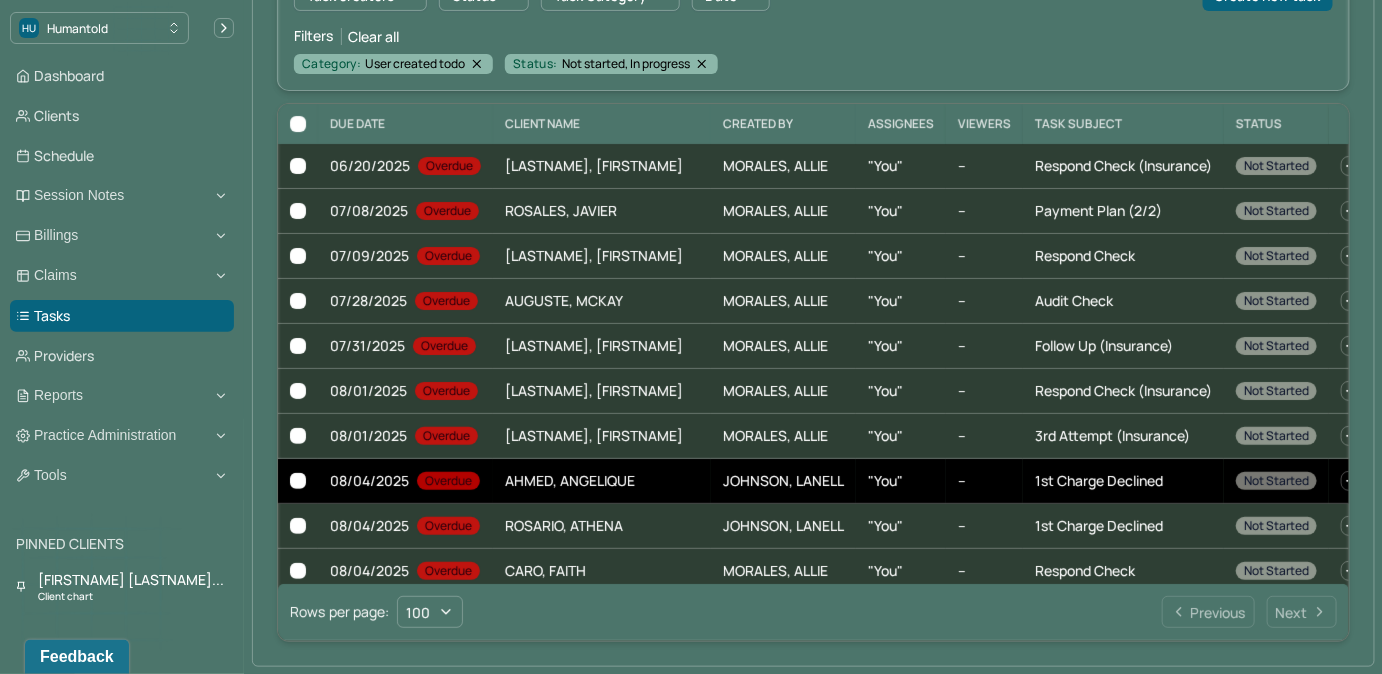 click on "1st Charge Declined" at bounding box center (1123, 481) 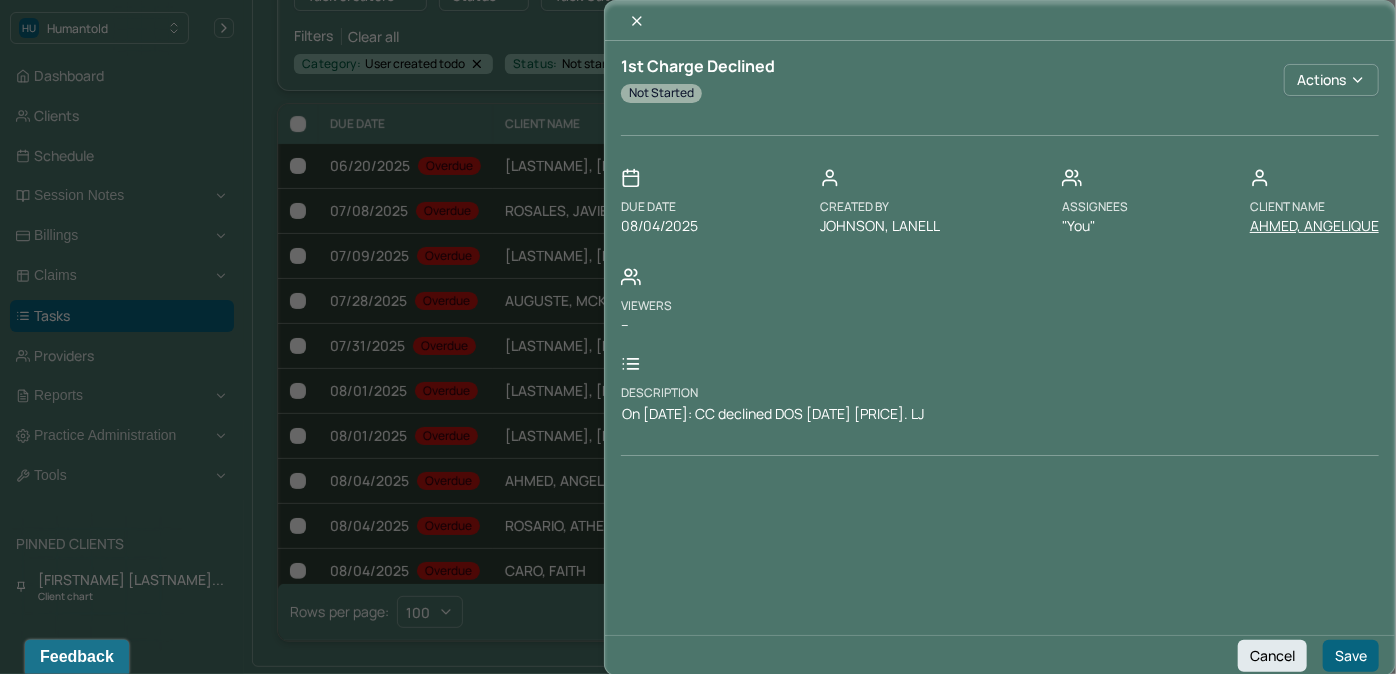 click on "AHMED, ANGELIQUE" at bounding box center (1314, 226) 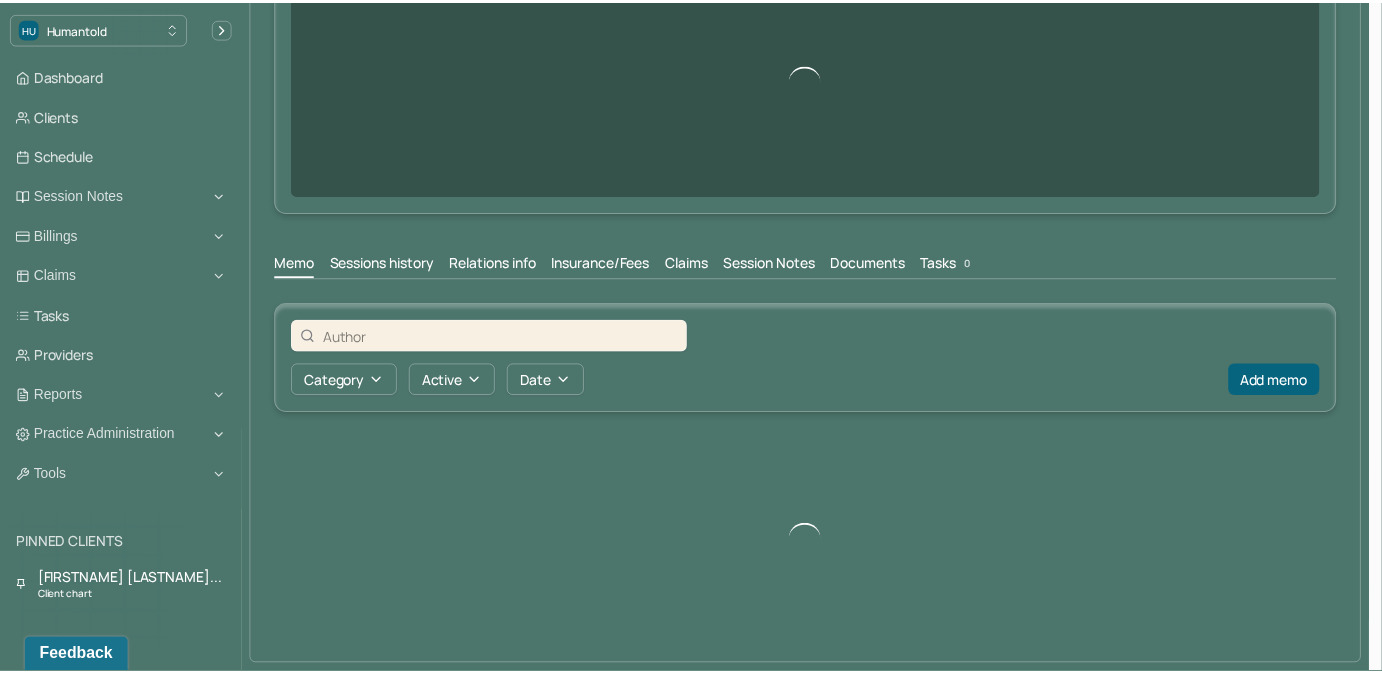 scroll, scrollTop: 0, scrollLeft: 0, axis: both 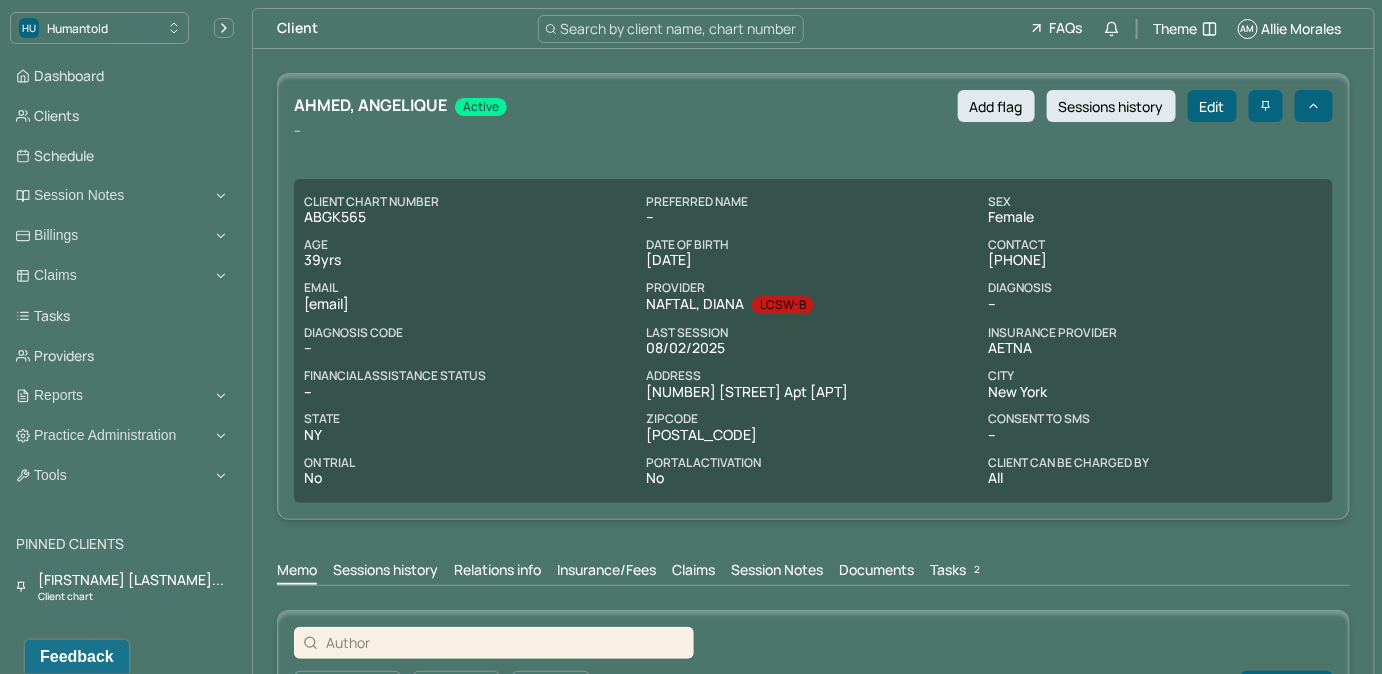 click on "Tasks 2" at bounding box center (957, 572) 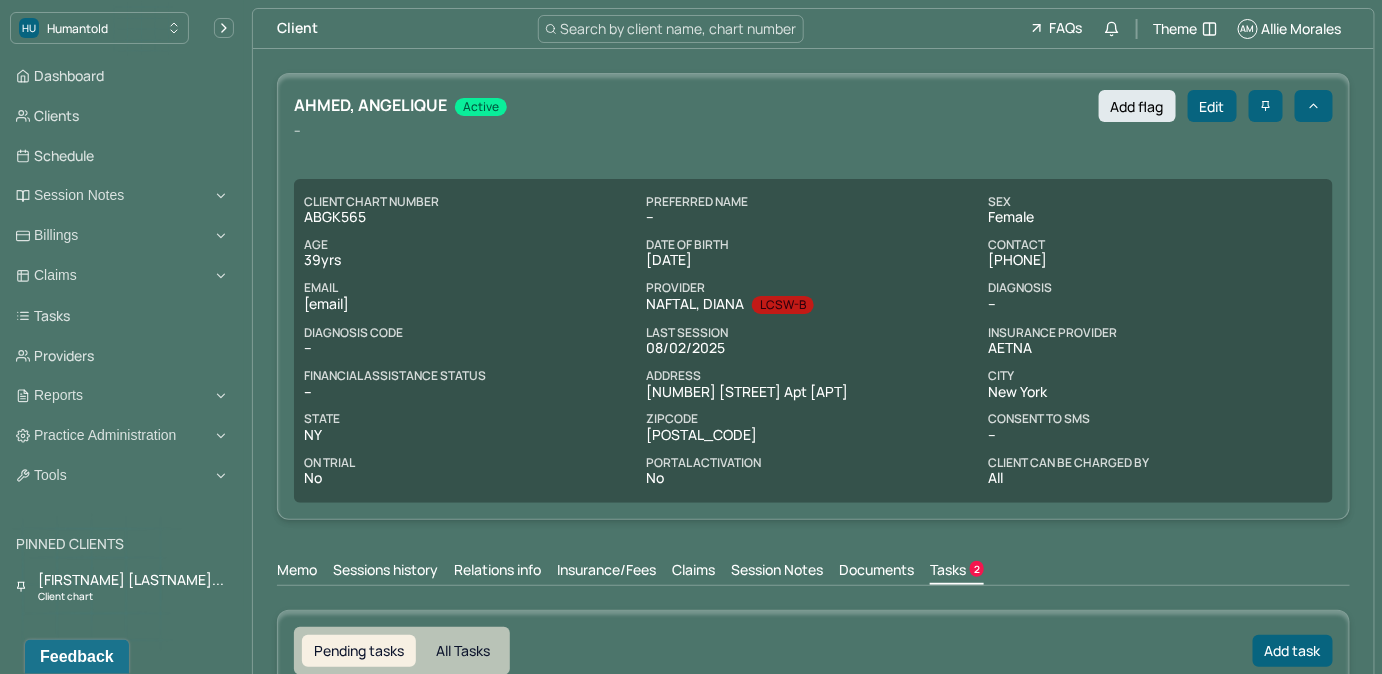 scroll, scrollTop: 310, scrollLeft: 0, axis: vertical 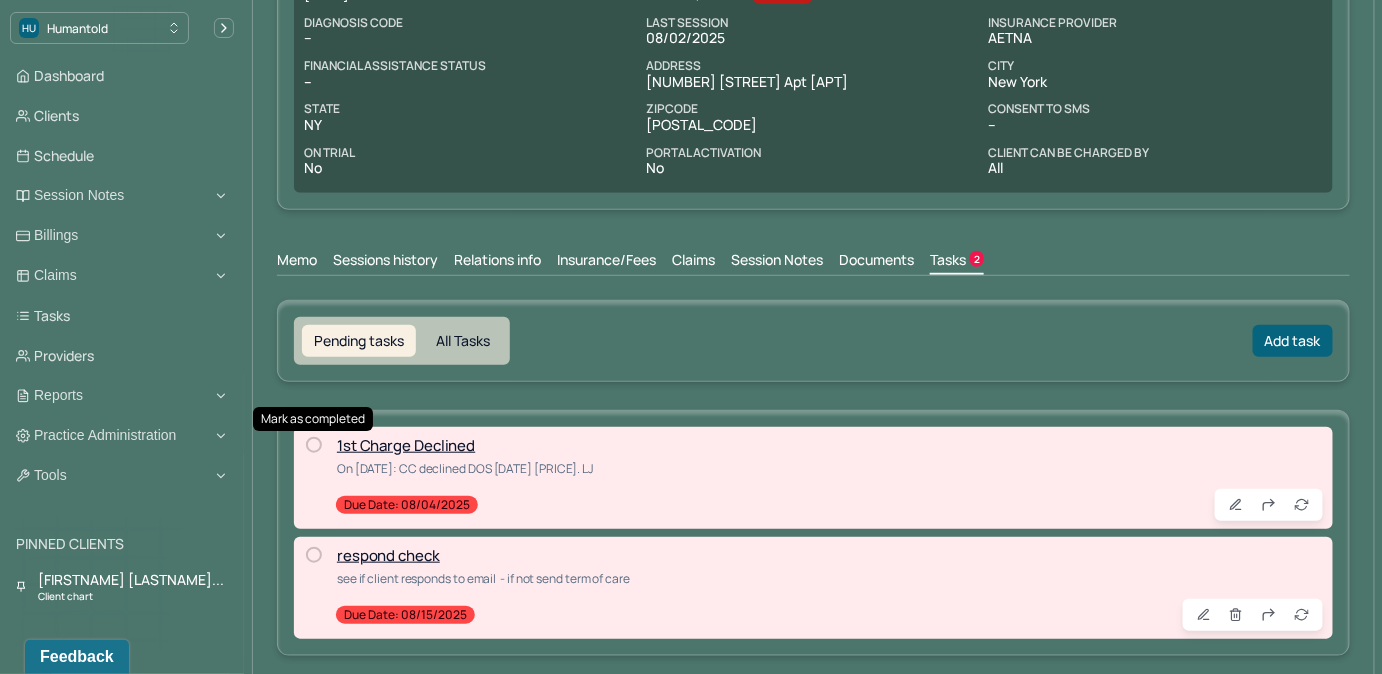 click at bounding box center (314, 445) 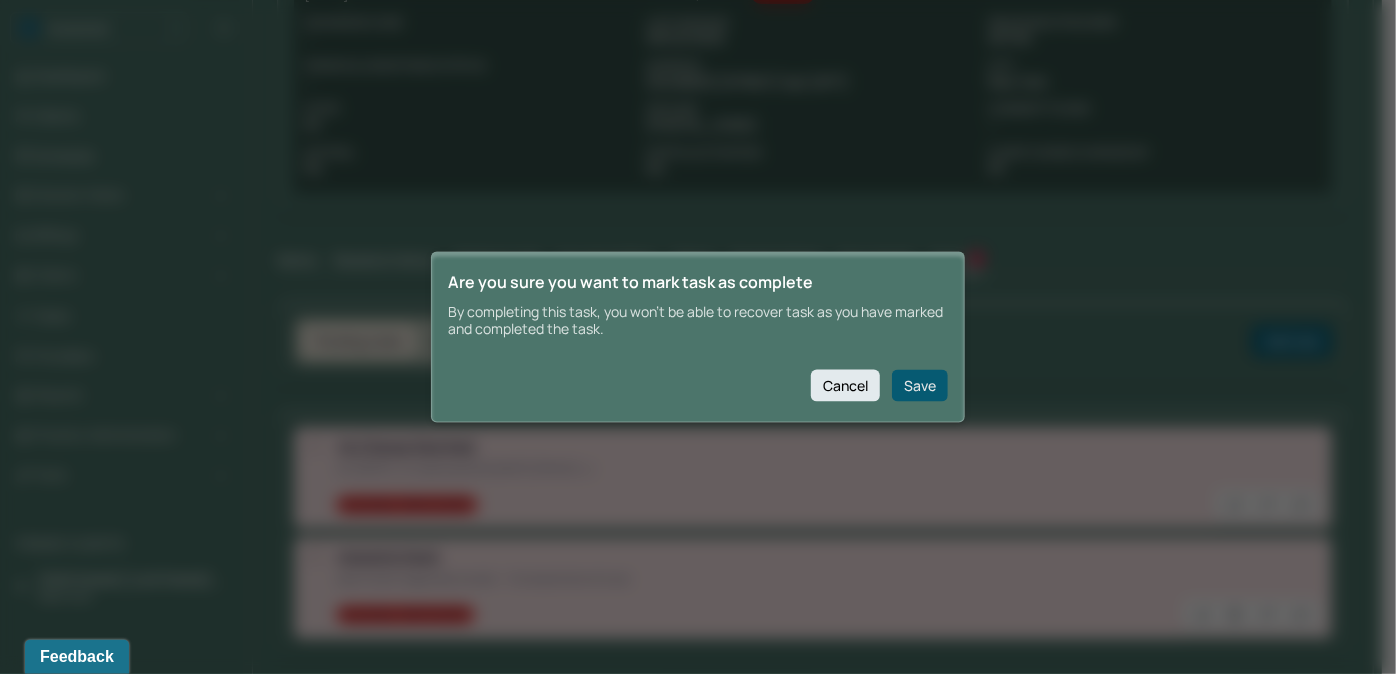 click on "Save" at bounding box center [920, 385] 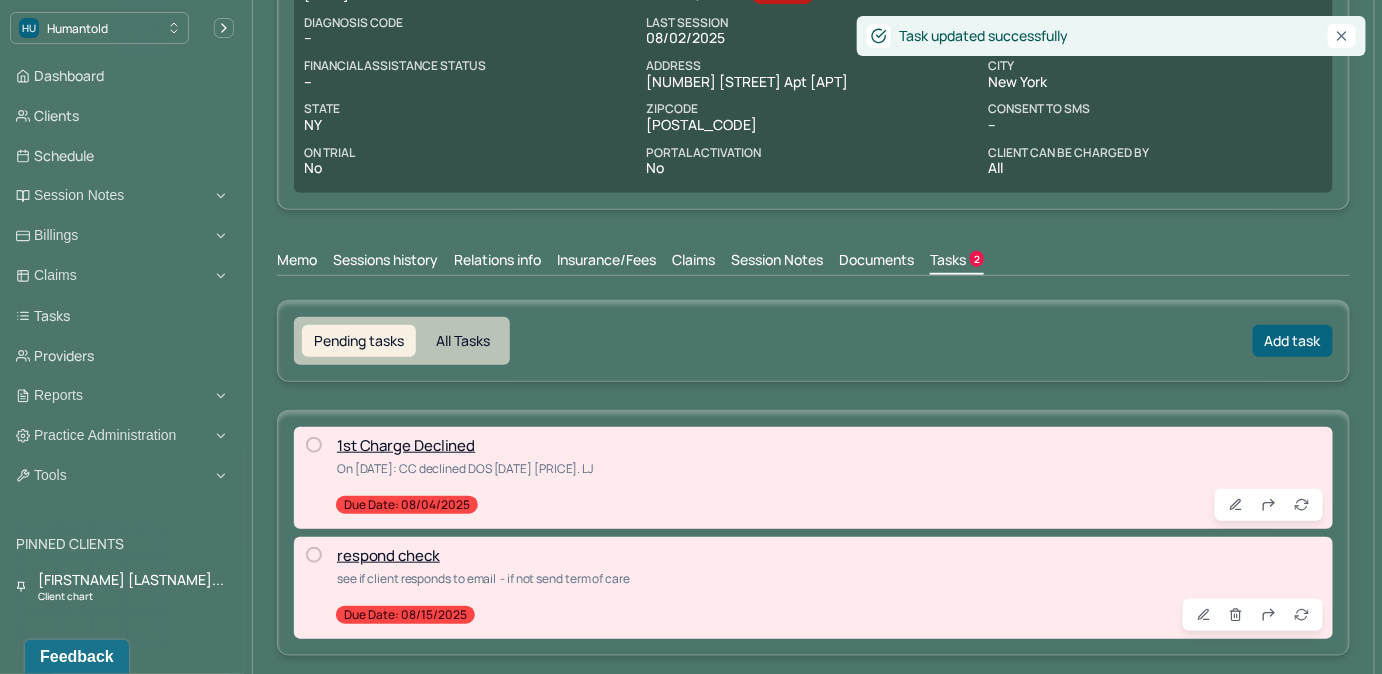 scroll, scrollTop: 211, scrollLeft: 0, axis: vertical 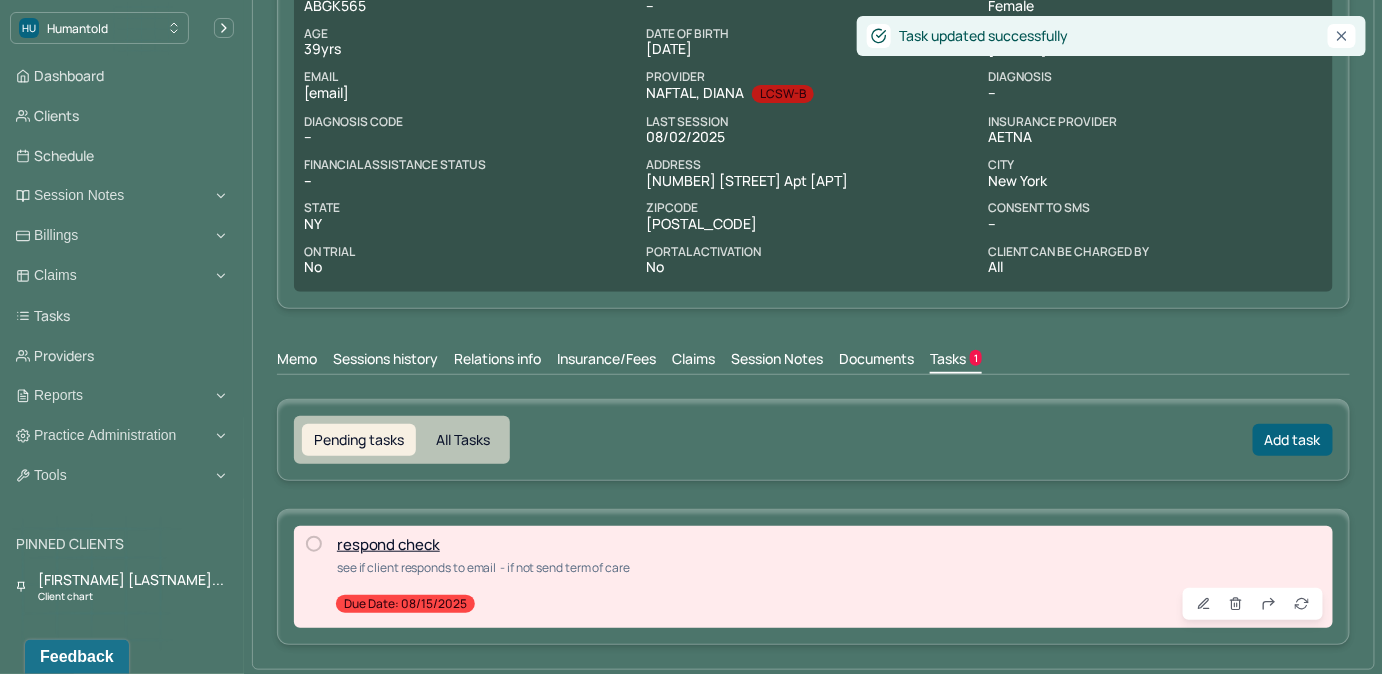 click on "Claims" at bounding box center [693, 361] 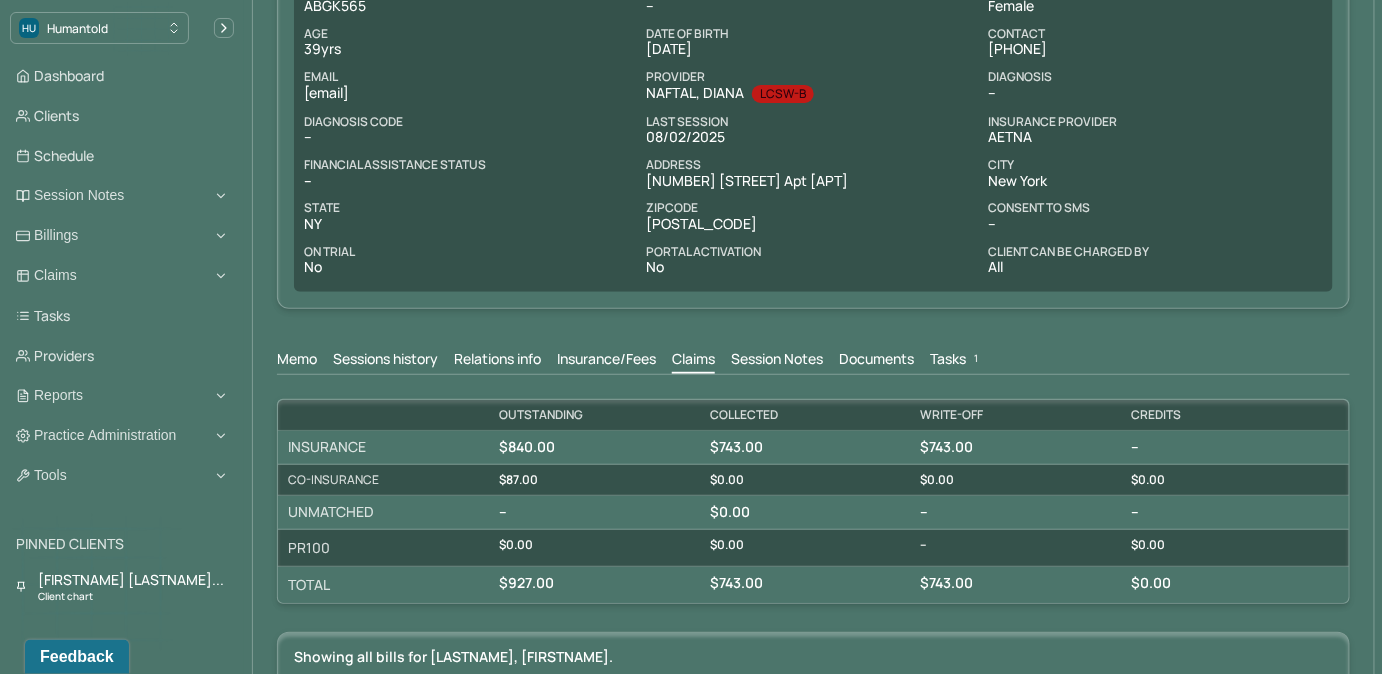 scroll, scrollTop: 0, scrollLeft: 0, axis: both 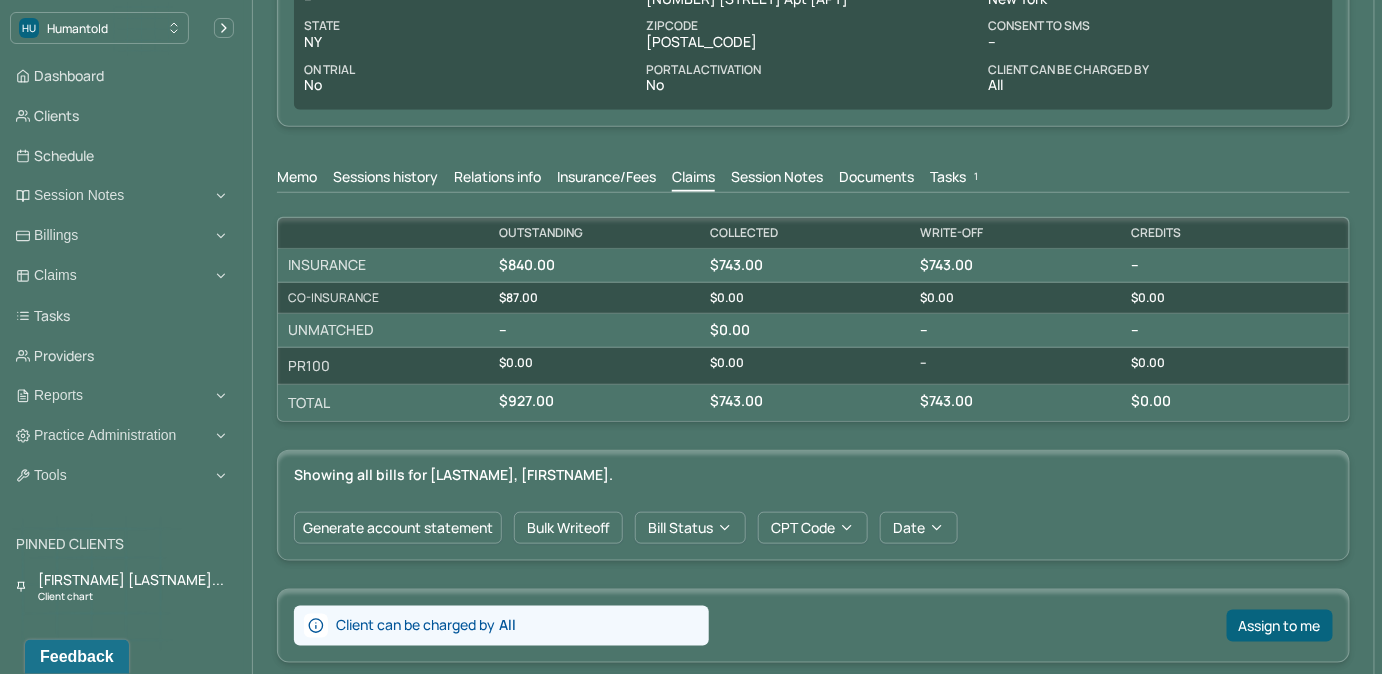 drag, startPoint x: 964, startPoint y: 179, endPoint x: 964, endPoint y: 232, distance: 53 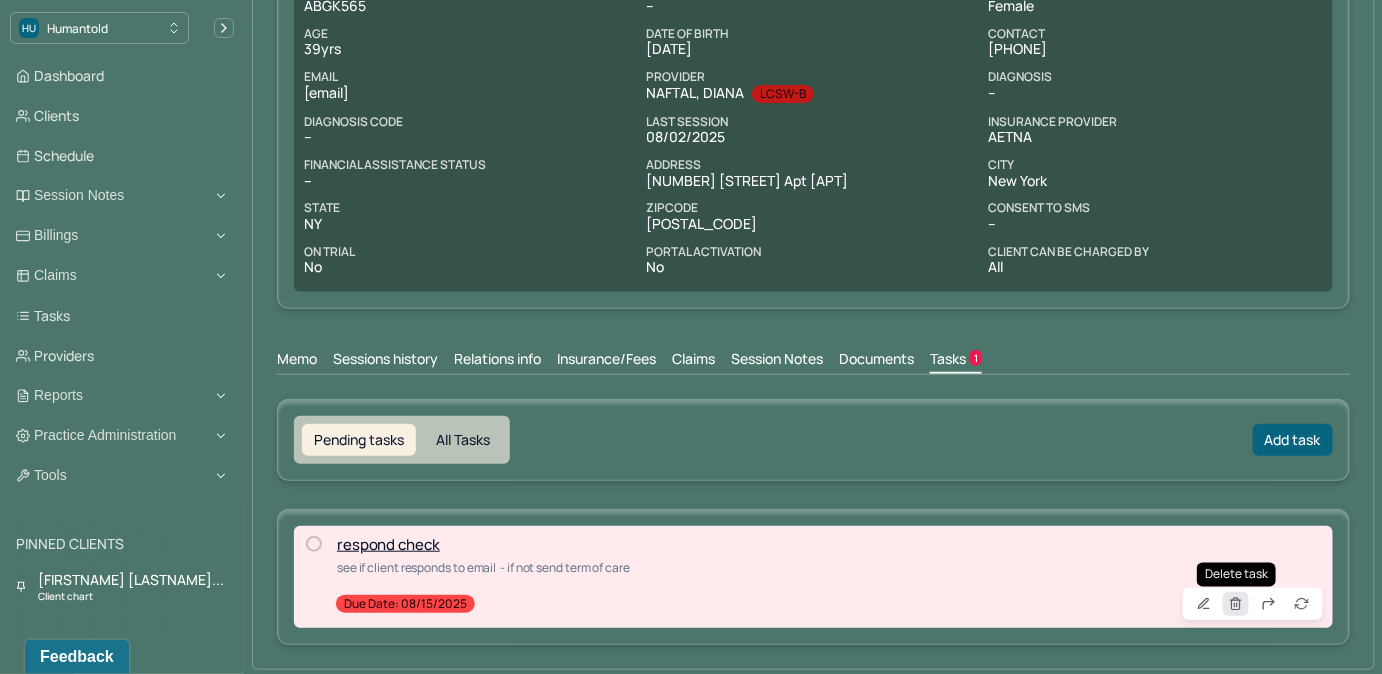 click at bounding box center (1236, 604) 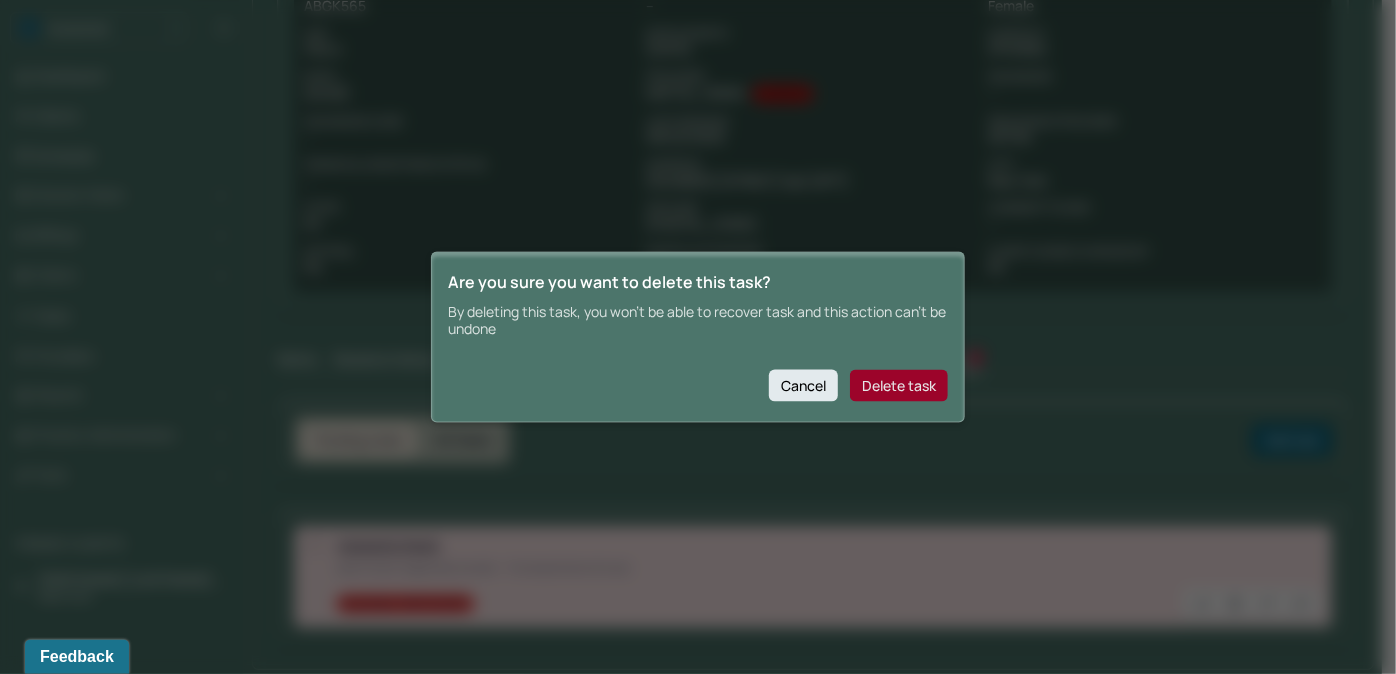 click on "Delete task" at bounding box center (899, 385) 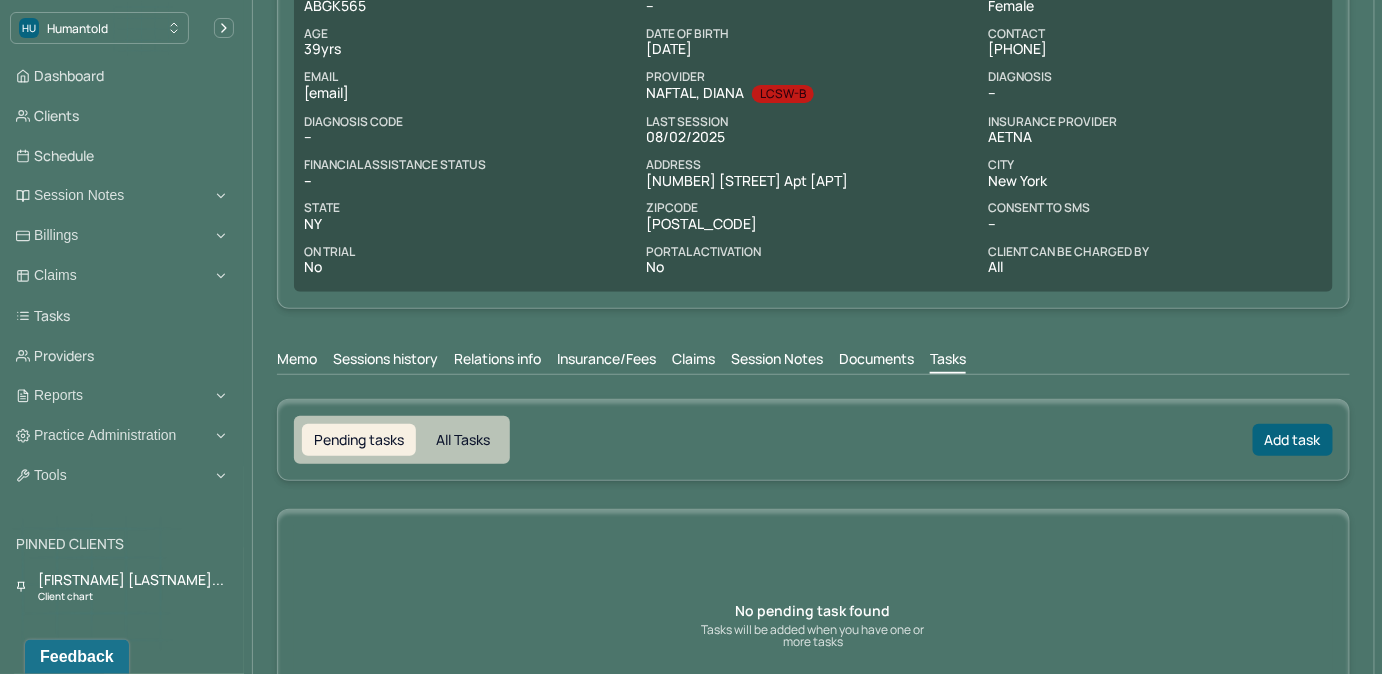 click on "Claims" at bounding box center [693, 361] 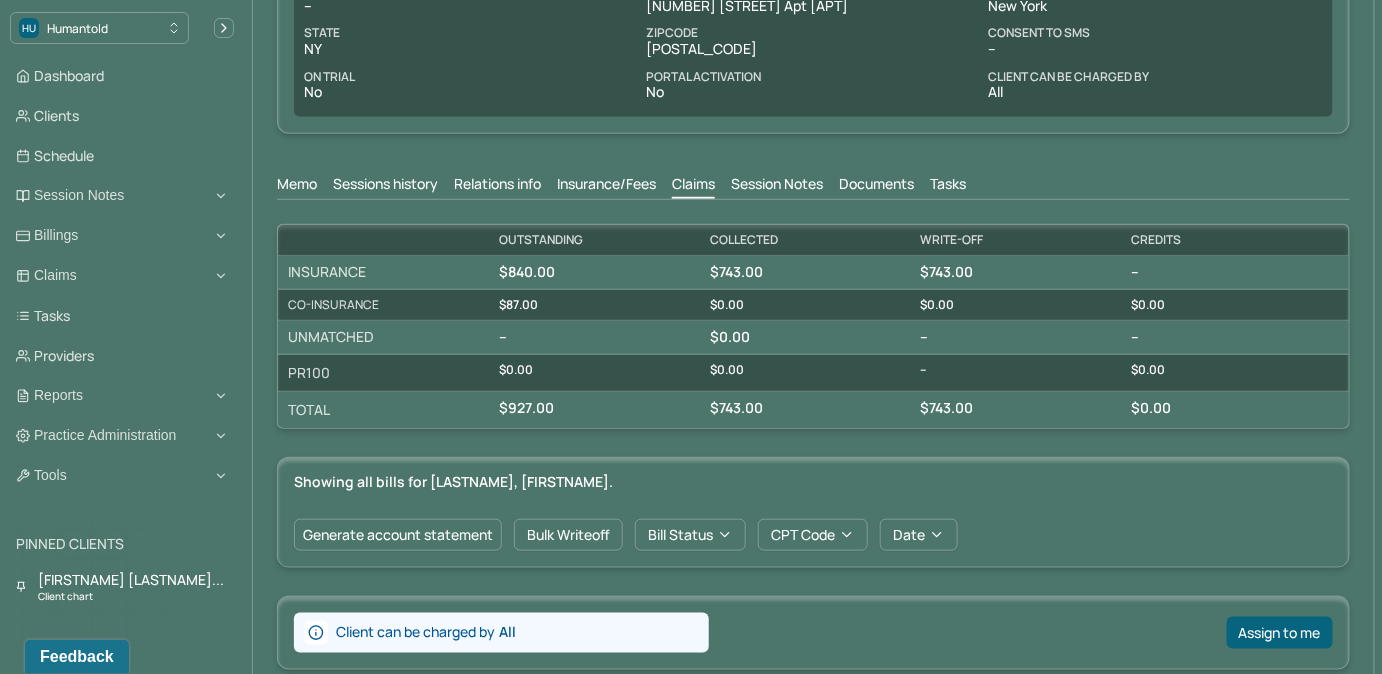 scroll, scrollTop: 386, scrollLeft: 0, axis: vertical 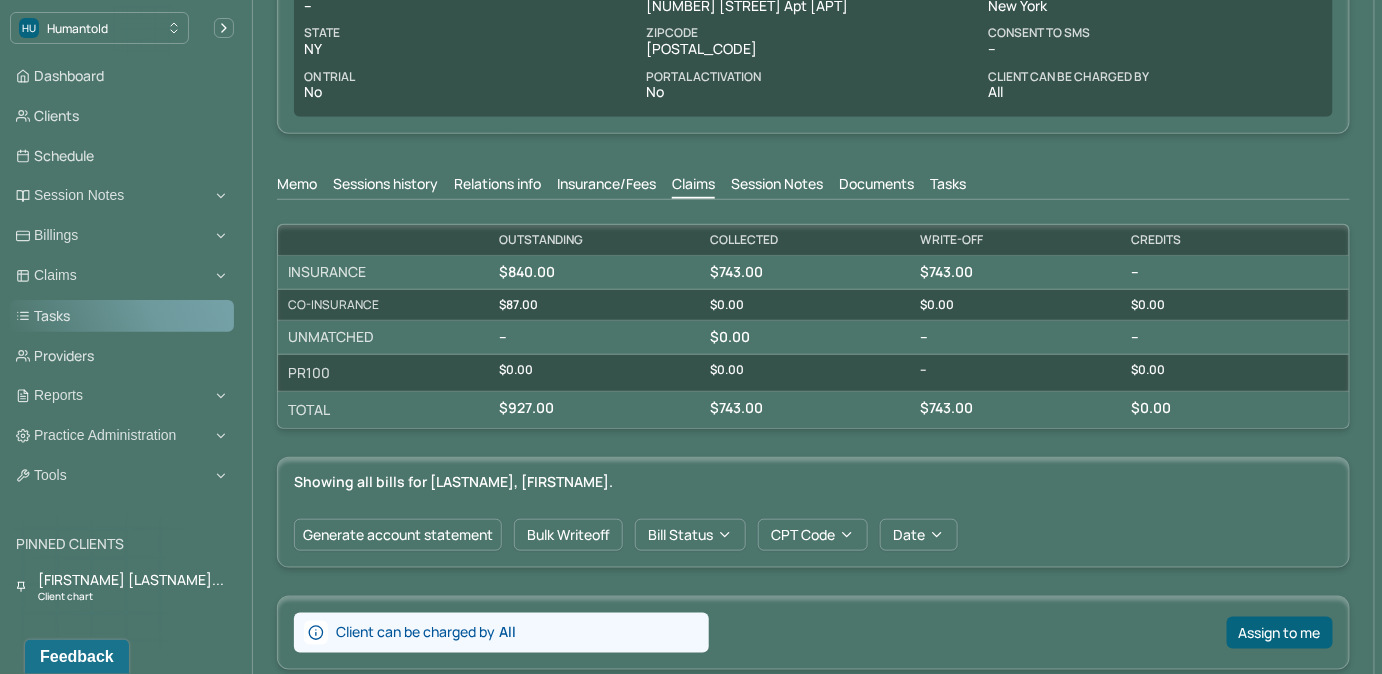 click on "Tasks" at bounding box center (122, 316) 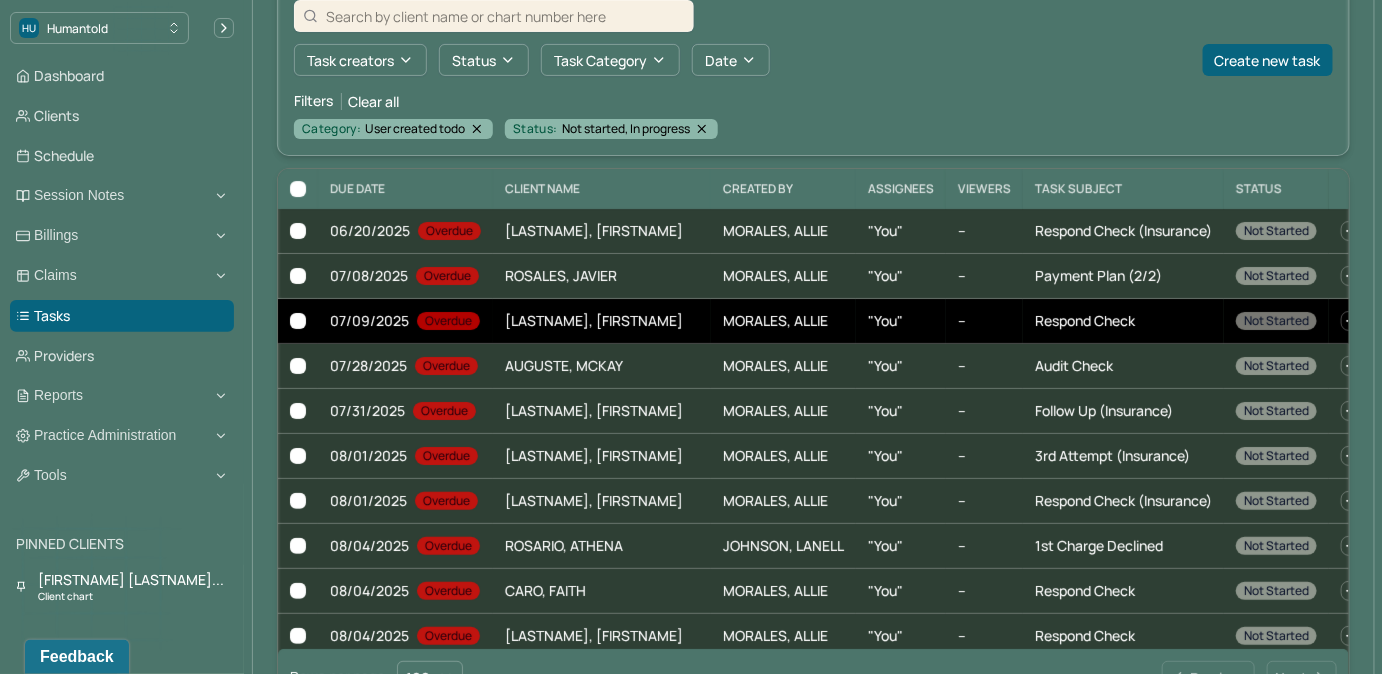 scroll, scrollTop: 181, scrollLeft: 0, axis: vertical 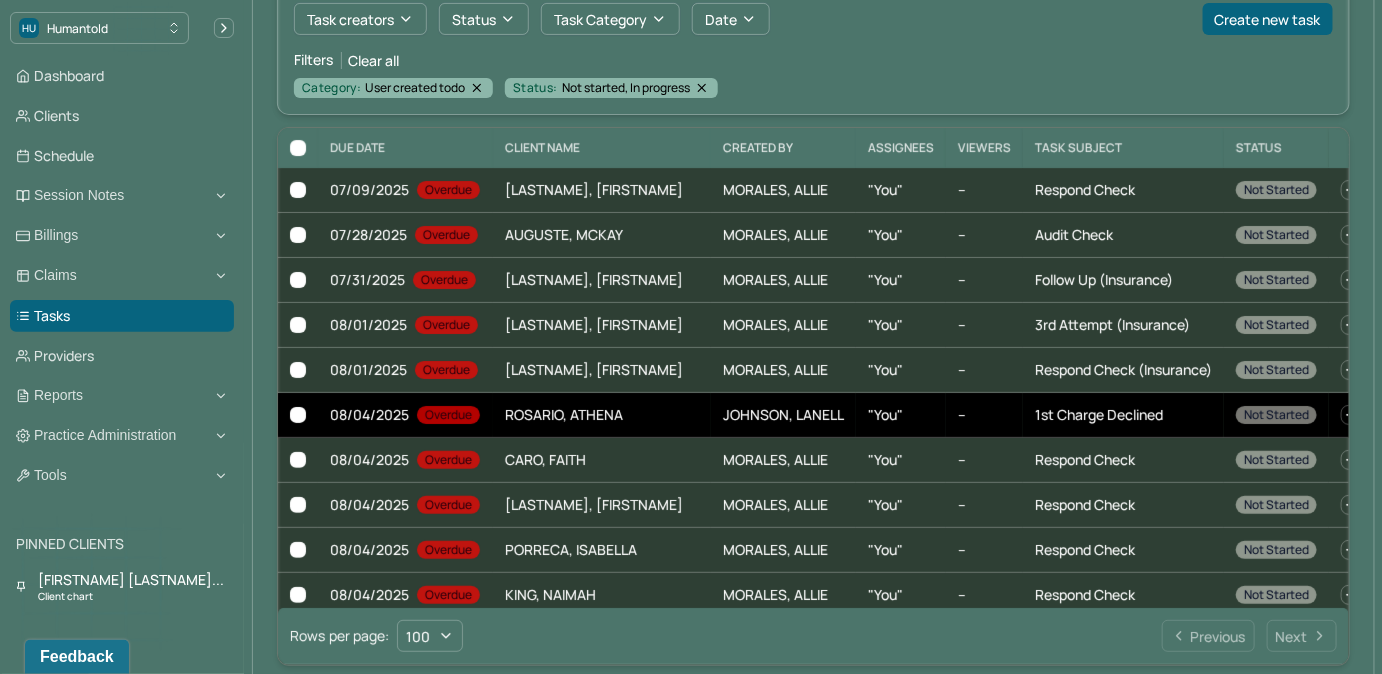 click on "1st Charge Declined" at bounding box center [1099, 414] 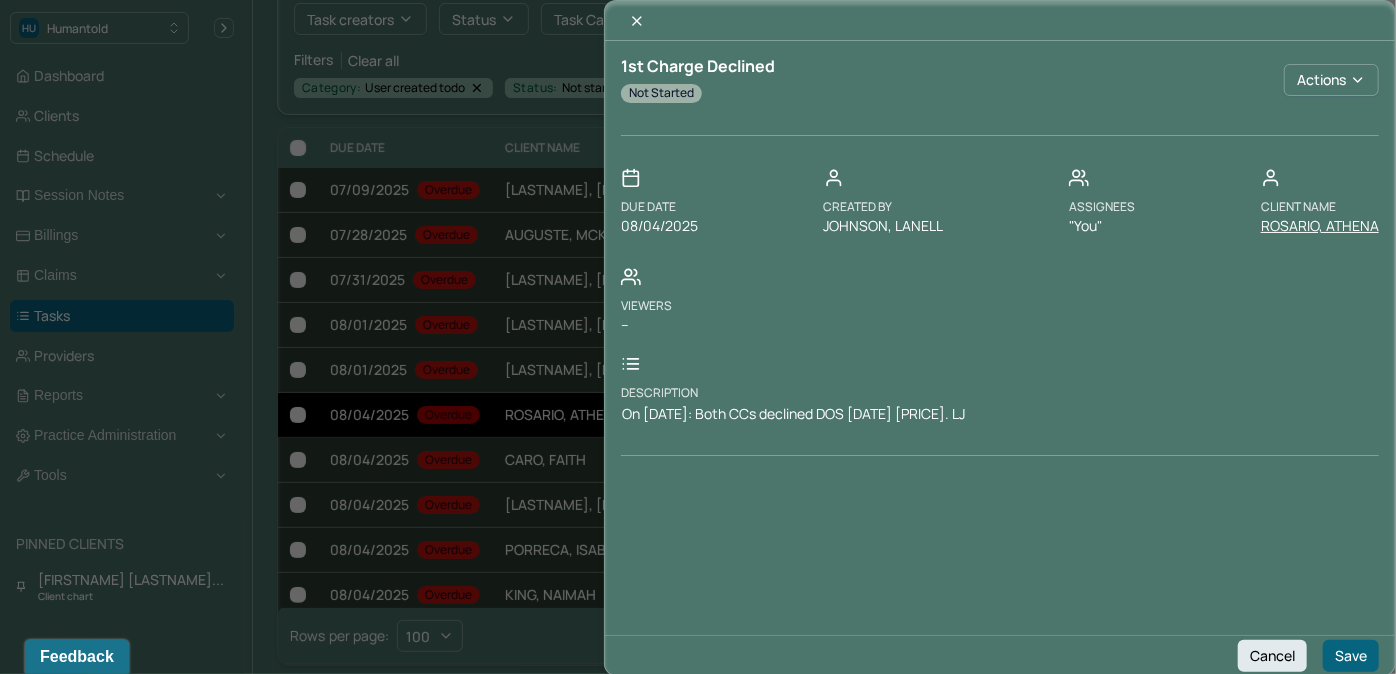 click on "ROSARIO, ATHENA" at bounding box center [1320, 226] 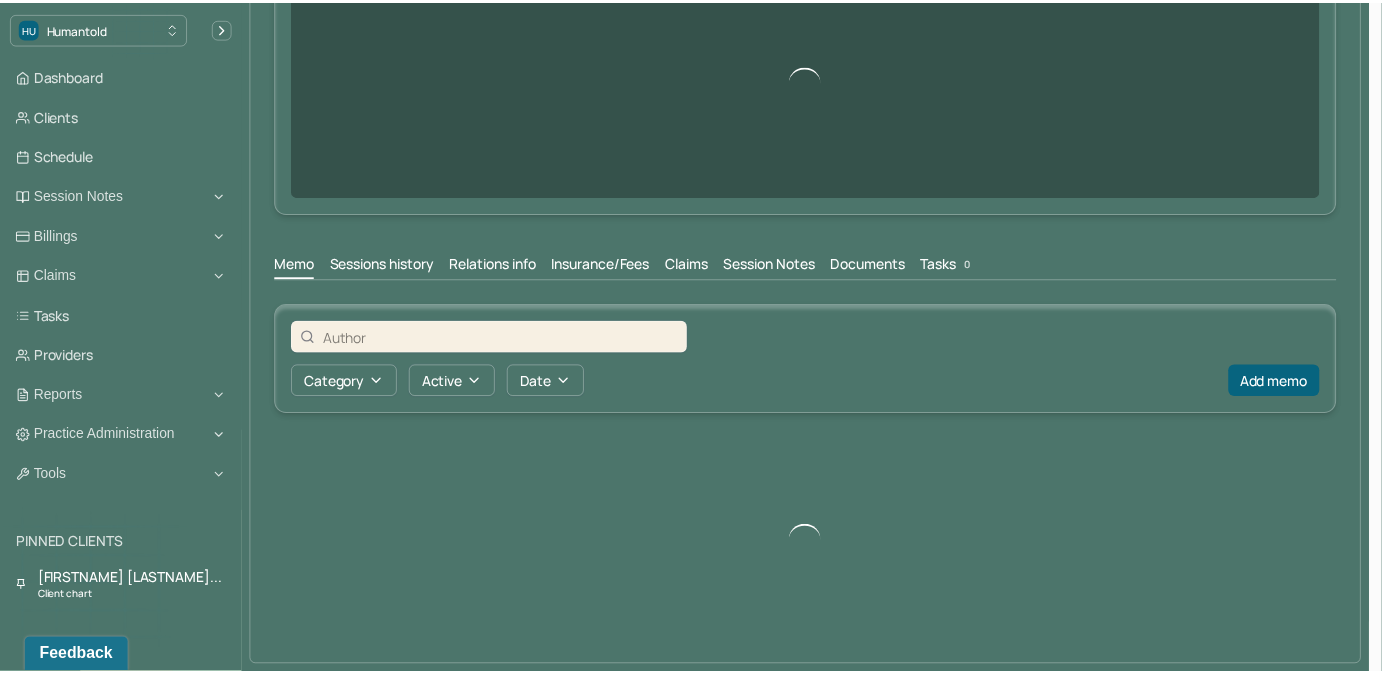 scroll, scrollTop: 0, scrollLeft: 0, axis: both 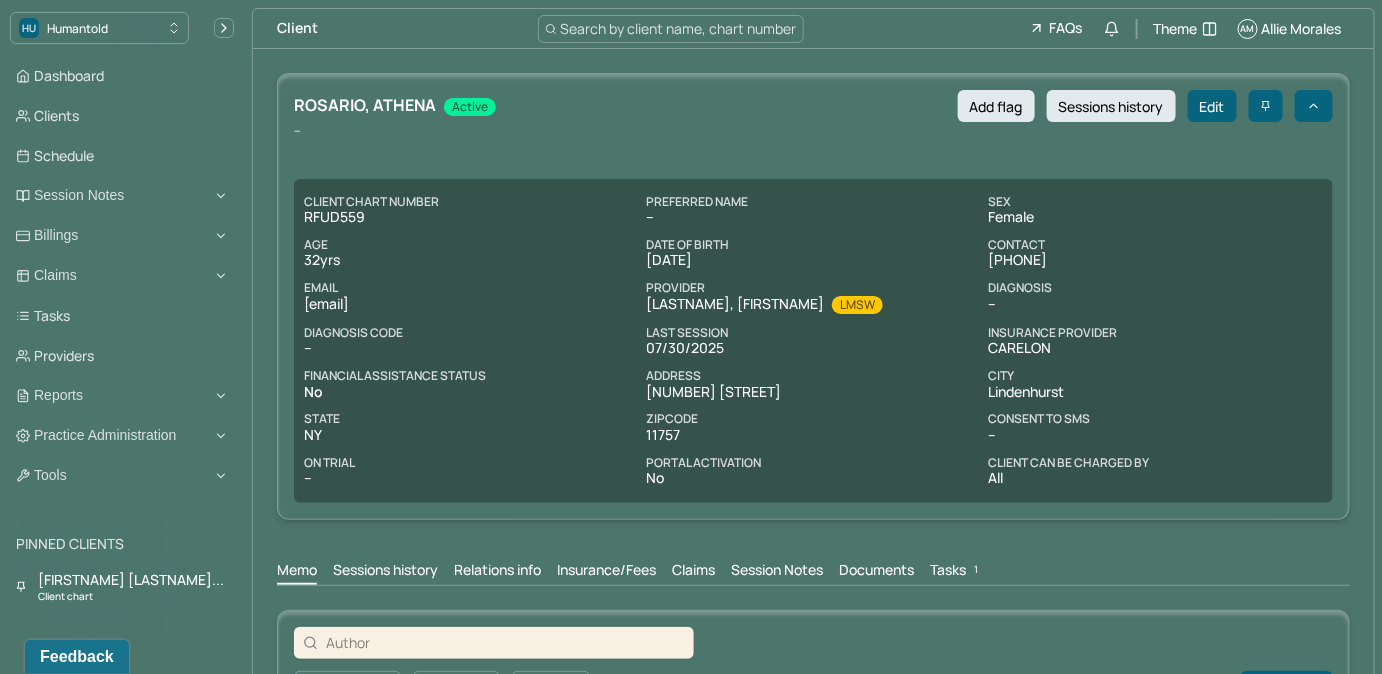 click on "Tasks 1" at bounding box center [956, 572] 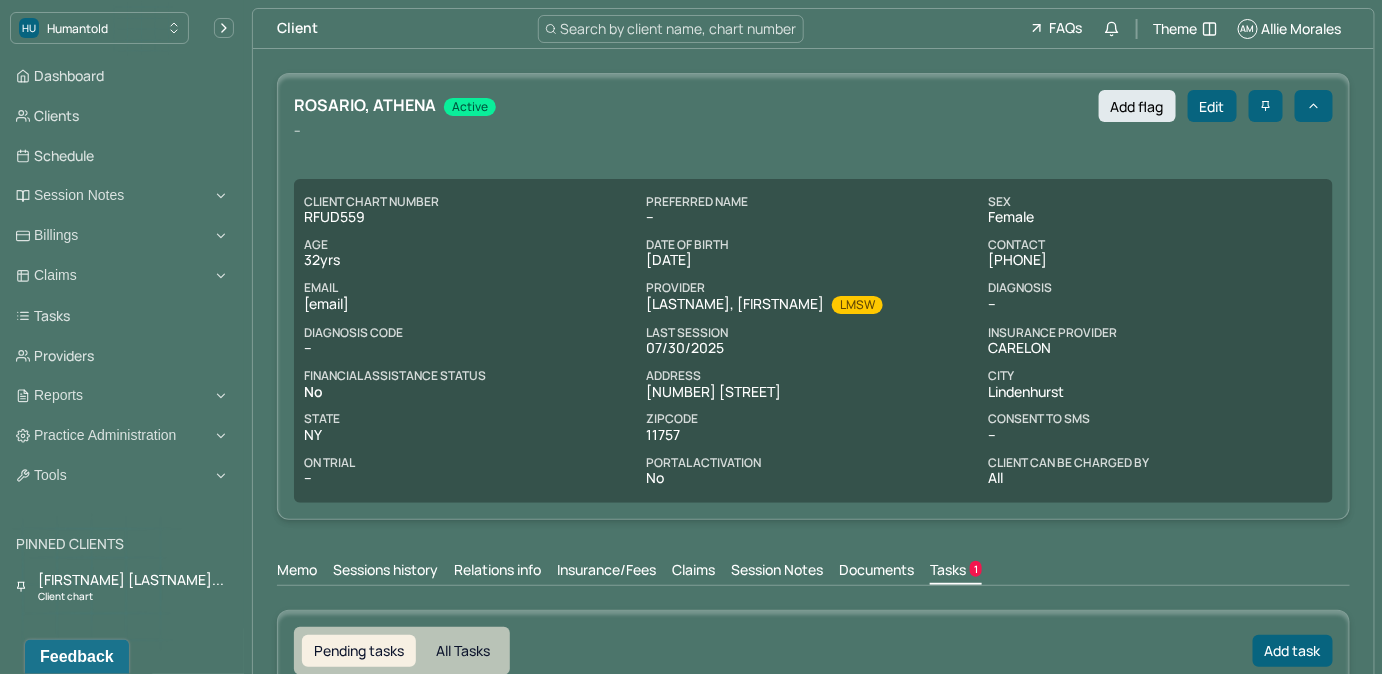 scroll, scrollTop: 0, scrollLeft: 0, axis: both 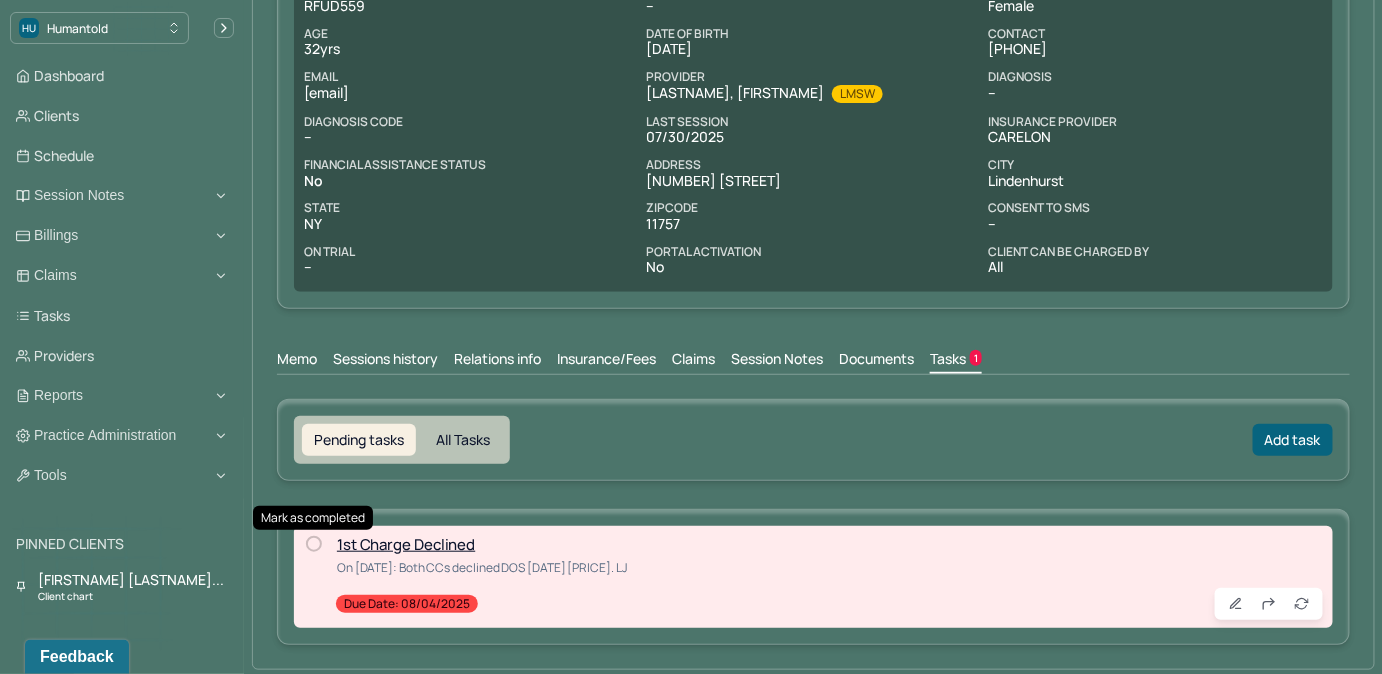 click at bounding box center [314, 544] 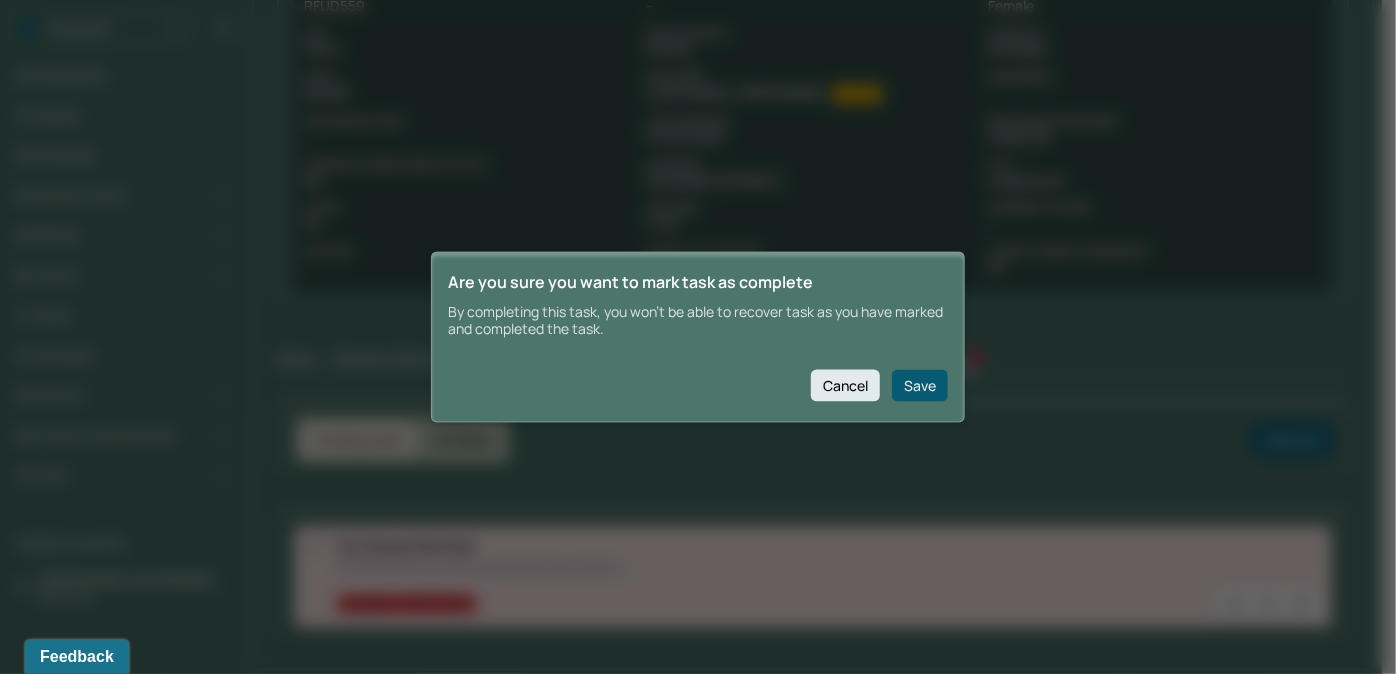 click on "Save" at bounding box center (920, 385) 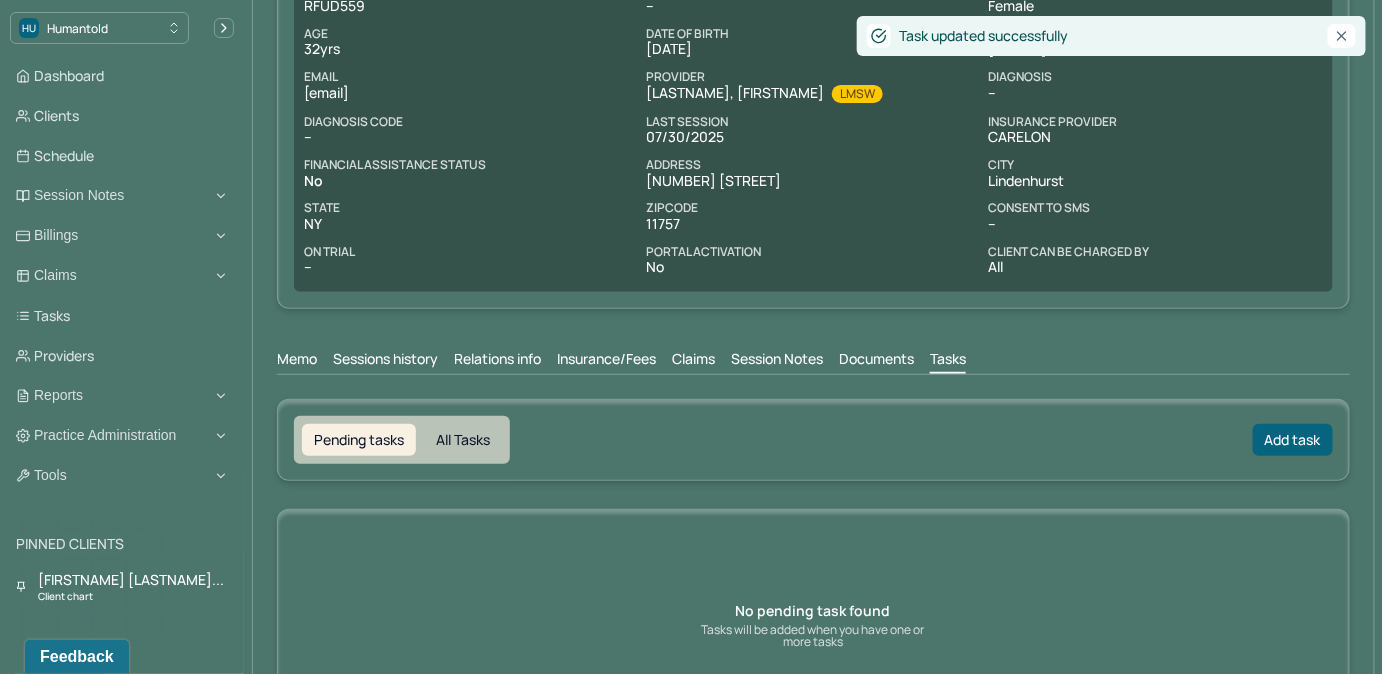 click on "Claims" at bounding box center [693, 361] 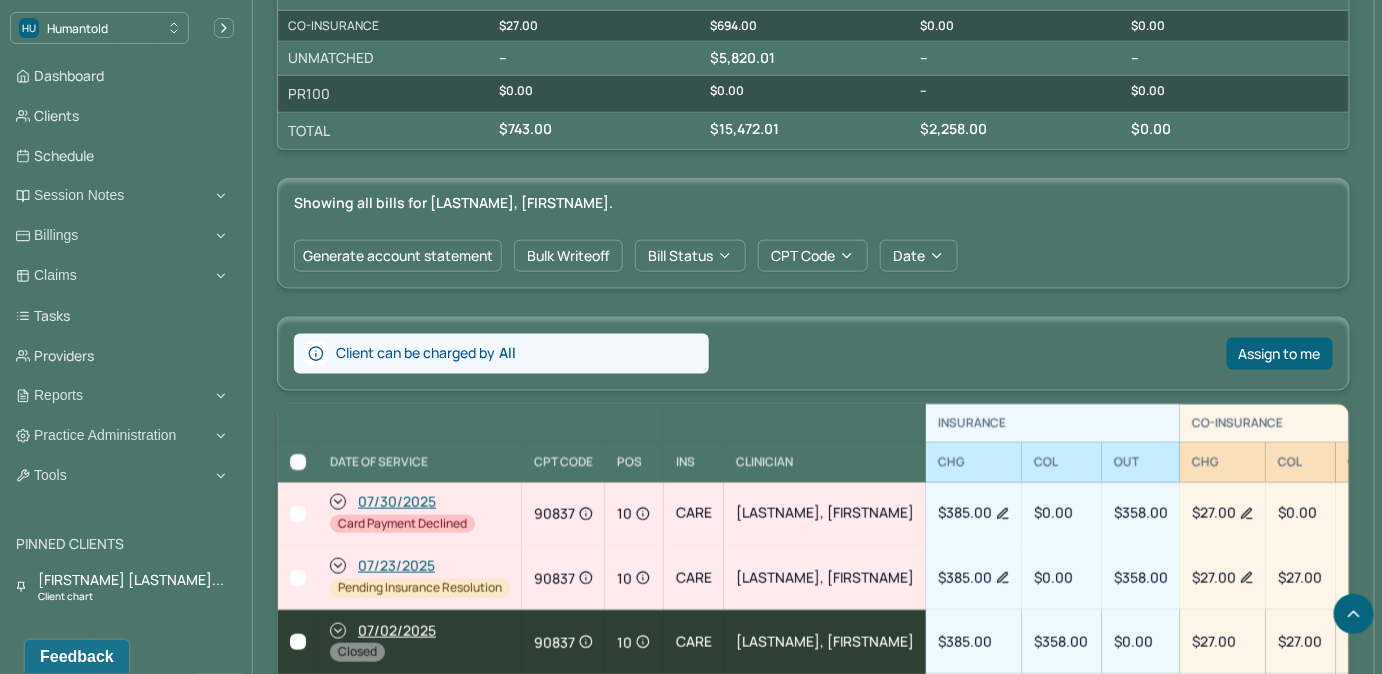 scroll, scrollTop: 757, scrollLeft: 0, axis: vertical 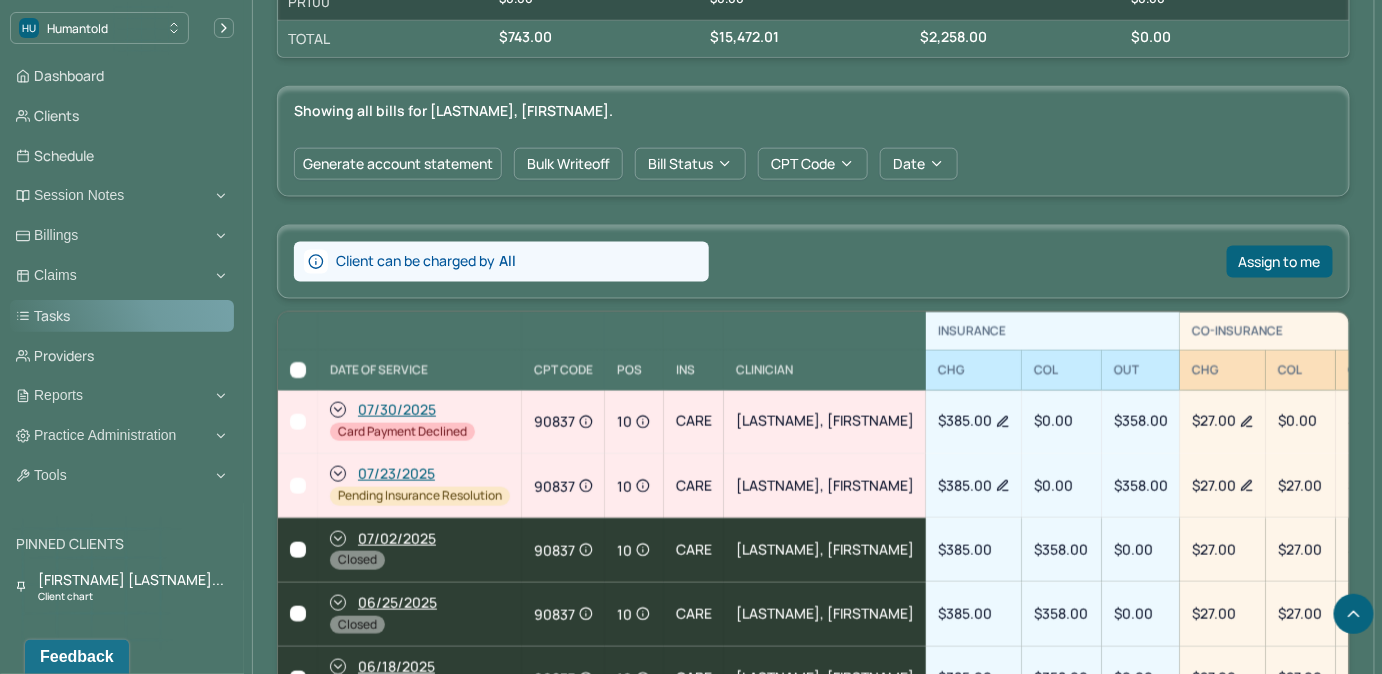 click on "Tasks" at bounding box center (122, 316) 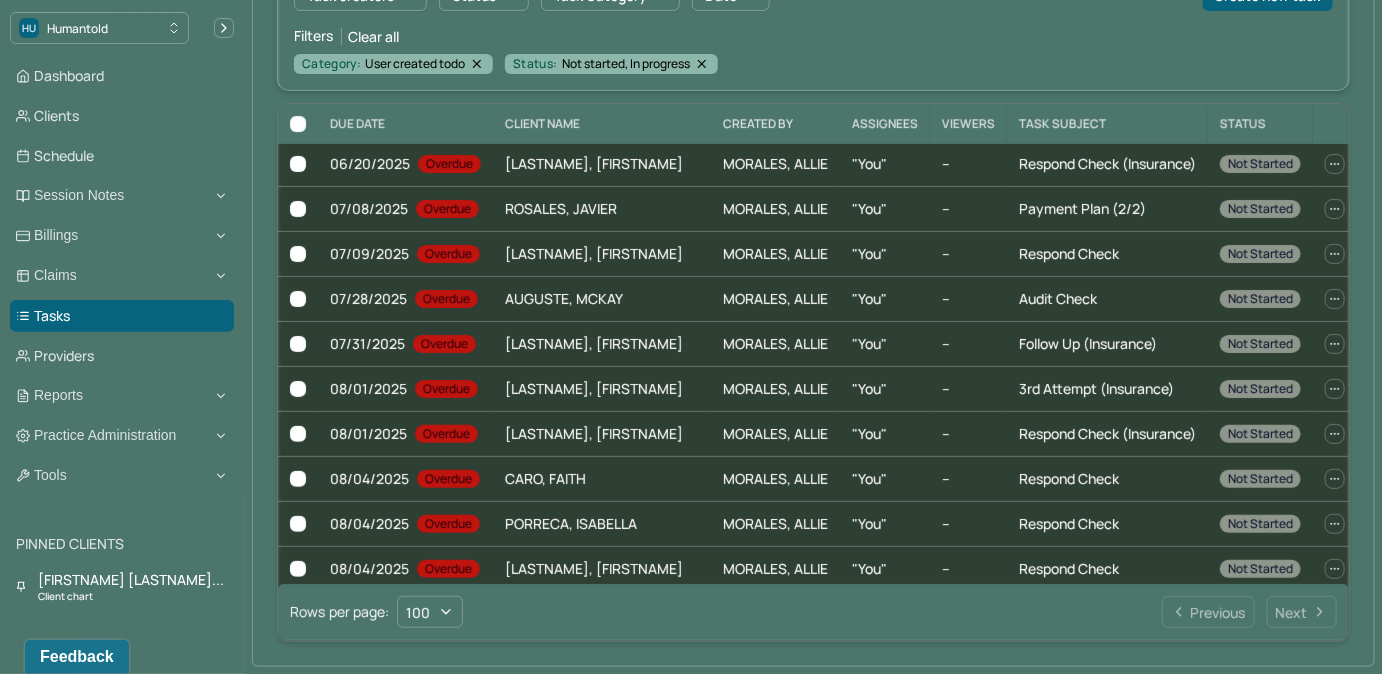 scroll, scrollTop: 0, scrollLeft: 0, axis: both 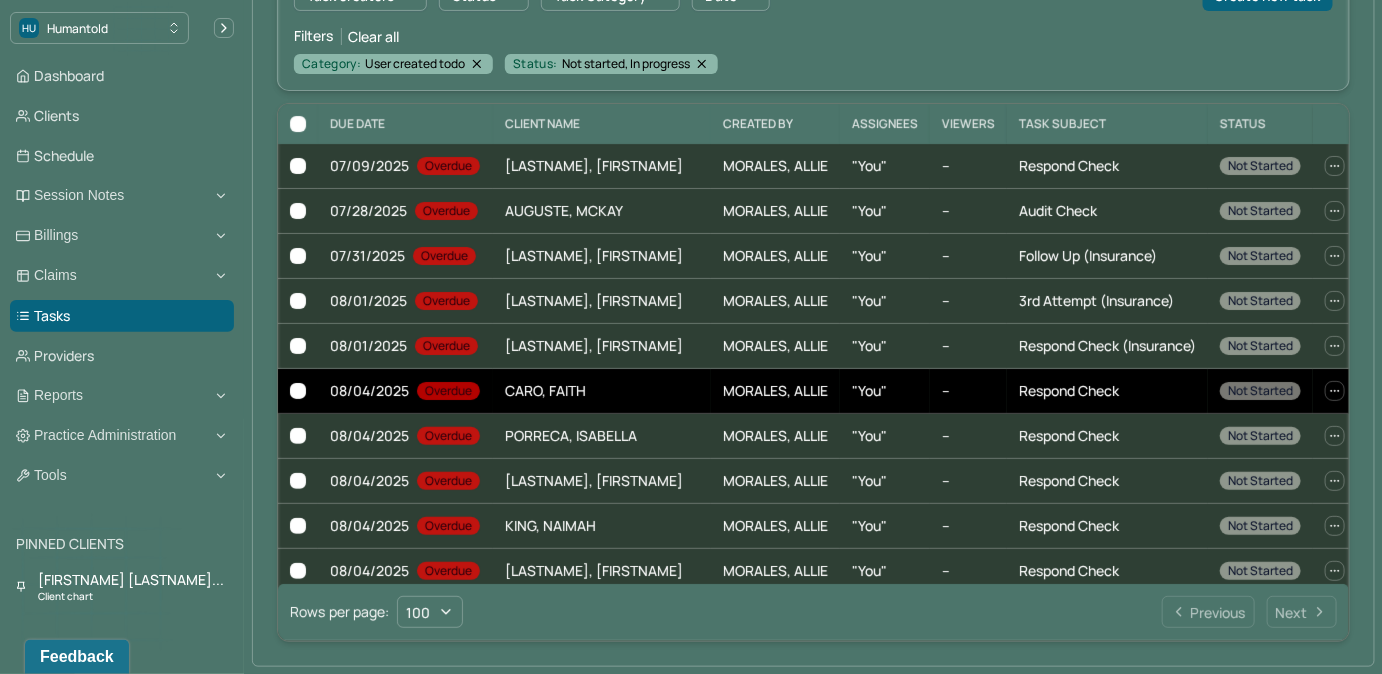 click on "respond check" at bounding box center [1069, 390] 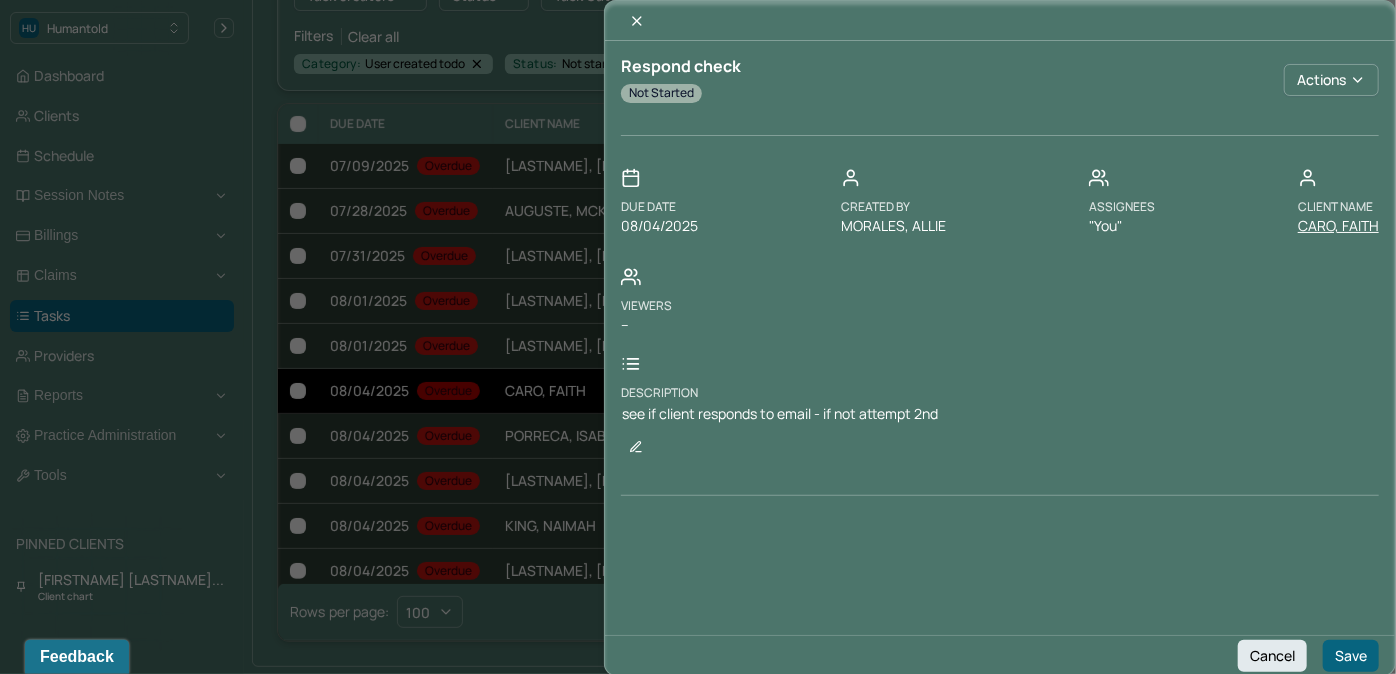 click on "CARO, FAITH" at bounding box center (1338, 226) 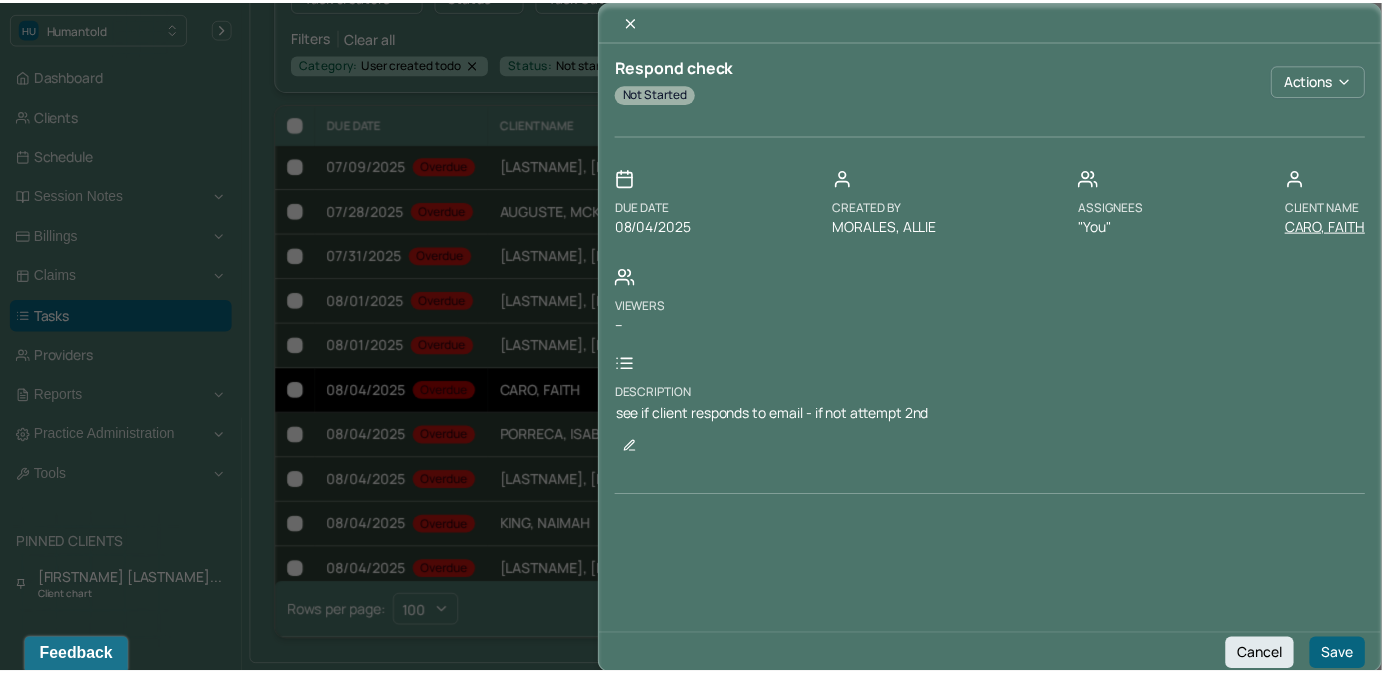 scroll, scrollTop: 0, scrollLeft: 0, axis: both 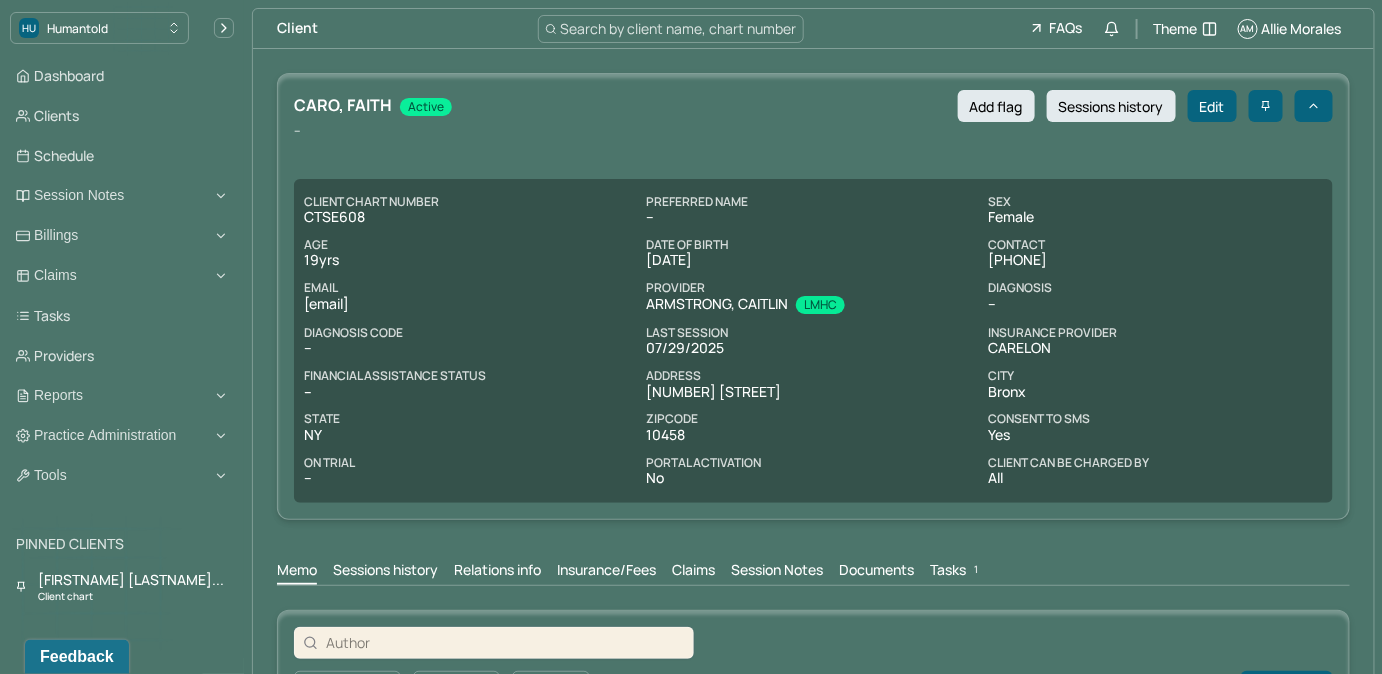 click on "Tasks 1" at bounding box center [956, 572] 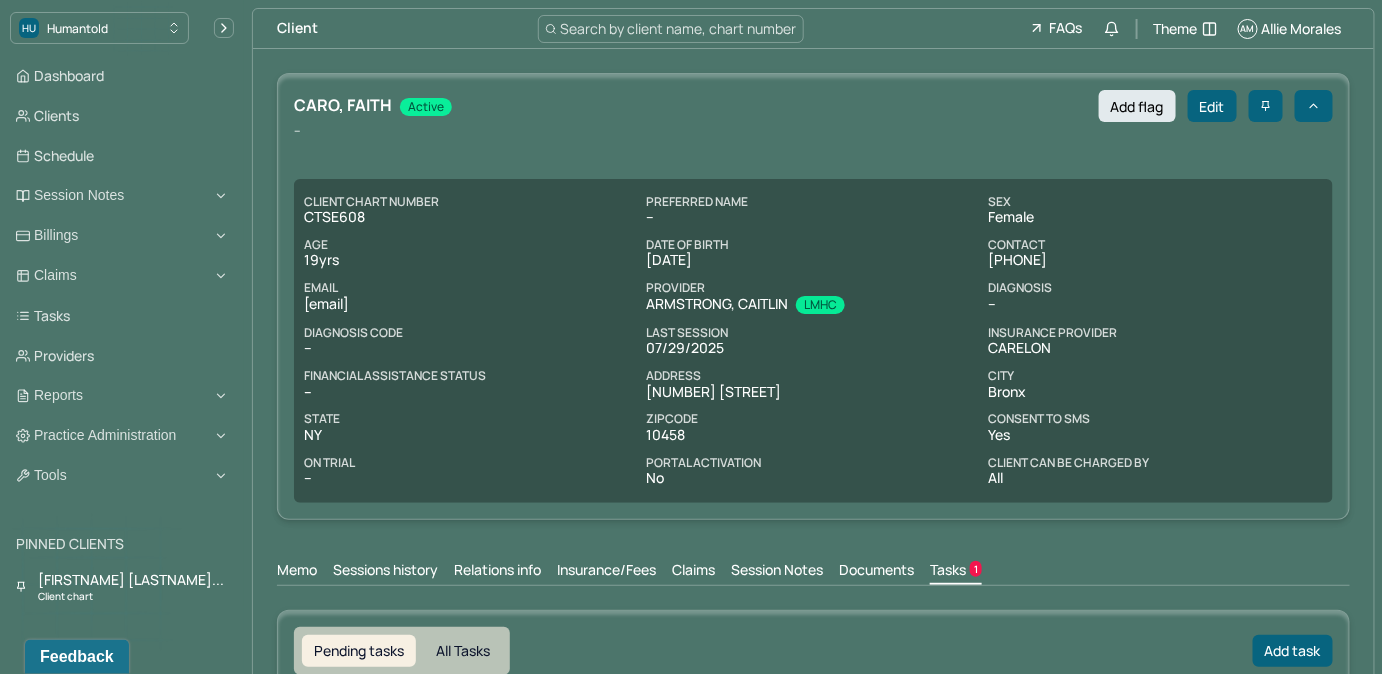 scroll, scrollTop: 0, scrollLeft: 0, axis: both 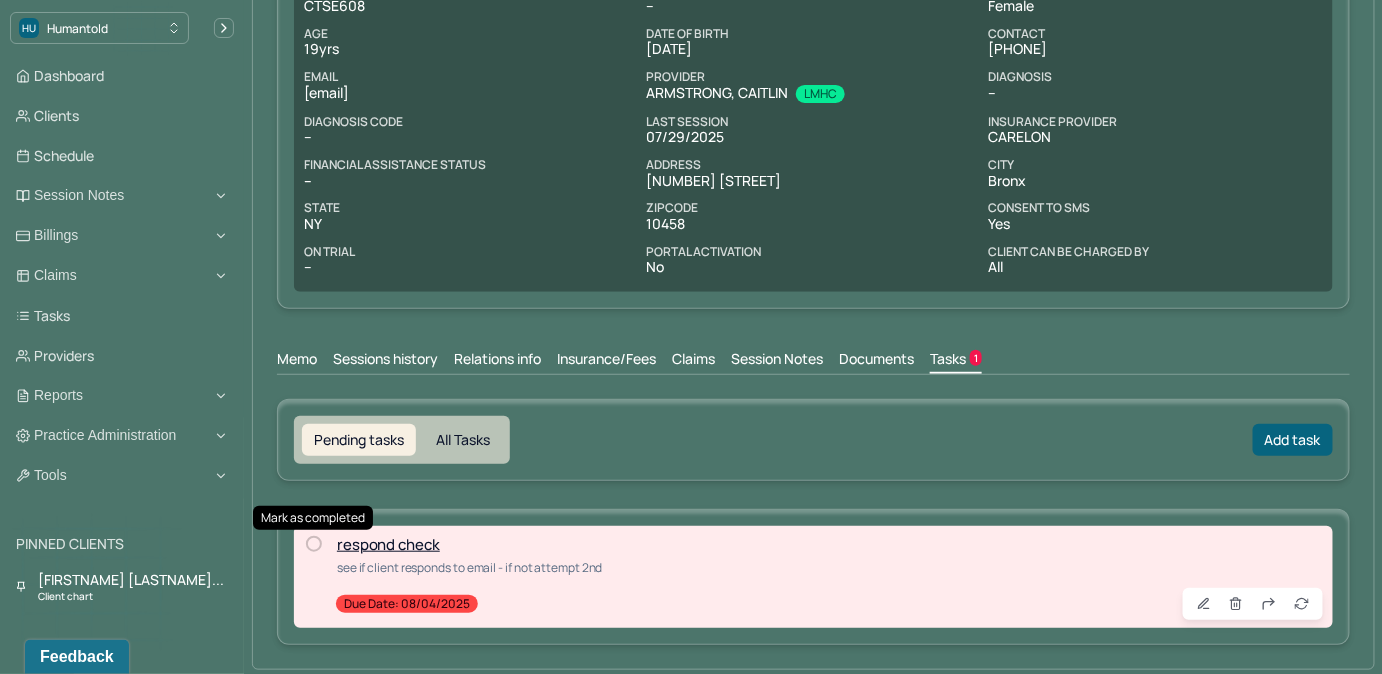 click at bounding box center (314, 544) 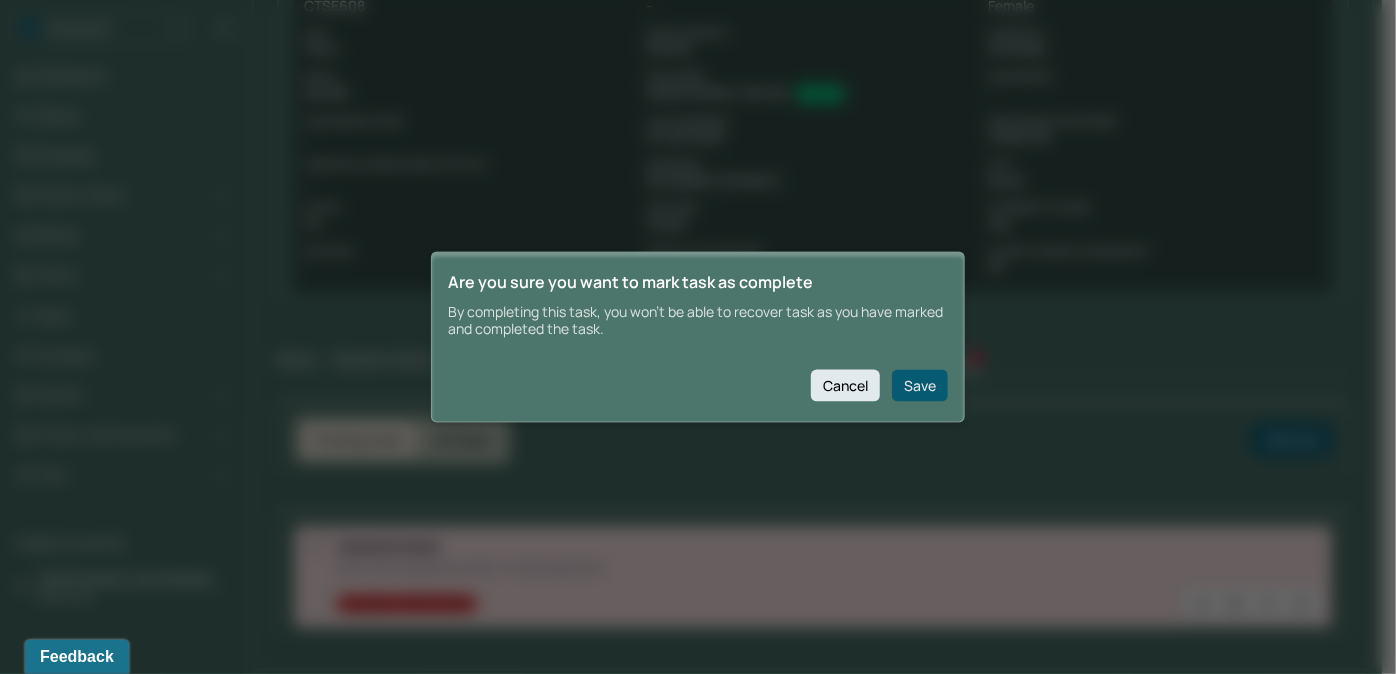 click on "Save" at bounding box center [920, 385] 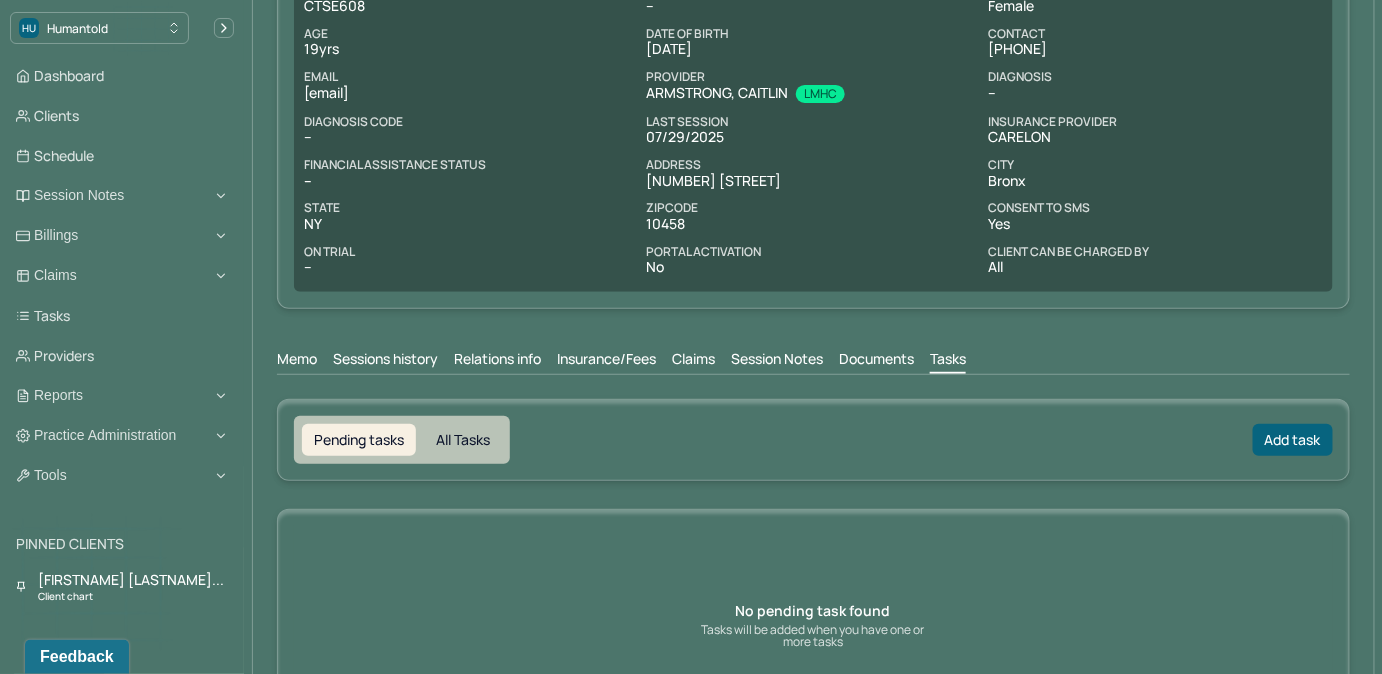 click on "Claims" at bounding box center (693, 361) 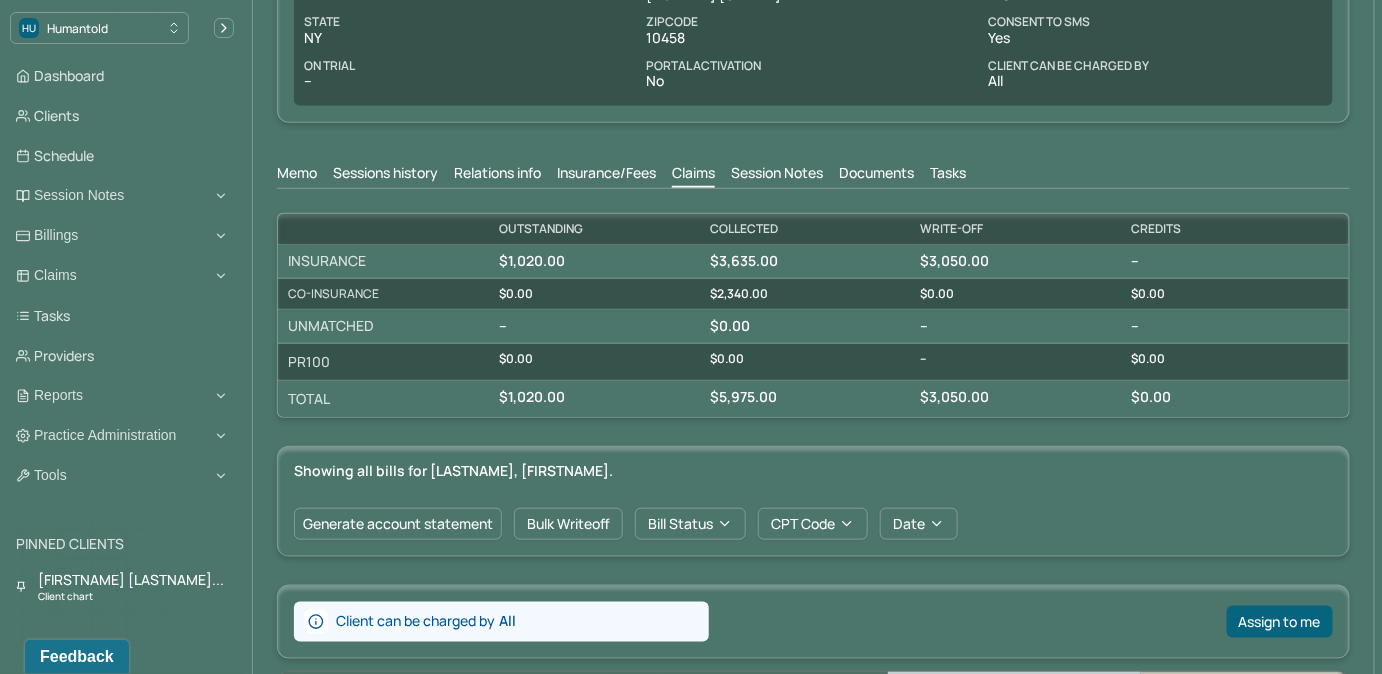 scroll, scrollTop: 393, scrollLeft: 0, axis: vertical 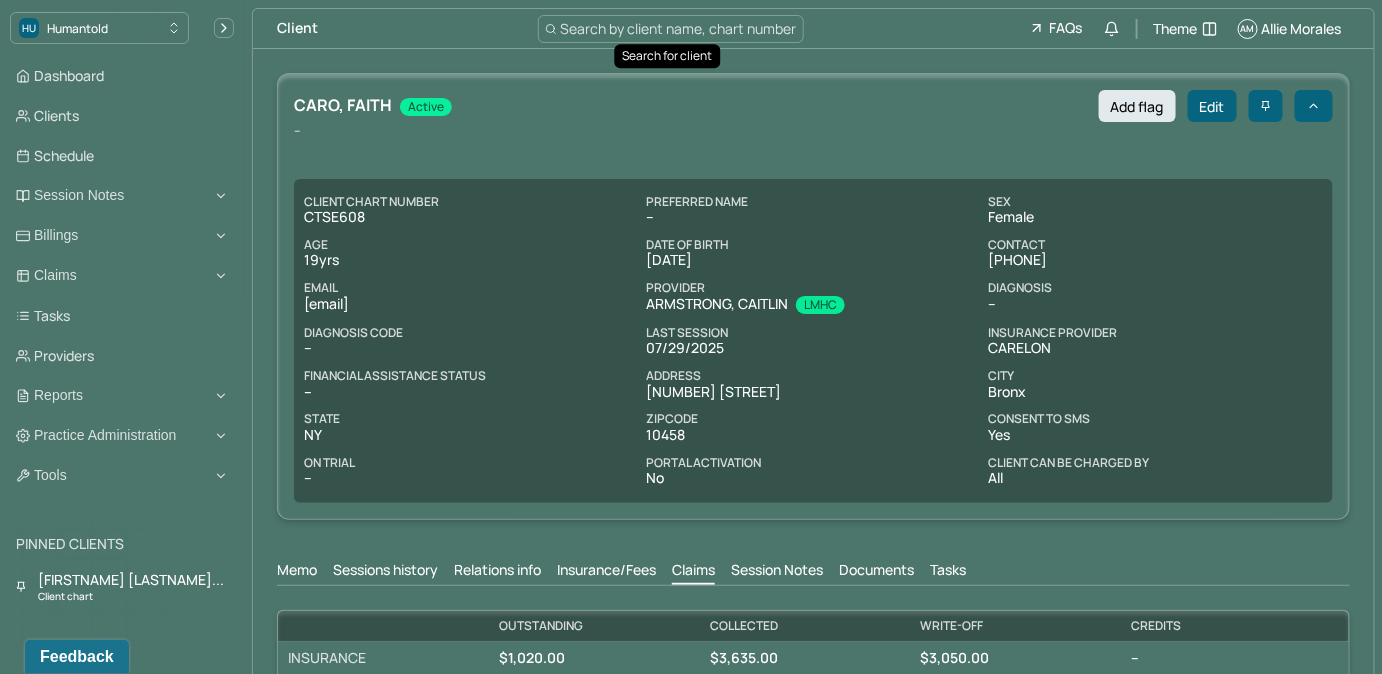 click on "Search by client name, chart number" at bounding box center [671, 29] 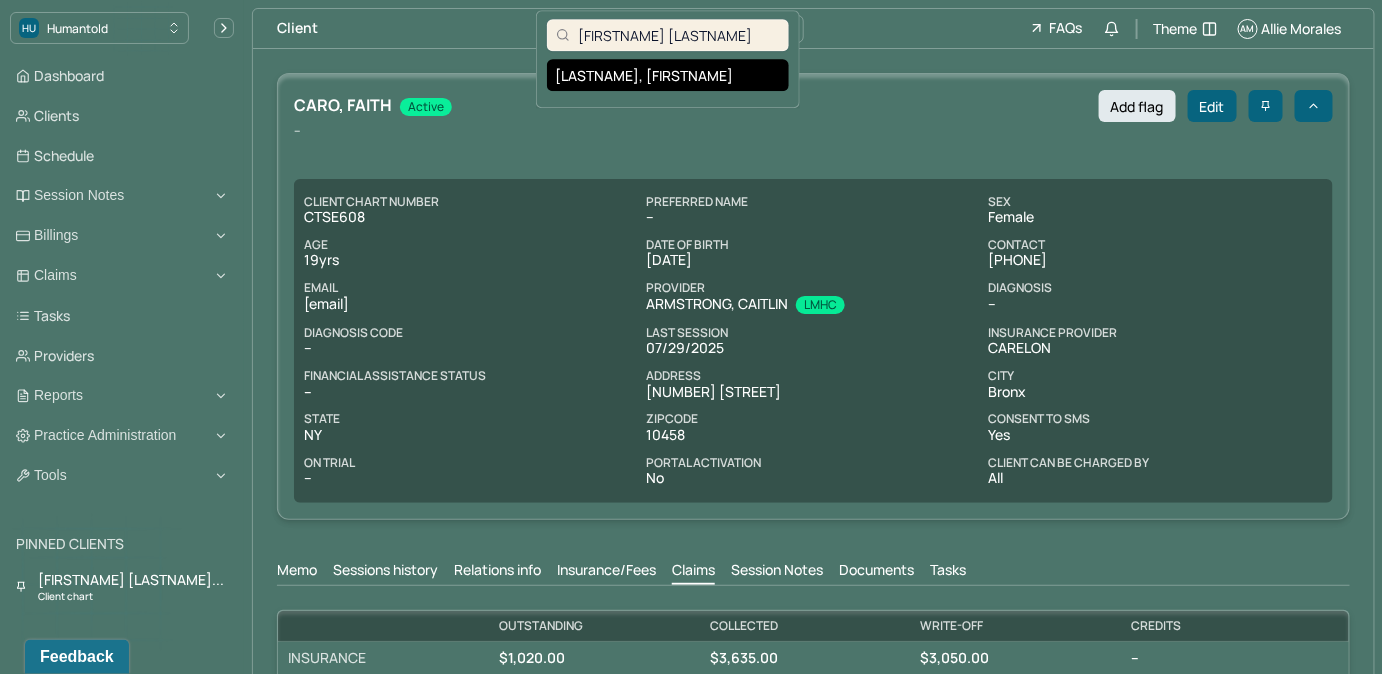 type on "Jessie Rothenberg" 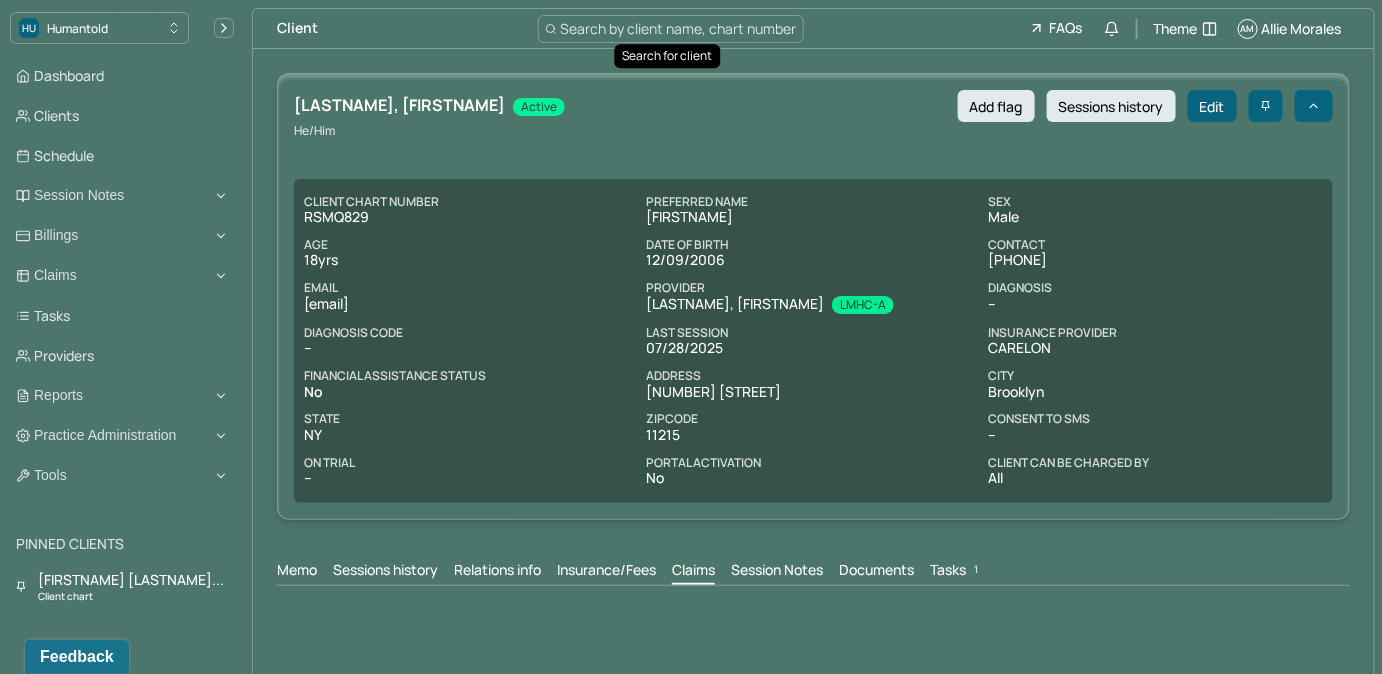 scroll, scrollTop: 0, scrollLeft: 0, axis: both 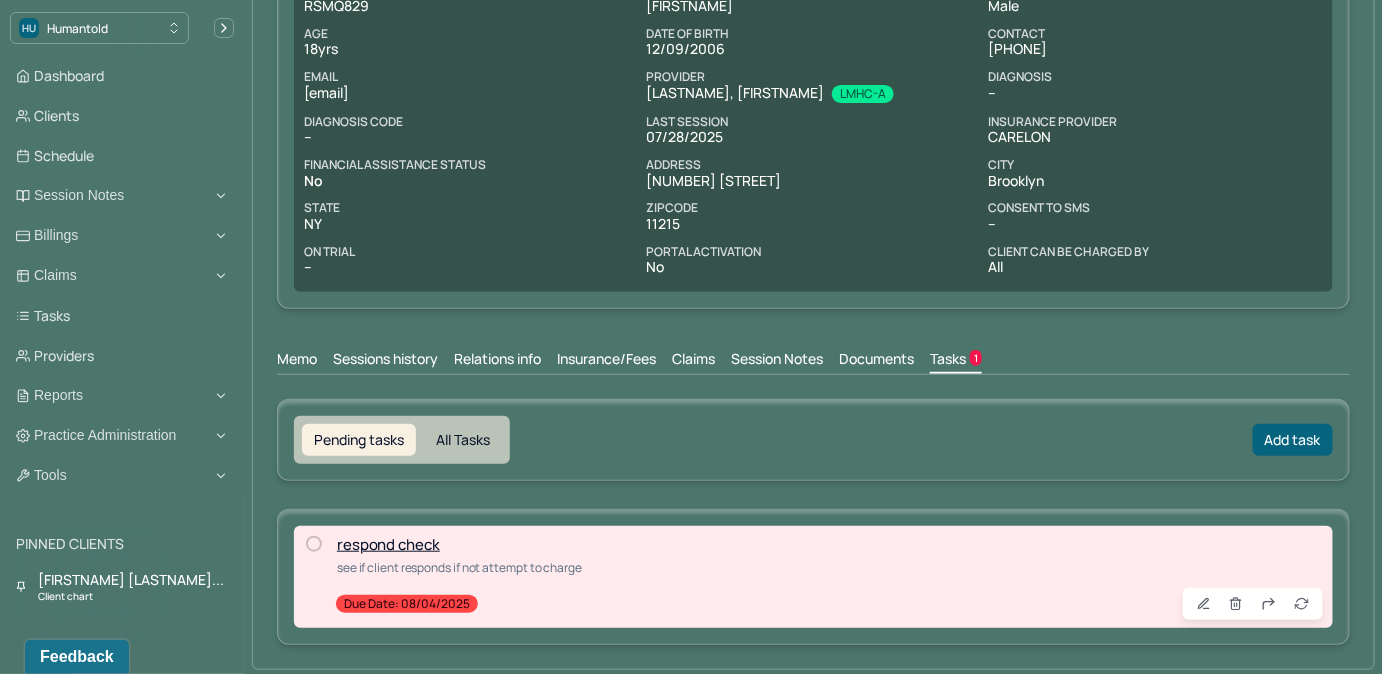 click at bounding box center [314, 544] 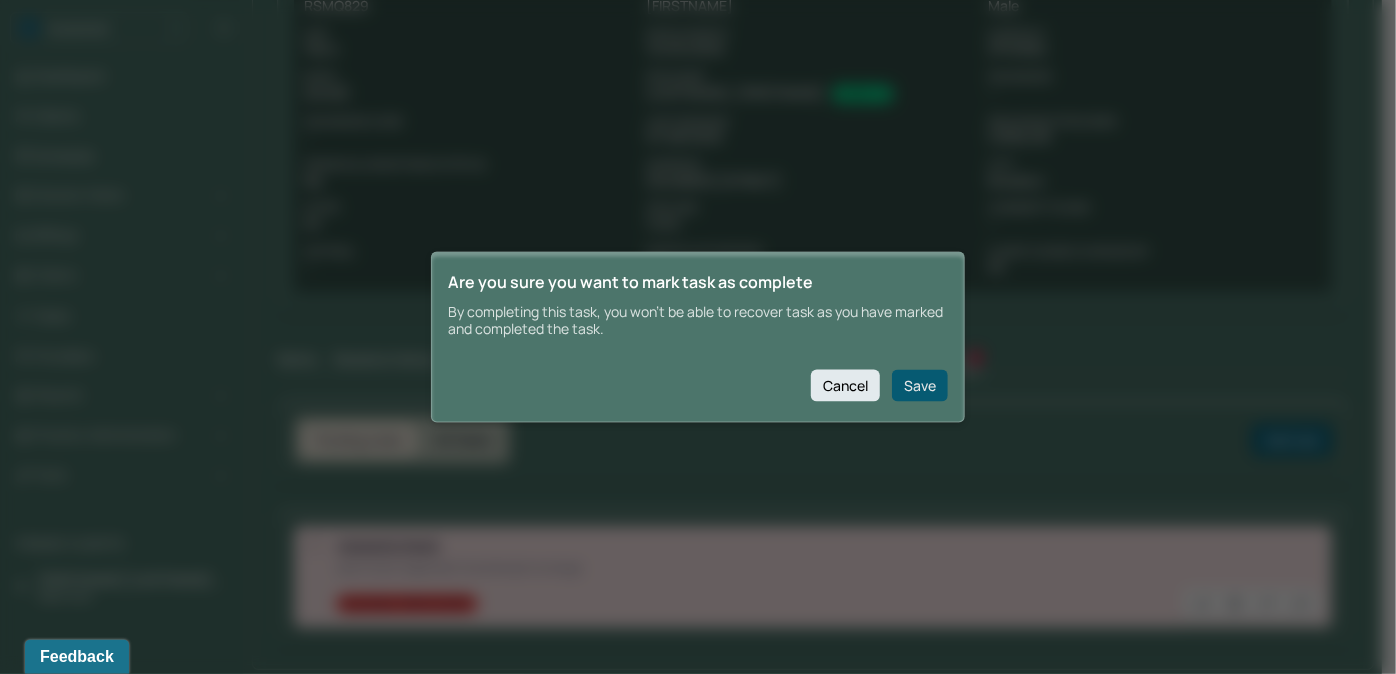 click on "Save" at bounding box center (920, 385) 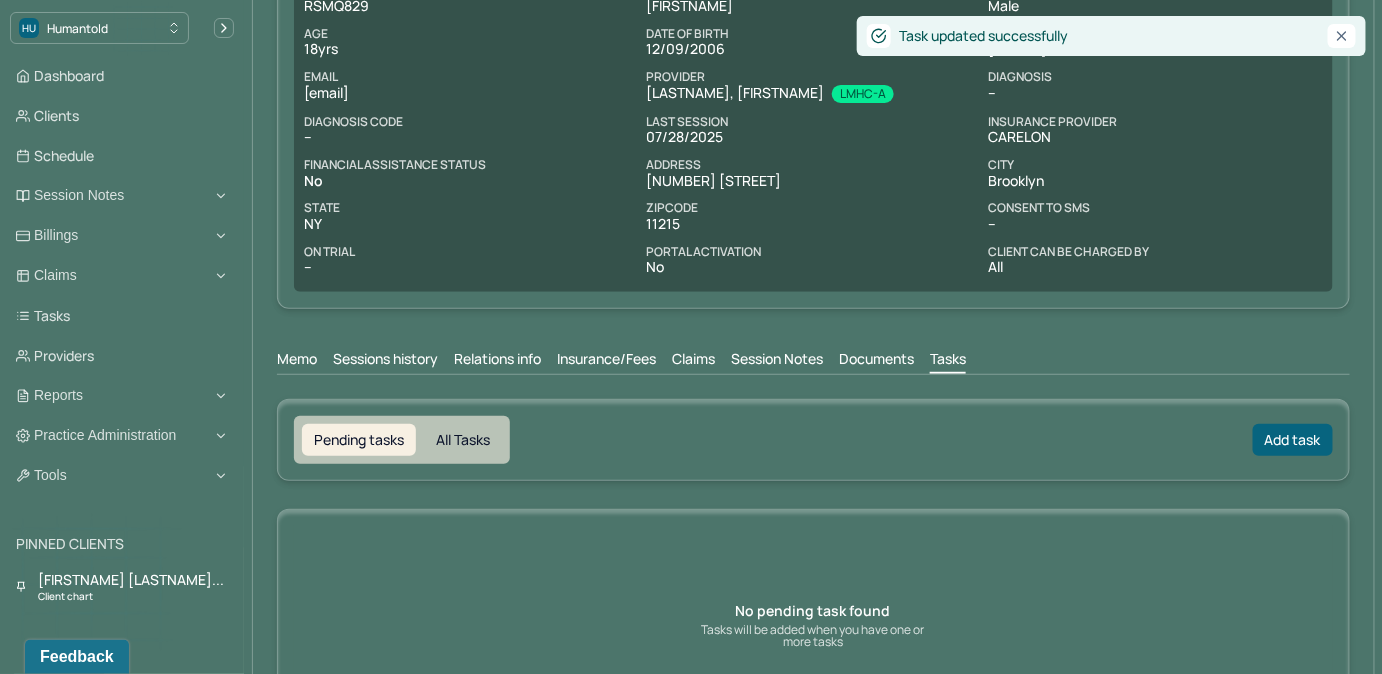 click on "Claims" at bounding box center (693, 361) 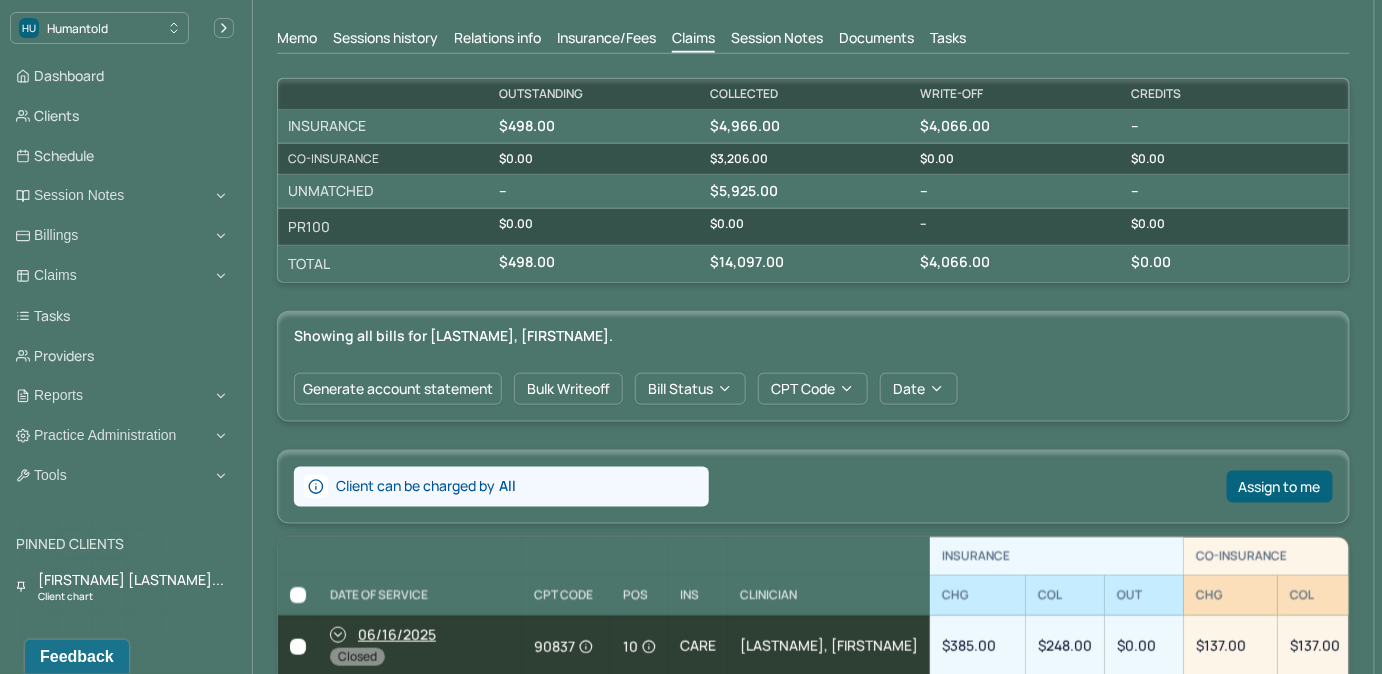 scroll, scrollTop: 575, scrollLeft: 0, axis: vertical 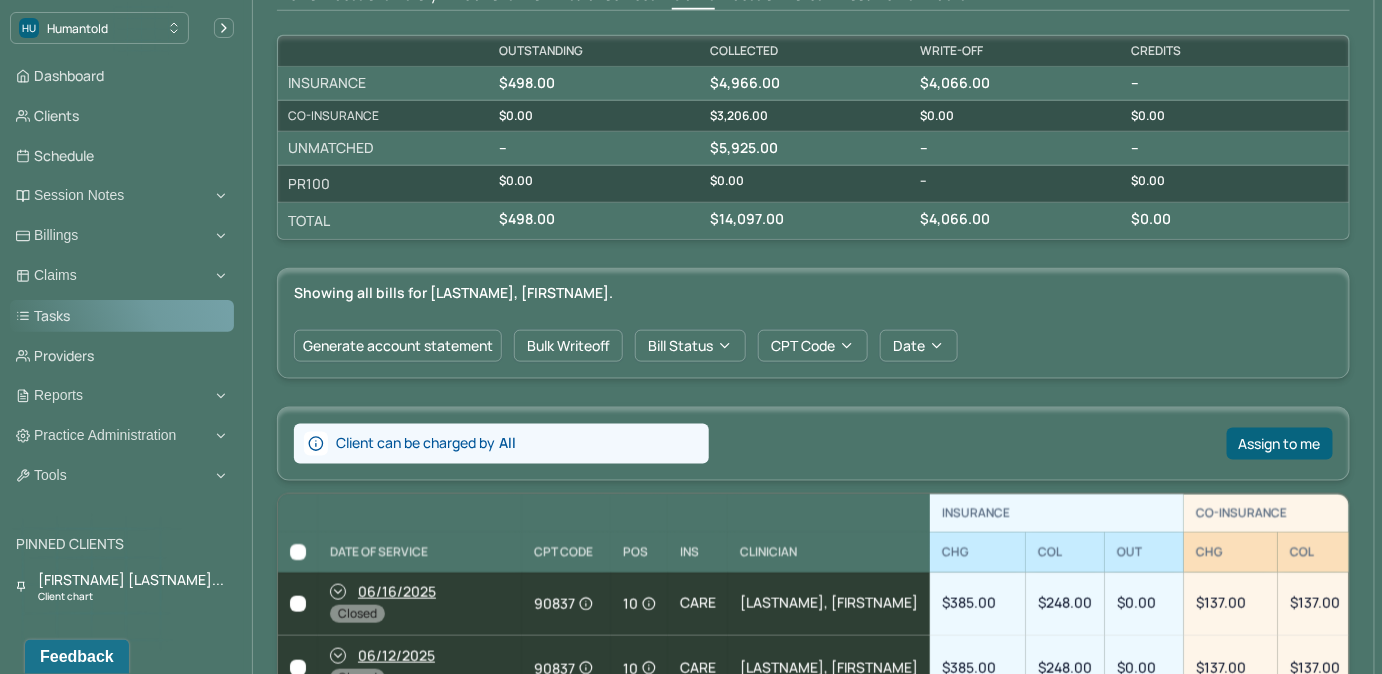 click on "Tasks" at bounding box center (122, 316) 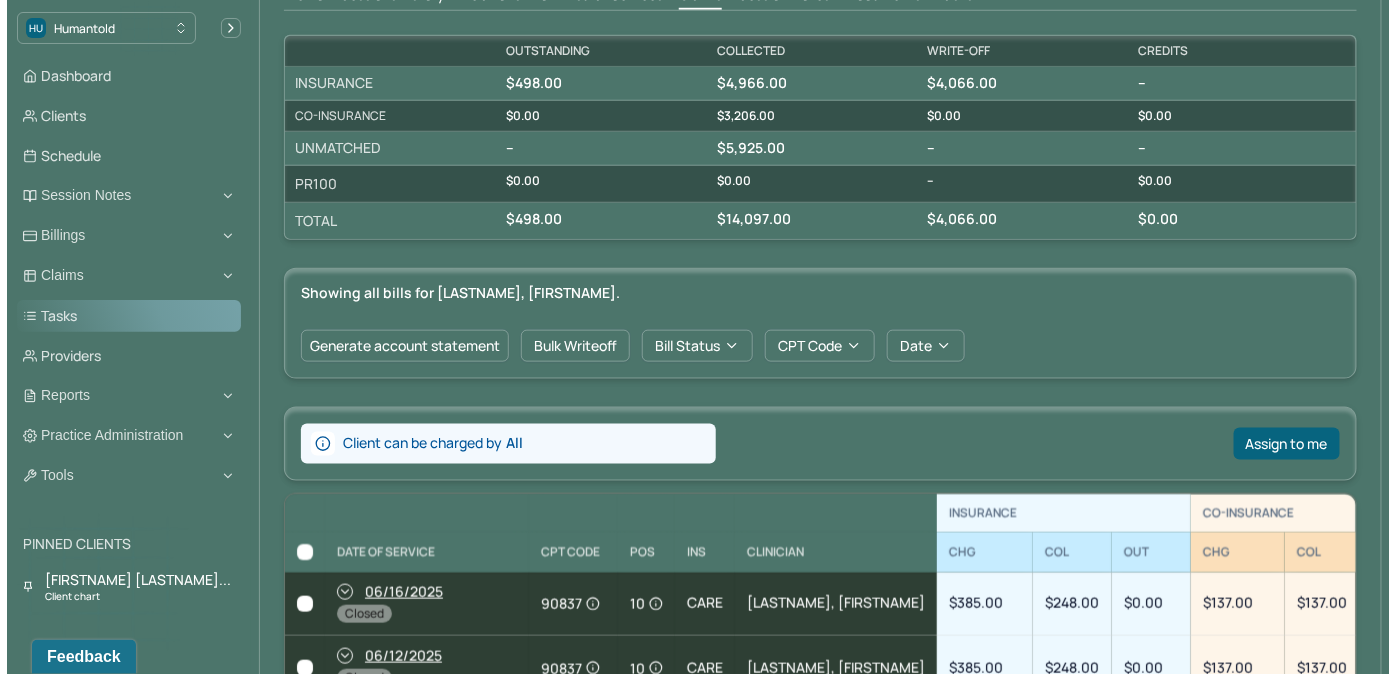 scroll, scrollTop: 205, scrollLeft: 0, axis: vertical 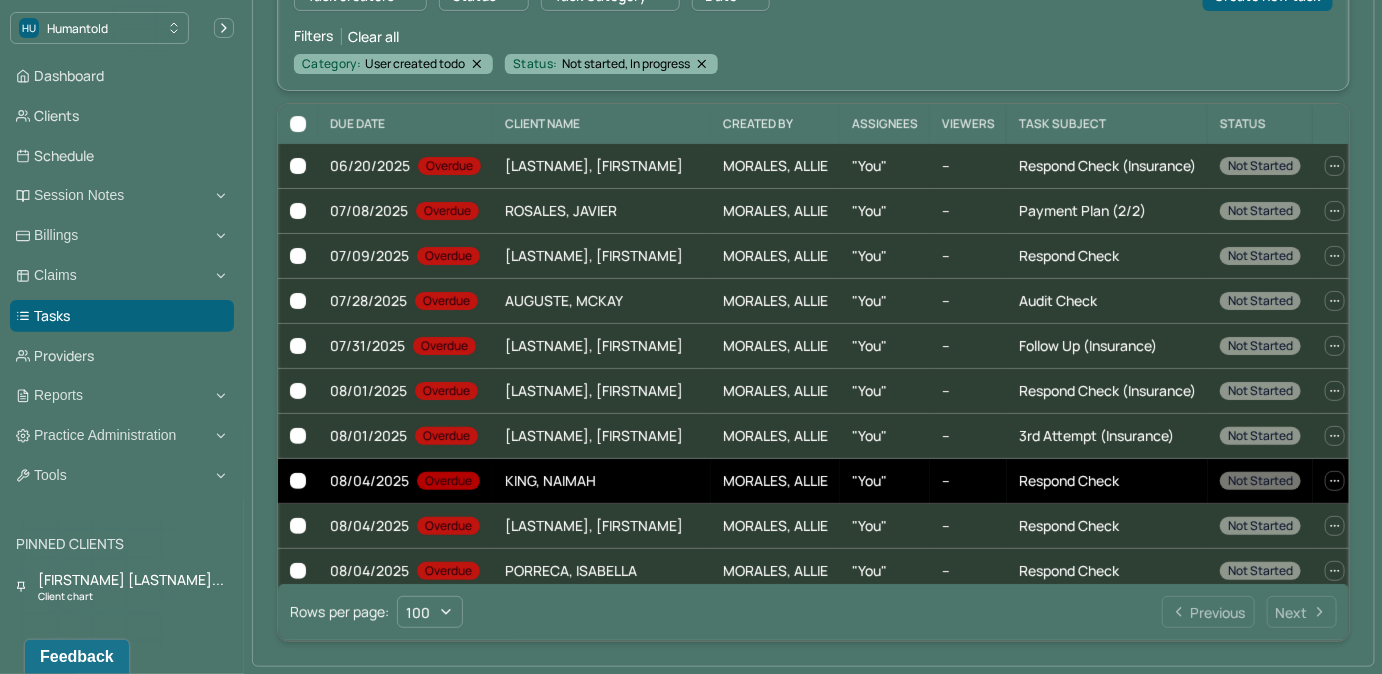 click on ""You"" at bounding box center [885, 481] 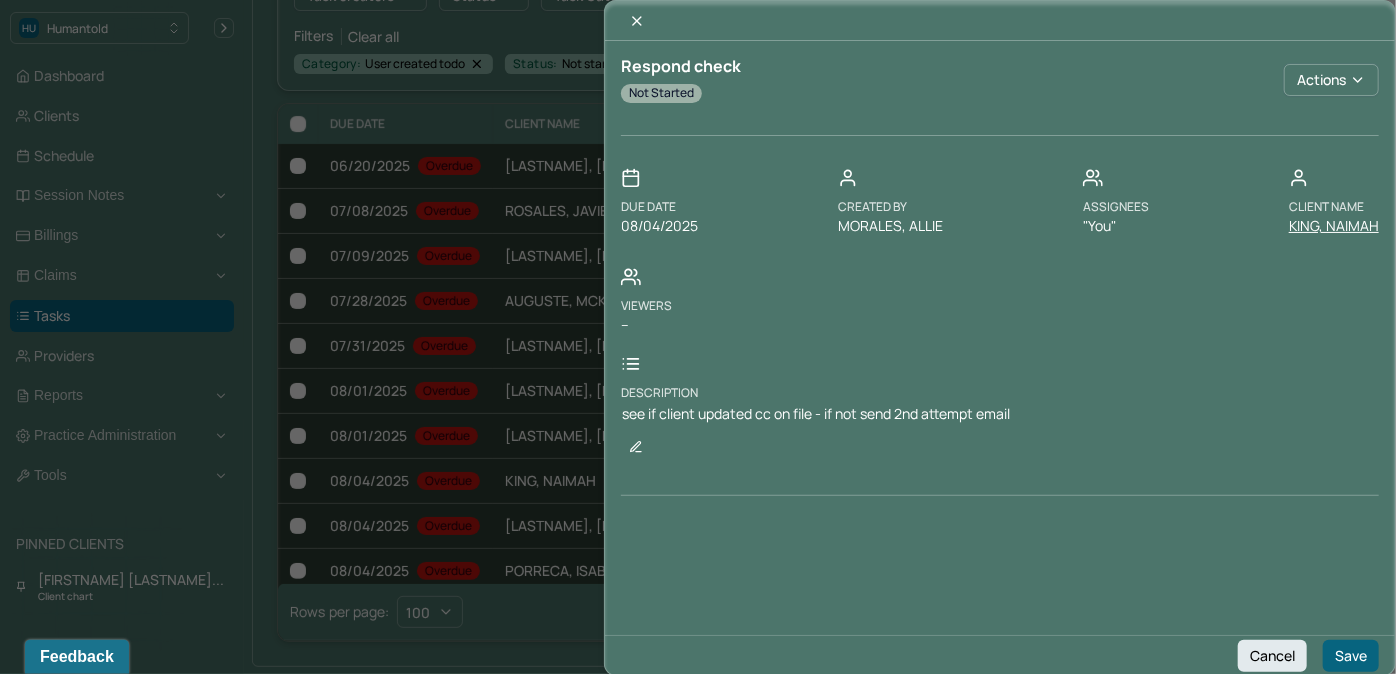 click on "KING, NAIMAH" at bounding box center (1334, 226) 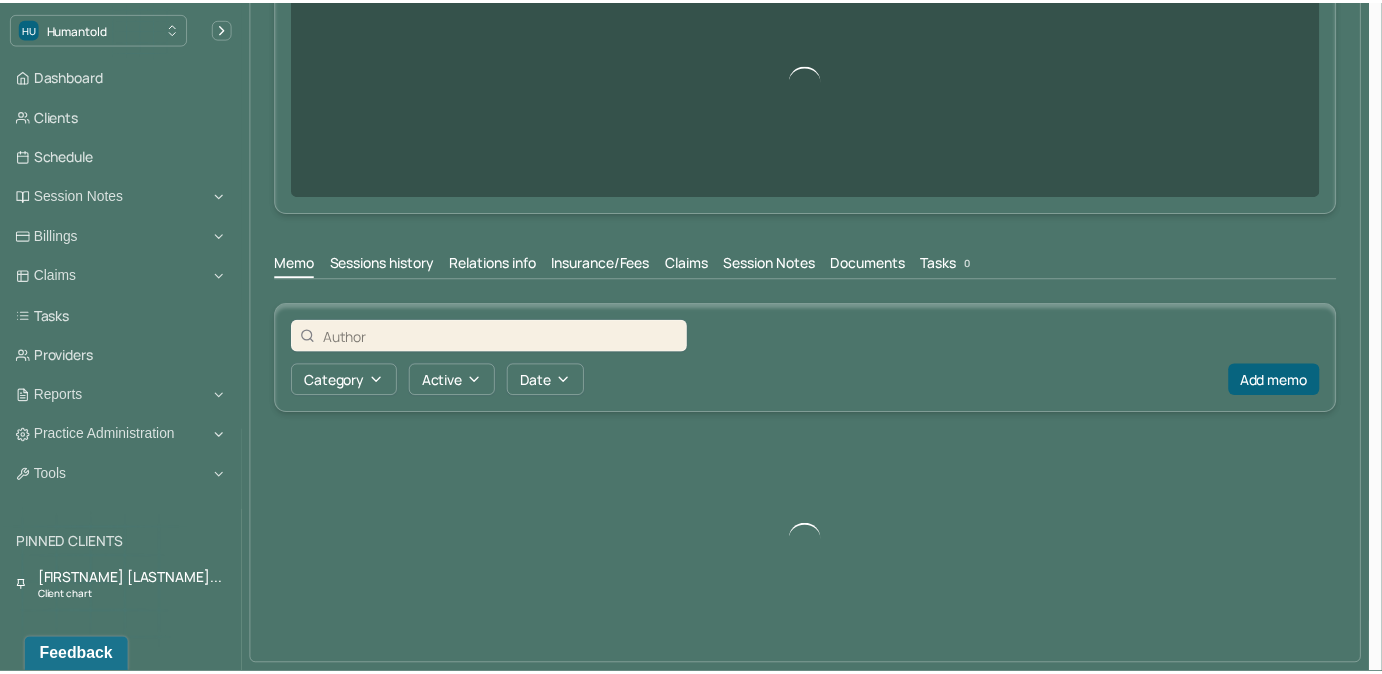 scroll, scrollTop: 0, scrollLeft: 0, axis: both 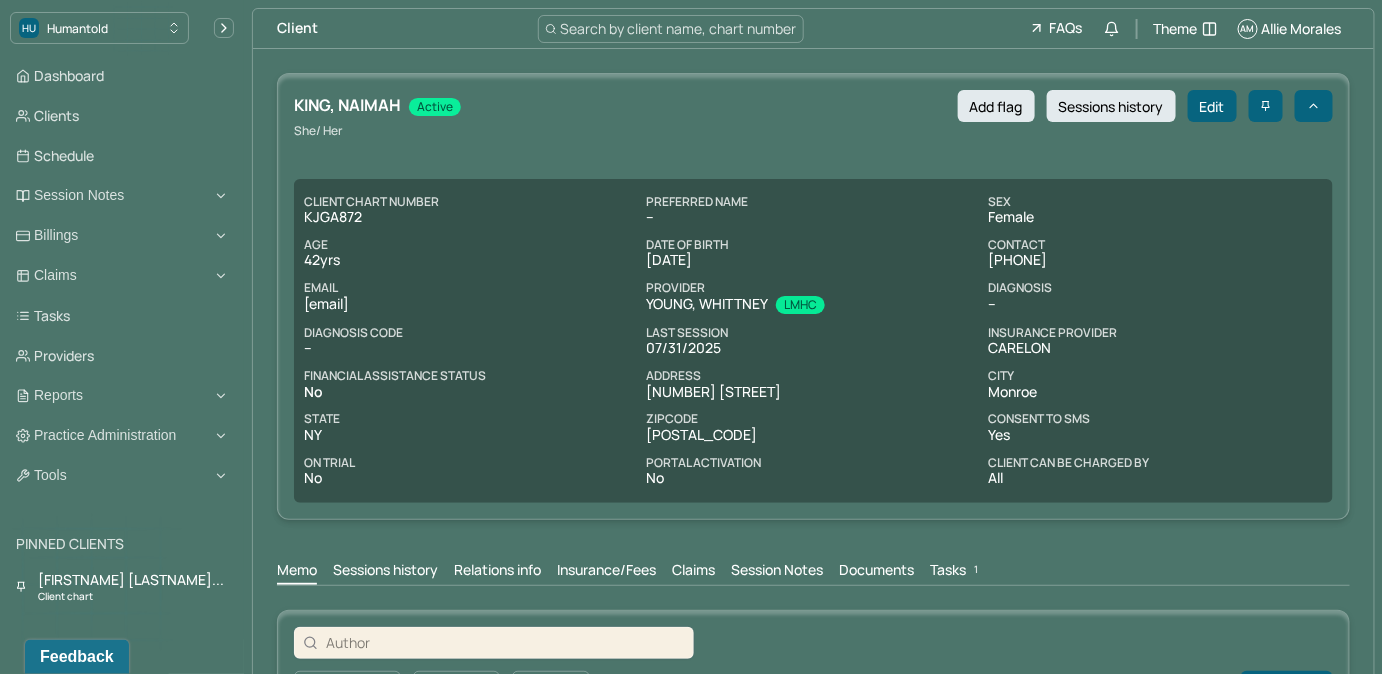 click on "Tasks 1" at bounding box center (956, 572) 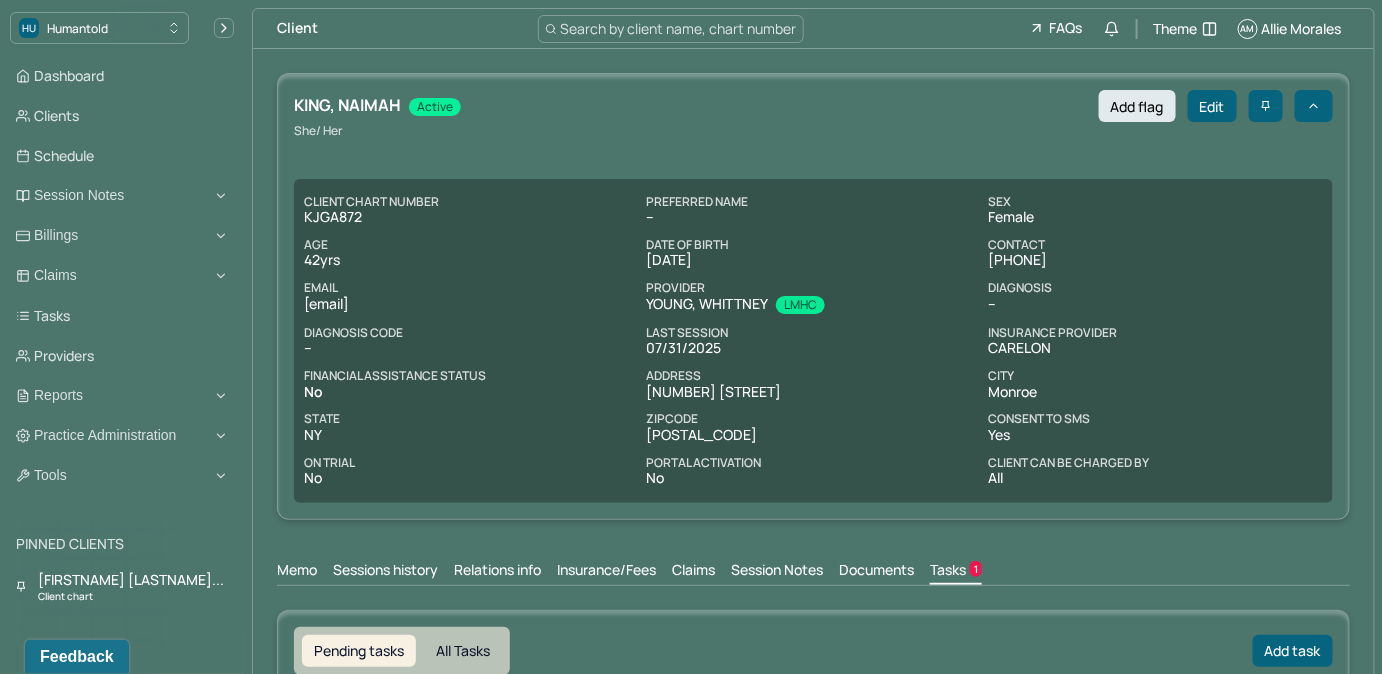 scroll, scrollTop: 0, scrollLeft: 0, axis: both 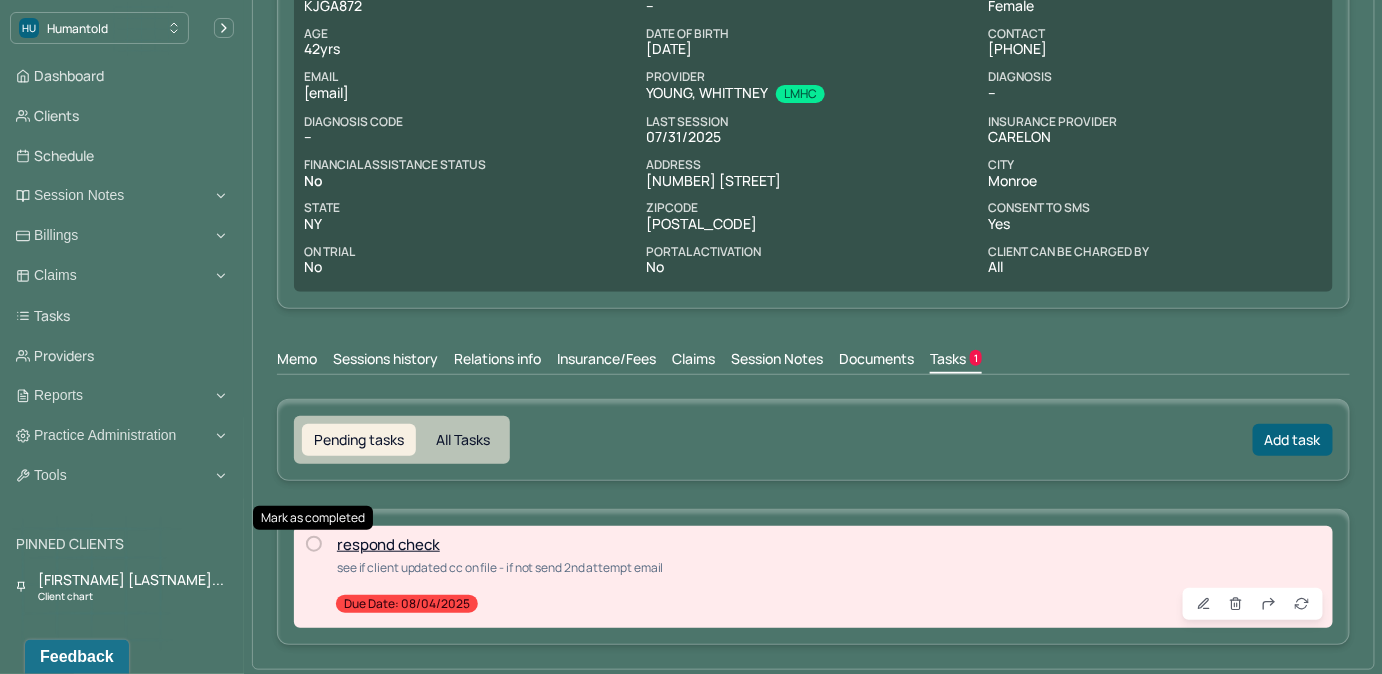 click at bounding box center [314, 544] 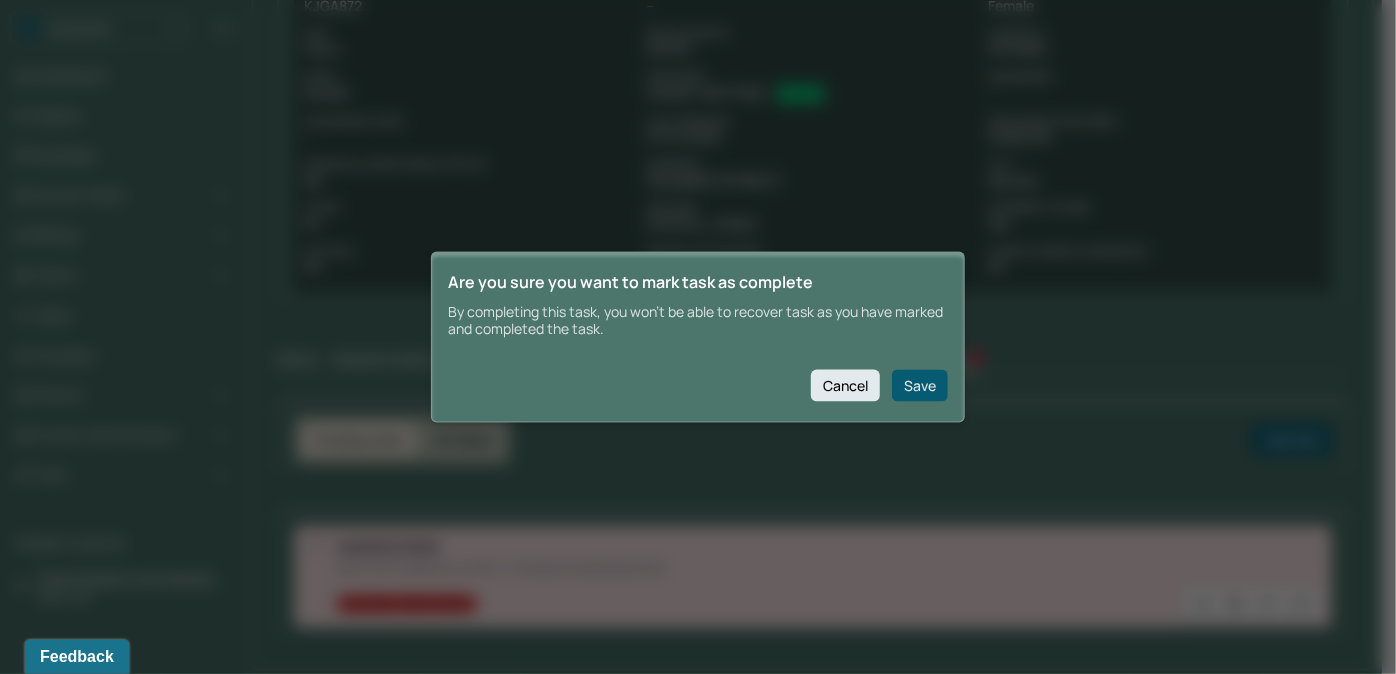 click on "Save" at bounding box center (920, 385) 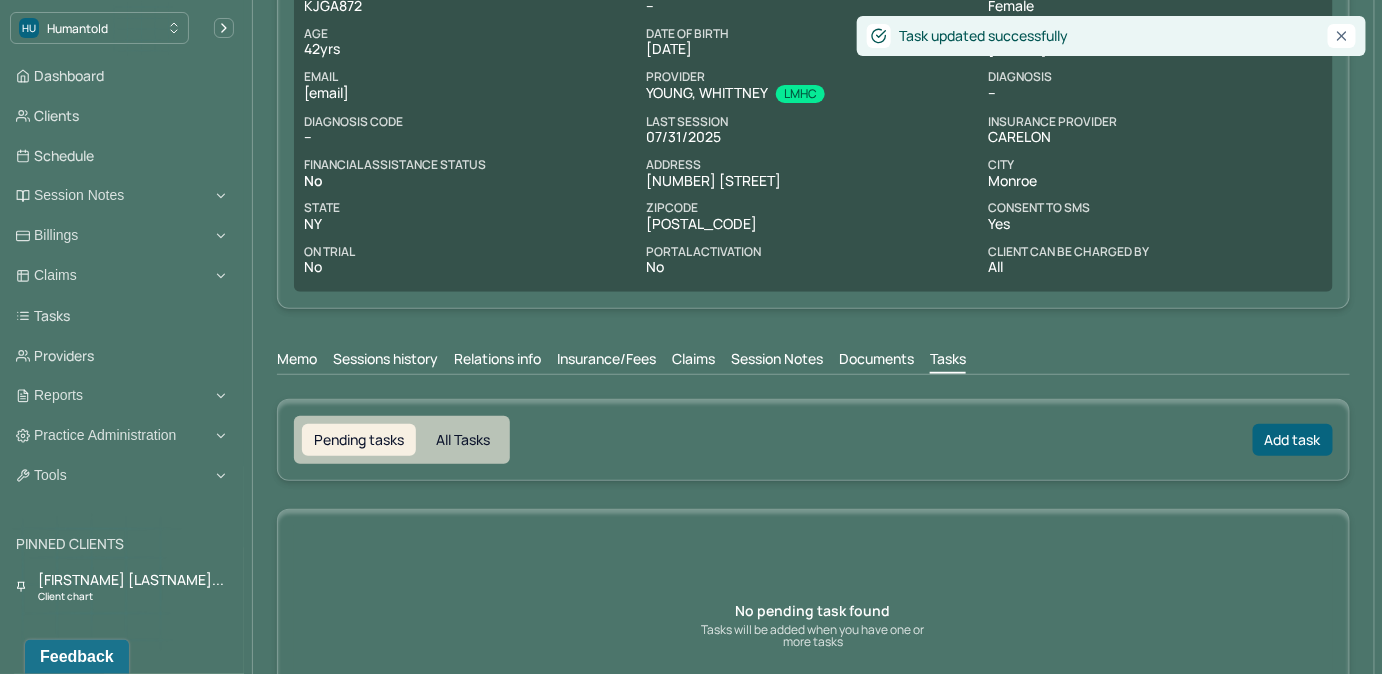 click on "Claims" at bounding box center [693, 361] 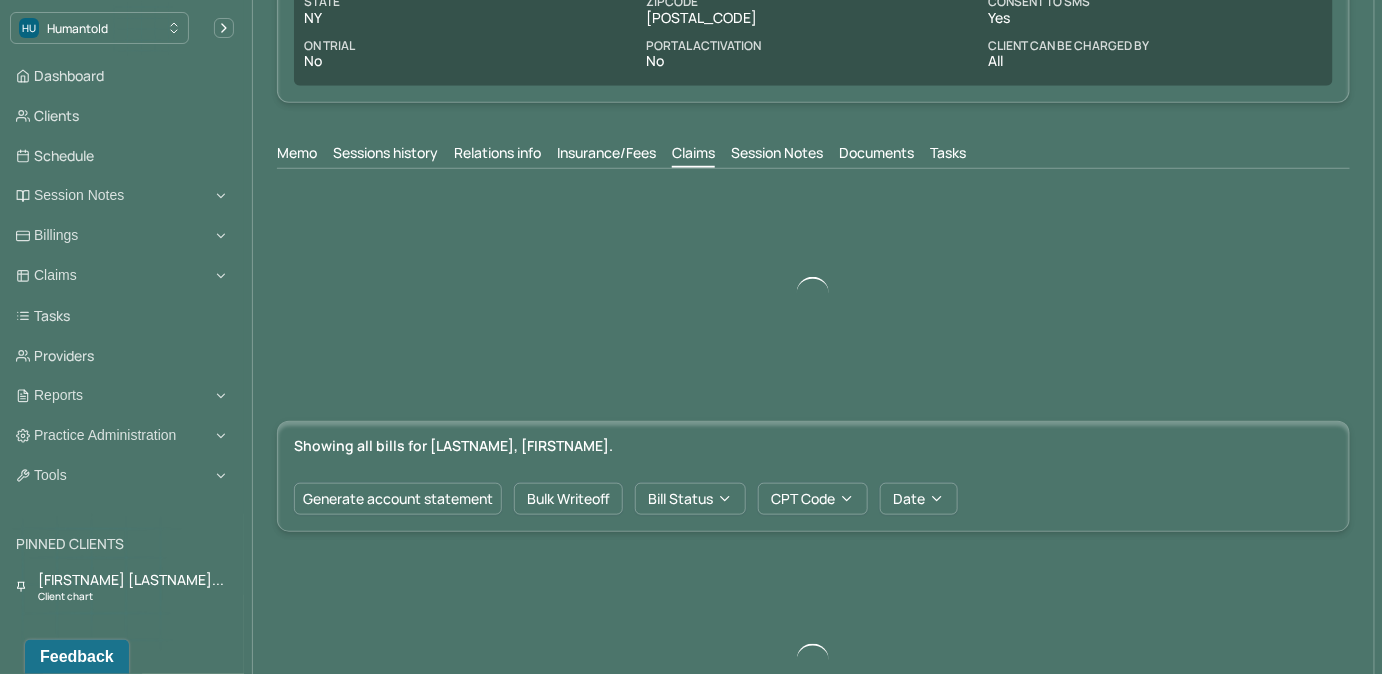 scroll, scrollTop: 545, scrollLeft: 0, axis: vertical 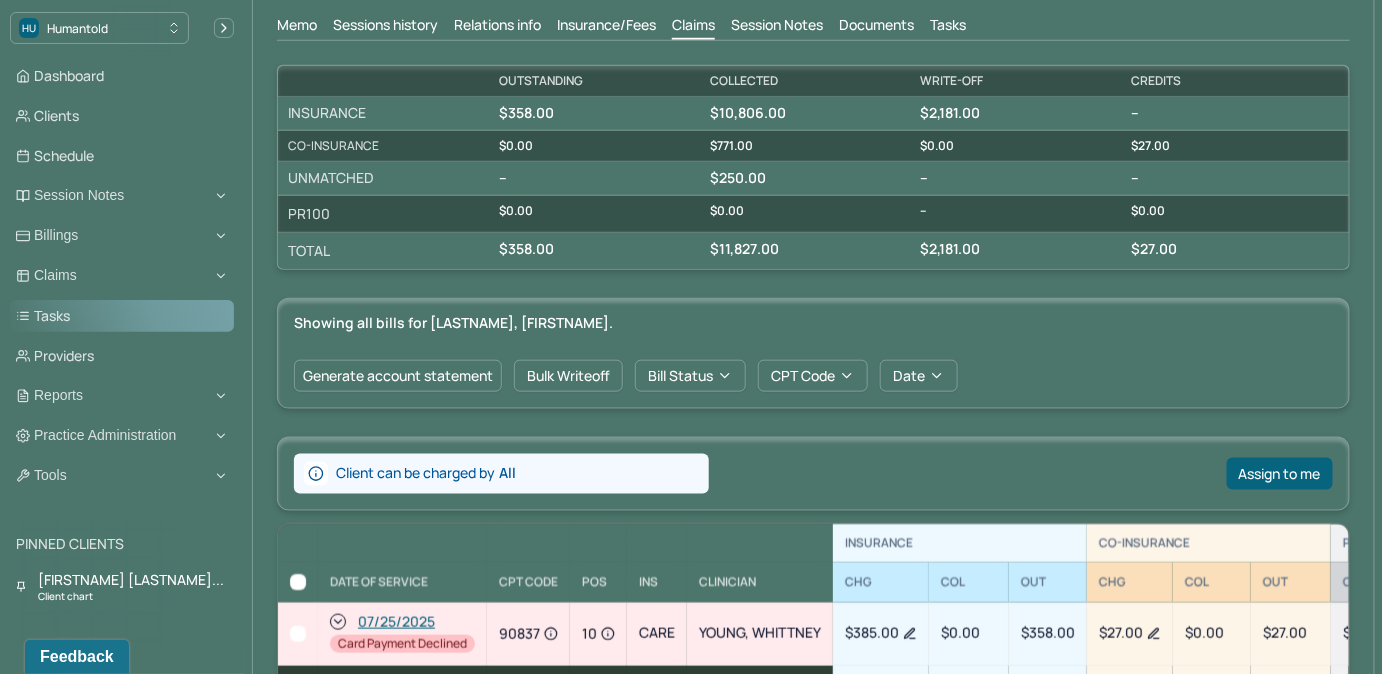 click on "Tasks" at bounding box center [122, 316] 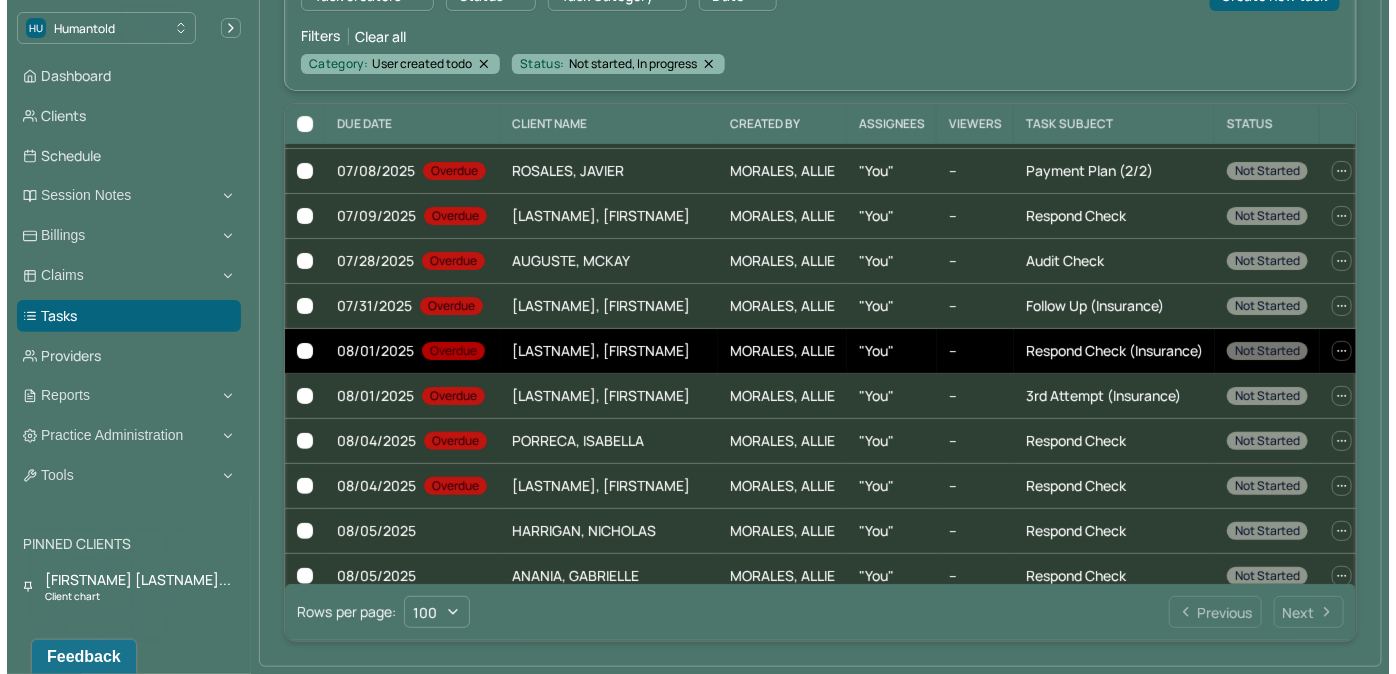 scroll, scrollTop: 90, scrollLeft: 0, axis: vertical 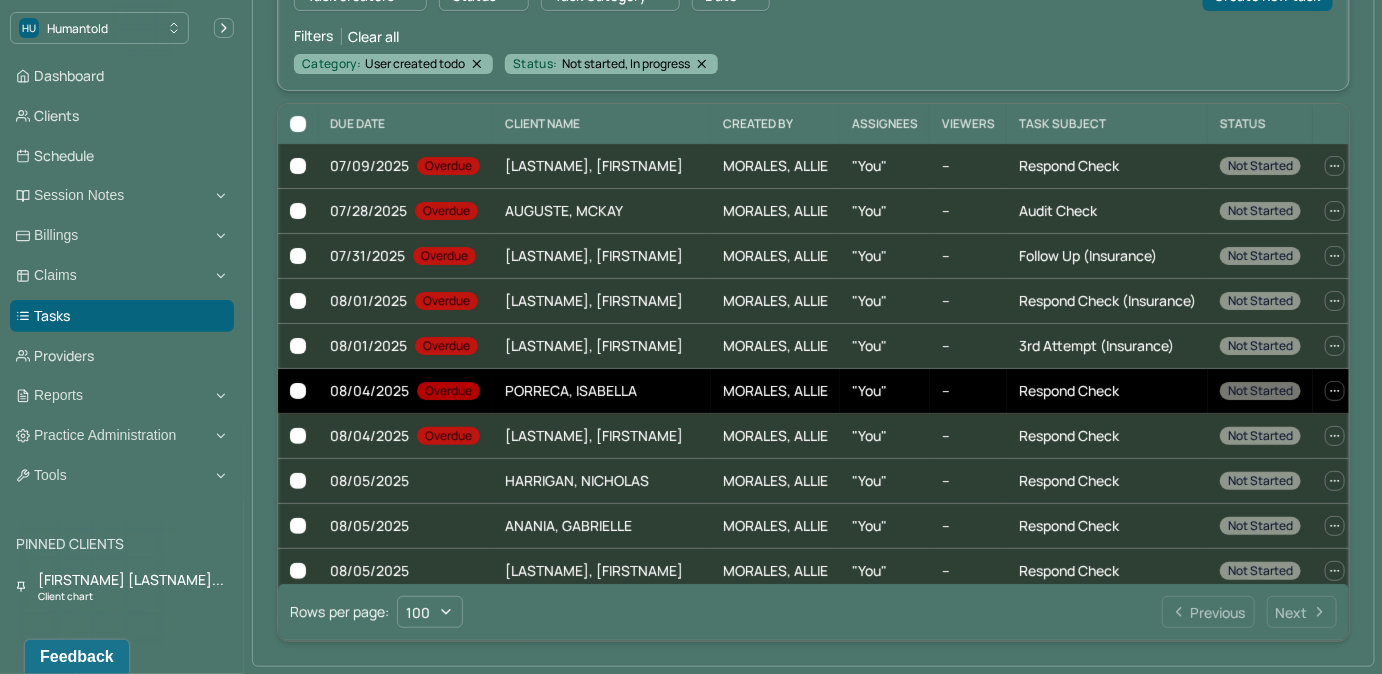 click on "respond check" at bounding box center (1069, 390) 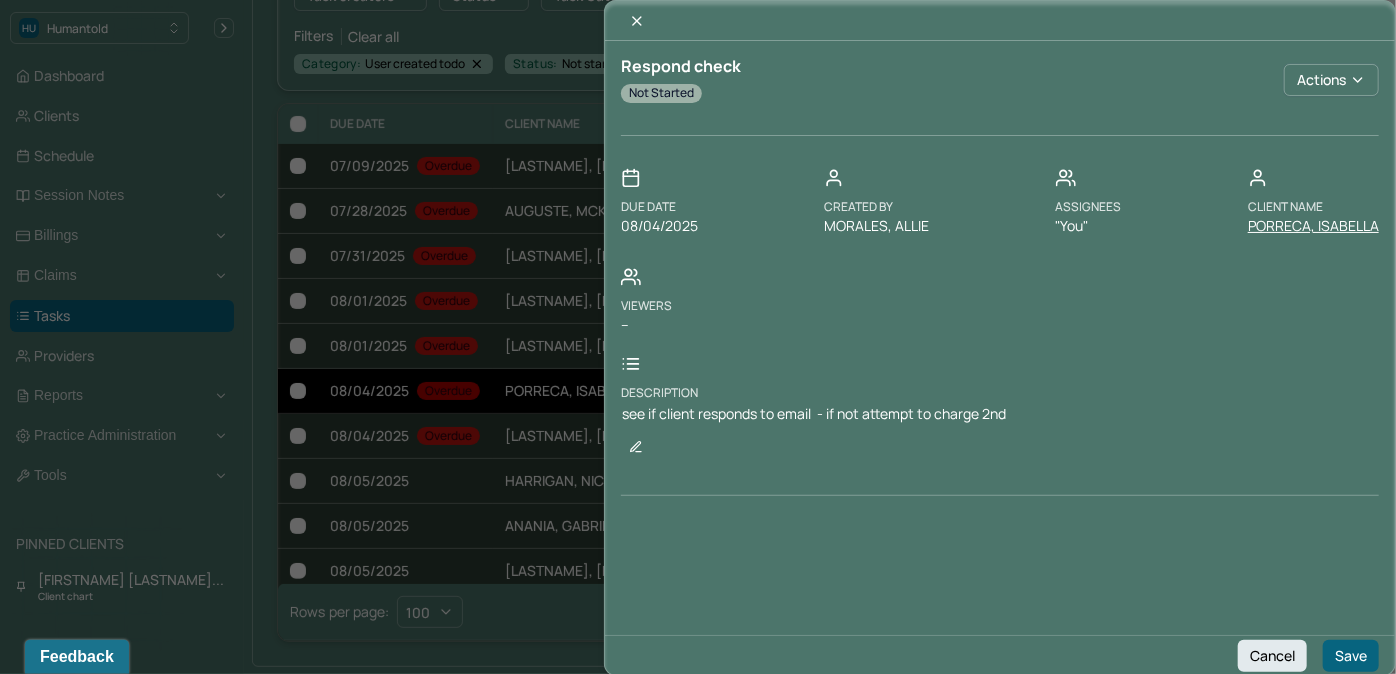 click on "PORRECA, ISABELLA" at bounding box center [1313, 226] 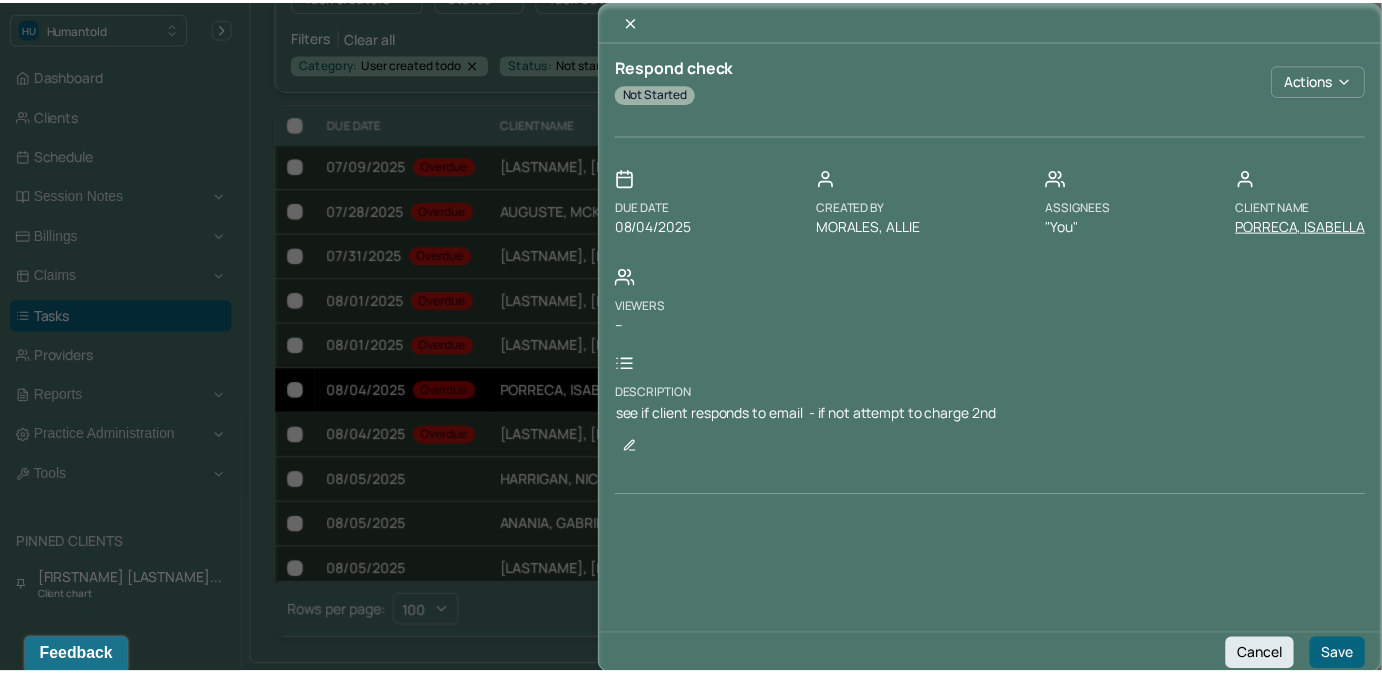 scroll, scrollTop: 0, scrollLeft: 0, axis: both 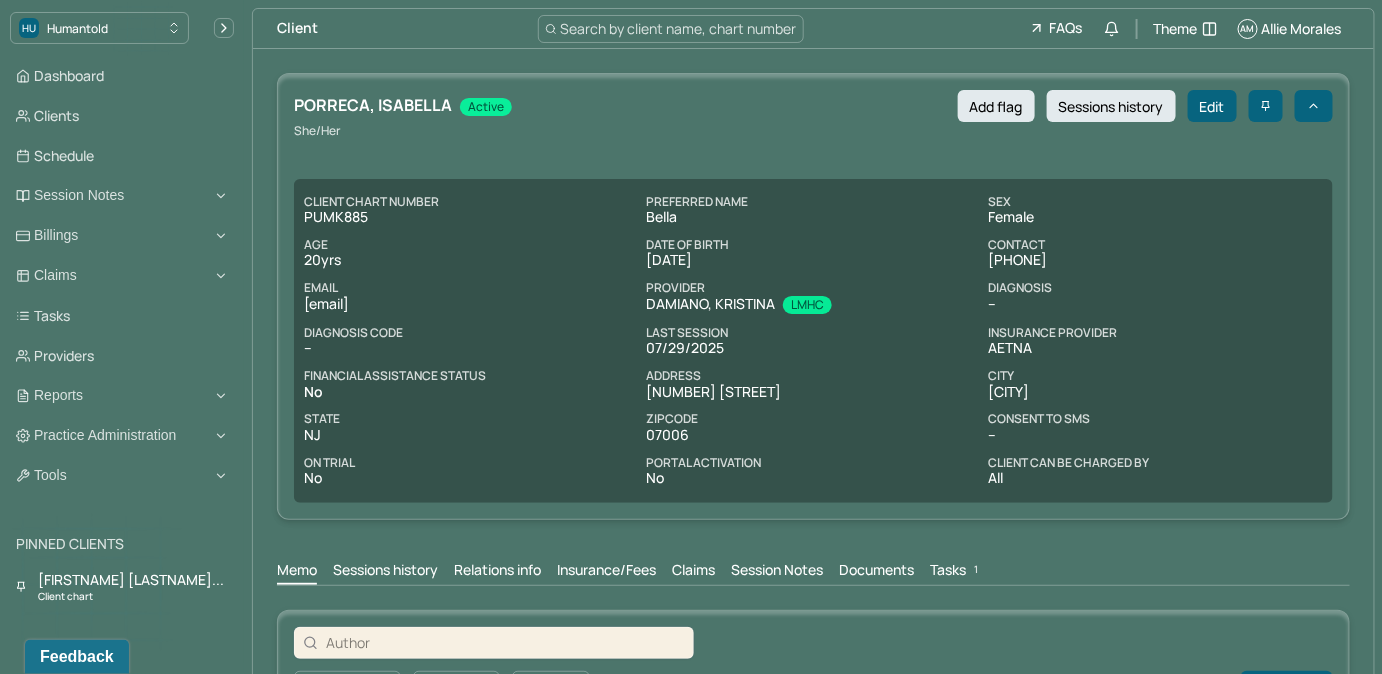 drag, startPoint x: 955, startPoint y: 572, endPoint x: 992, endPoint y: 493, distance: 87.23531 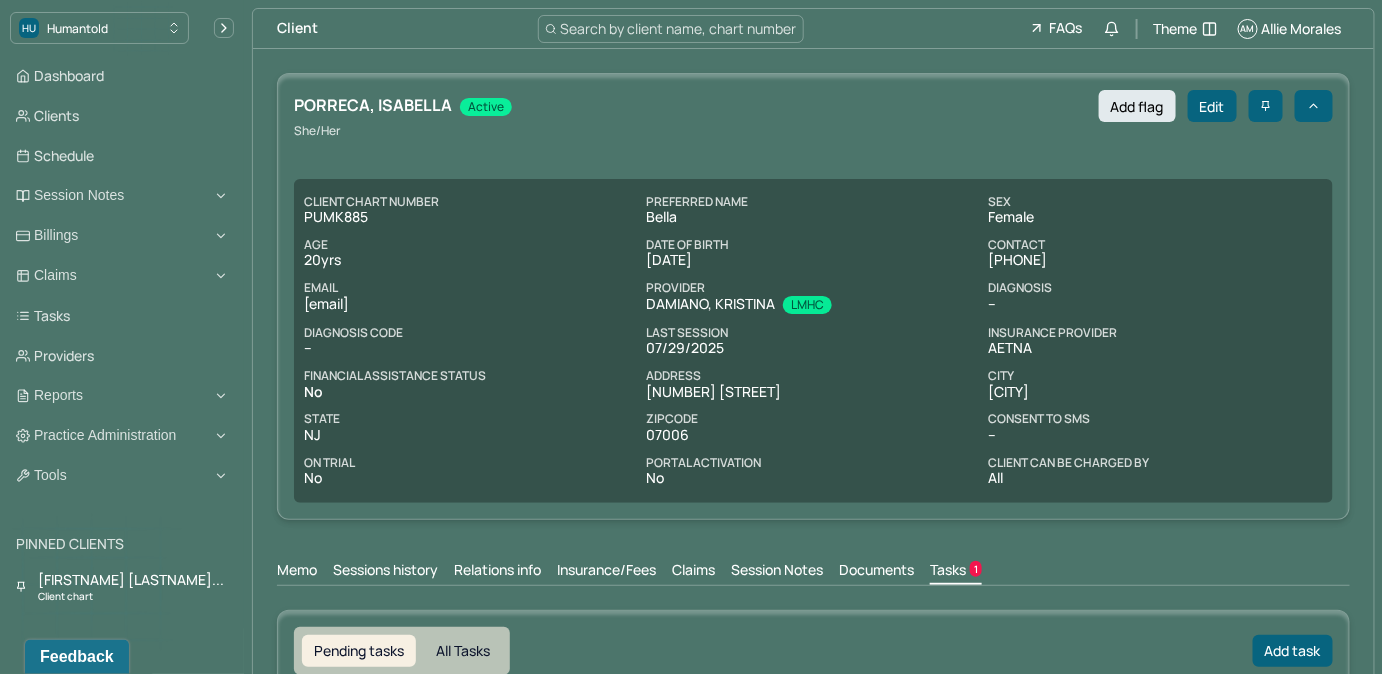scroll, scrollTop: 0, scrollLeft: 0, axis: both 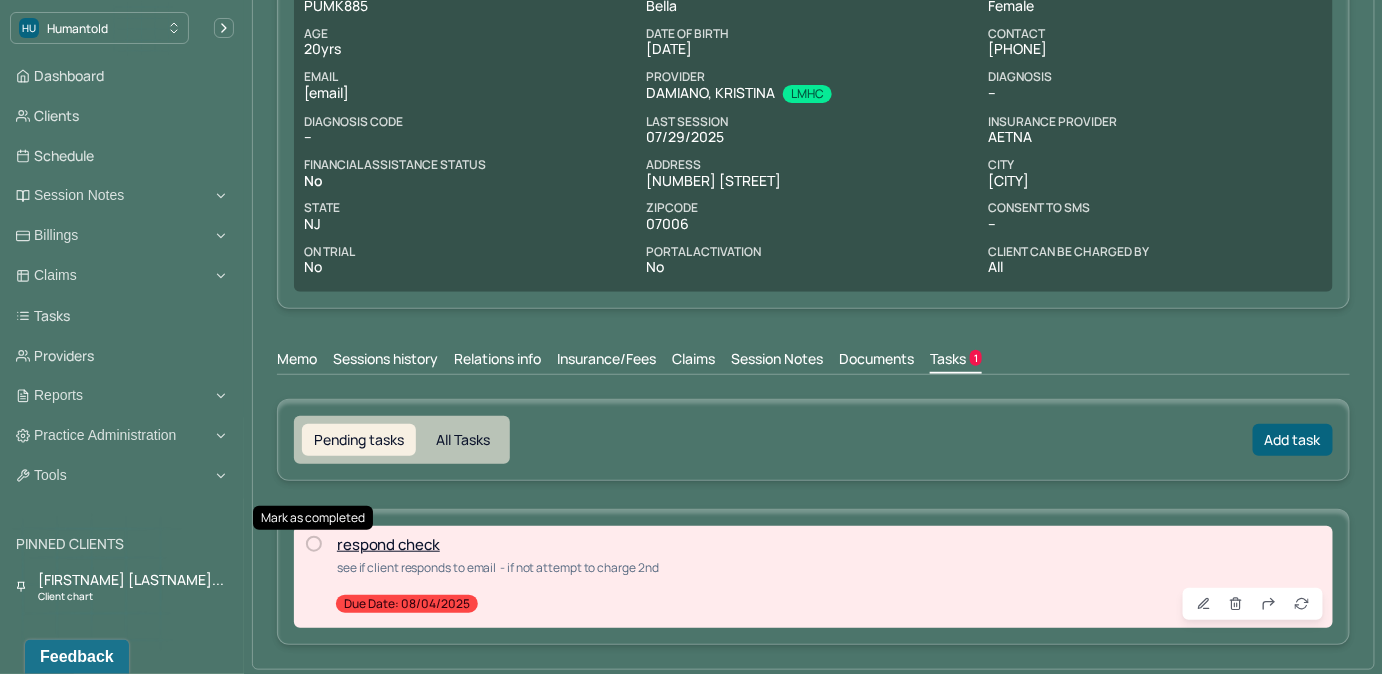 click at bounding box center (314, 544) 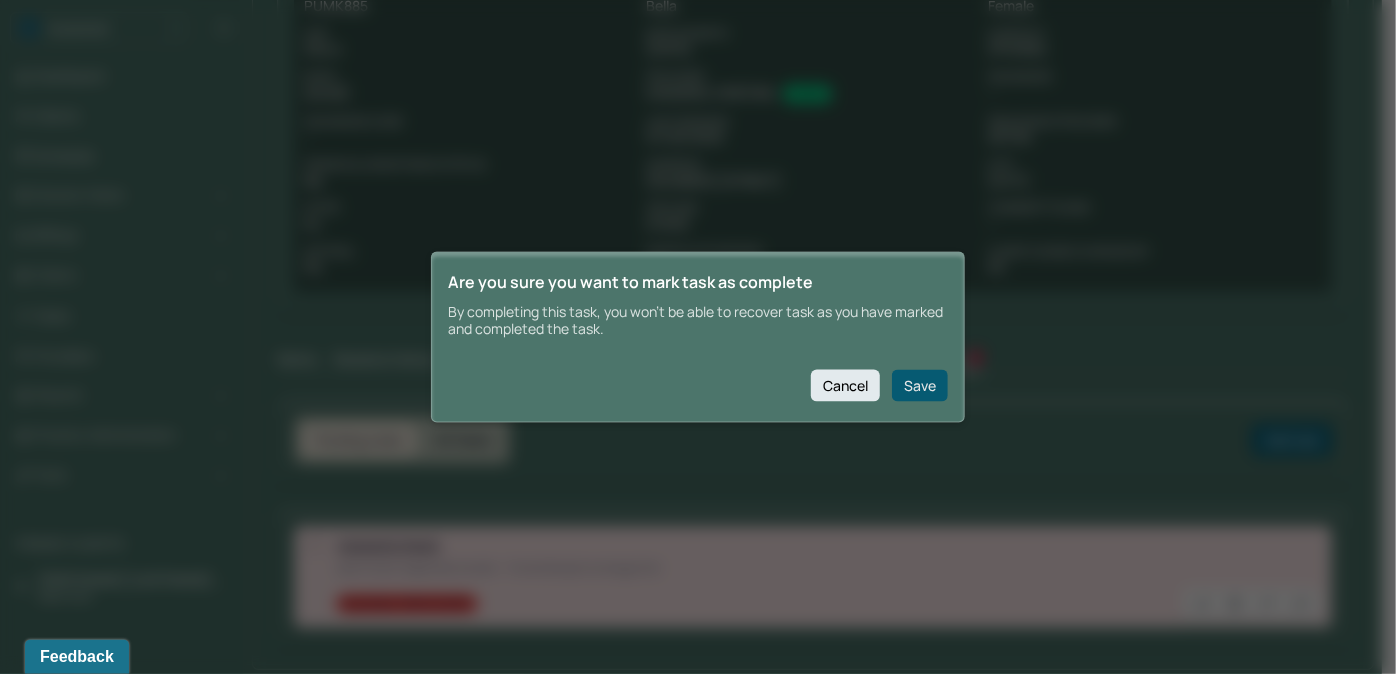 click on "Save" at bounding box center (920, 385) 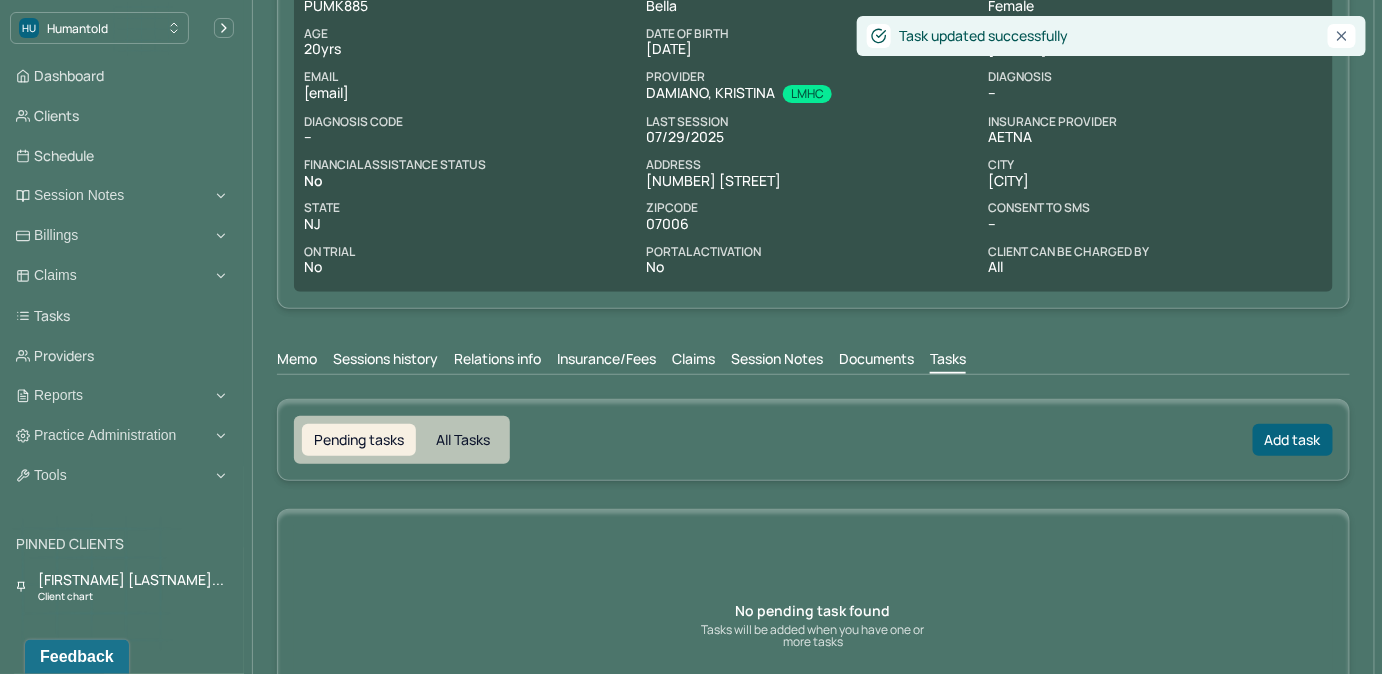 click on "Claims" at bounding box center (693, 361) 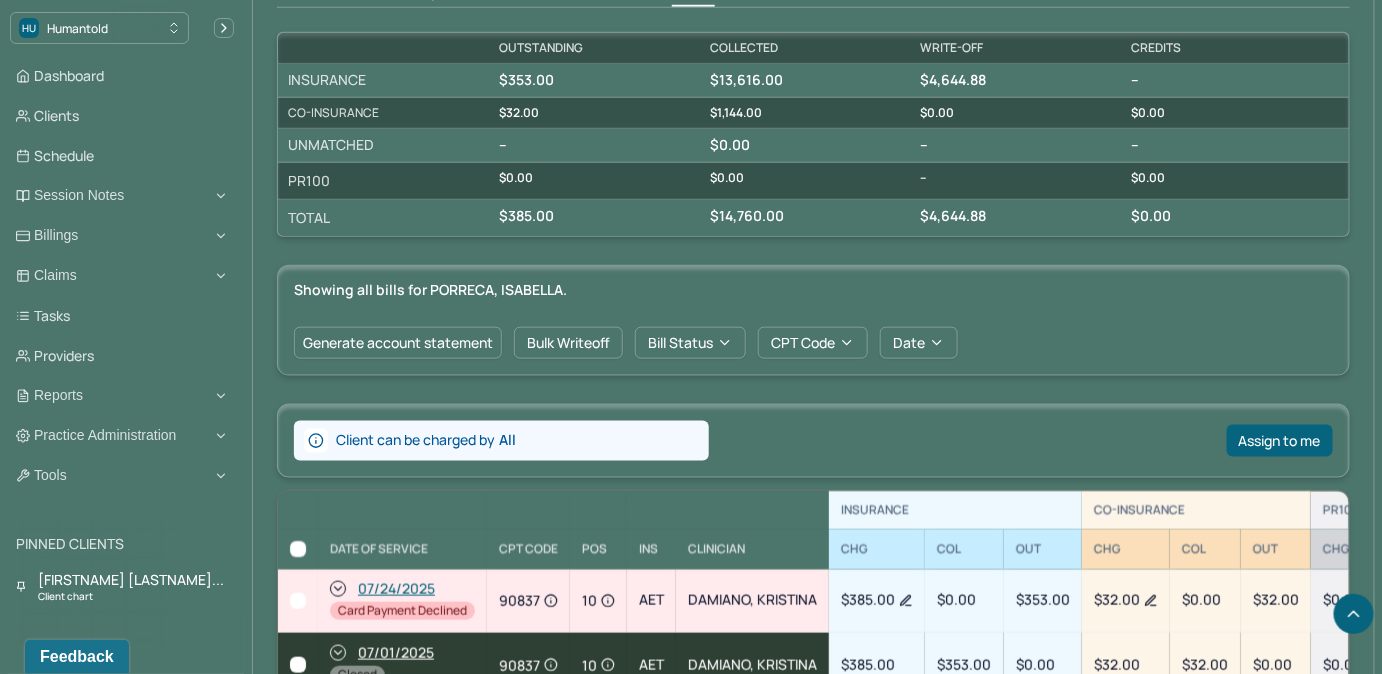 scroll, scrollTop: 669, scrollLeft: 0, axis: vertical 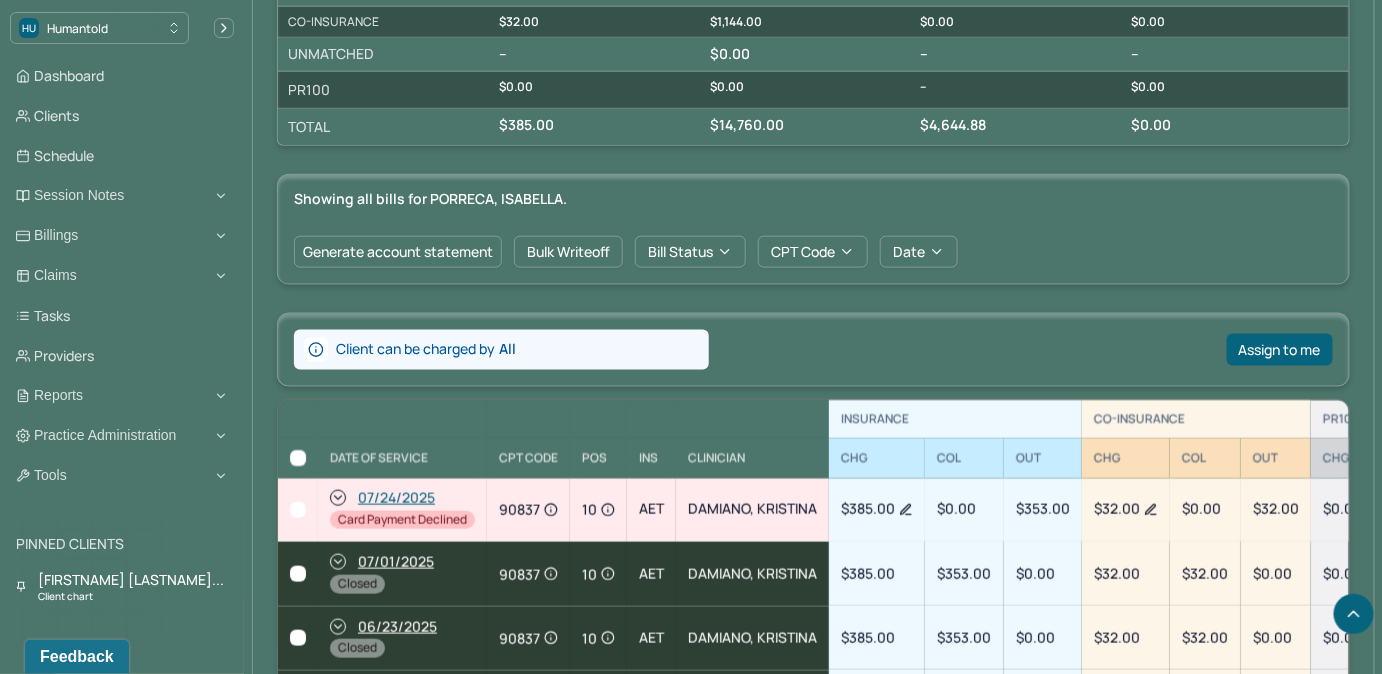 click at bounding box center (298, 510) 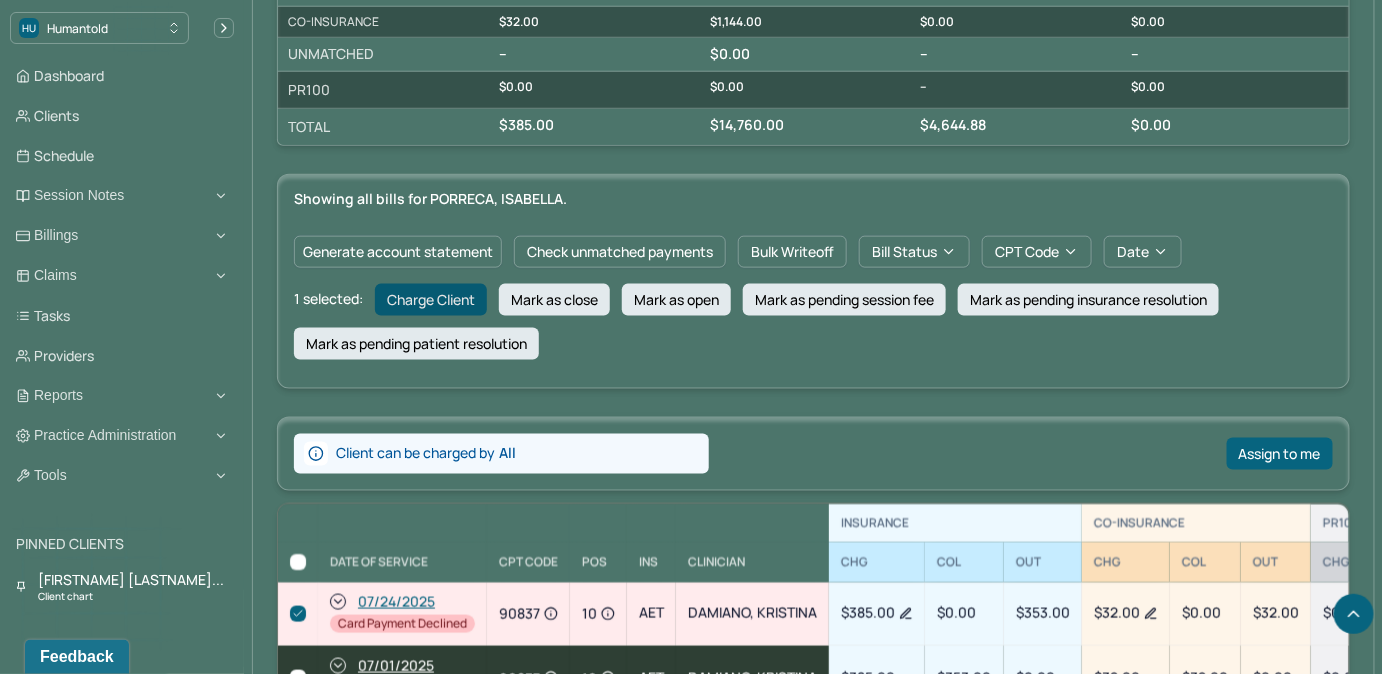 click on "Charge Client" at bounding box center (431, 300) 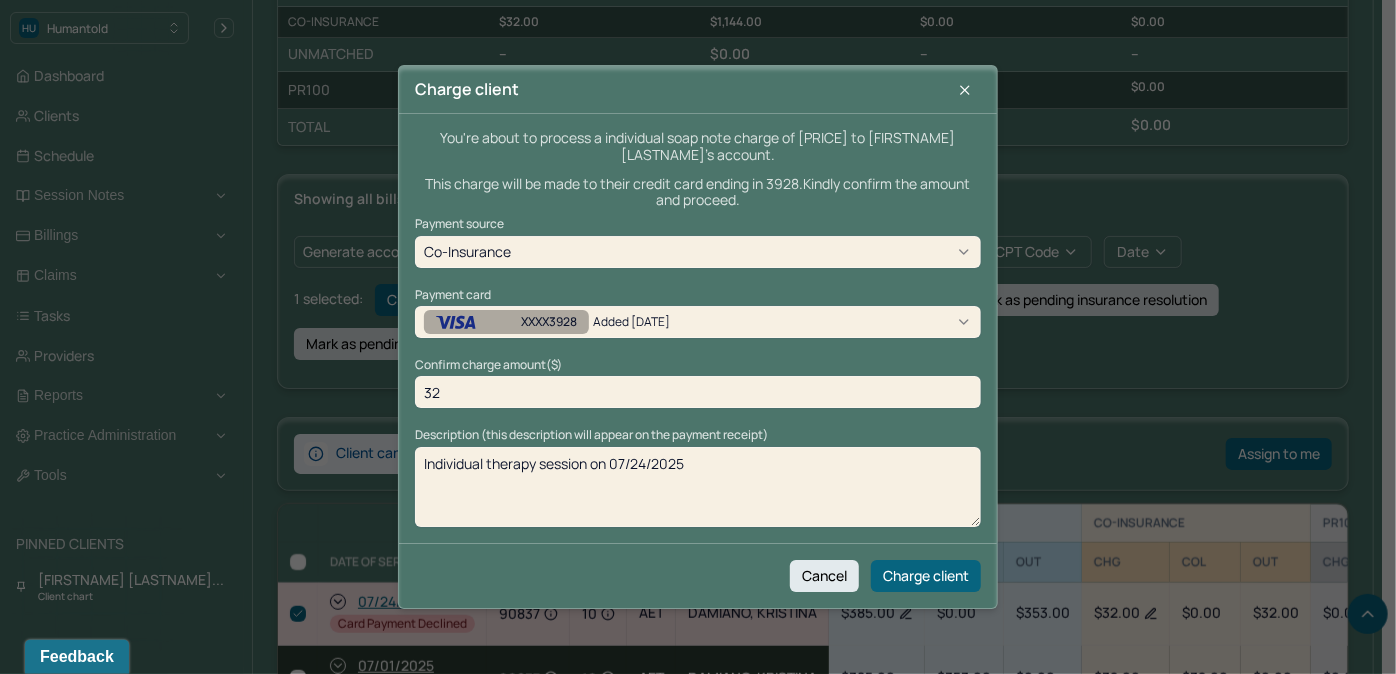 click on "XXXX3928" at bounding box center (506, 322) 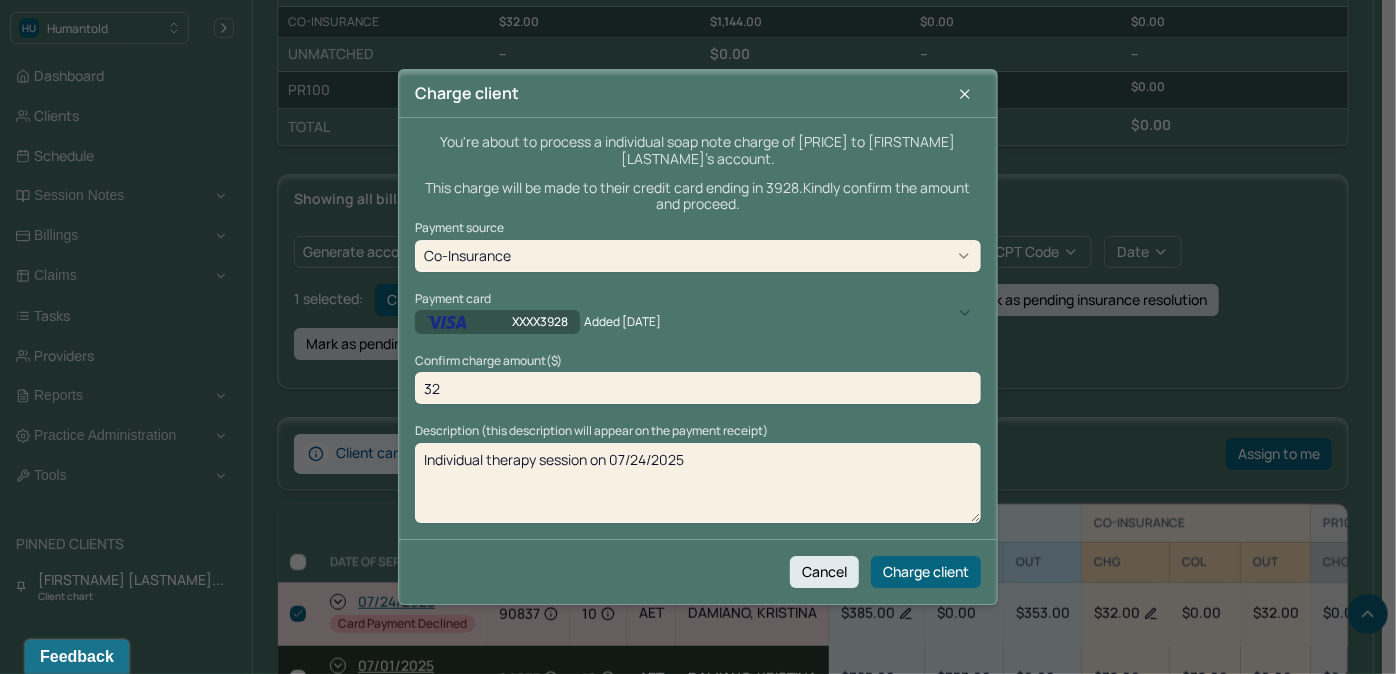 click on "XXXX3928" at bounding box center (497, 322) 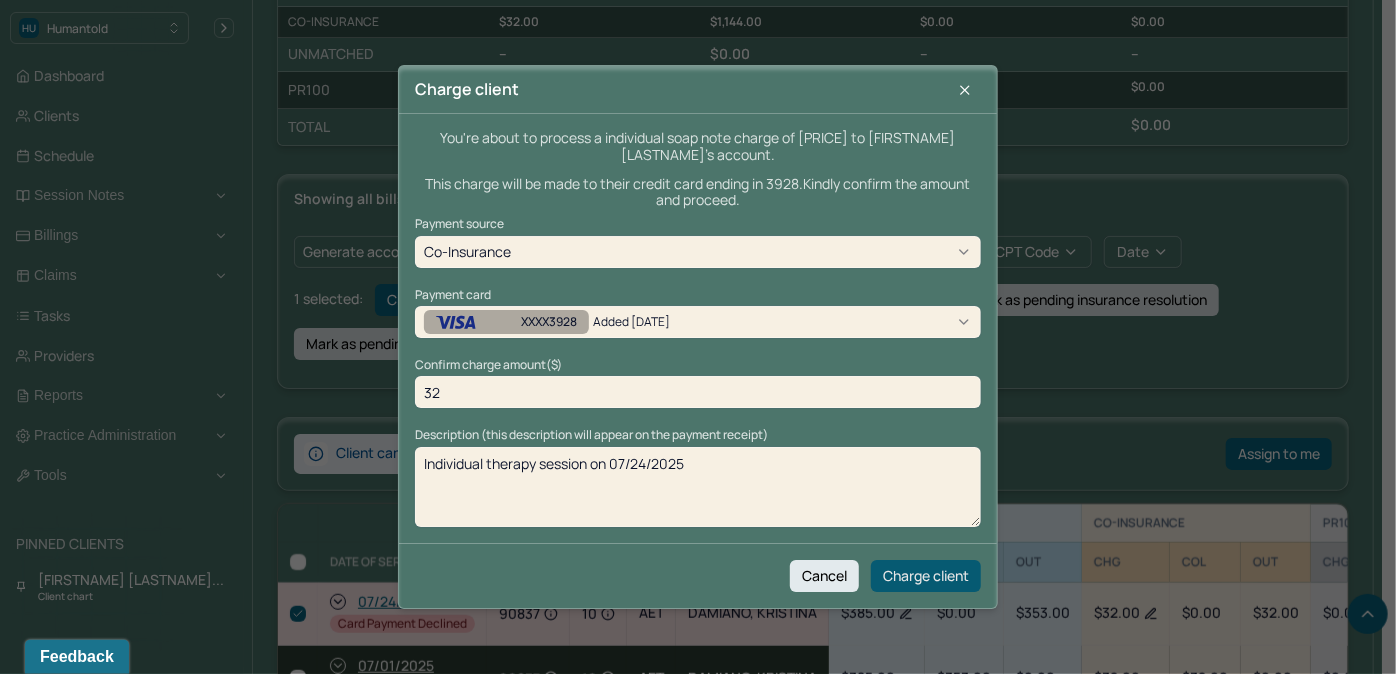 click on "Charge client" at bounding box center (926, 576) 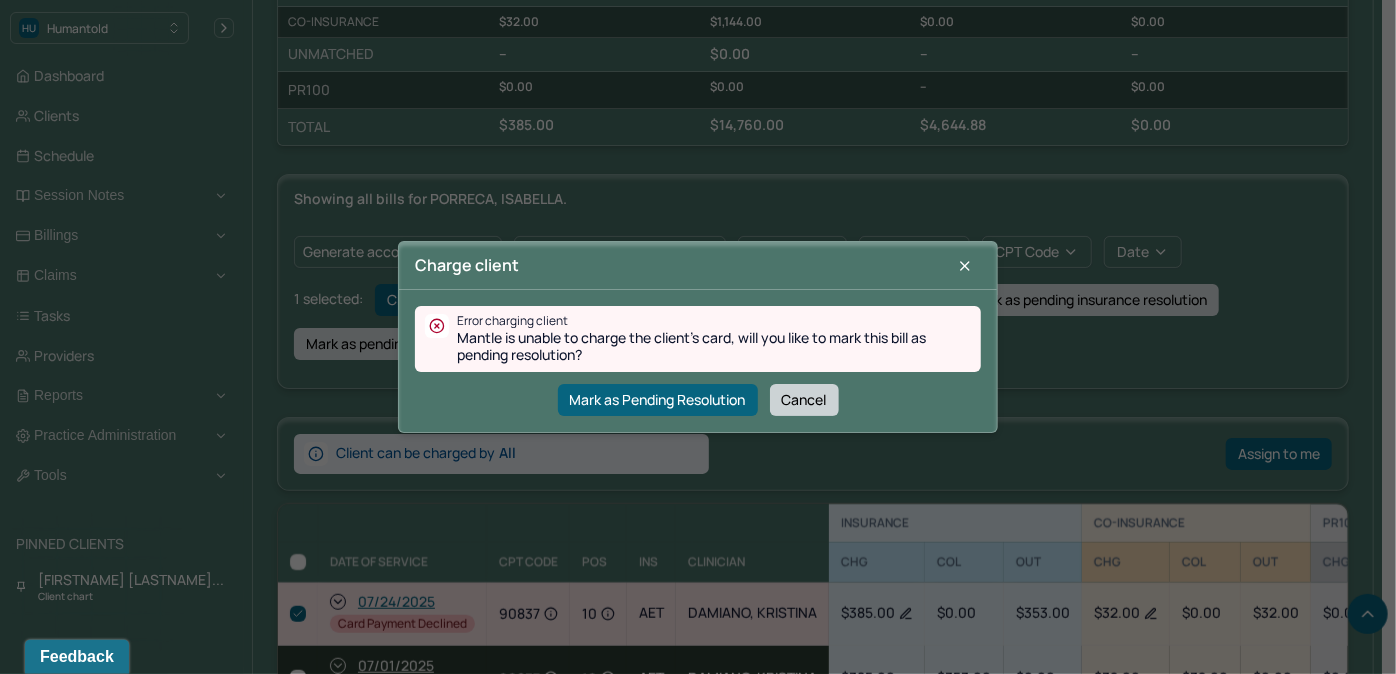click on "Cancel" at bounding box center [804, 400] 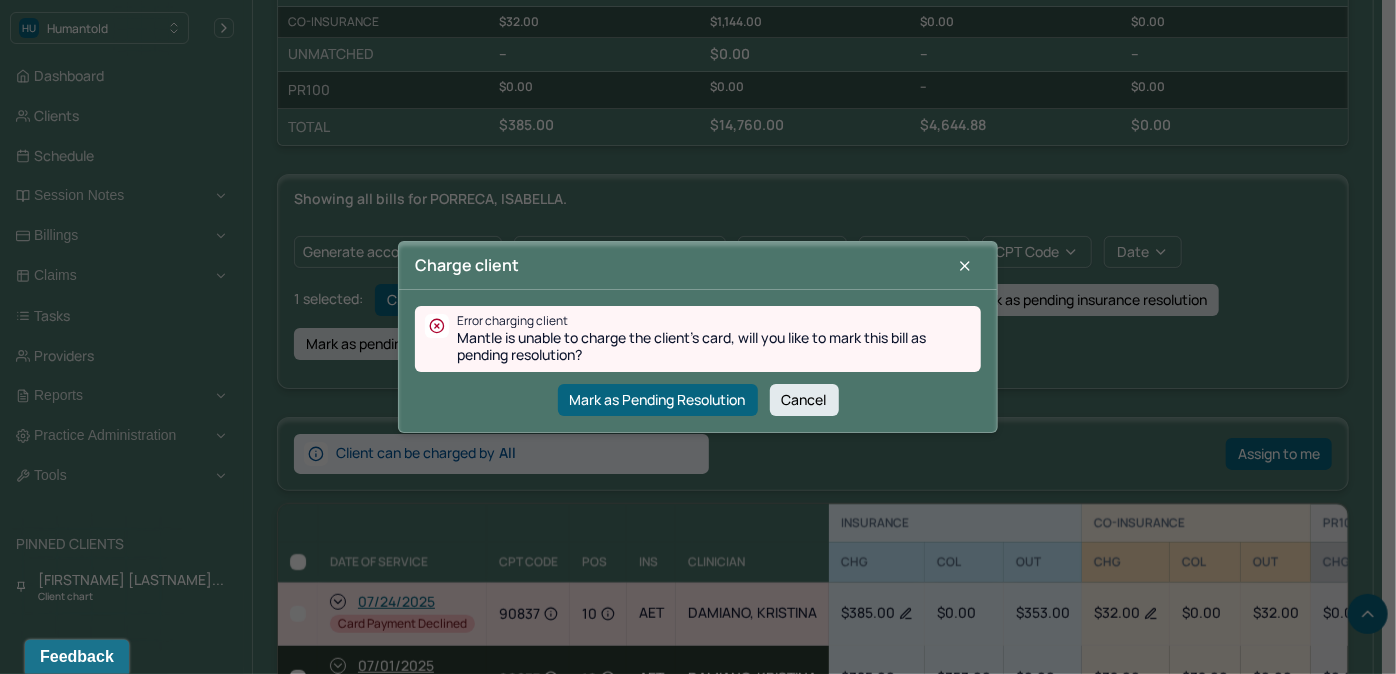 checkbox on "false" 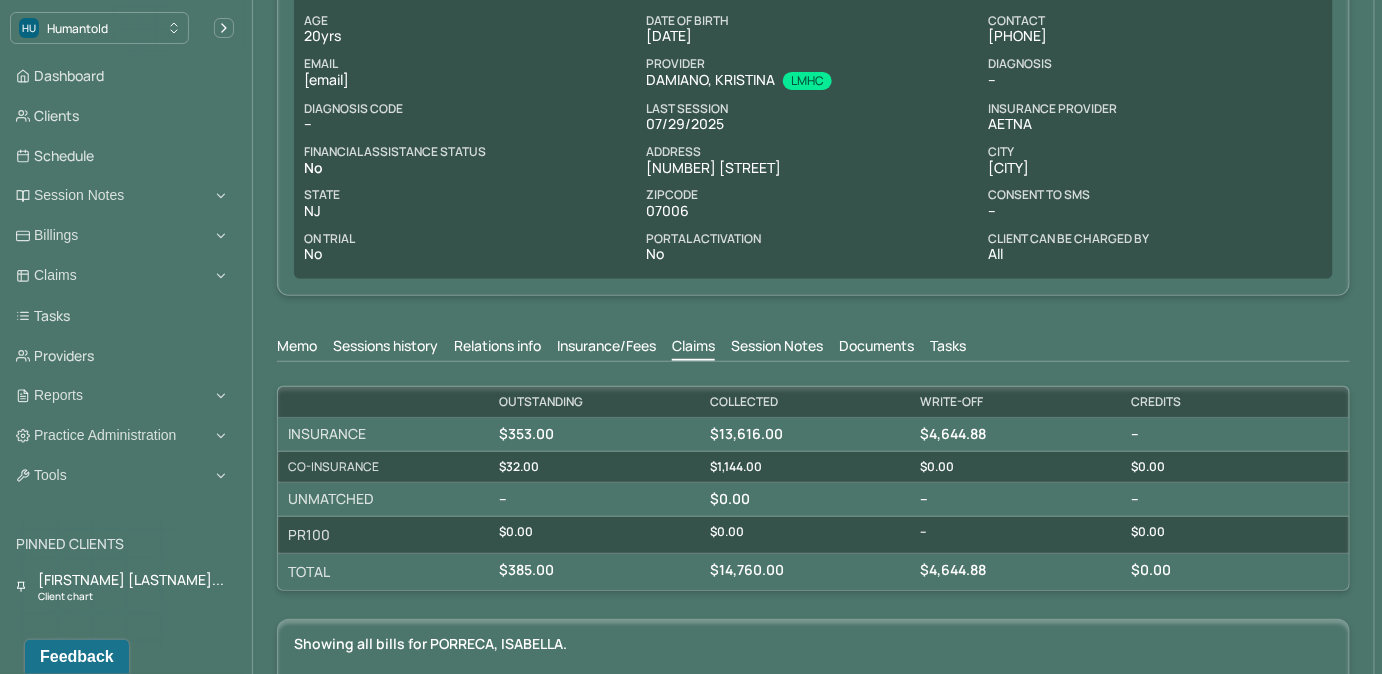 scroll, scrollTop: 215, scrollLeft: 0, axis: vertical 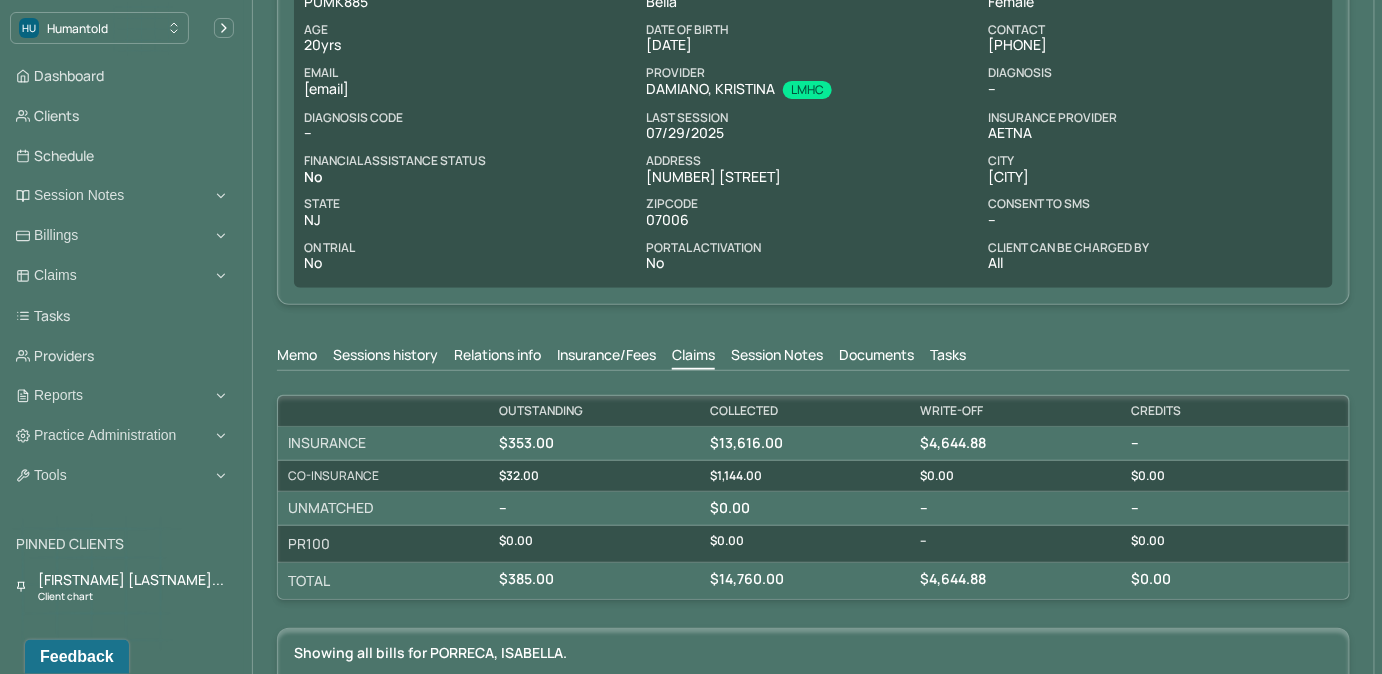 drag, startPoint x: 302, startPoint y: 92, endPoint x: 496, endPoint y: 91, distance: 194.00258 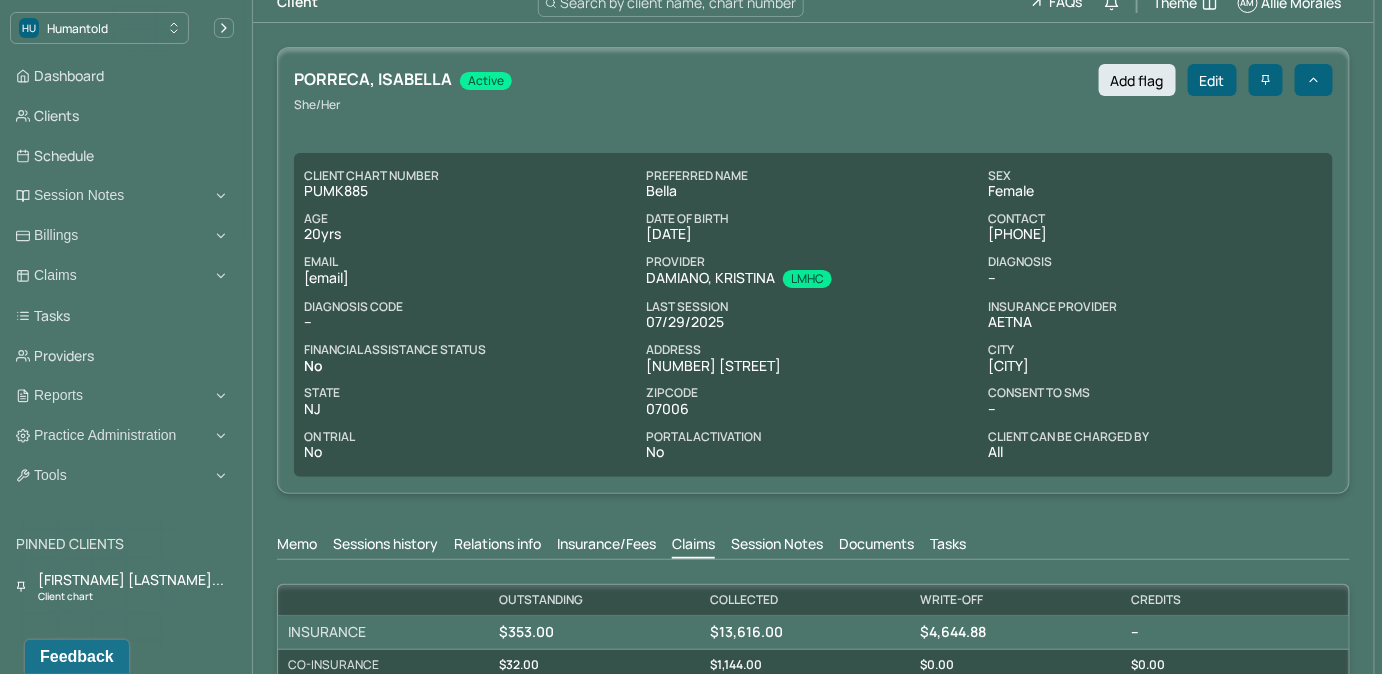 scroll, scrollTop: 0, scrollLeft: 0, axis: both 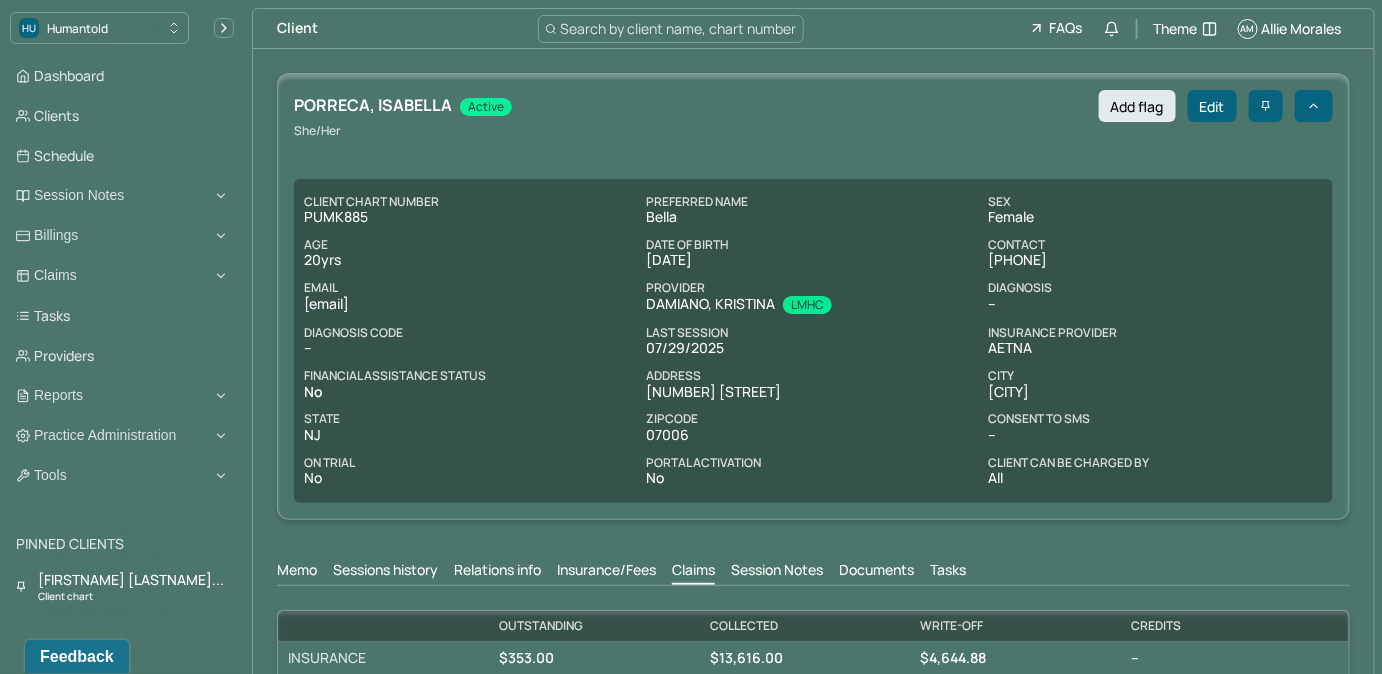 click on "EMAIL" at bounding box center (471, 288) 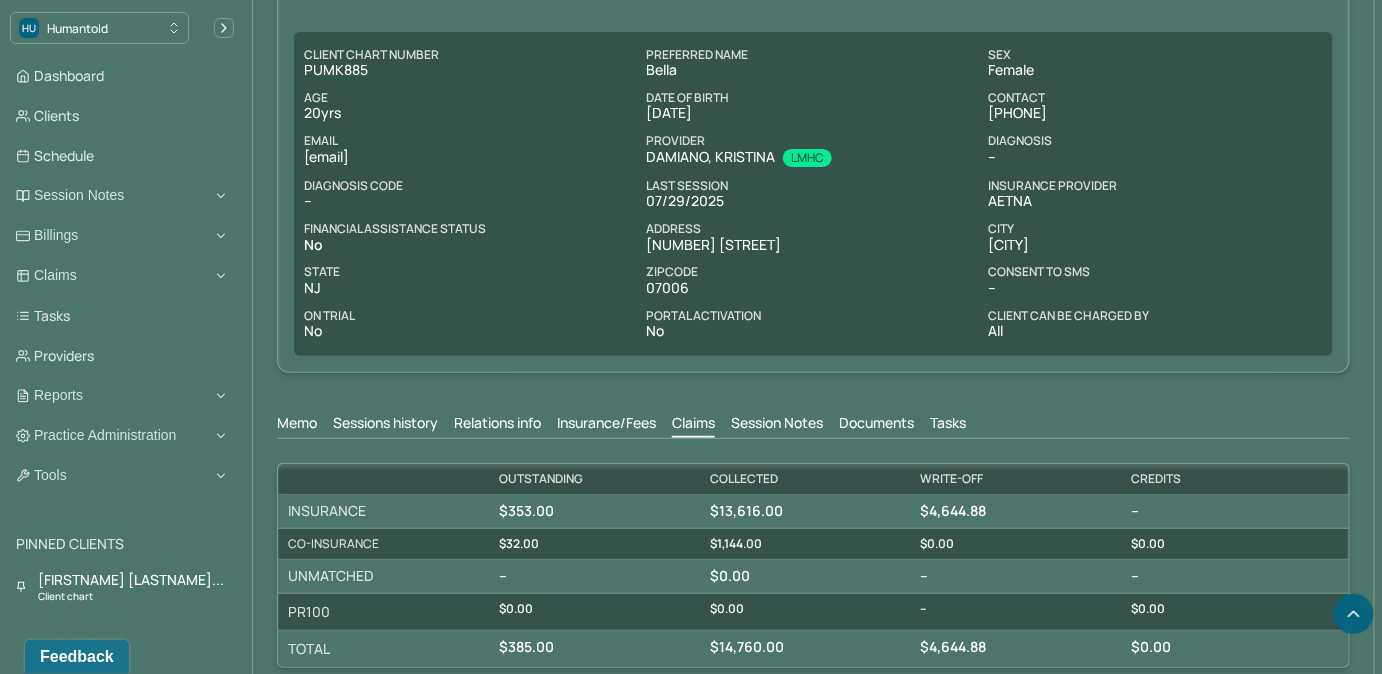 scroll, scrollTop: 64, scrollLeft: 0, axis: vertical 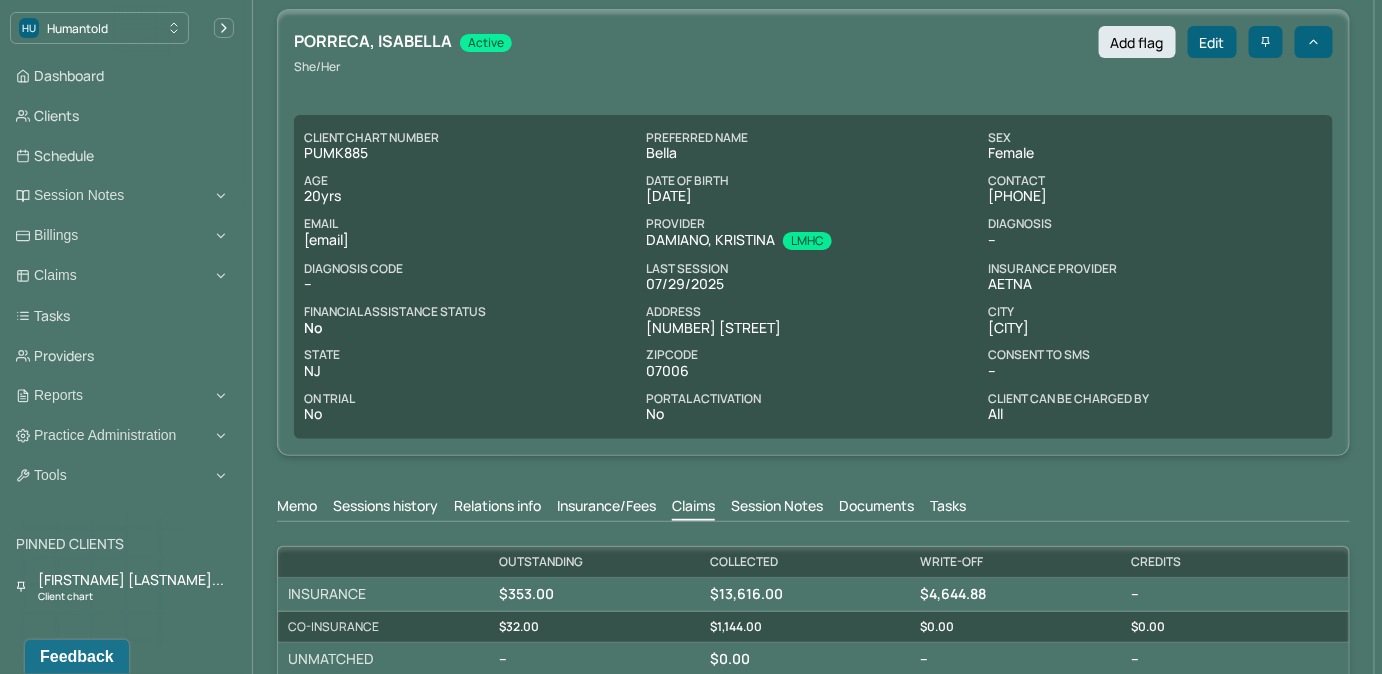 drag, startPoint x: 959, startPoint y: 505, endPoint x: 986, endPoint y: 489, distance: 31.38471 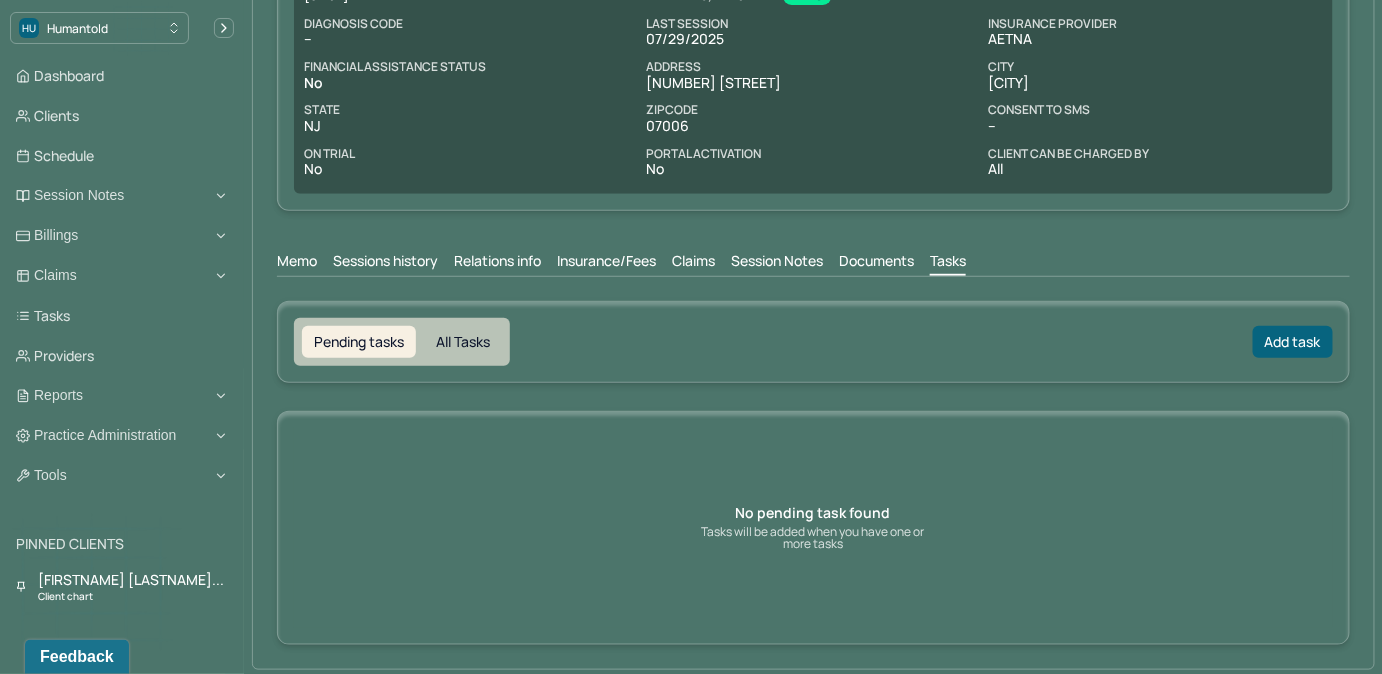 scroll, scrollTop: 310, scrollLeft: 0, axis: vertical 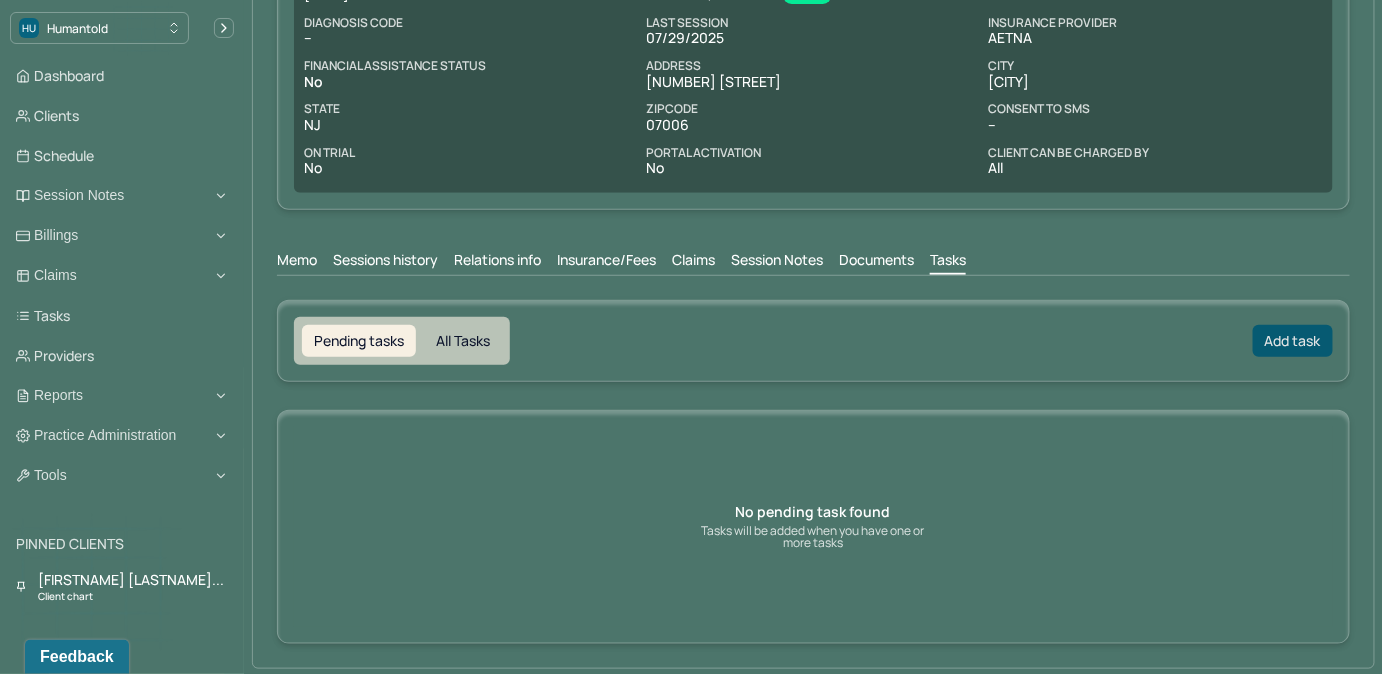 click on "Add task" at bounding box center (1293, 341) 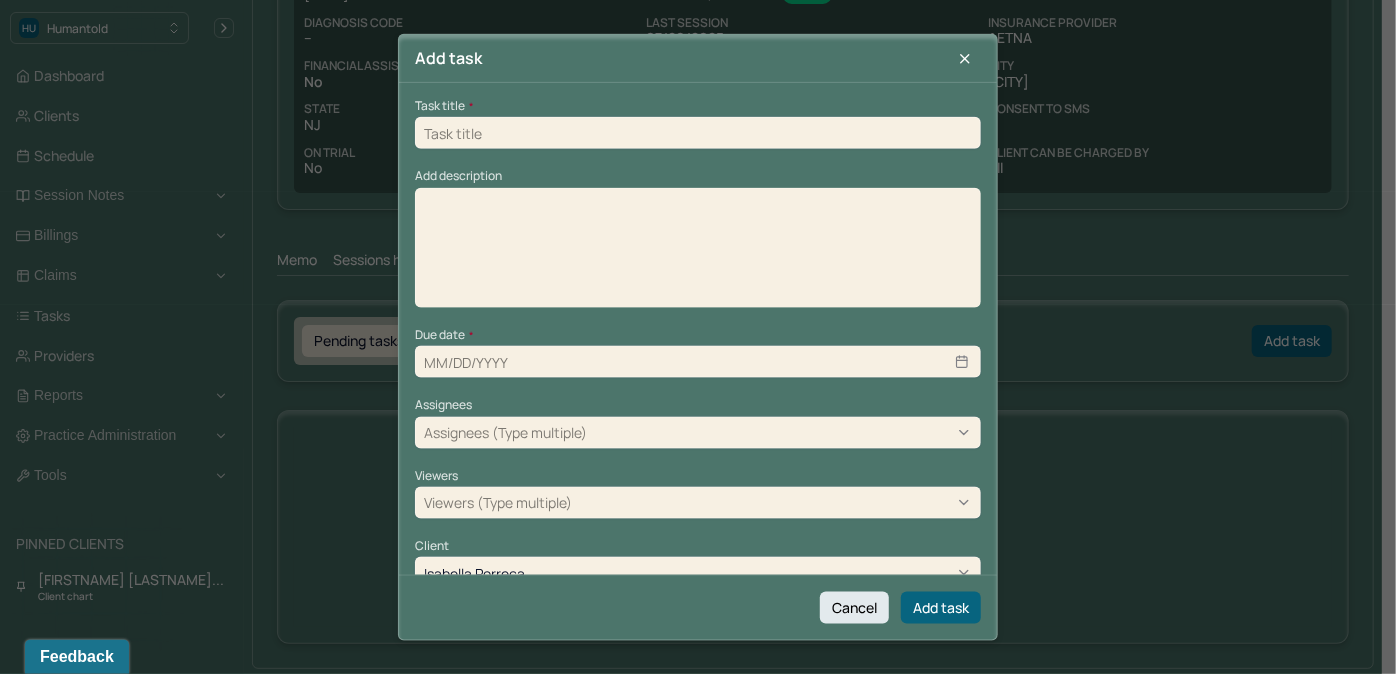 click at bounding box center (698, 133) 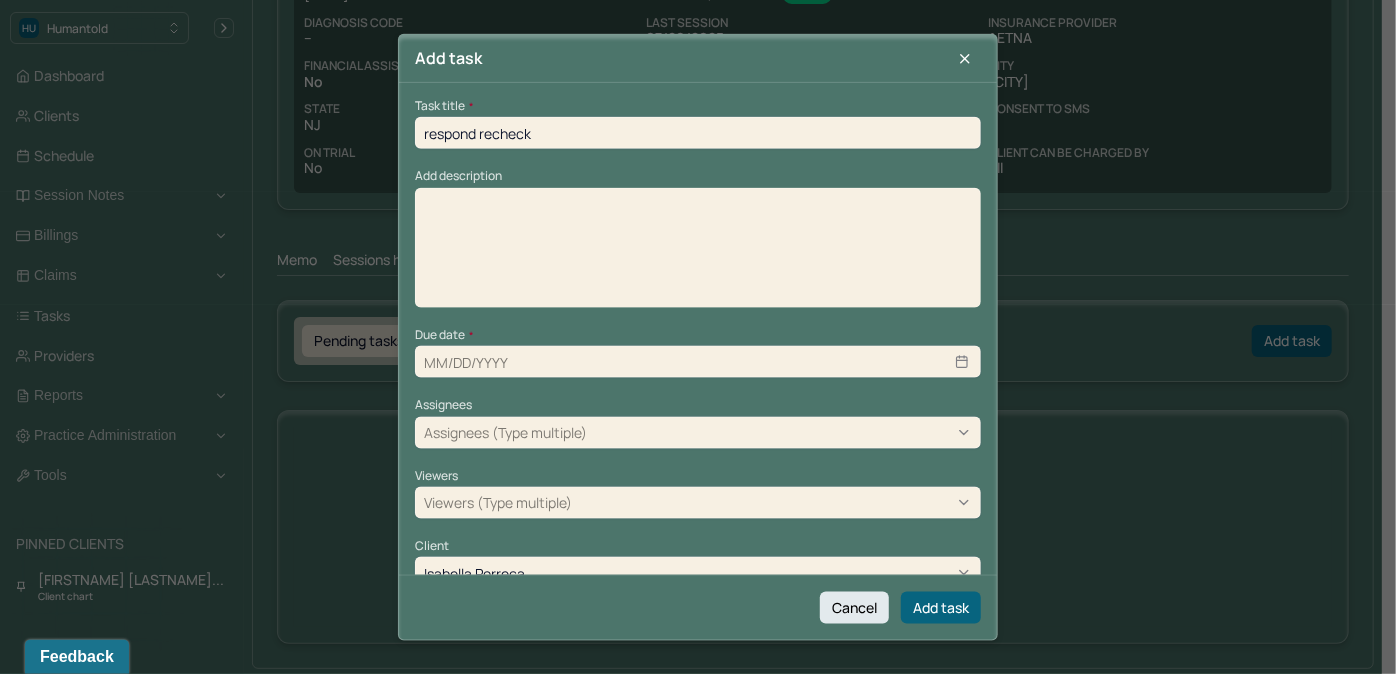 type on "respond recheck" 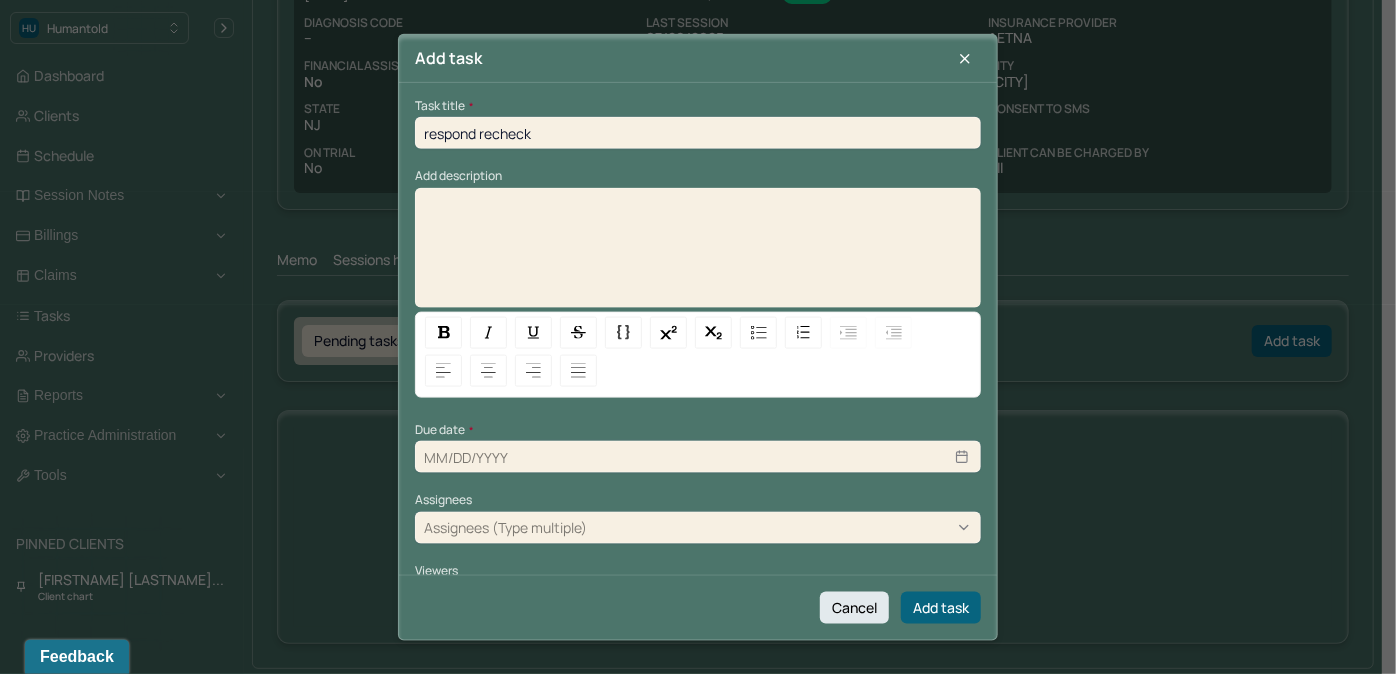 type 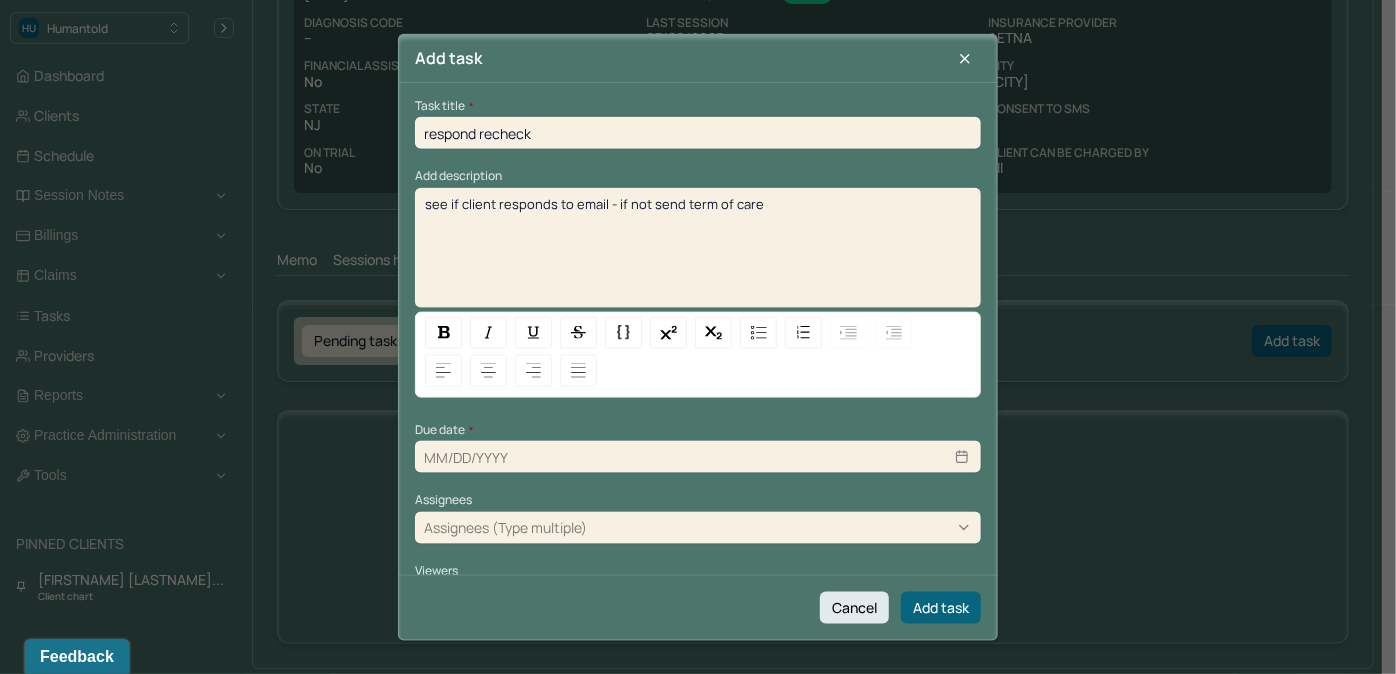select on "7" 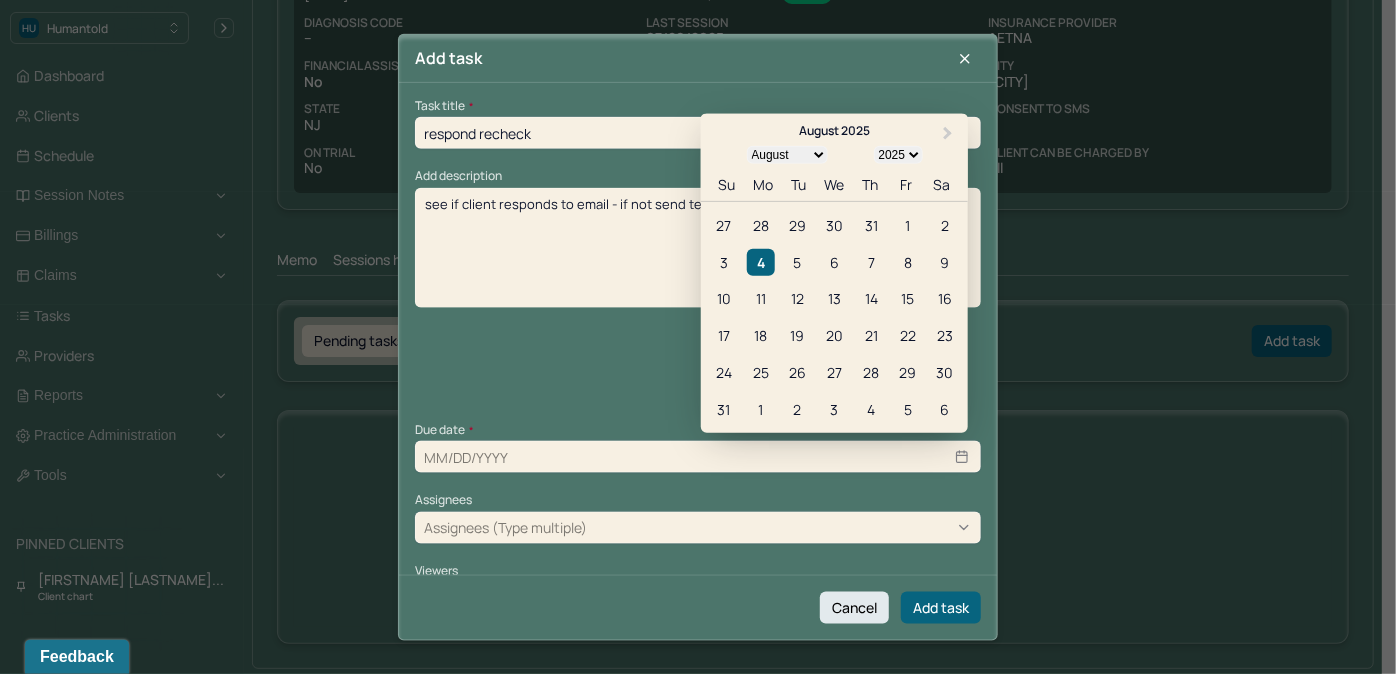 click at bounding box center (698, 457) 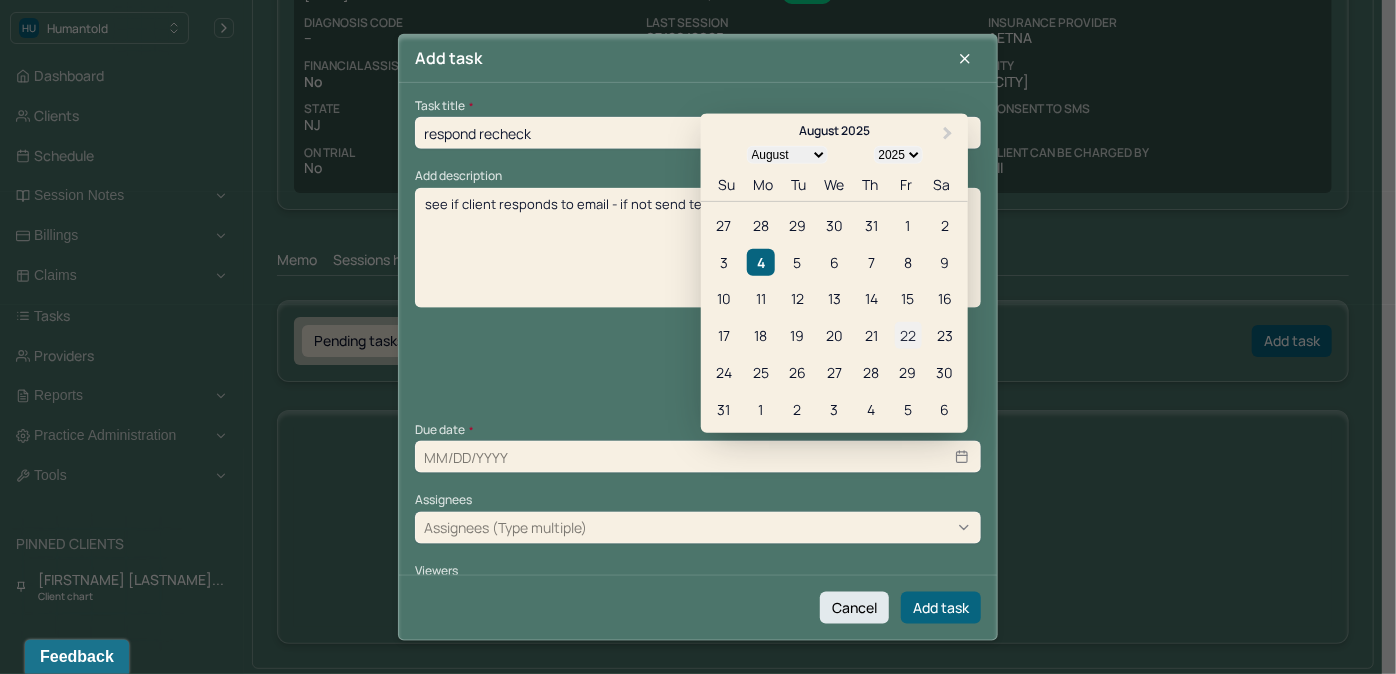 click on "22" at bounding box center (907, 335) 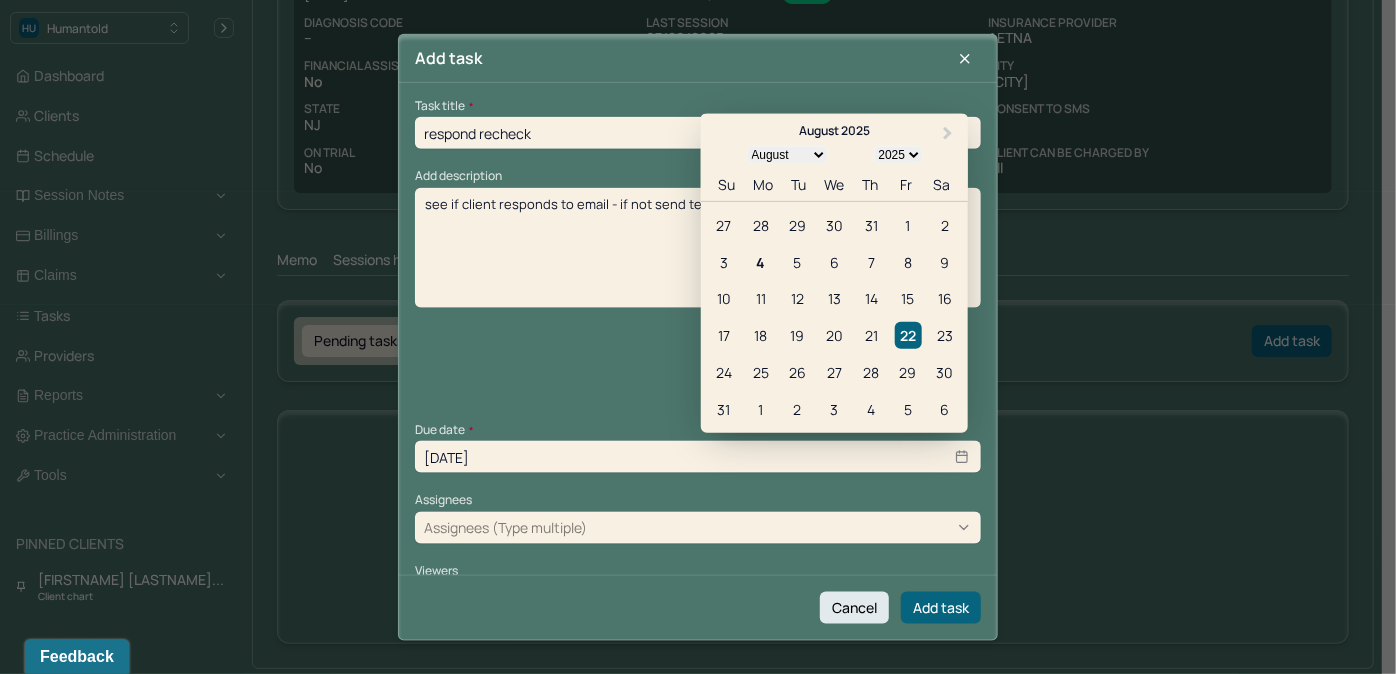 click at bounding box center [781, 527] 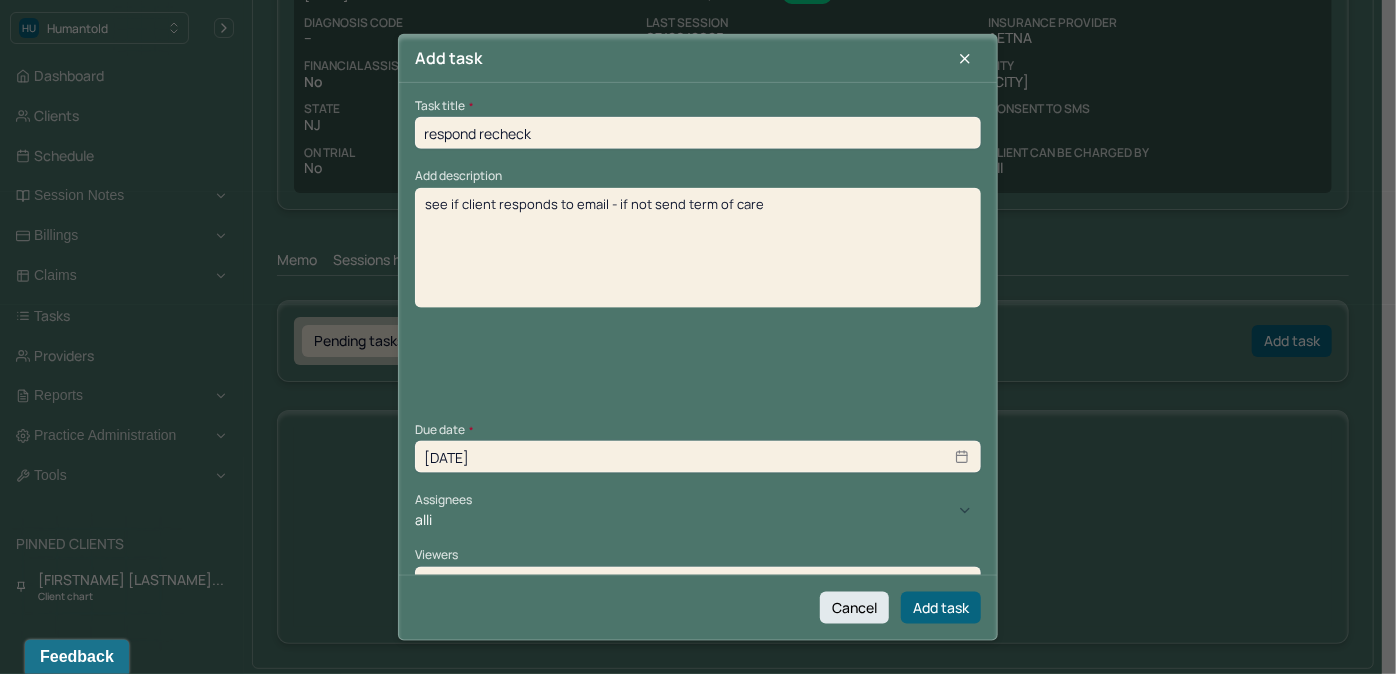 type on "allie" 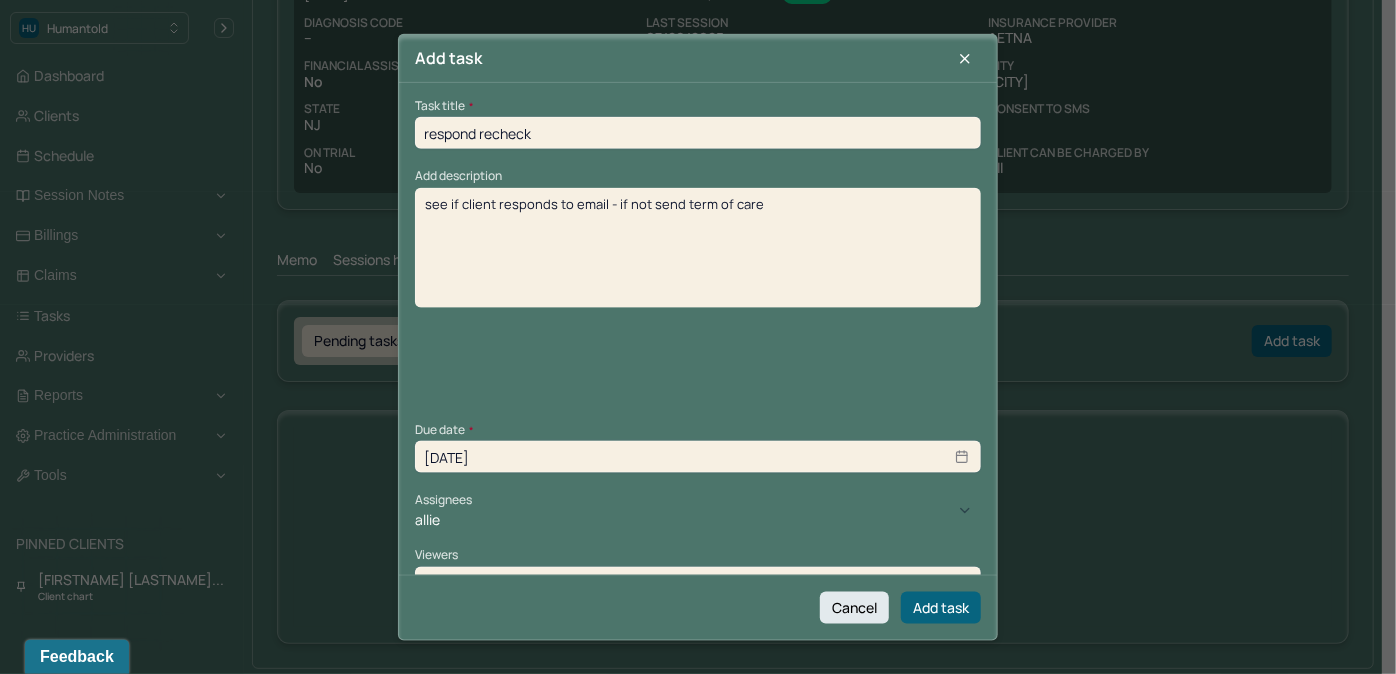 click on "Allie Morales" at bounding box center (691, 702) 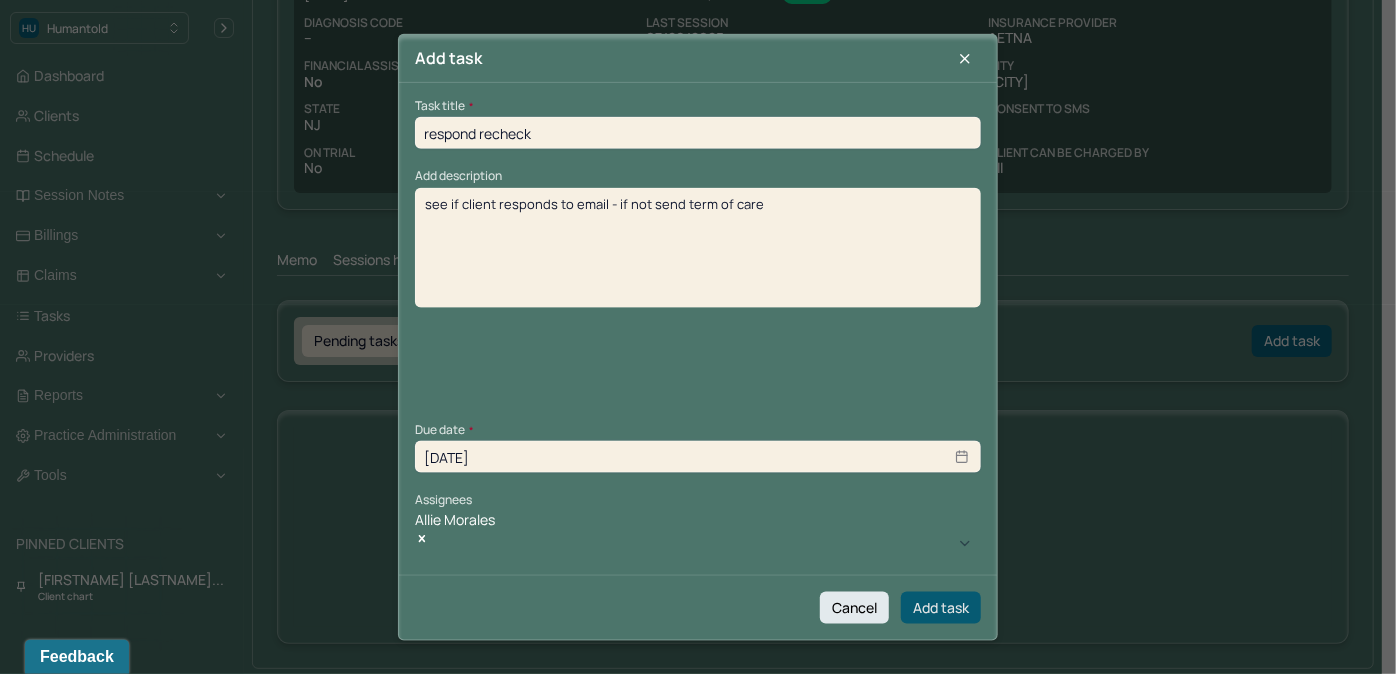 click on "Add task" at bounding box center [941, 607] 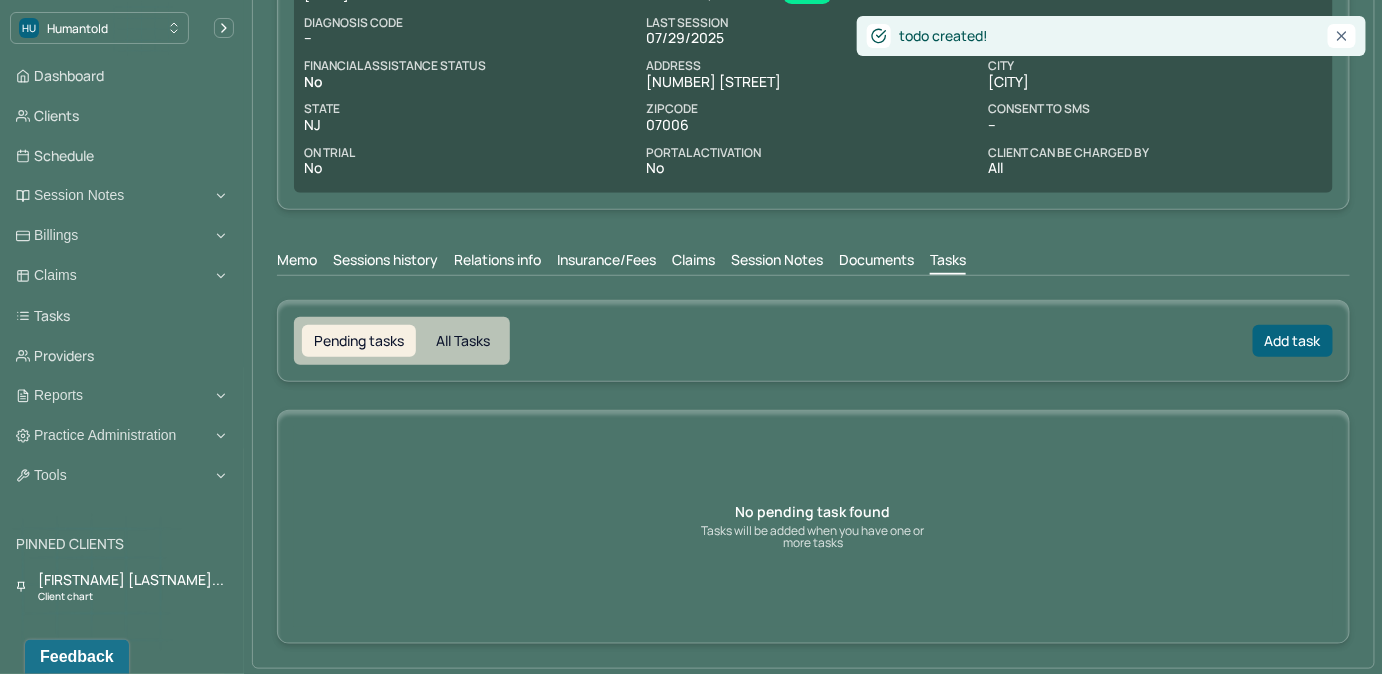 scroll, scrollTop: 211, scrollLeft: 0, axis: vertical 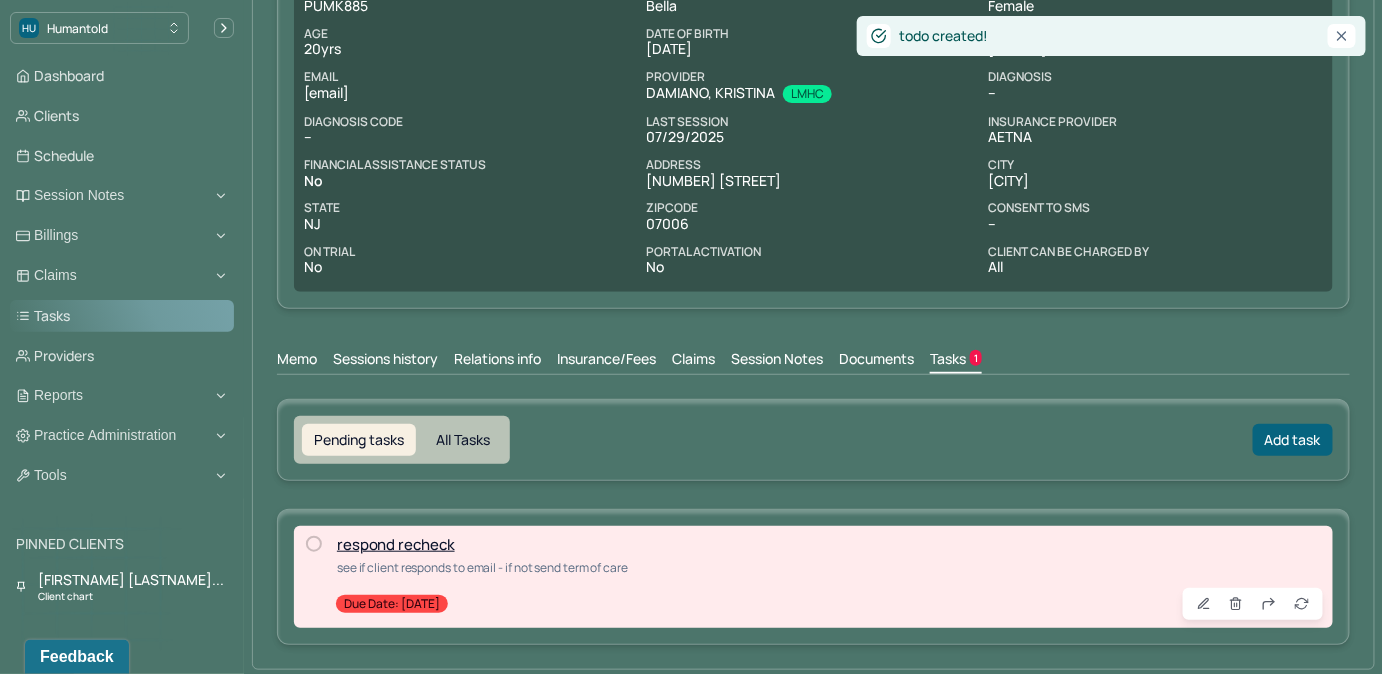 click on "Tasks" at bounding box center [122, 316] 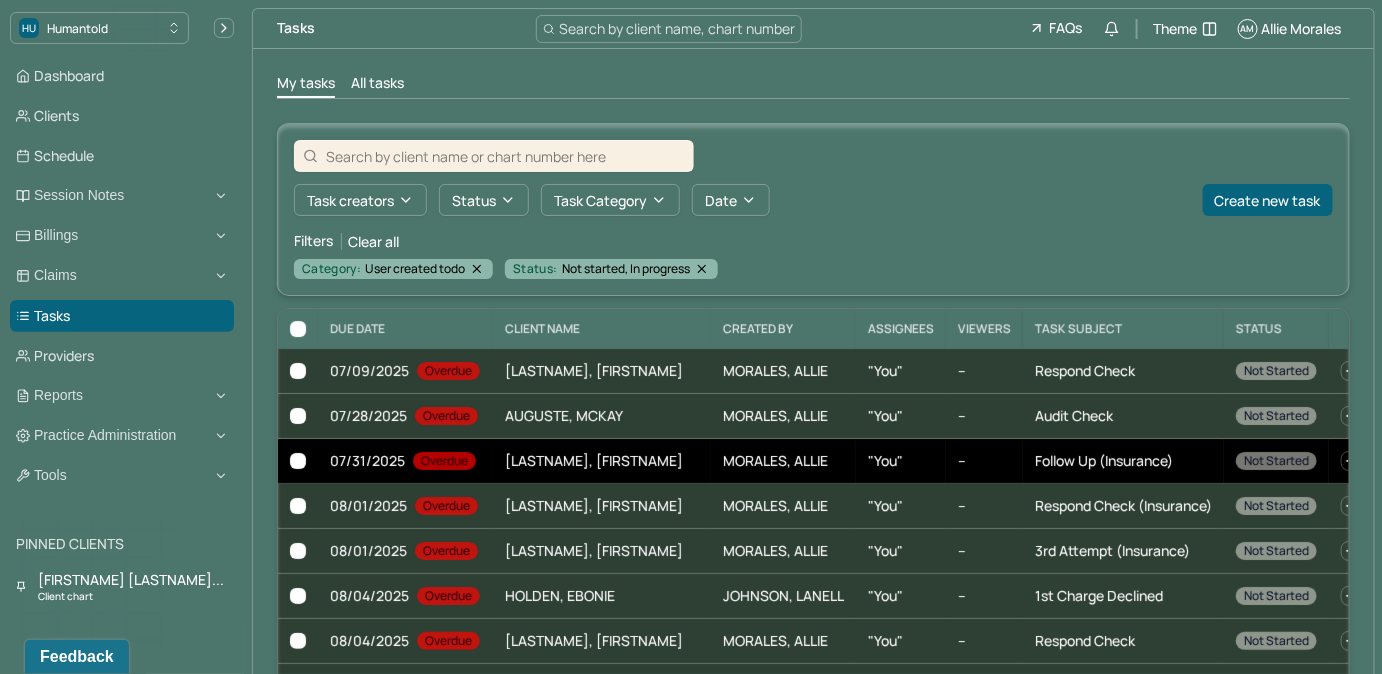 scroll, scrollTop: 181, scrollLeft: 0, axis: vertical 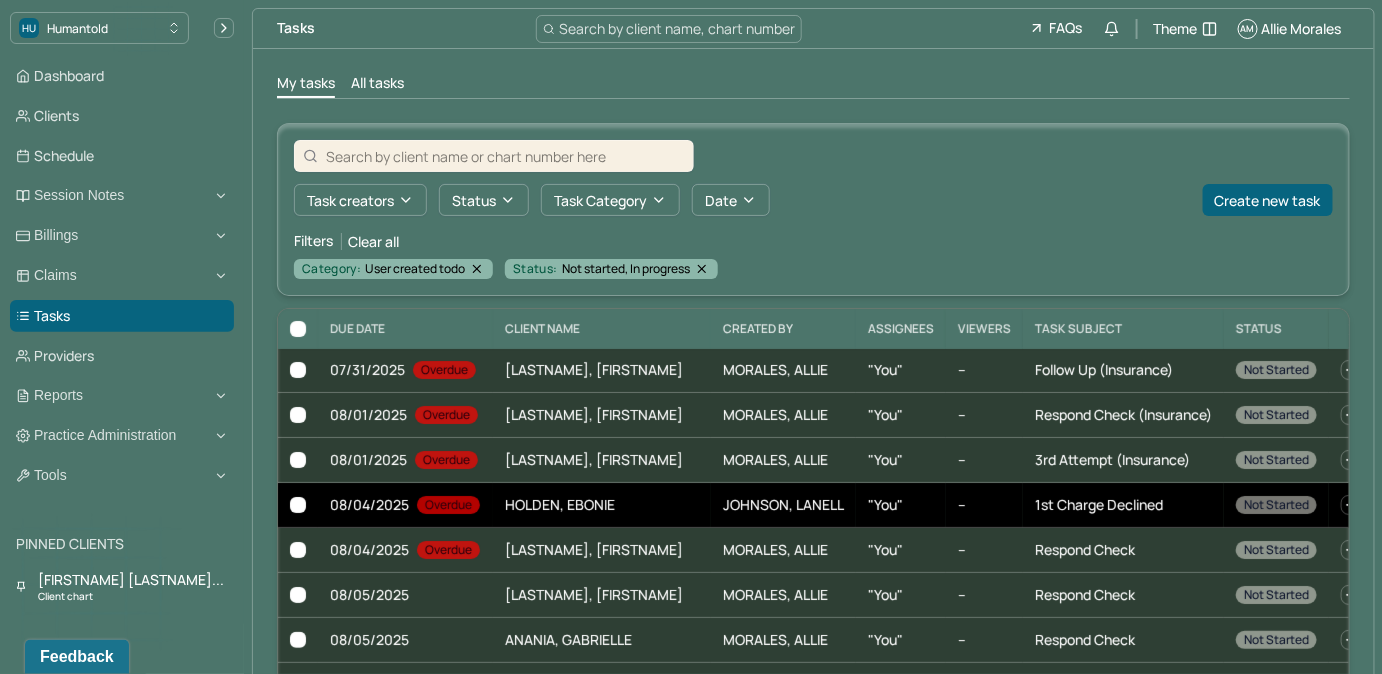 click on "--" at bounding box center (984, 505) 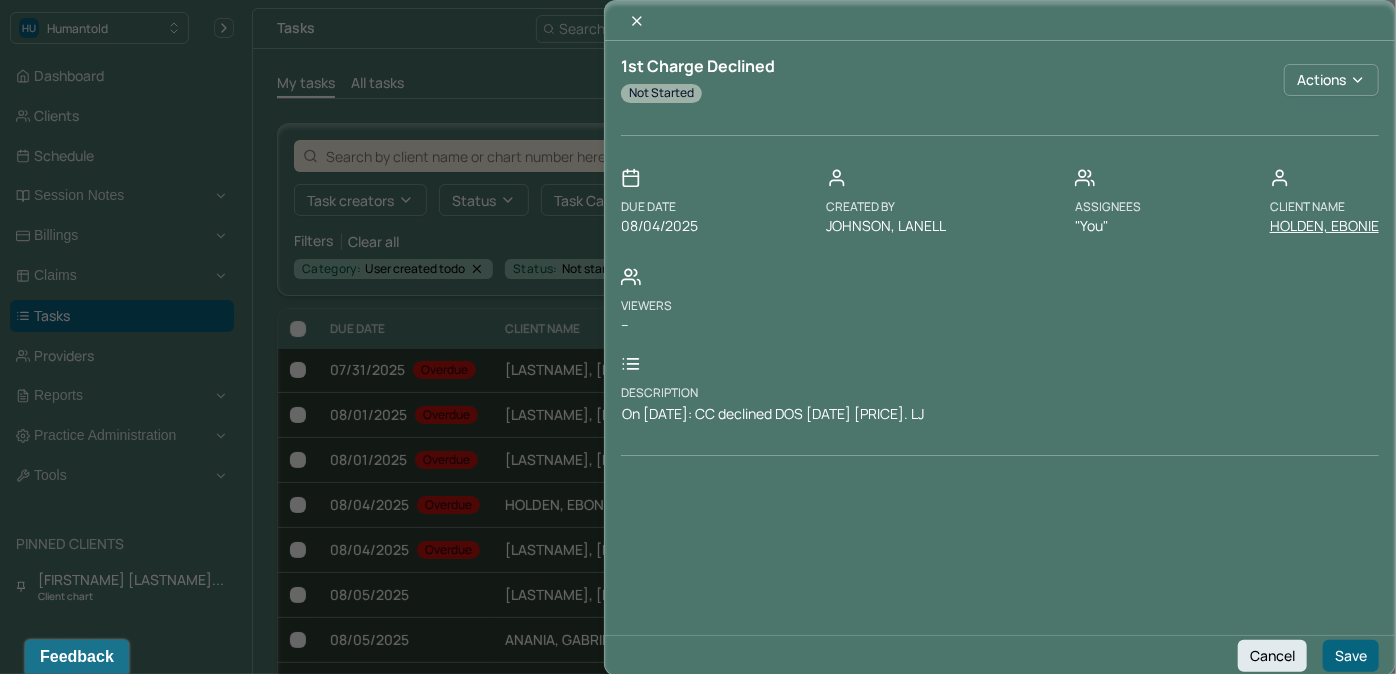 click on "HOLDEN, EBONIE" at bounding box center (1324, 226) 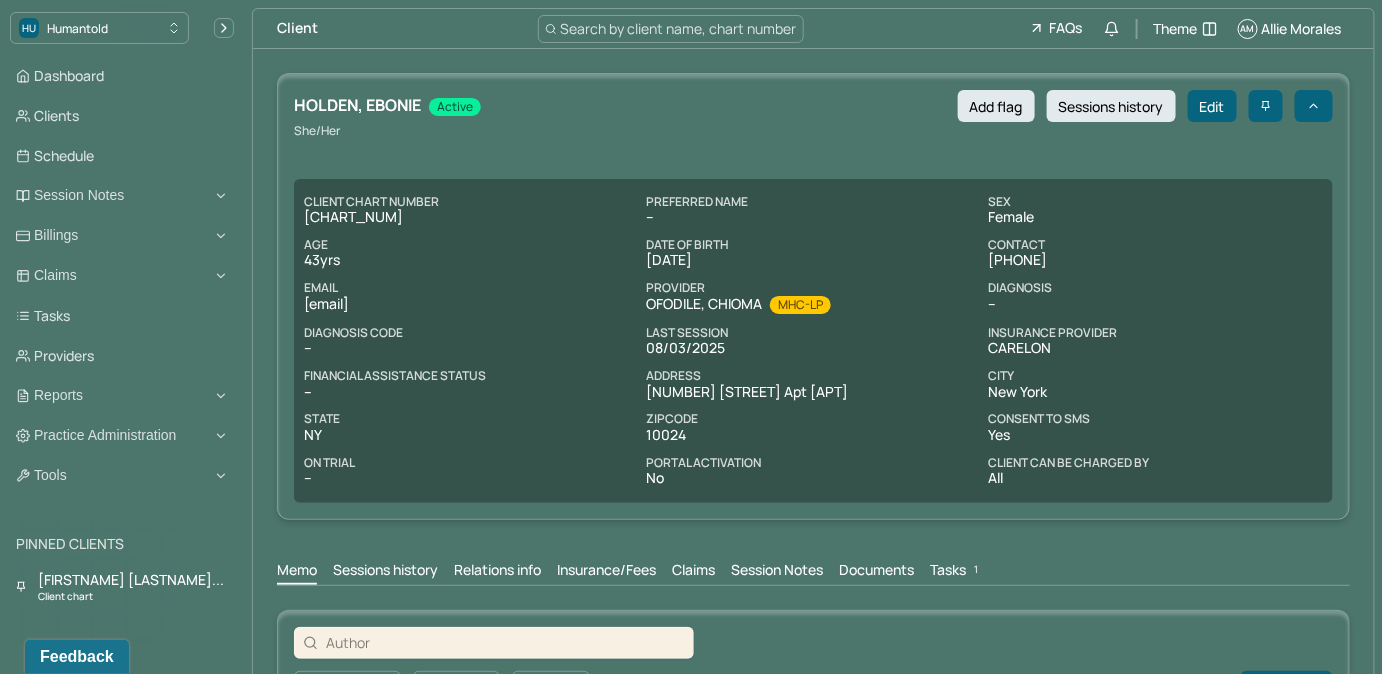 click on "Tasks 1" at bounding box center [956, 572] 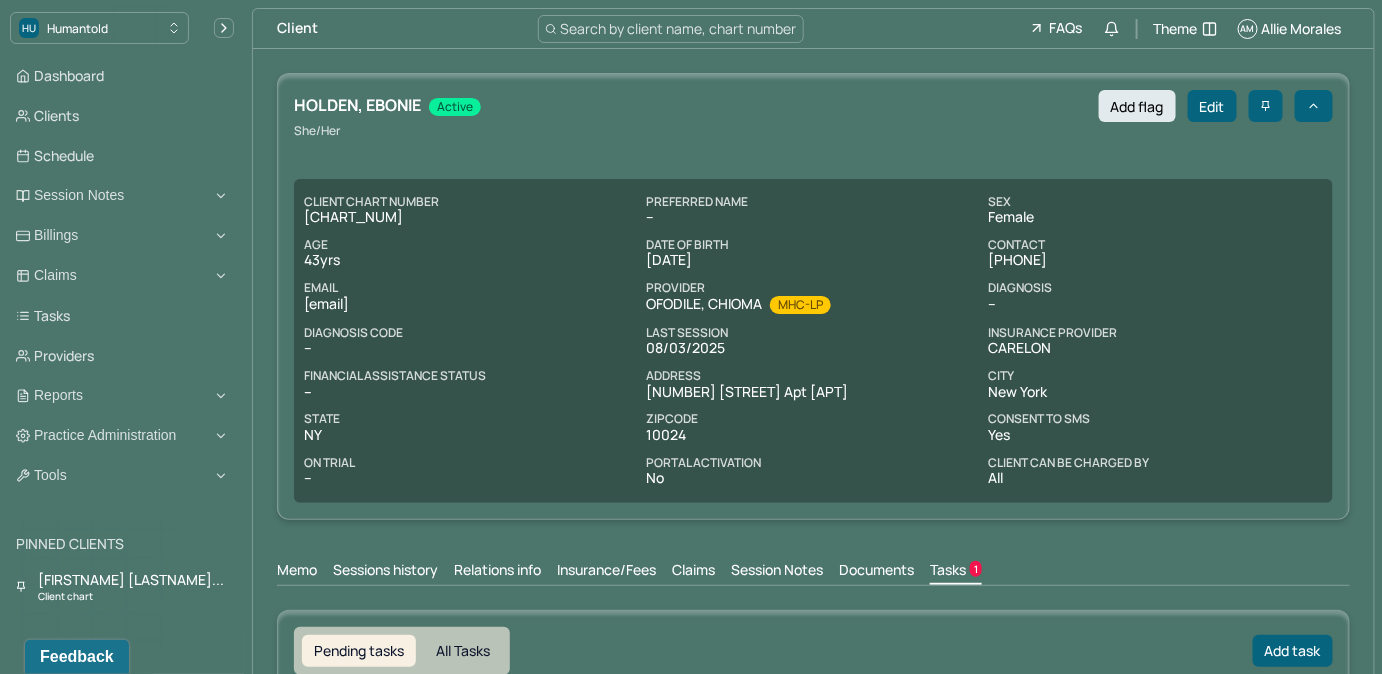scroll, scrollTop: 0, scrollLeft: 0, axis: both 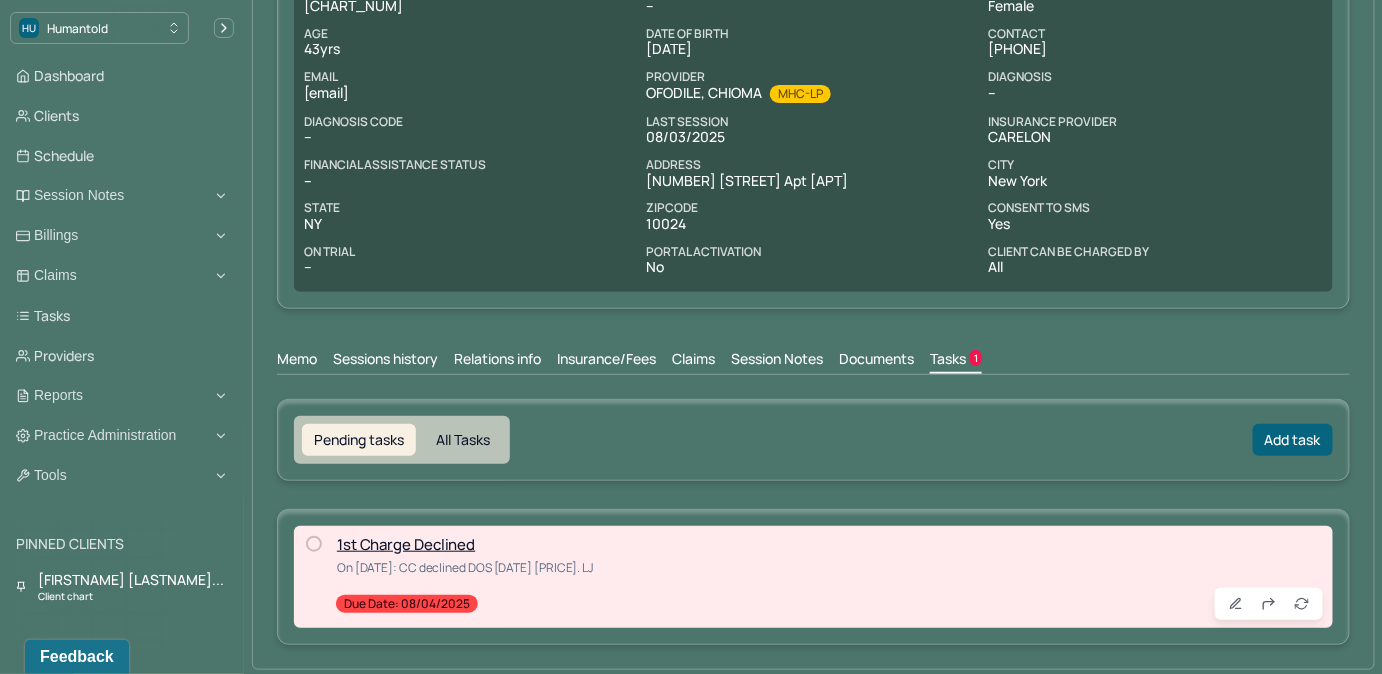 click at bounding box center [314, 544] 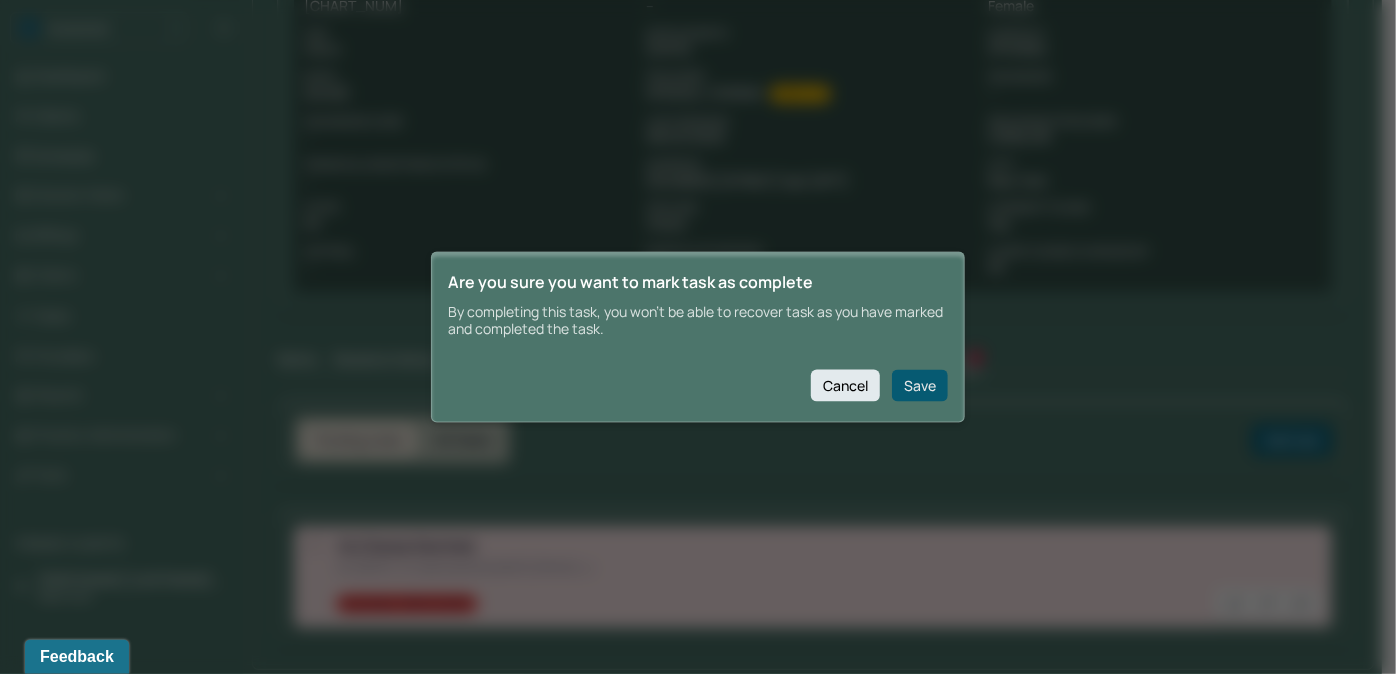 click on "Save" at bounding box center (920, 385) 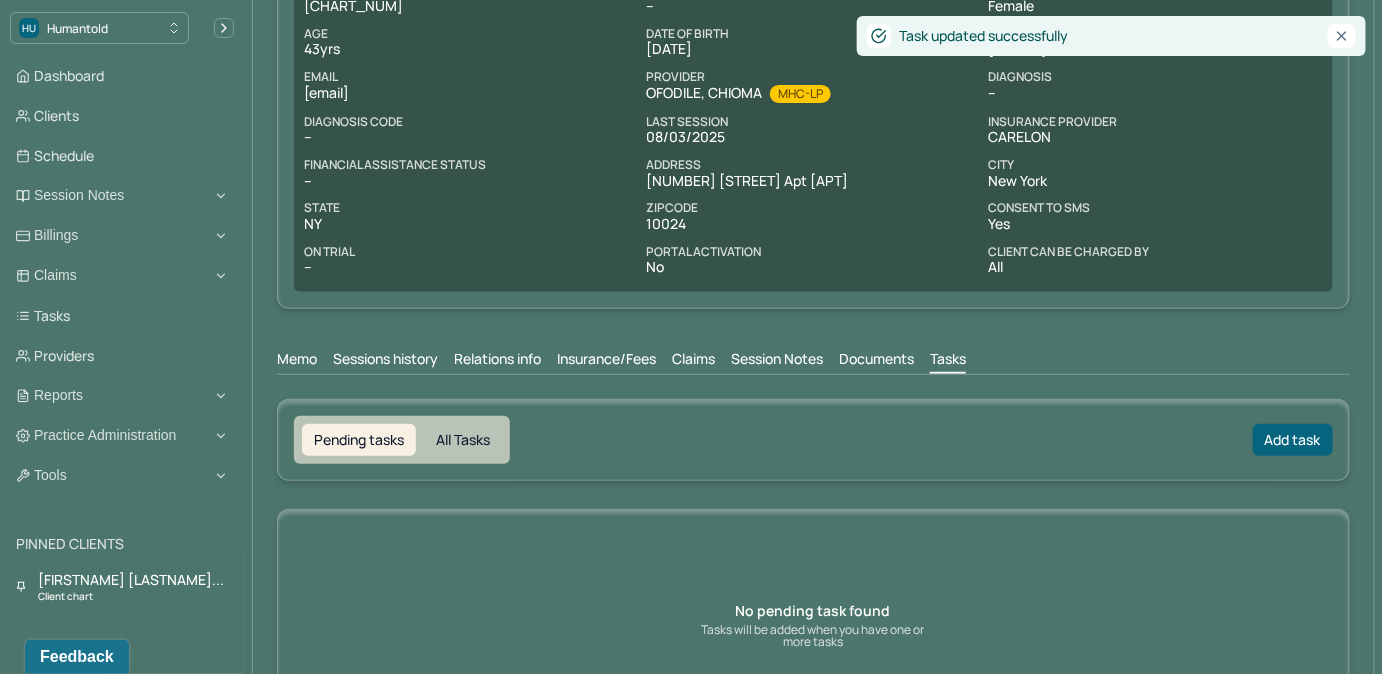 click on "Claims" at bounding box center [693, 361] 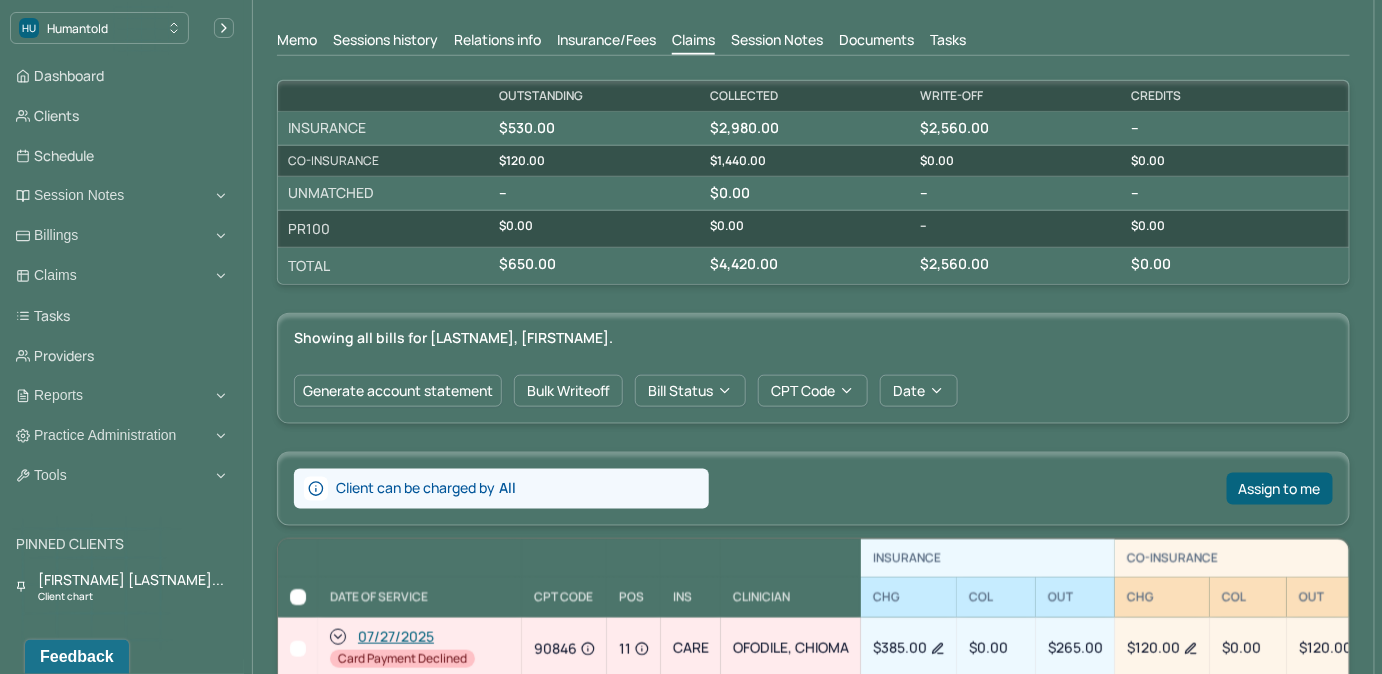 scroll, scrollTop: 575, scrollLeft: 0, axis: vertical 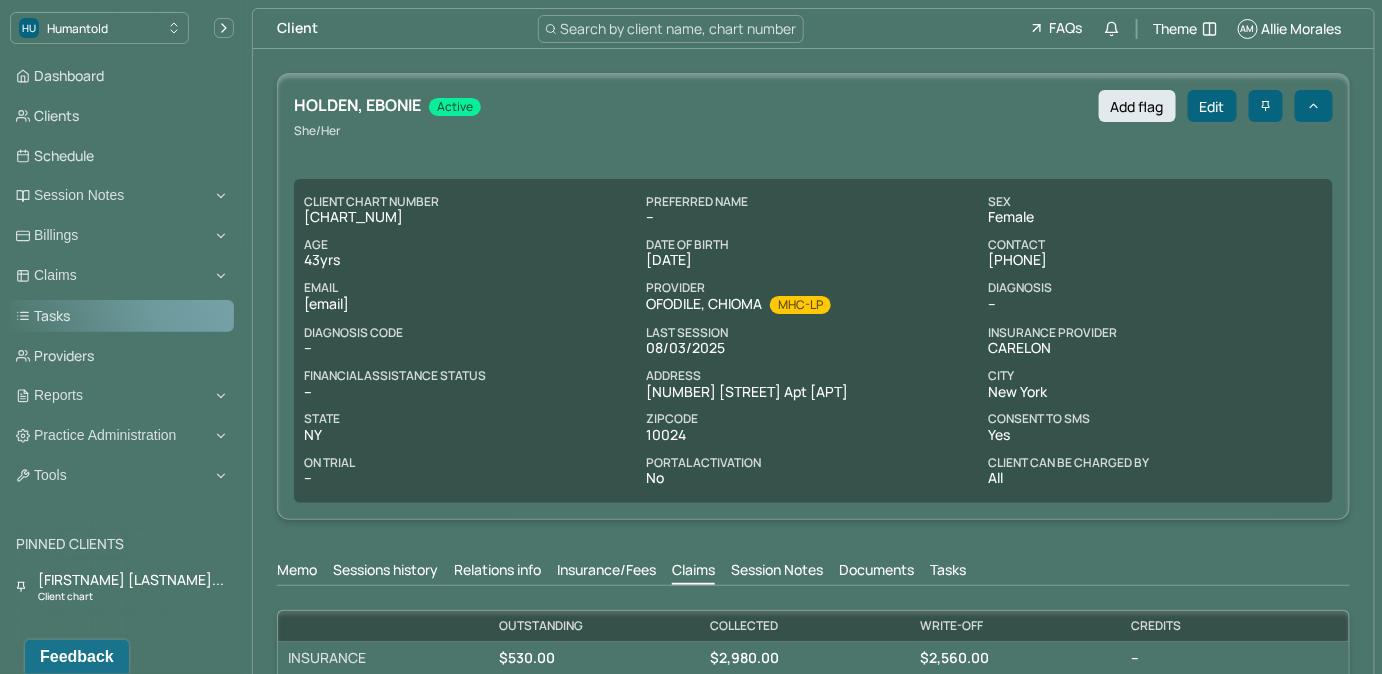 click on "Tasks" at bounding box center [122, 316] 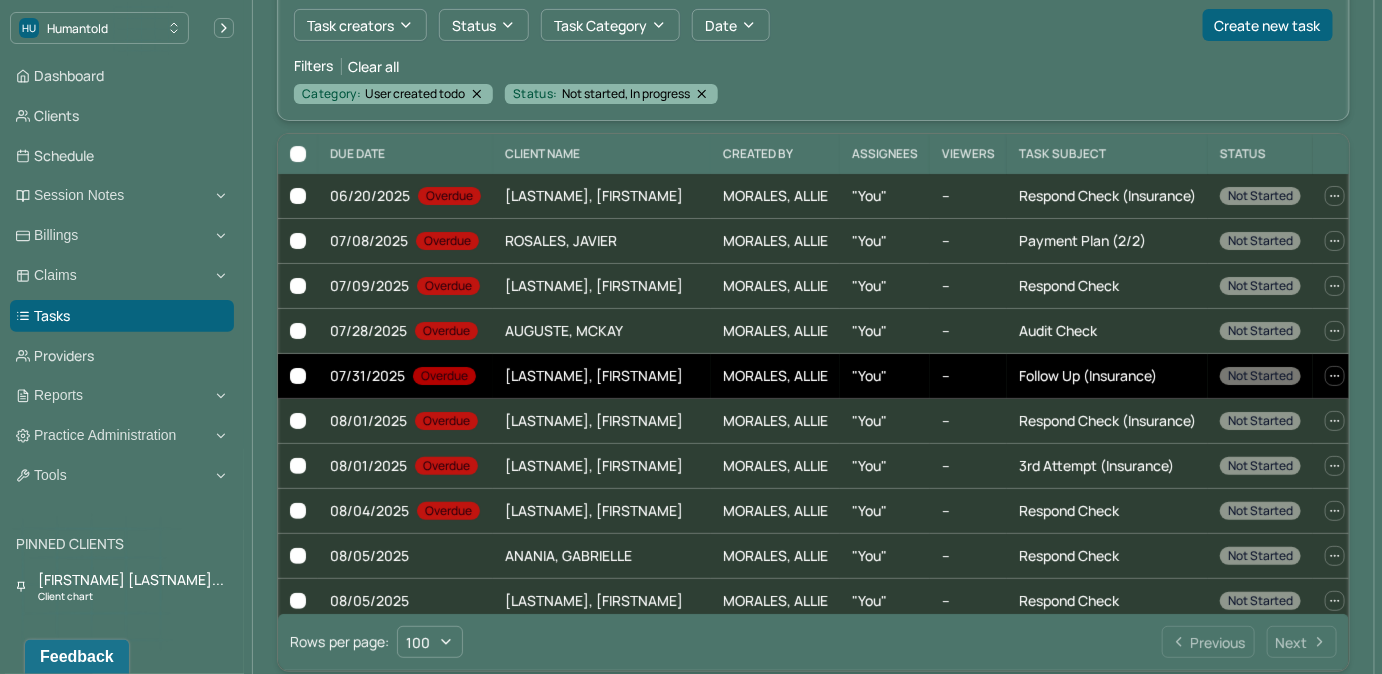 scroll, scrollTop: 181, scrollLeft: 0, axis: vertical 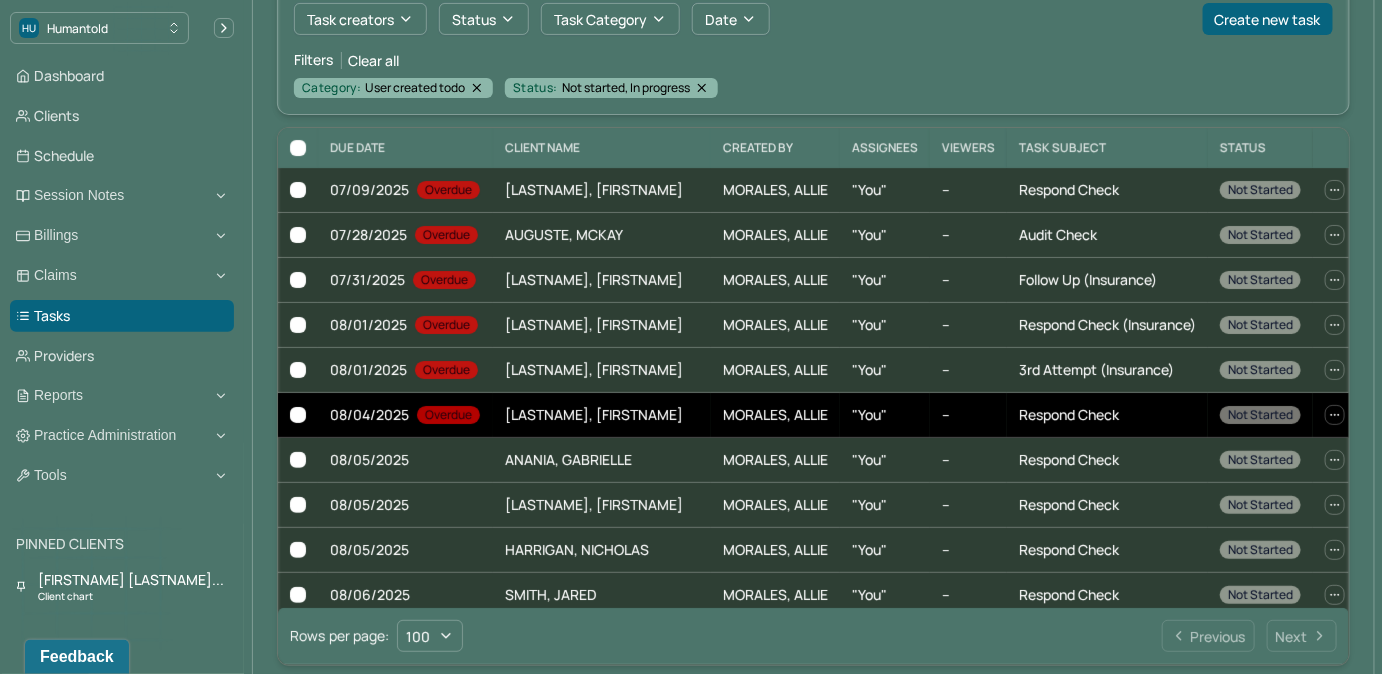 click on "--" at bounding box center (968, 415) 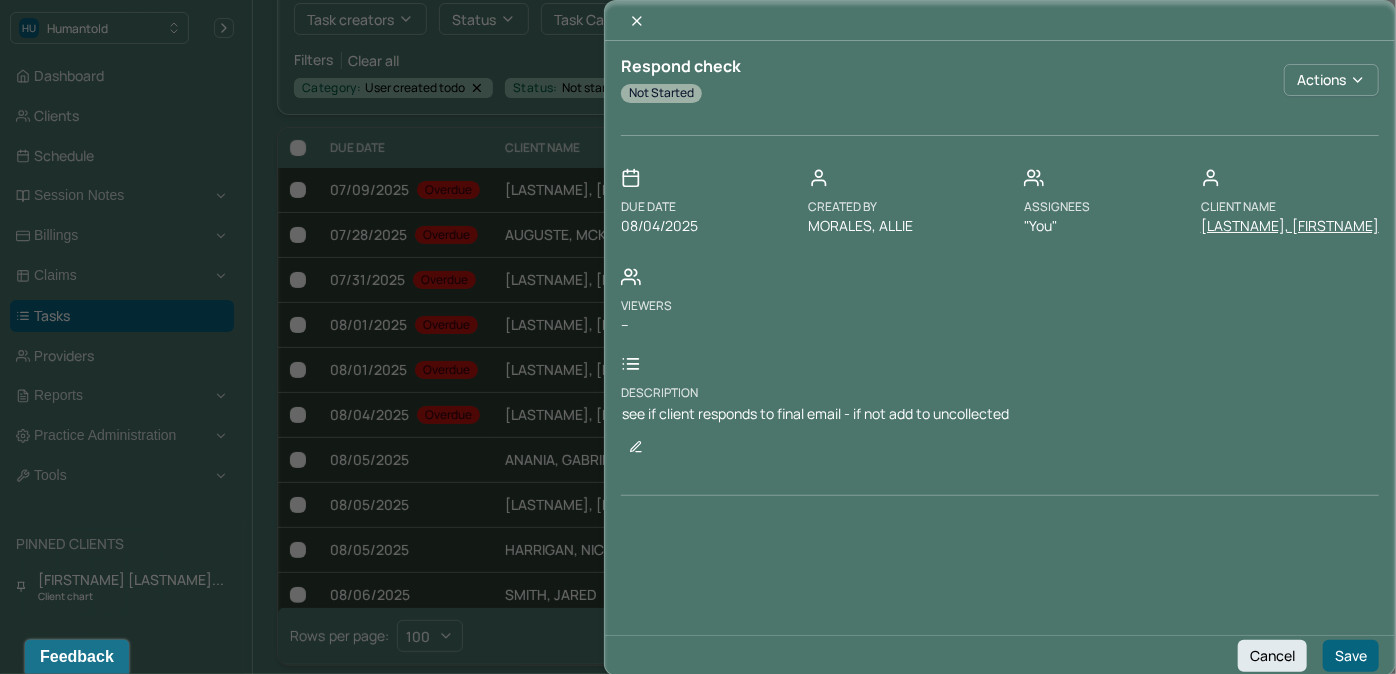 click on "MACK, EDEN" at bounding box center [1290, 226] 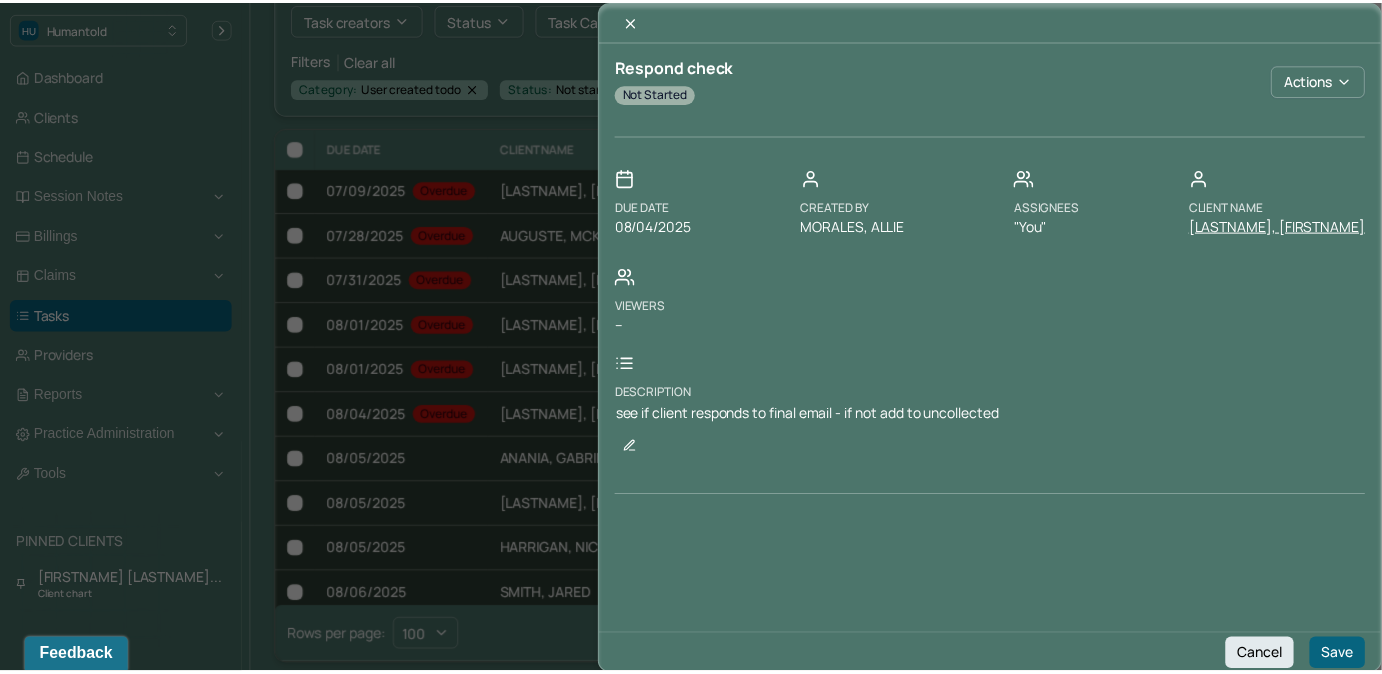 scroll, scrollTop: 0, scrollLeft: 0, axis: both 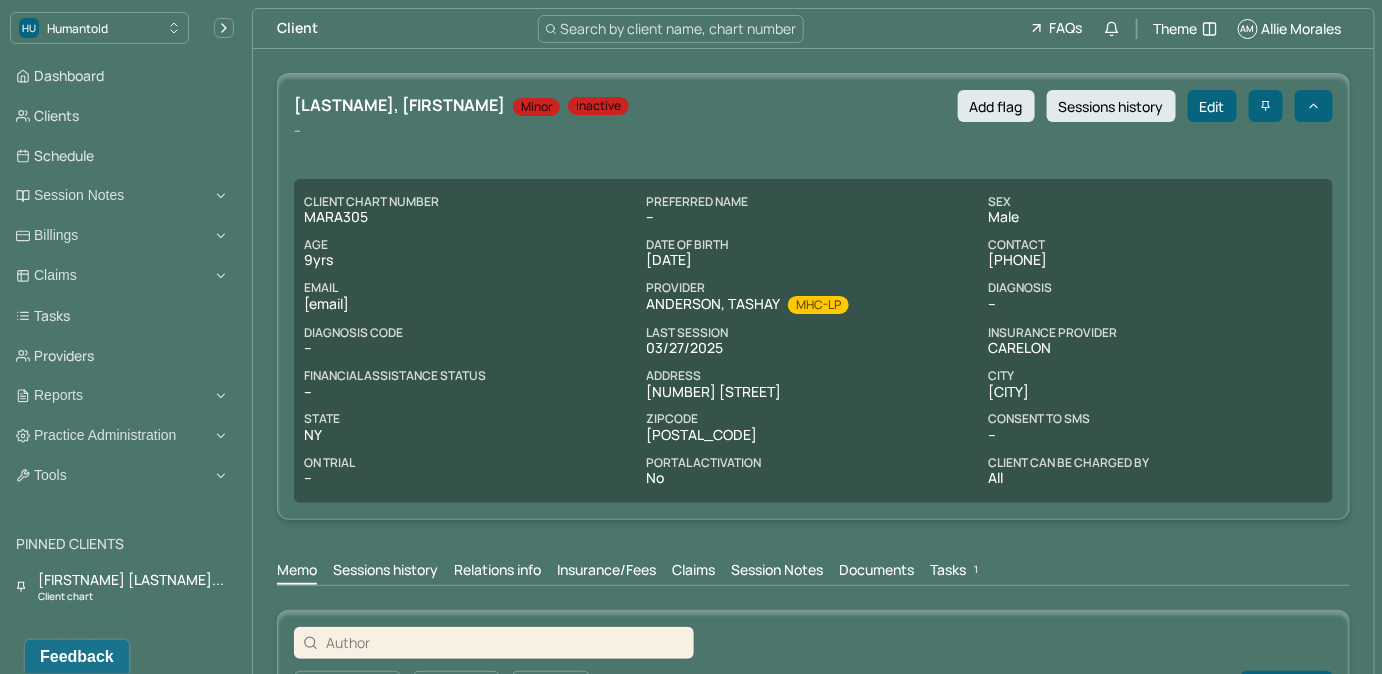click on "Tasks 1" at bounding box center [956, 572] 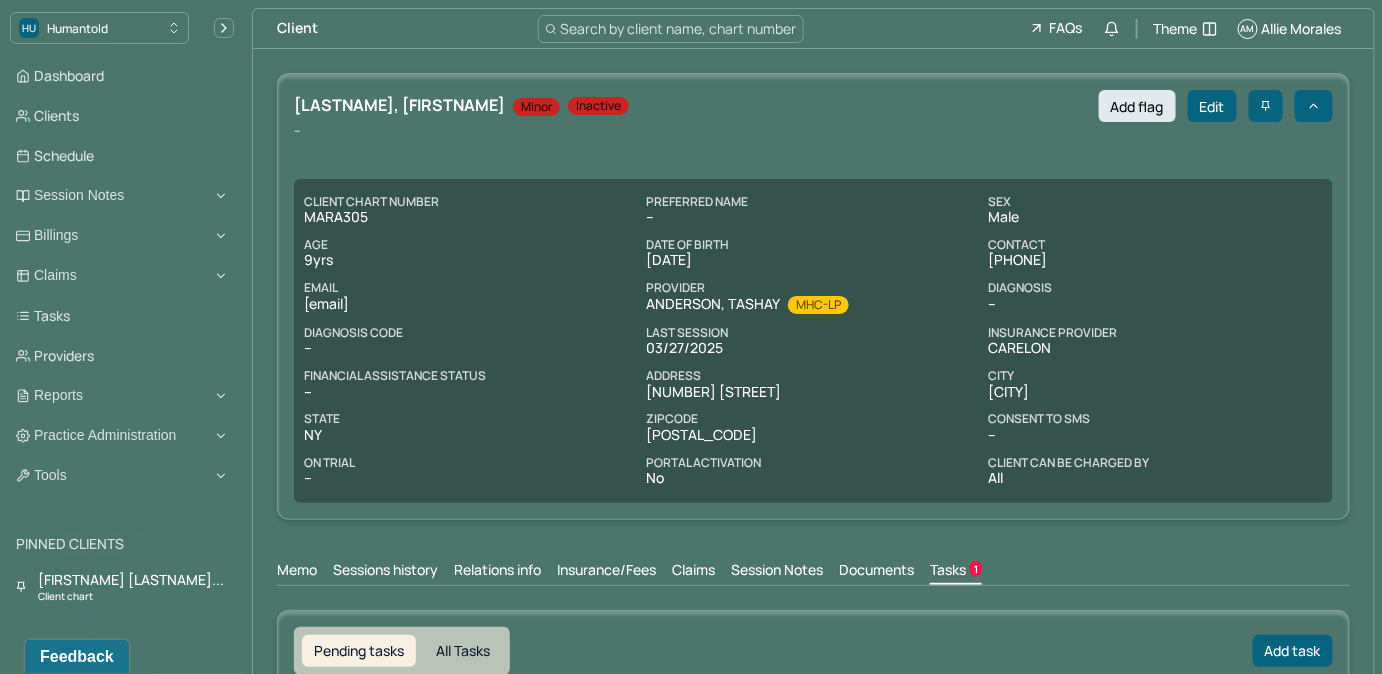 scroll, scrollTop: 0, scrollLeft: 0, axis: both 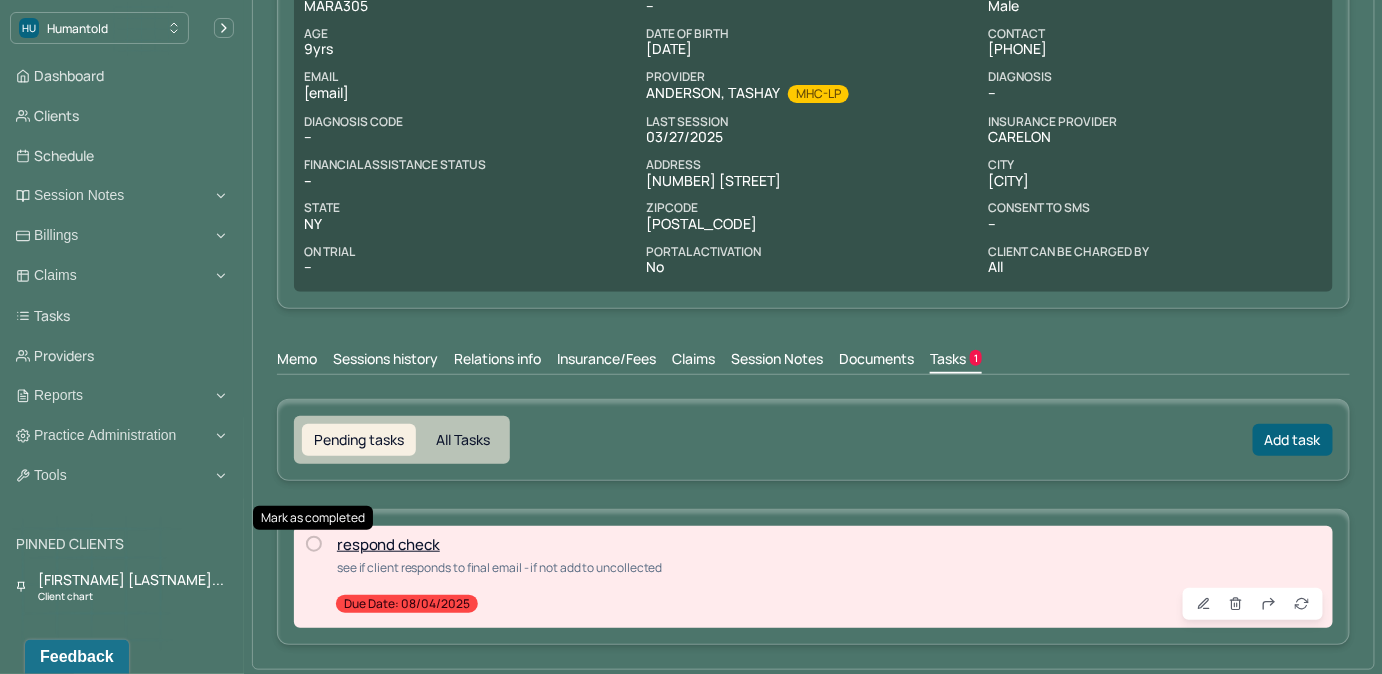 click at bounding box center [314, 544] 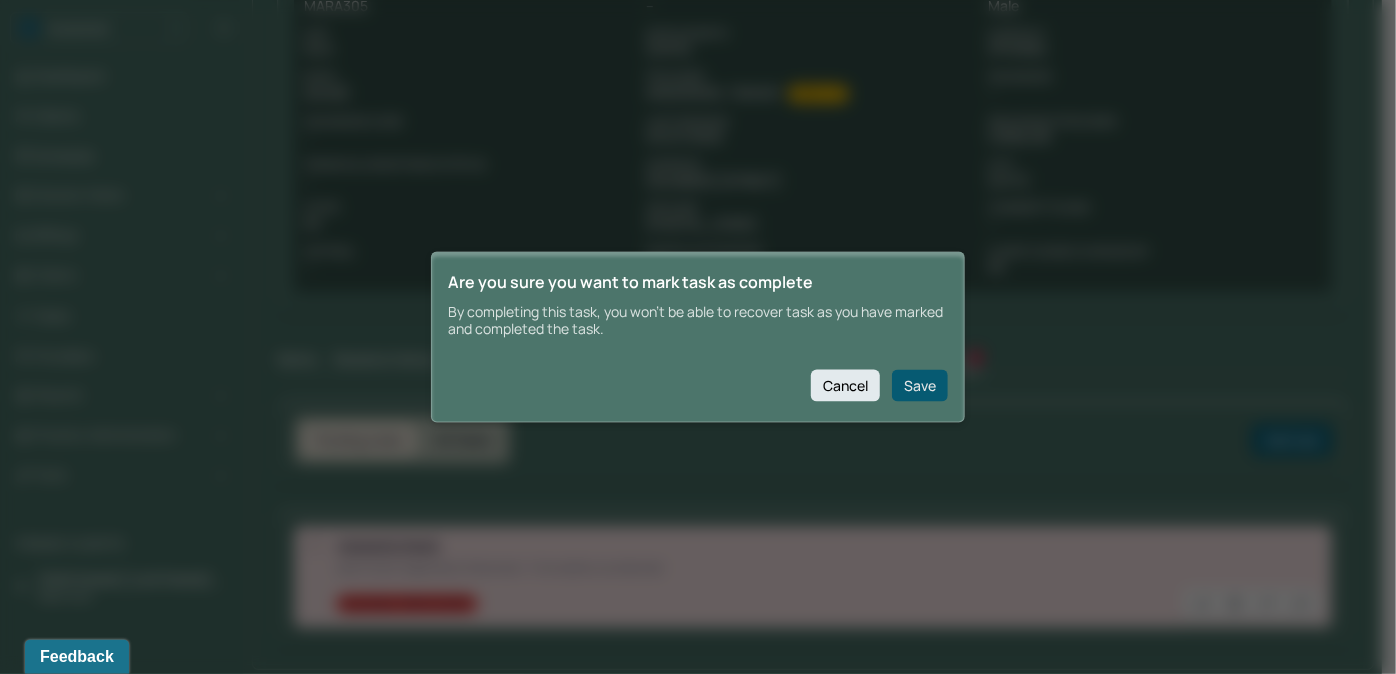 click on "Save" at bounding box center (920, 385) 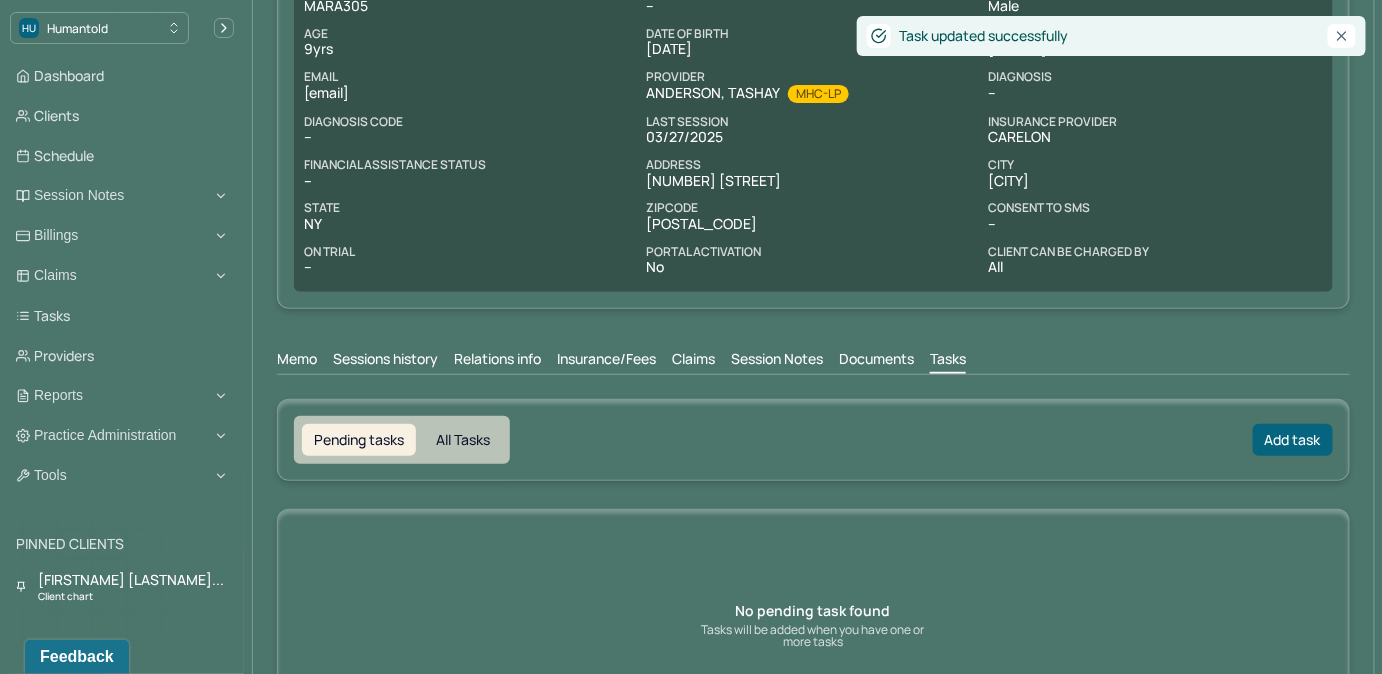 click on "Claims" at bounding box center (693, 361) 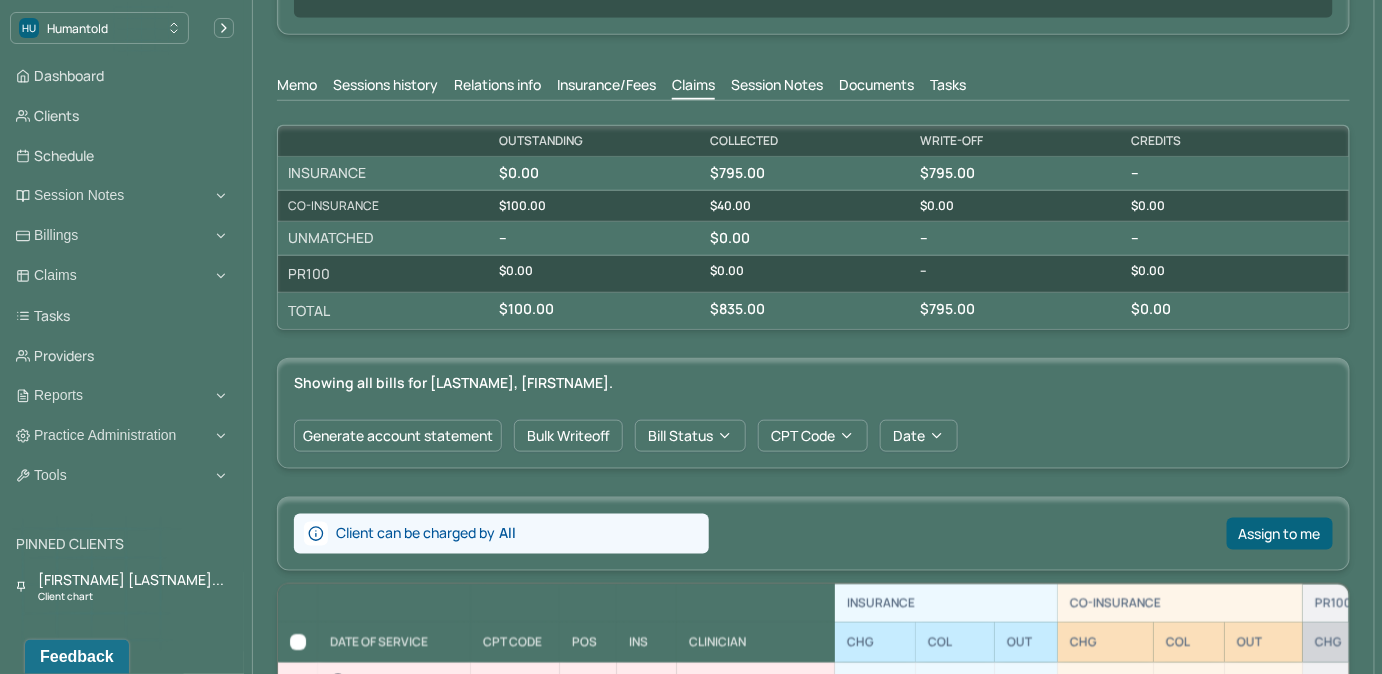 scroll, scrollTop: 484, scrollLeft: 0, axis: vertical 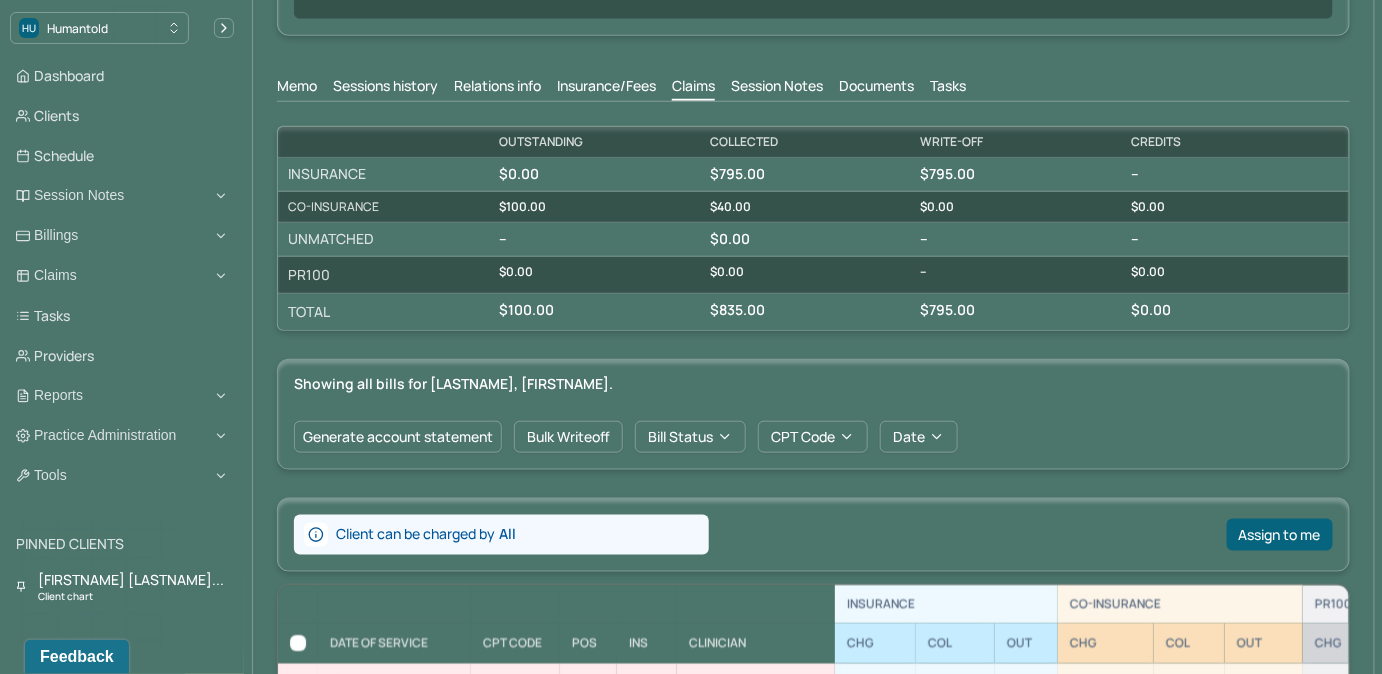 click on "Tasks" at bounding box center (948, 88) 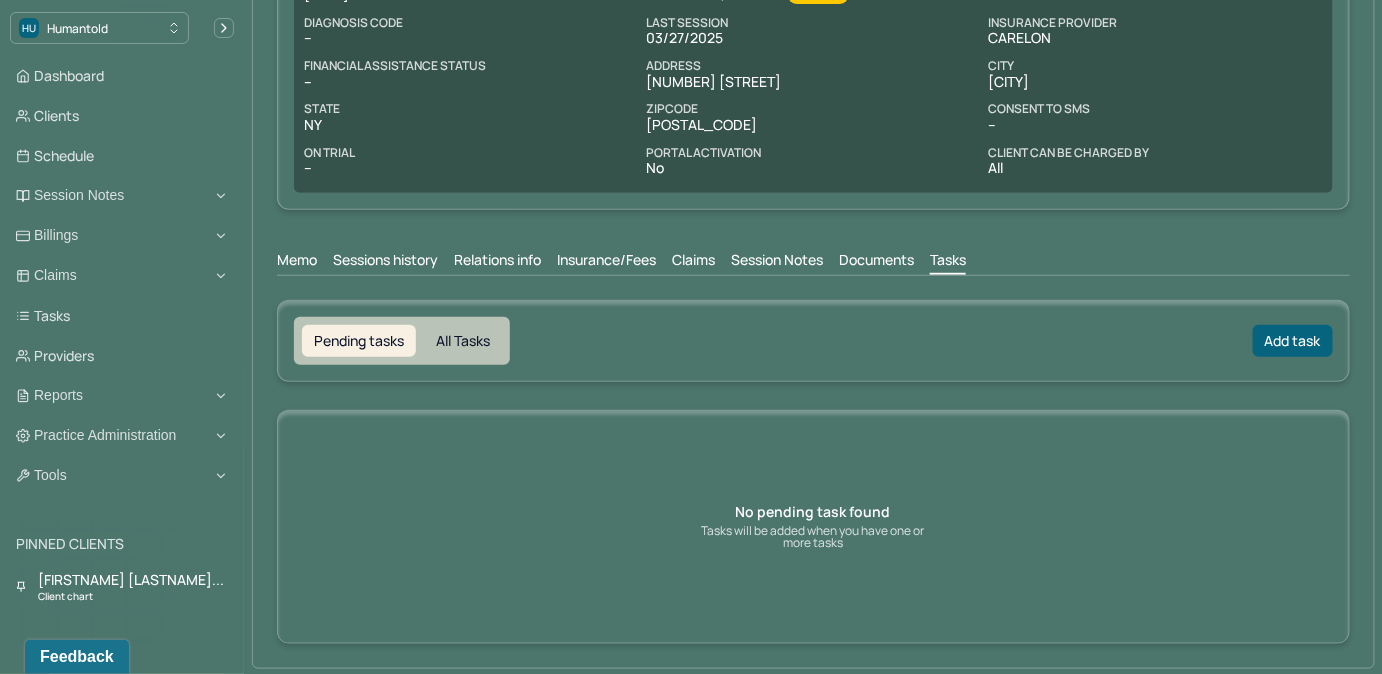 click on "Pending tasks All Tasks" at bounding box center [402, 341] 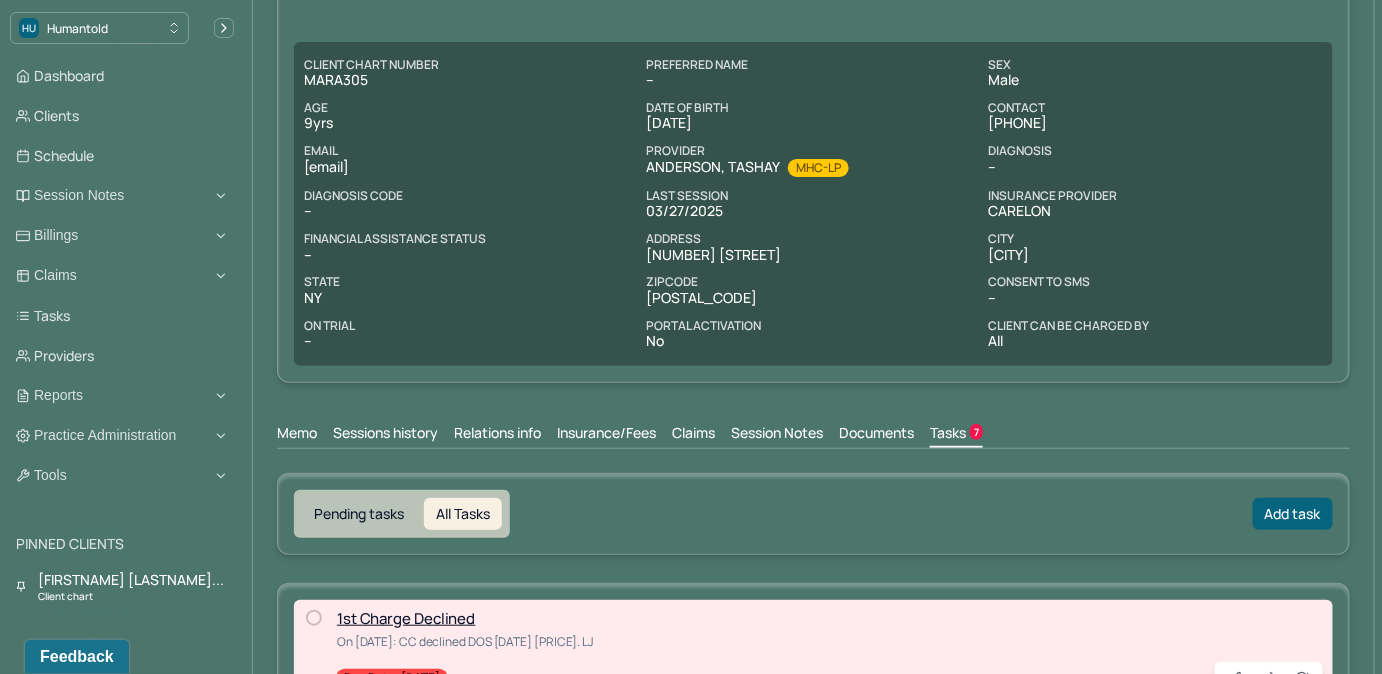 scroll, scrollTop: 0, scrollLeft: 0, axis: both 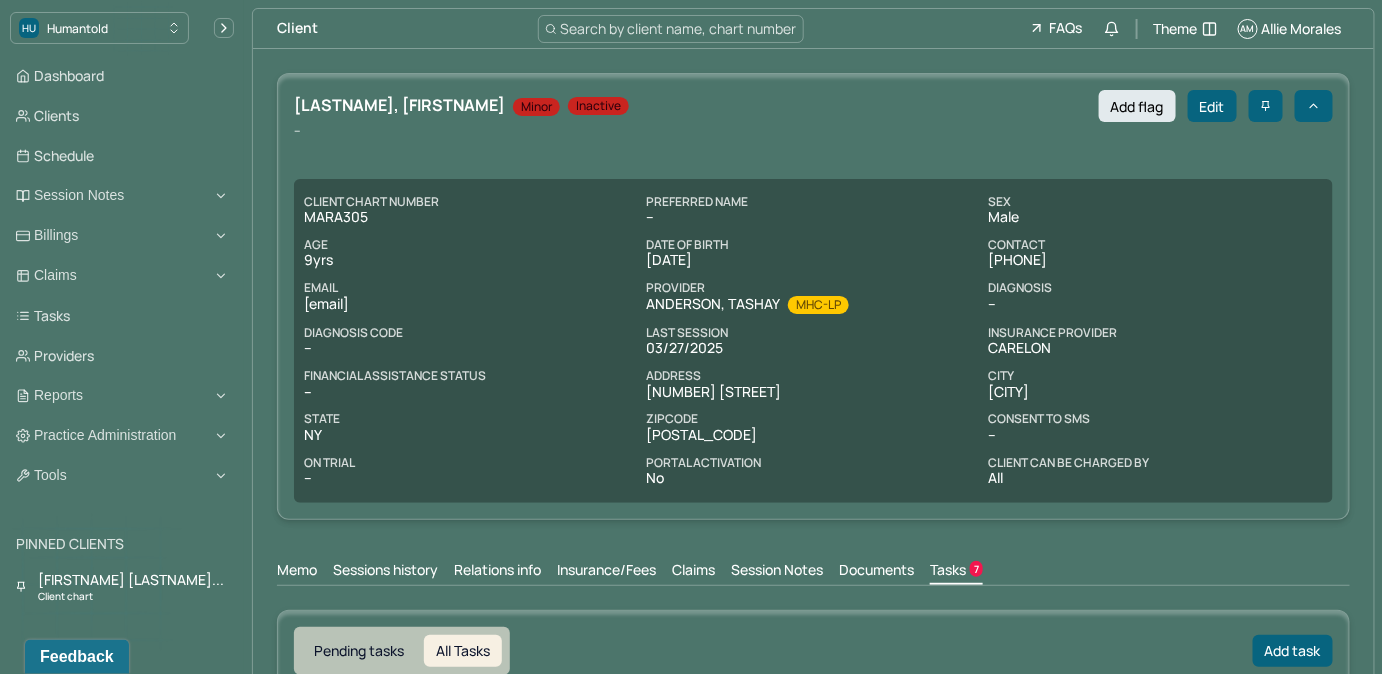 drag, startPoint x: 303, startPoint y: 301, endPoint x: 528, endPoint y: 312, distance: 225.26872 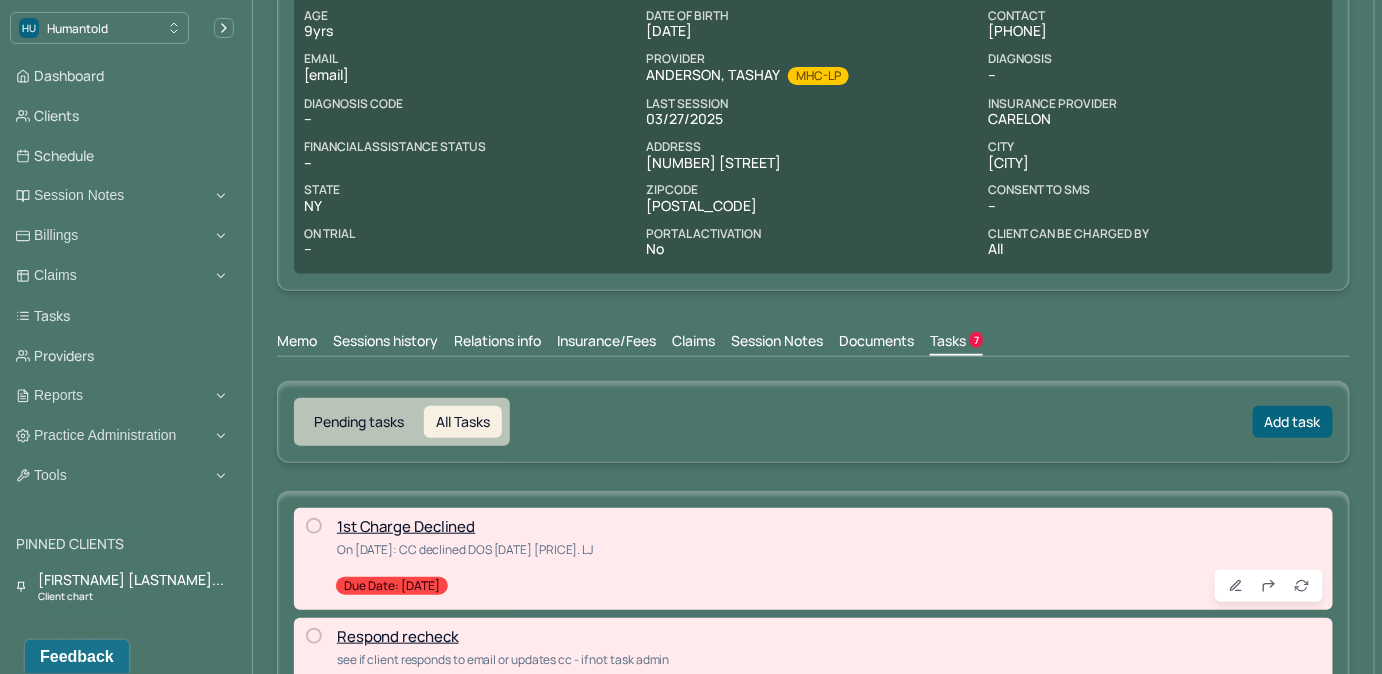 scroll, scrollTop: 363, scrollLeft: 0, axis: vertical 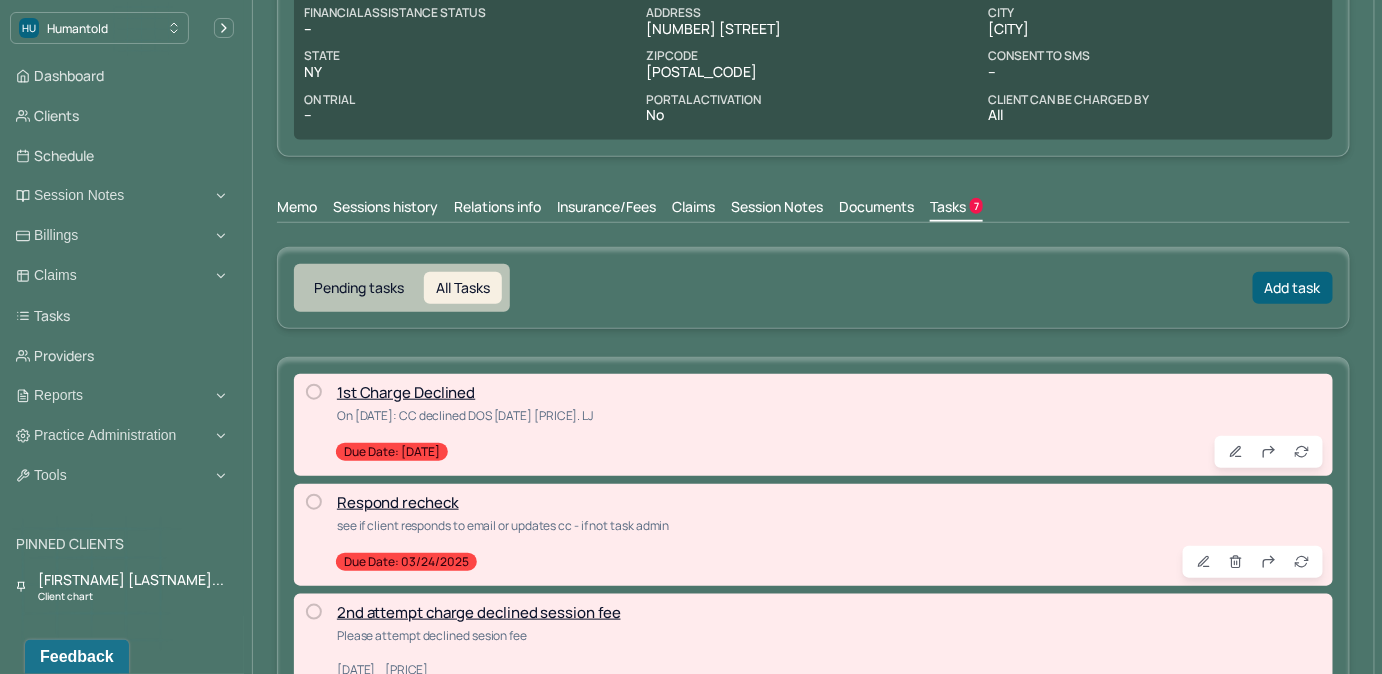 click on "Dashboard Clients Schedule Session Notes Billings Claims Tasks Providers Reports Practice Administration Tools" at bounding box center (122, 276) 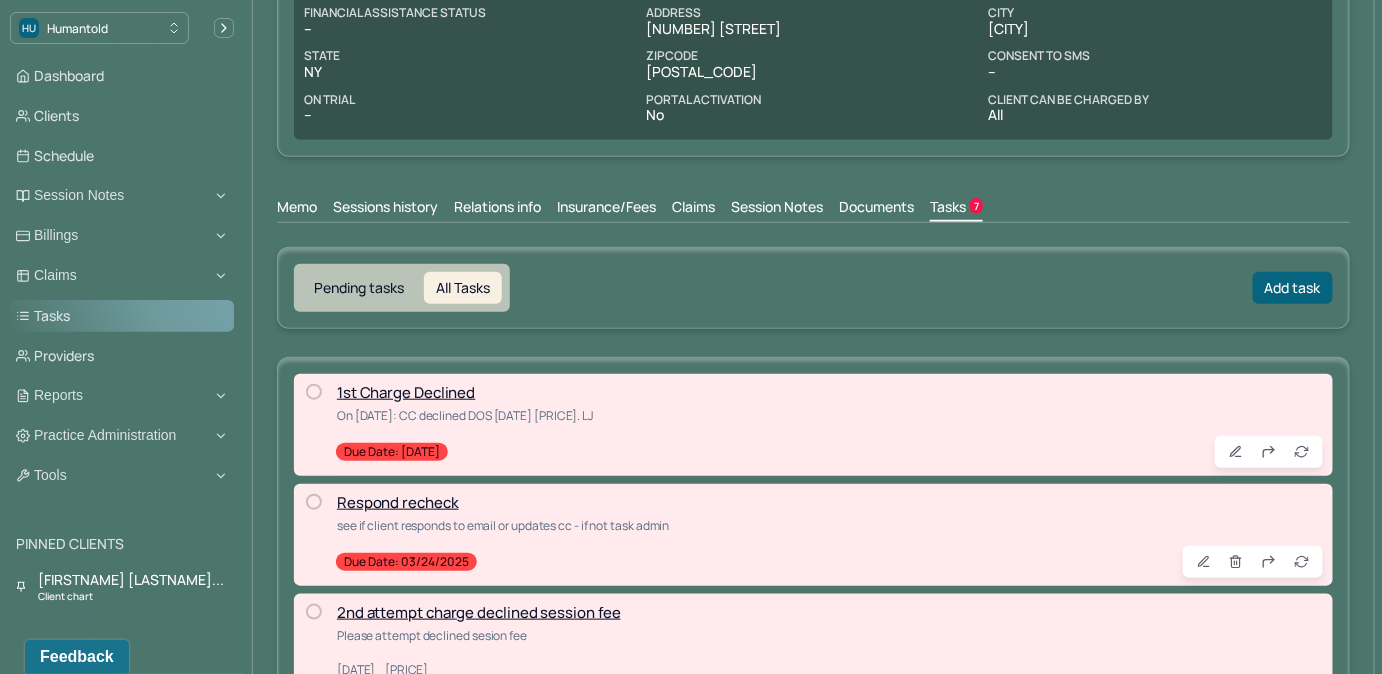 click on "Tasks" at bounding box center [122, 316] 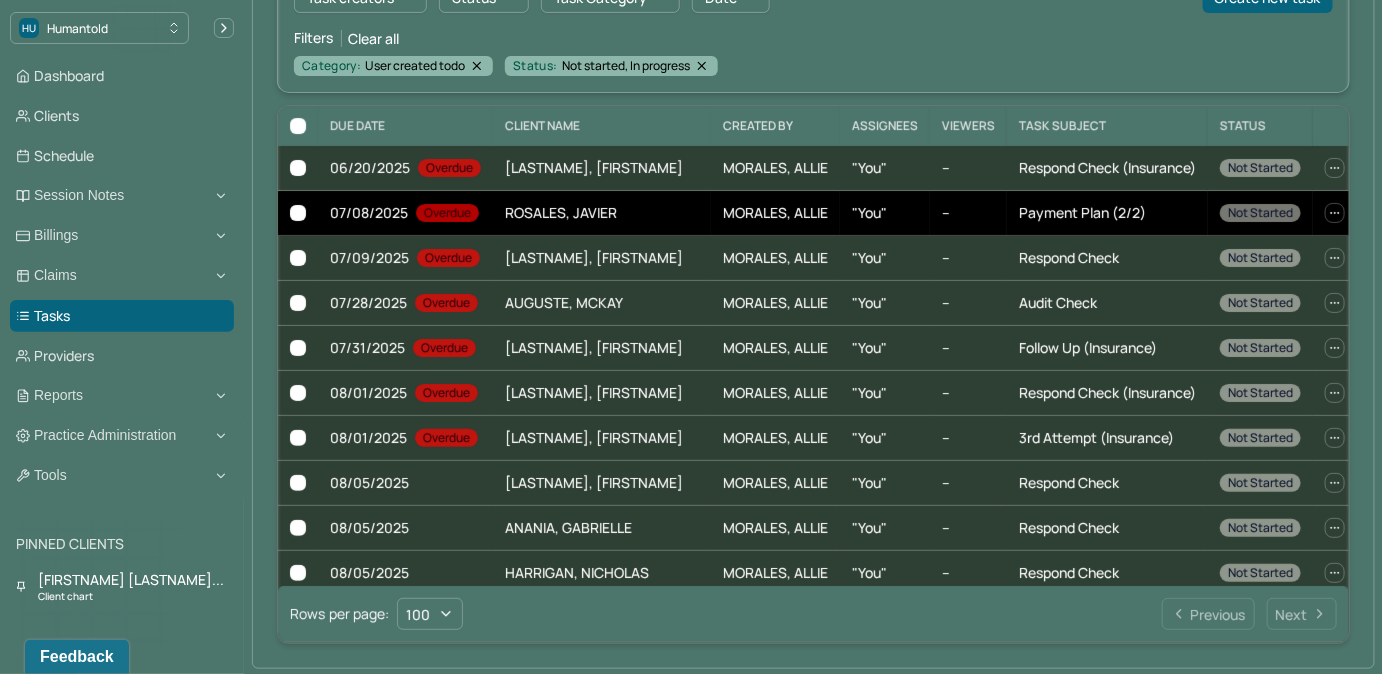 scroll, scrollTop: 205, scrollLeft: 0, axis: vertical 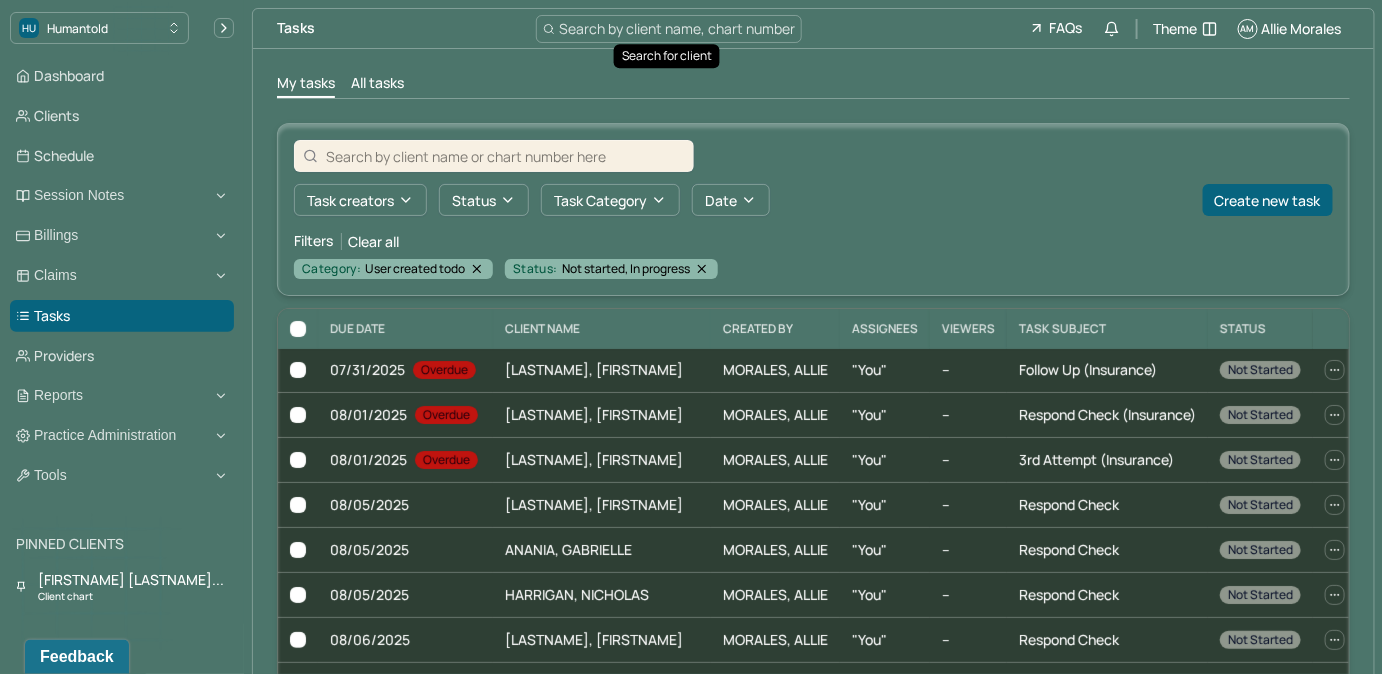 click on "Search by client name, chart number" at bounding box center (677, 28) 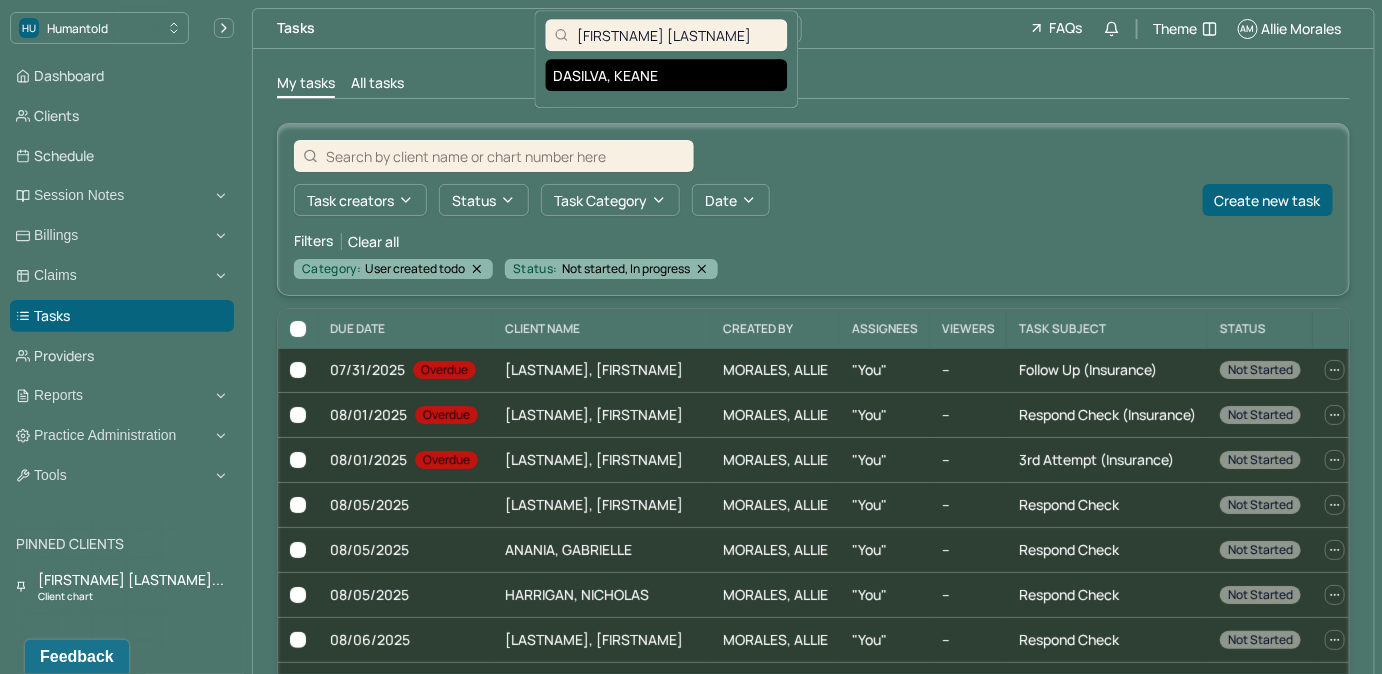 type on "Keane Dasilva" 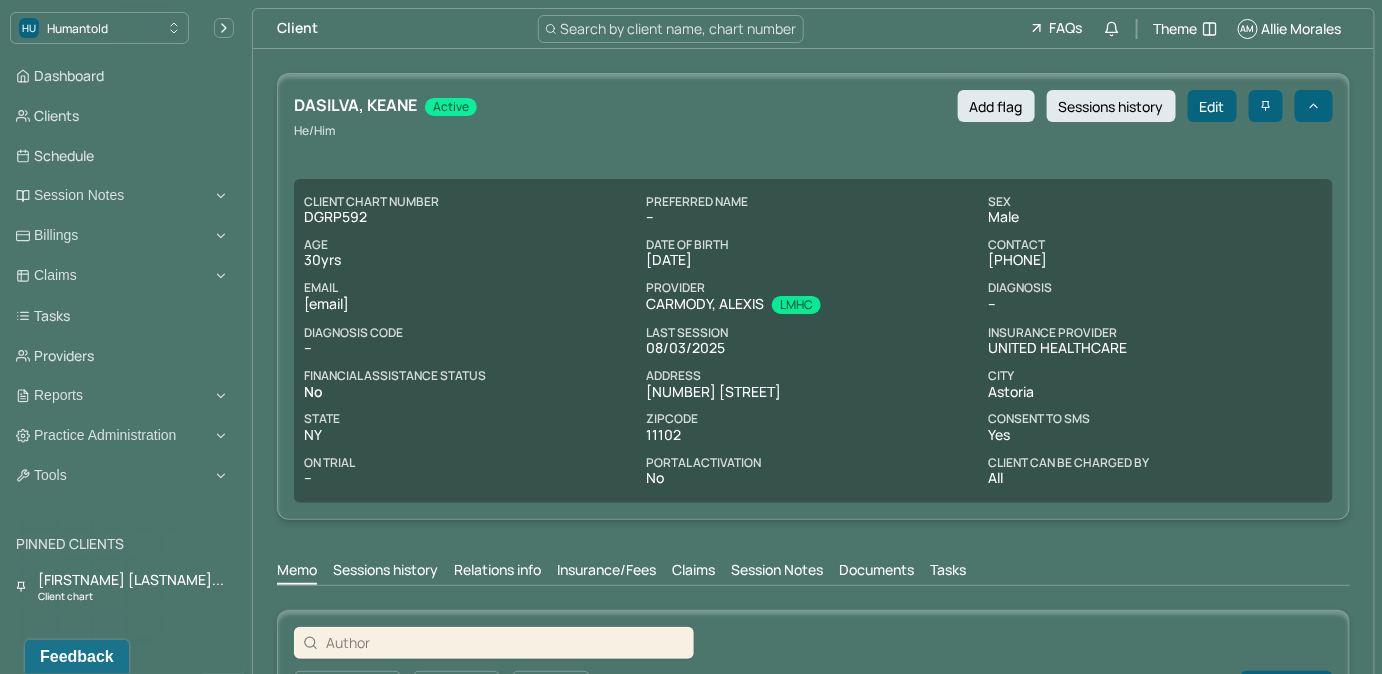 scroll, scrollTop: 0, scrollLeft: 0, axis: both 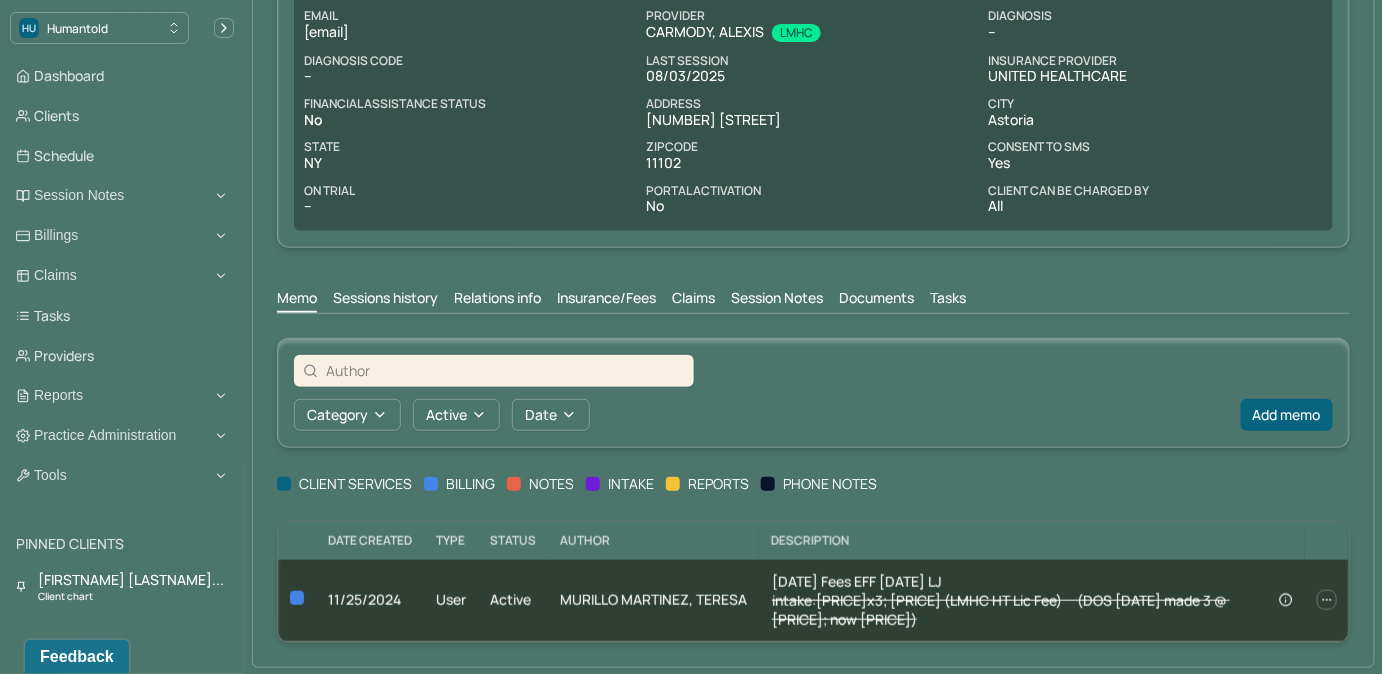 click on "Claims" at bounding box center (693, 300) 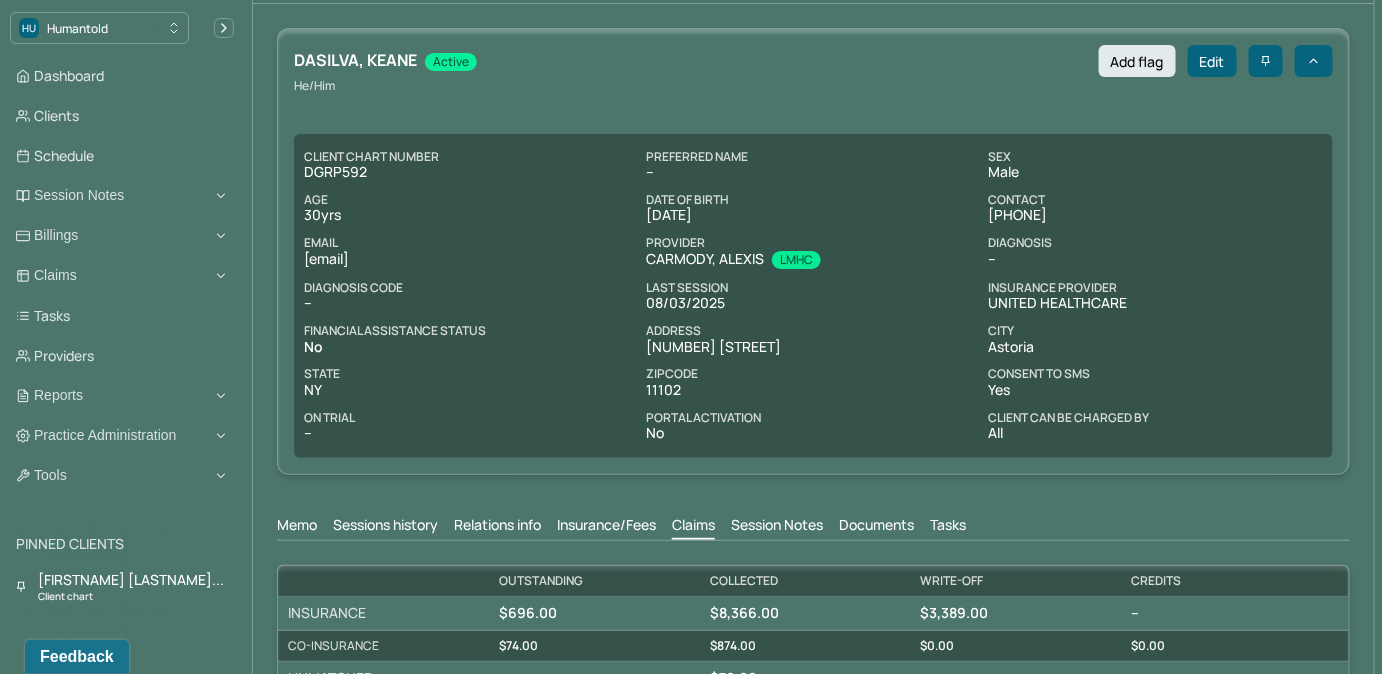scroll, scrollTop: 0, scrollLeft: 0, axis: both 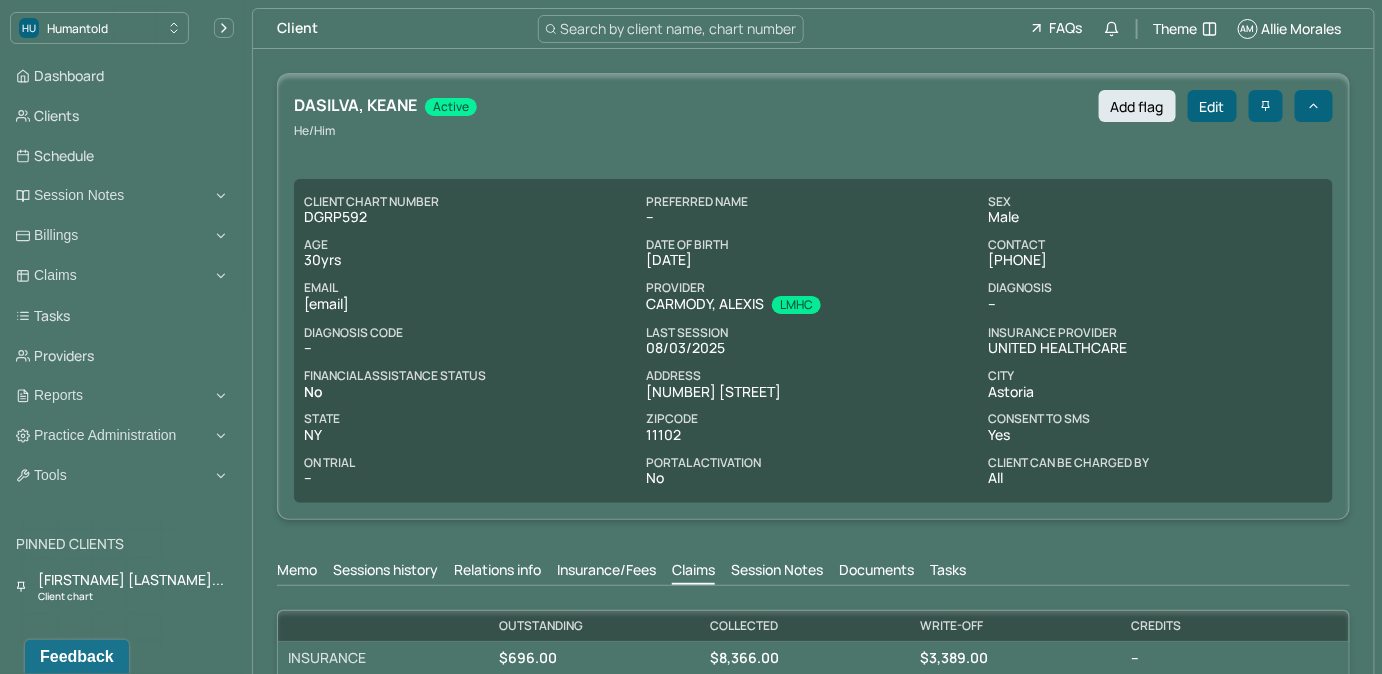 copy on "dasilvakeaned@gmail.com" 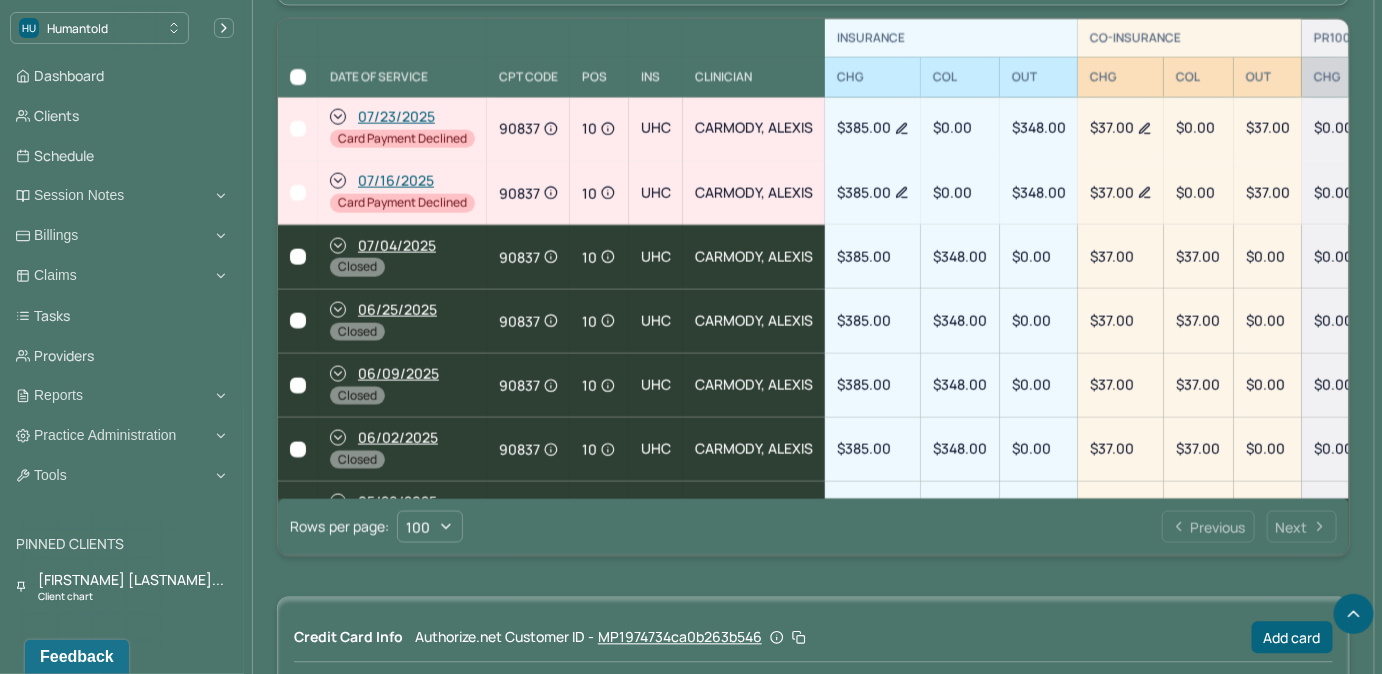 scroll, scrollTop: 1090, scrollLeft: 0, axis: vertical 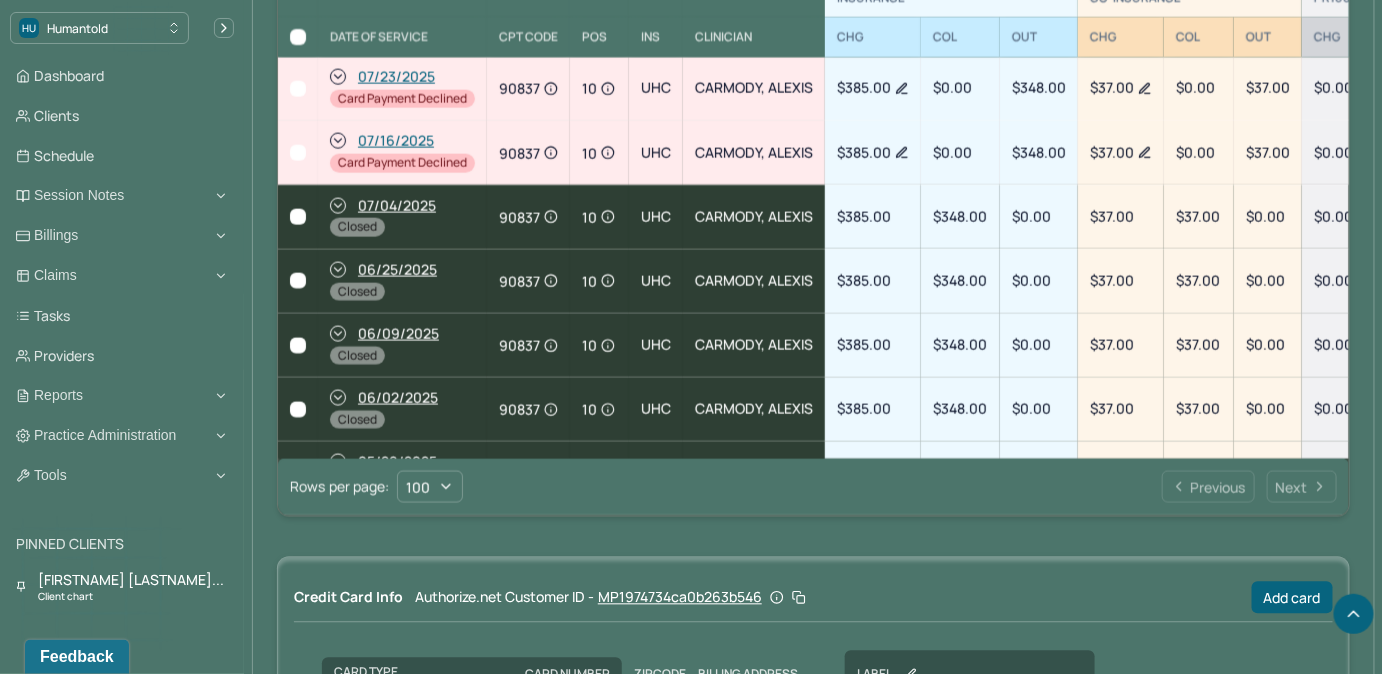 click at bounding box center (298, 153) 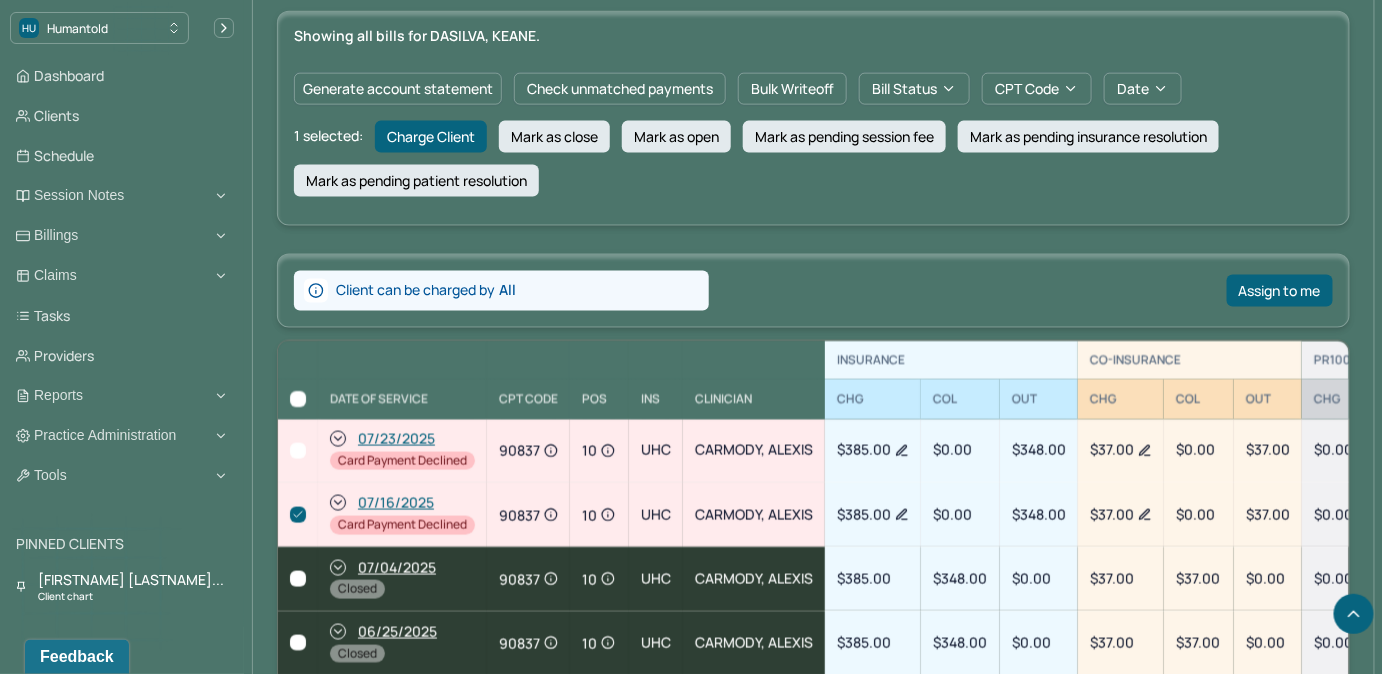 scroll, scrollTop: 831, scrollLeft: 0, axis: vertical 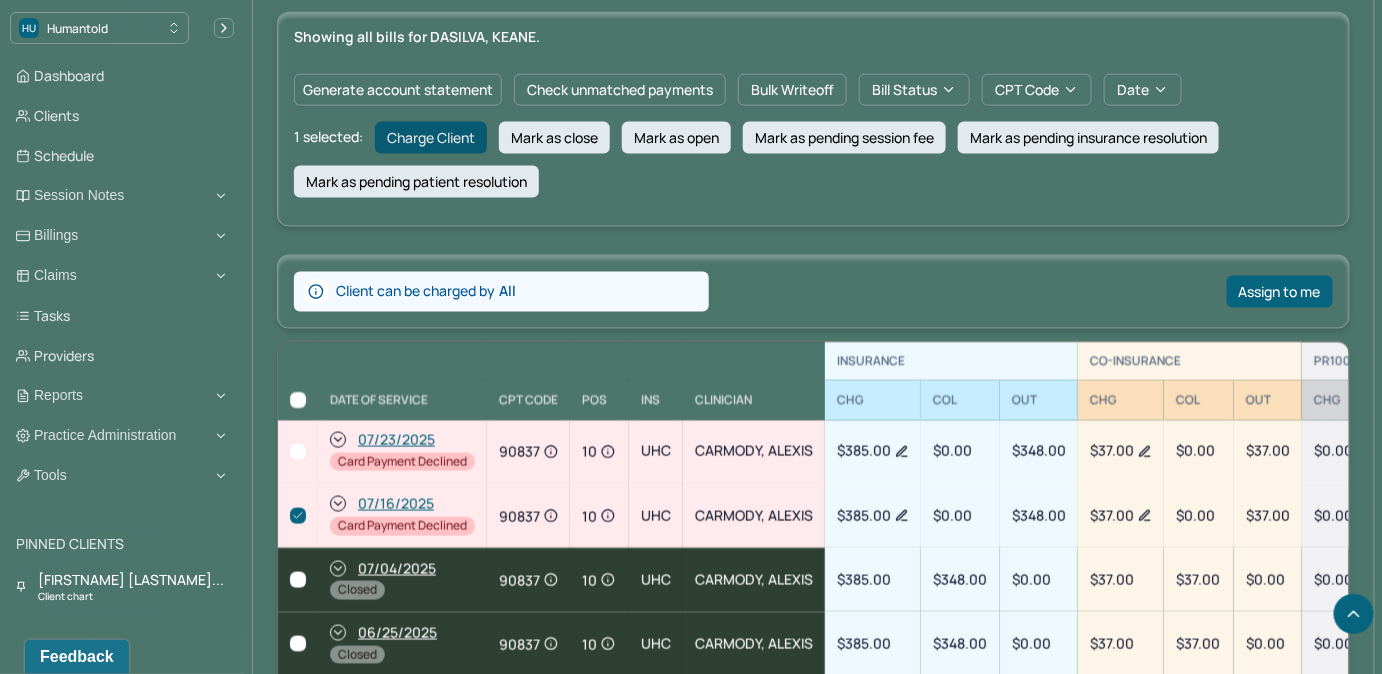 click on "Charge Client" at bounding box center [431, 138] 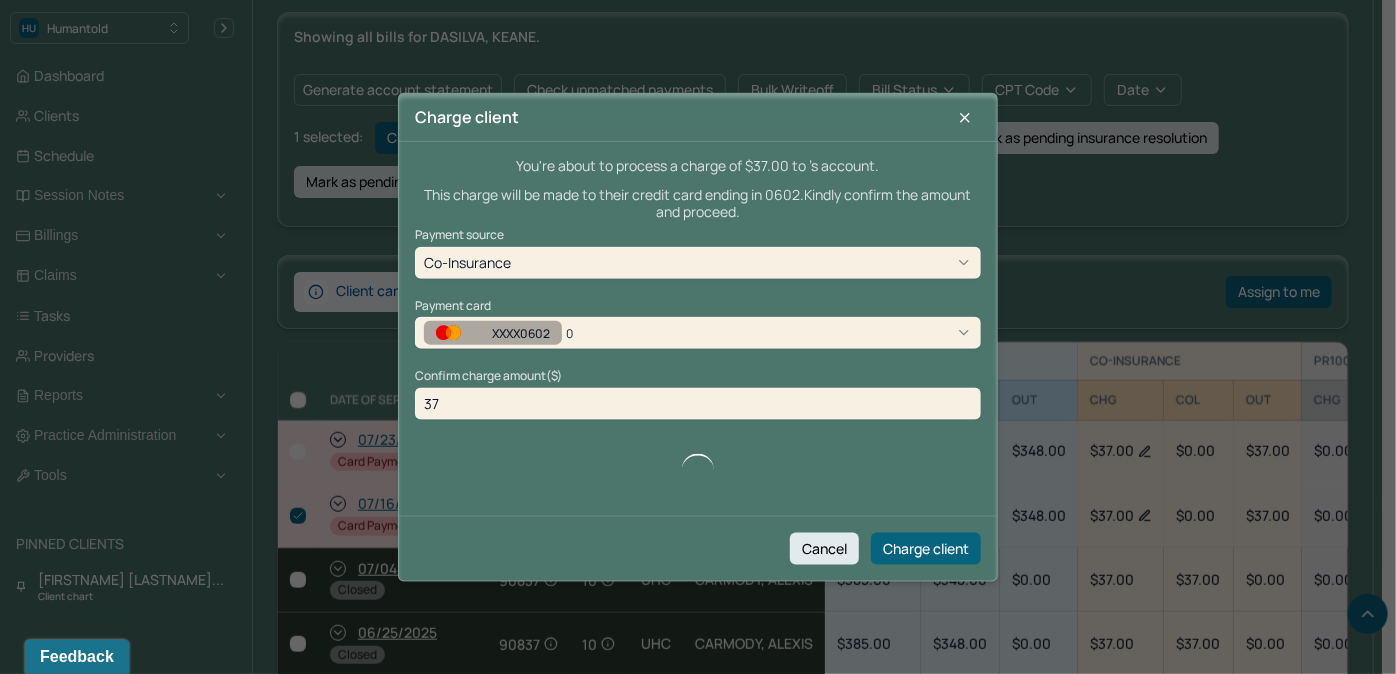 click on "0" at bounding box center (600, 332) 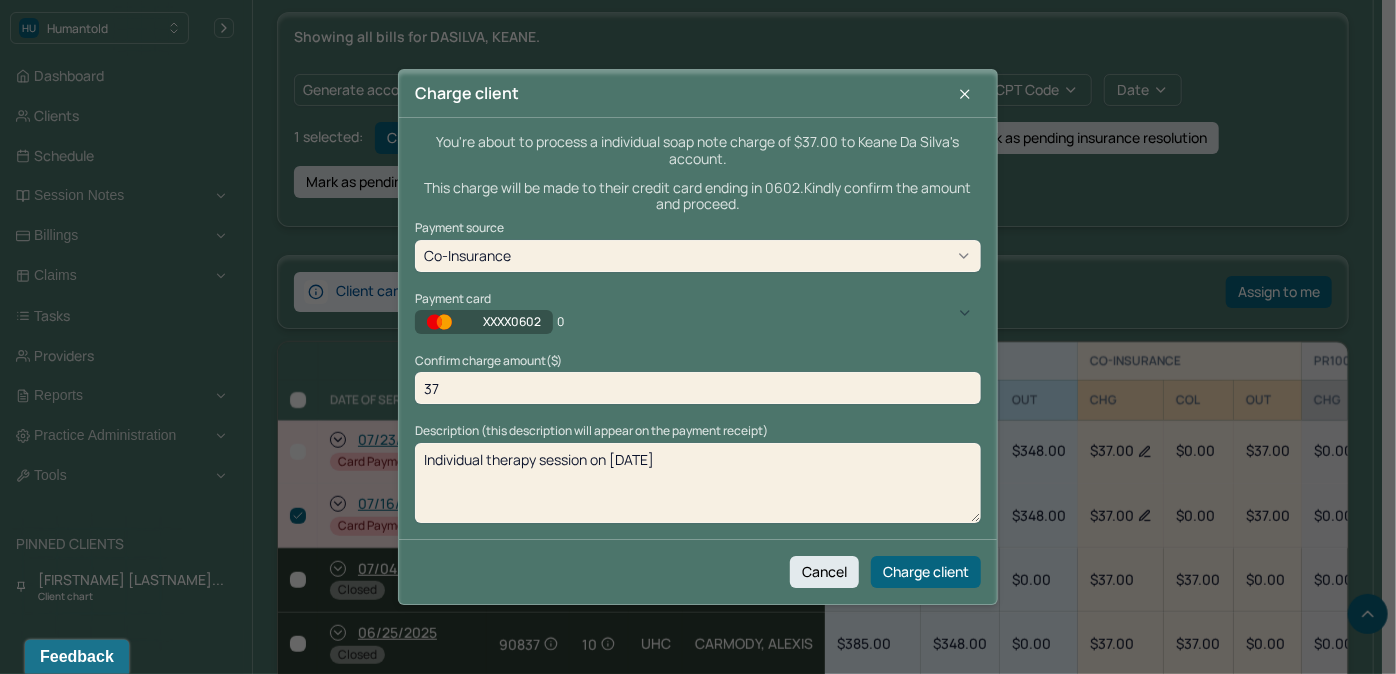 click on "XXXX0602 0" at bounding box center (698, 322) 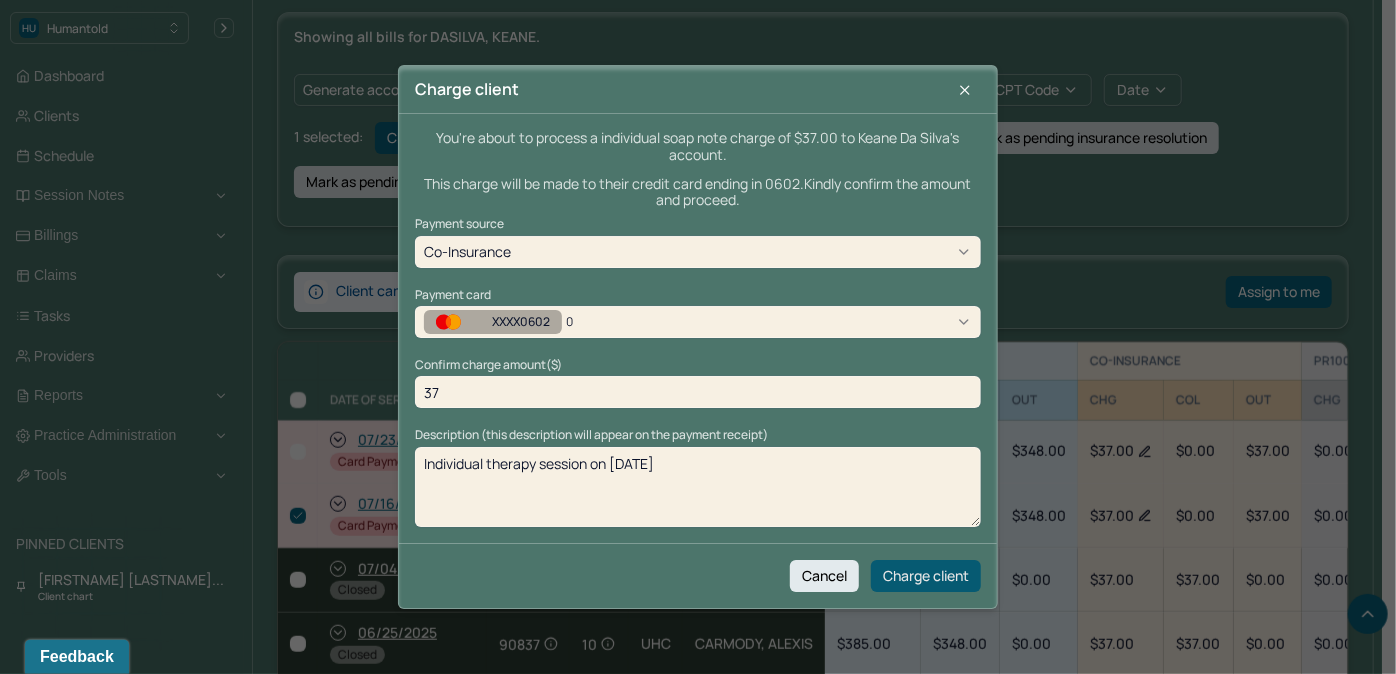 click on "Charge client" at bounding box center (926, 576) 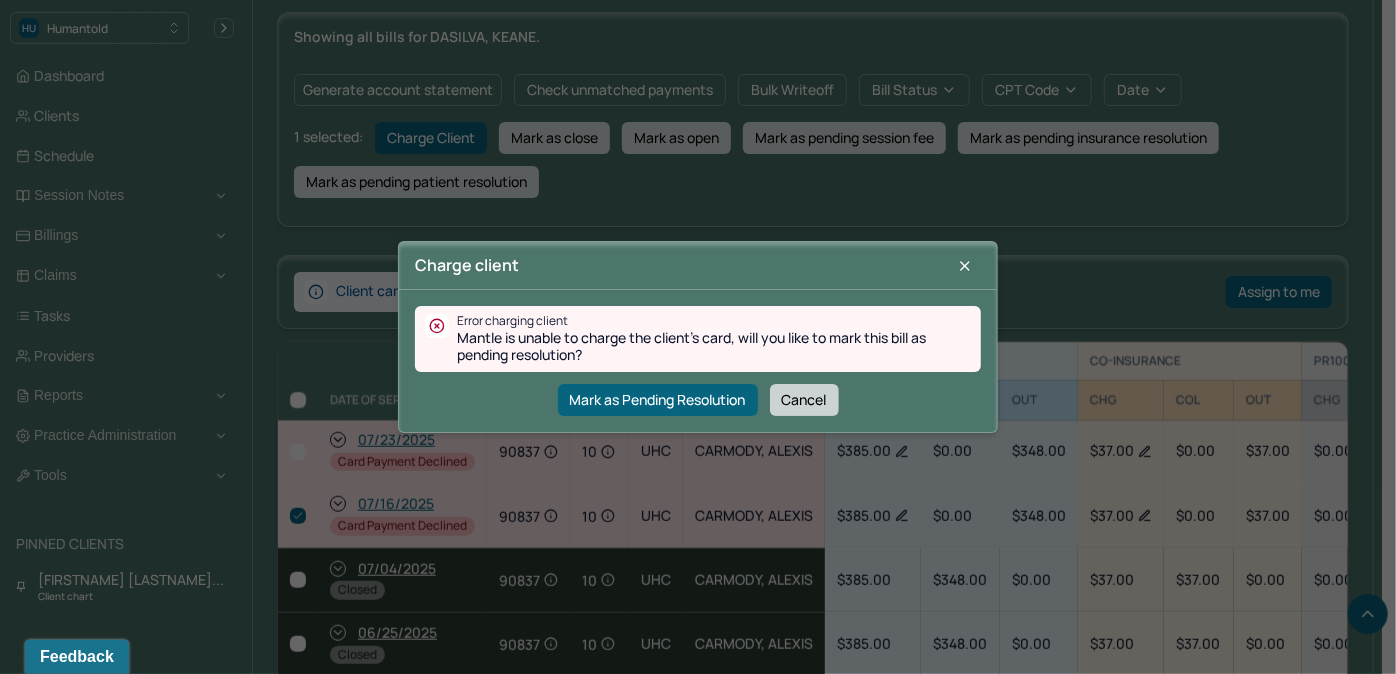 click on "Cancel" at bounding box center [804, 400] 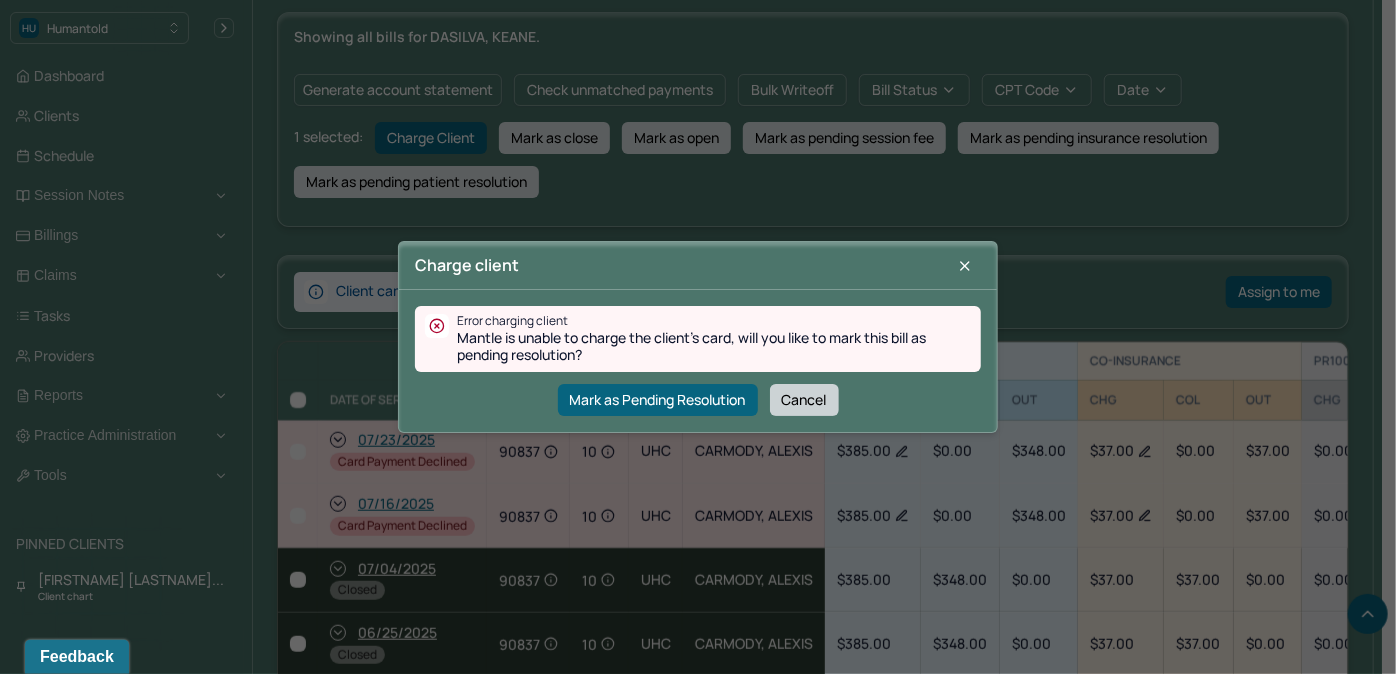 checkbox on "false" 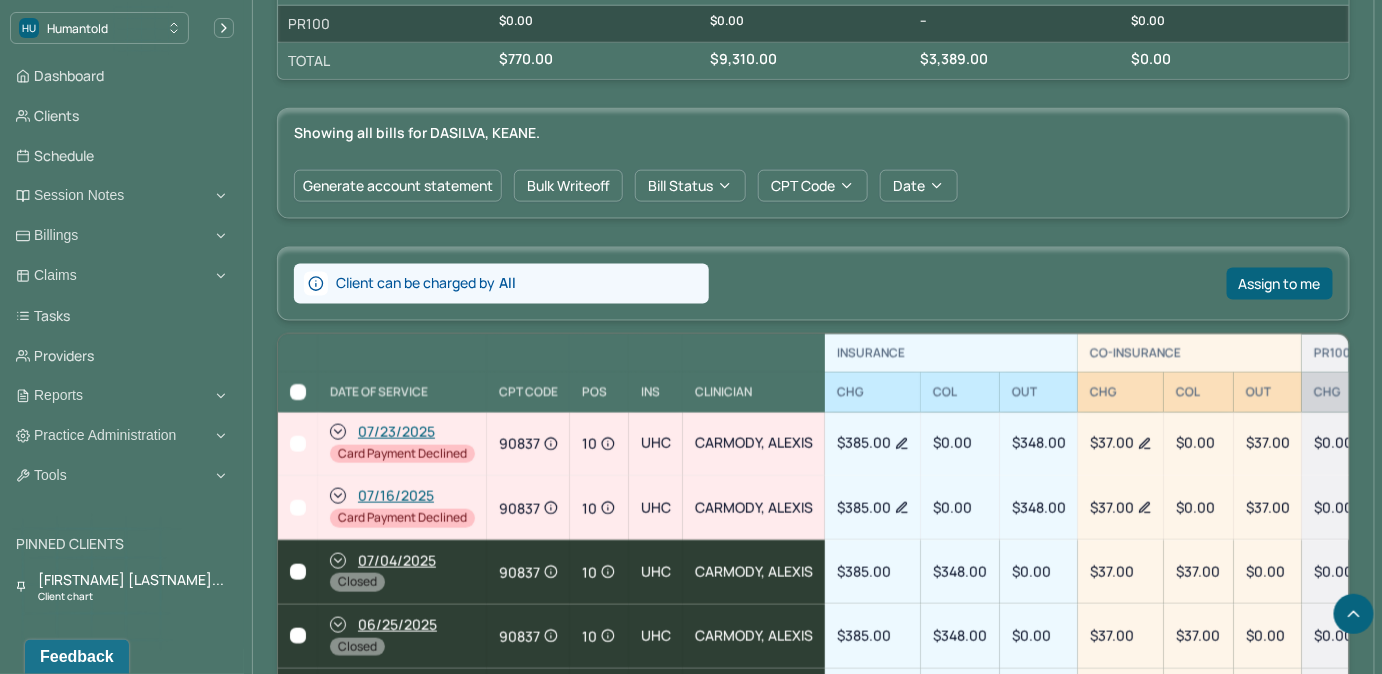 scroll, scrollTop: 1090, scrollLeft: 0, axis: vertical 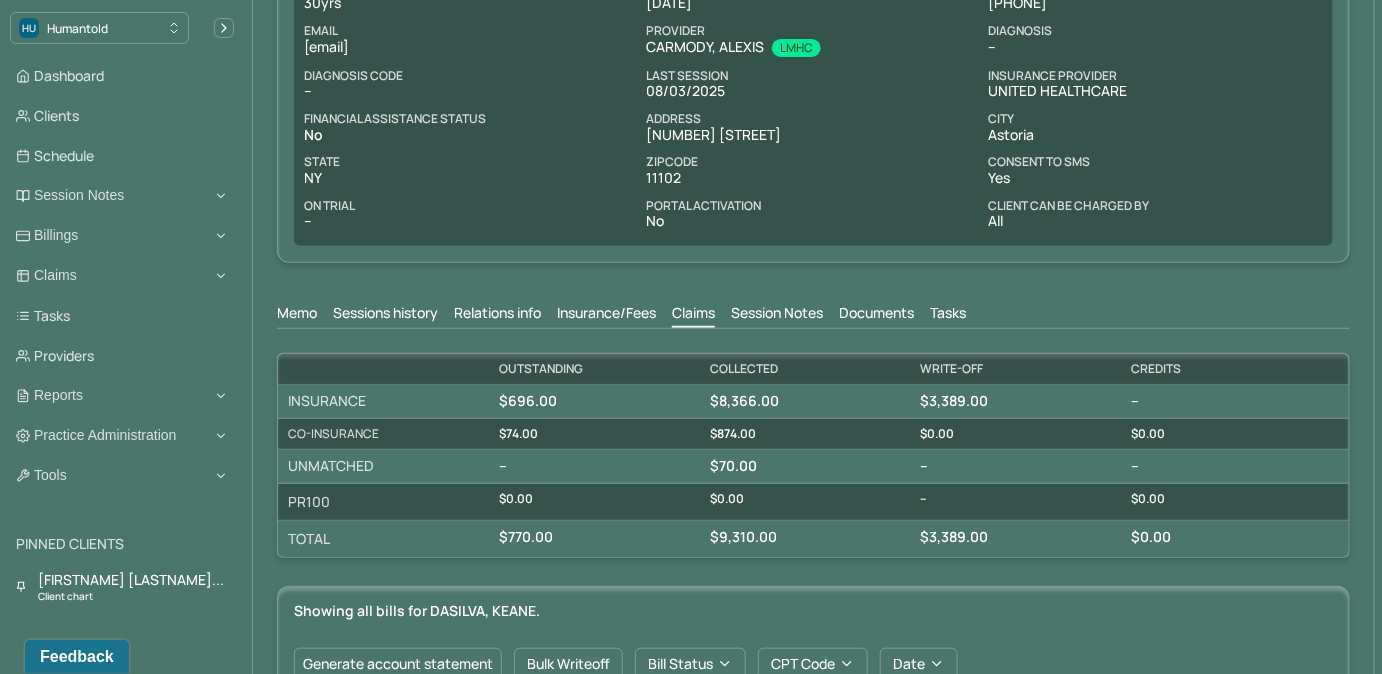 click on "Memo Sessions history Relations info Insurance/Fees Claims Session Notes Documents Tasks" at bounding box center (813, 308) 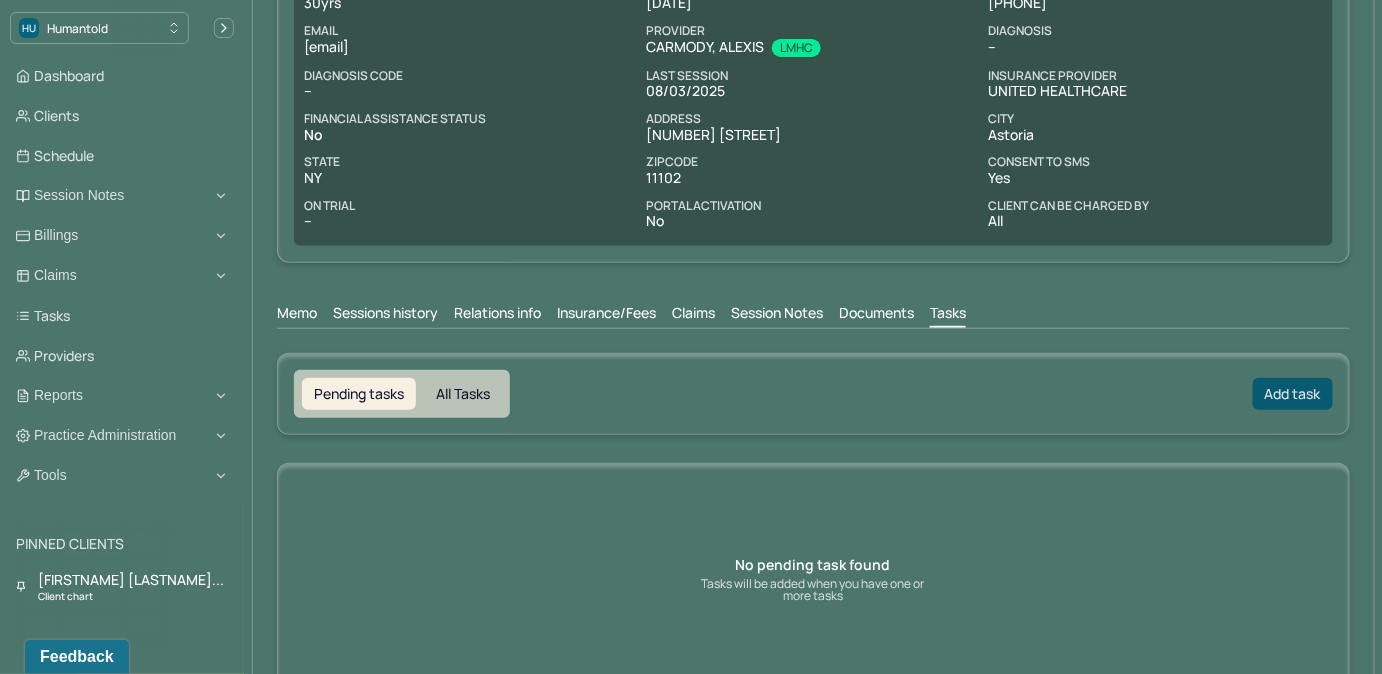 click on "Add task" at bounding box center (1293, 394) 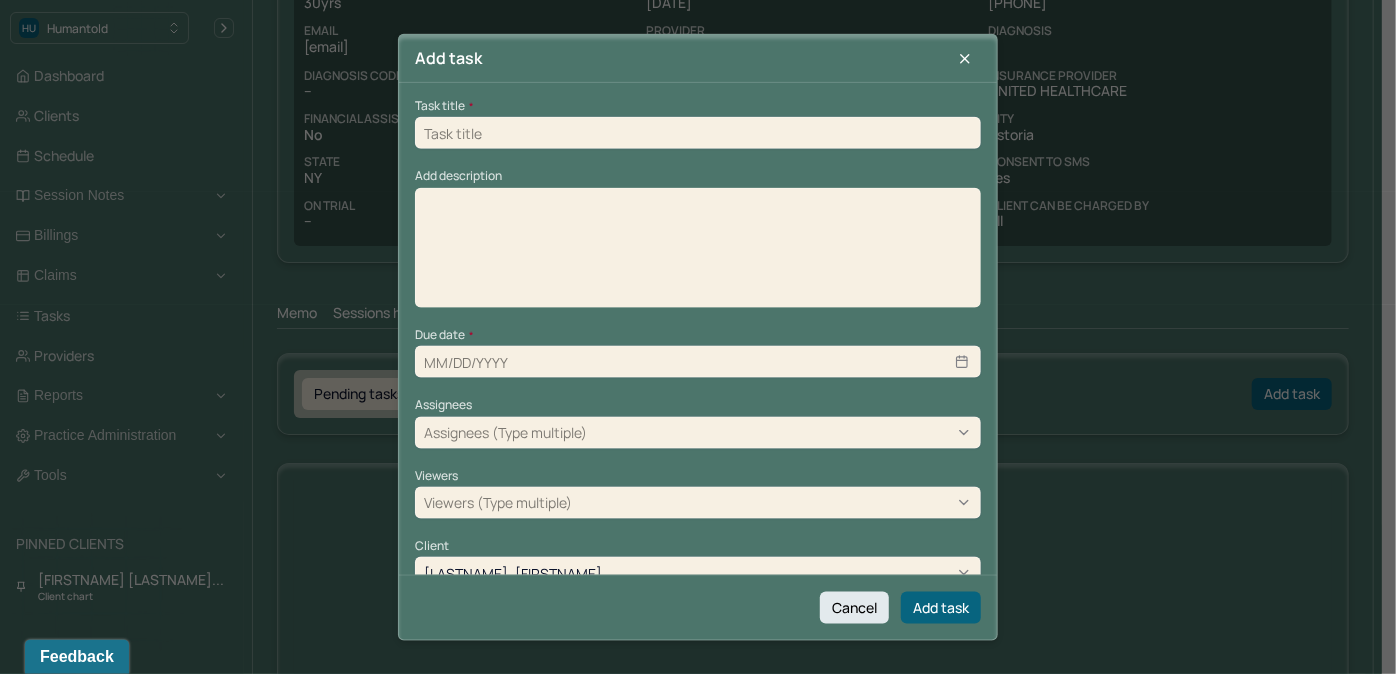 click at bounding box center [698, 133] 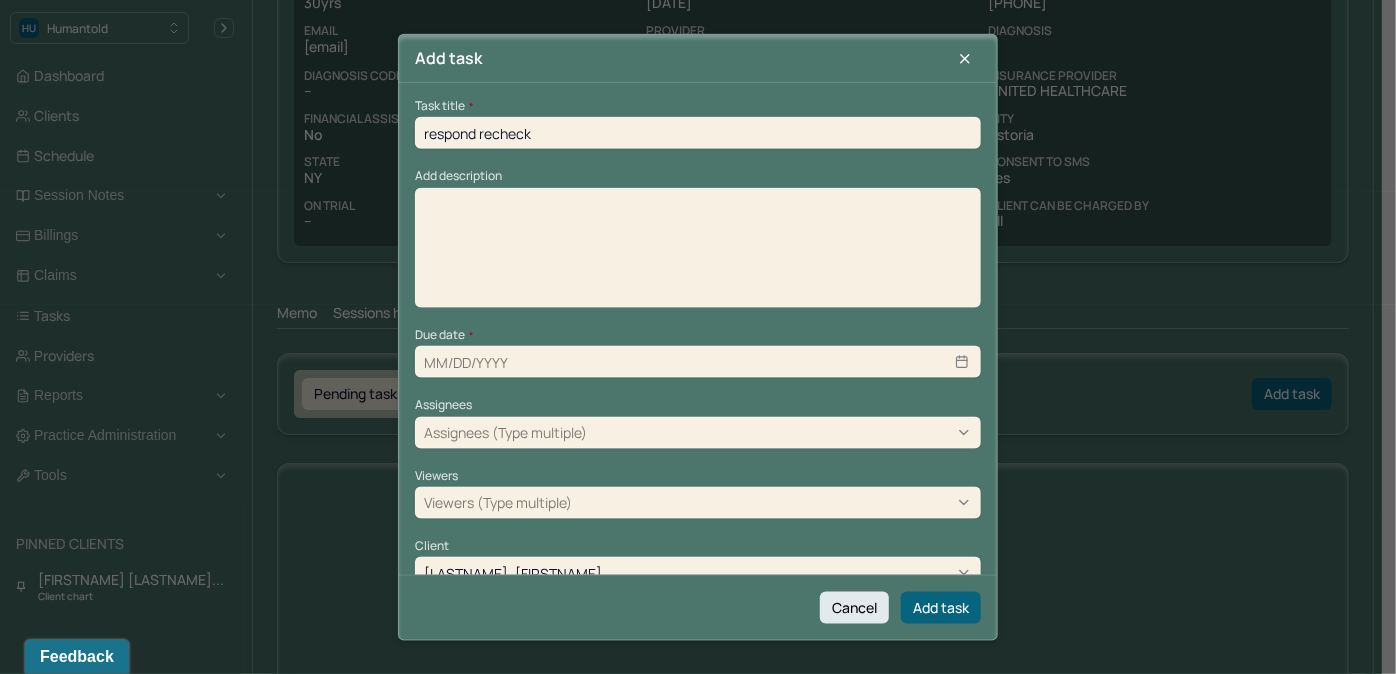 type on "08/22/2025" 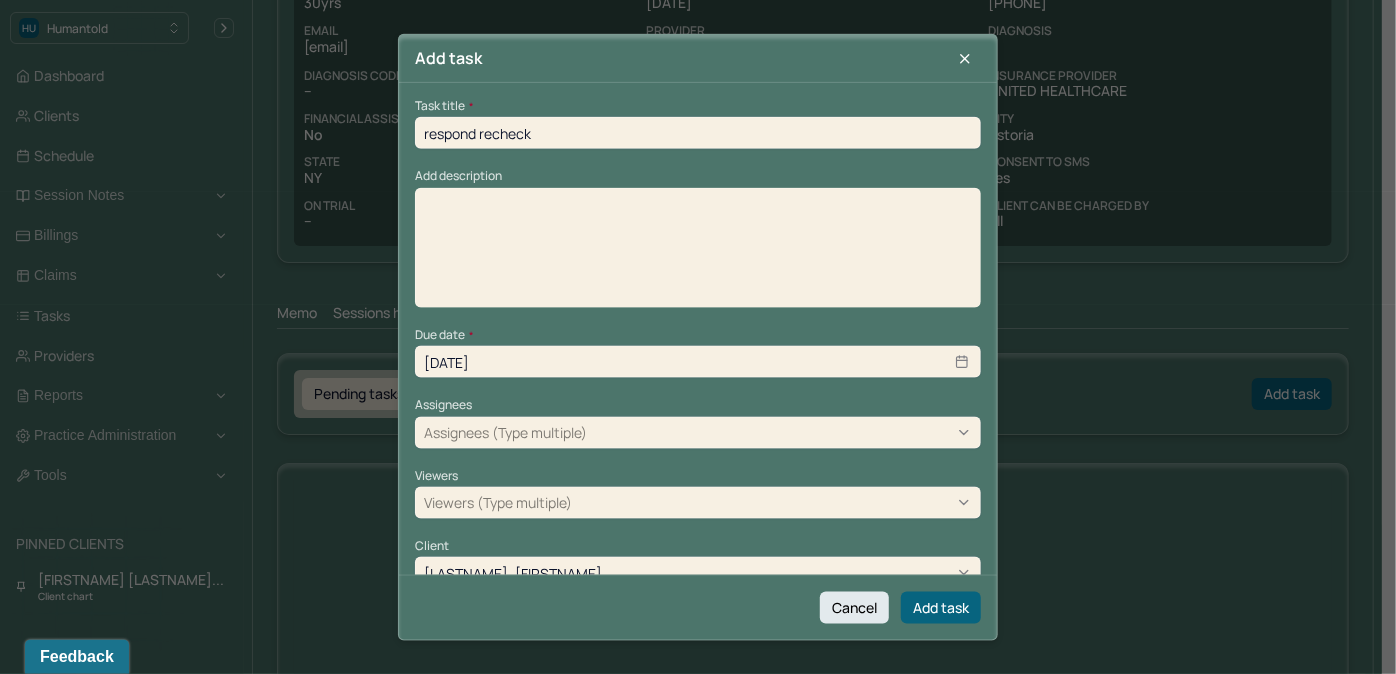 click at bounding box center [698, 254] 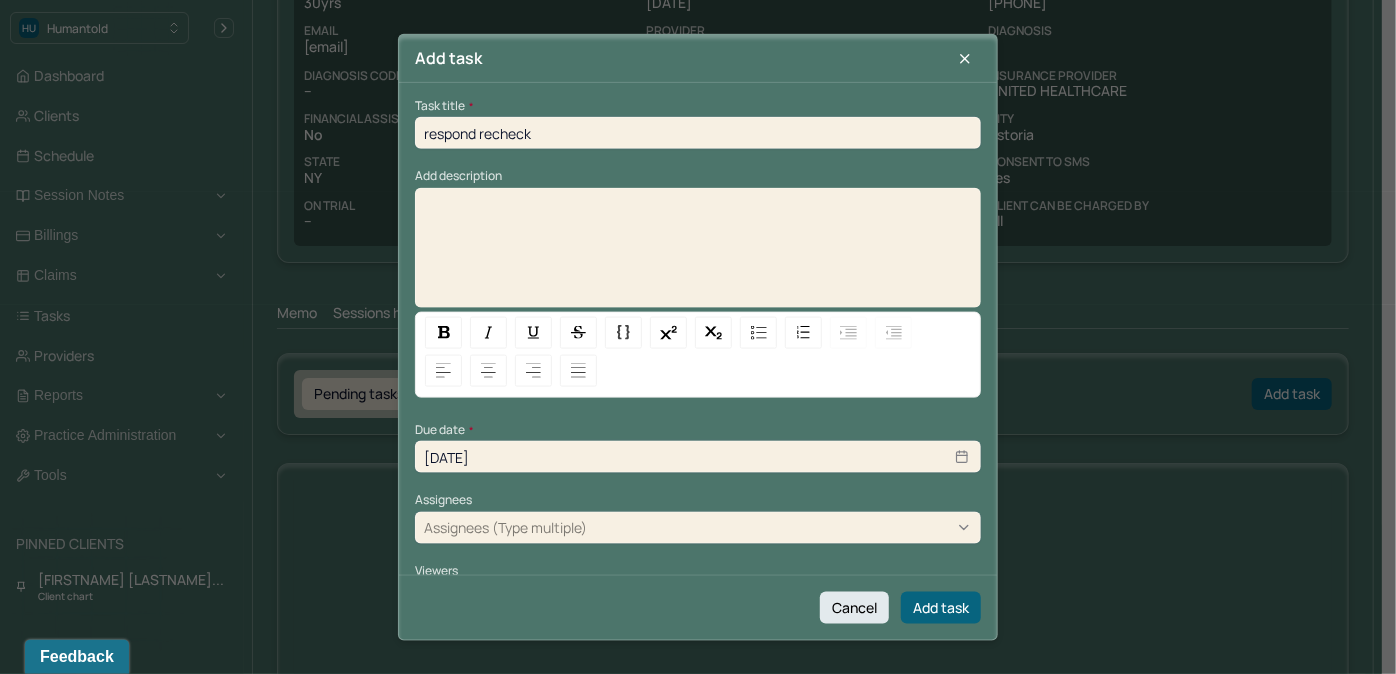 type 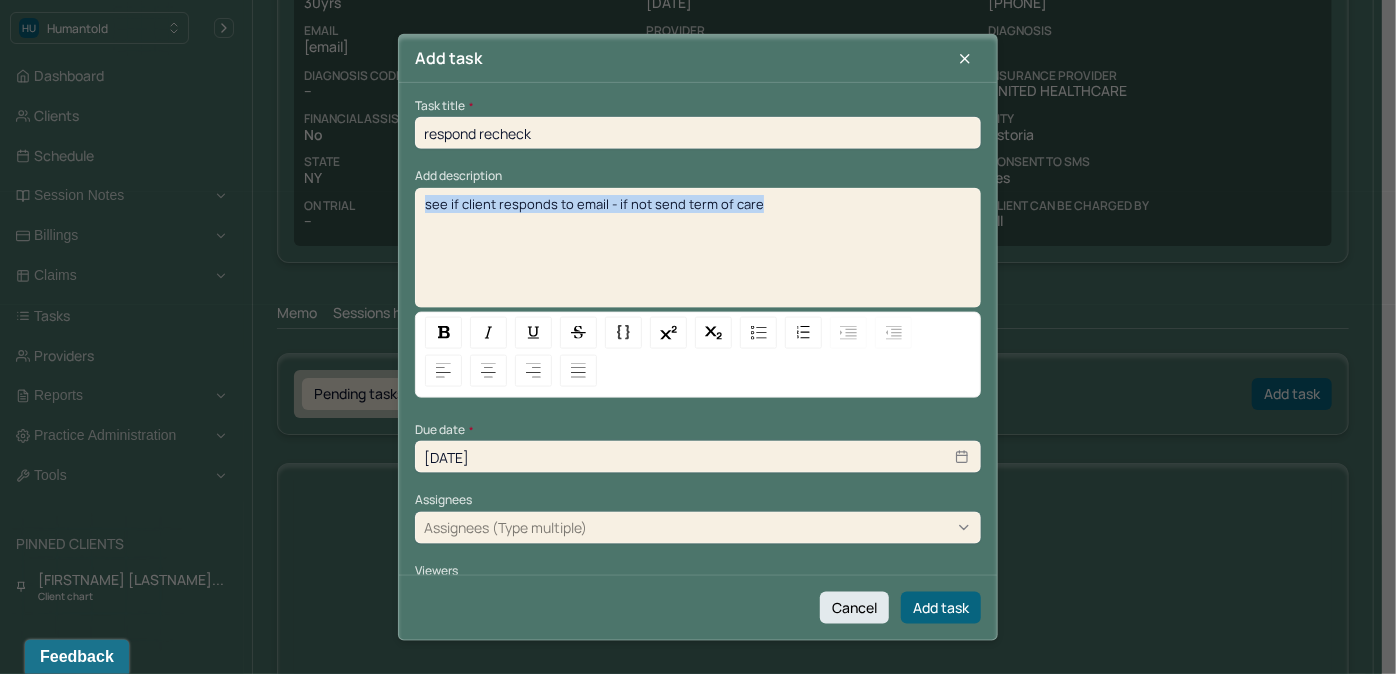 drag, startPoint x: 756, startPoint y: 204, endPoint x: 385, endPoint y: 224, distance: 371.5387 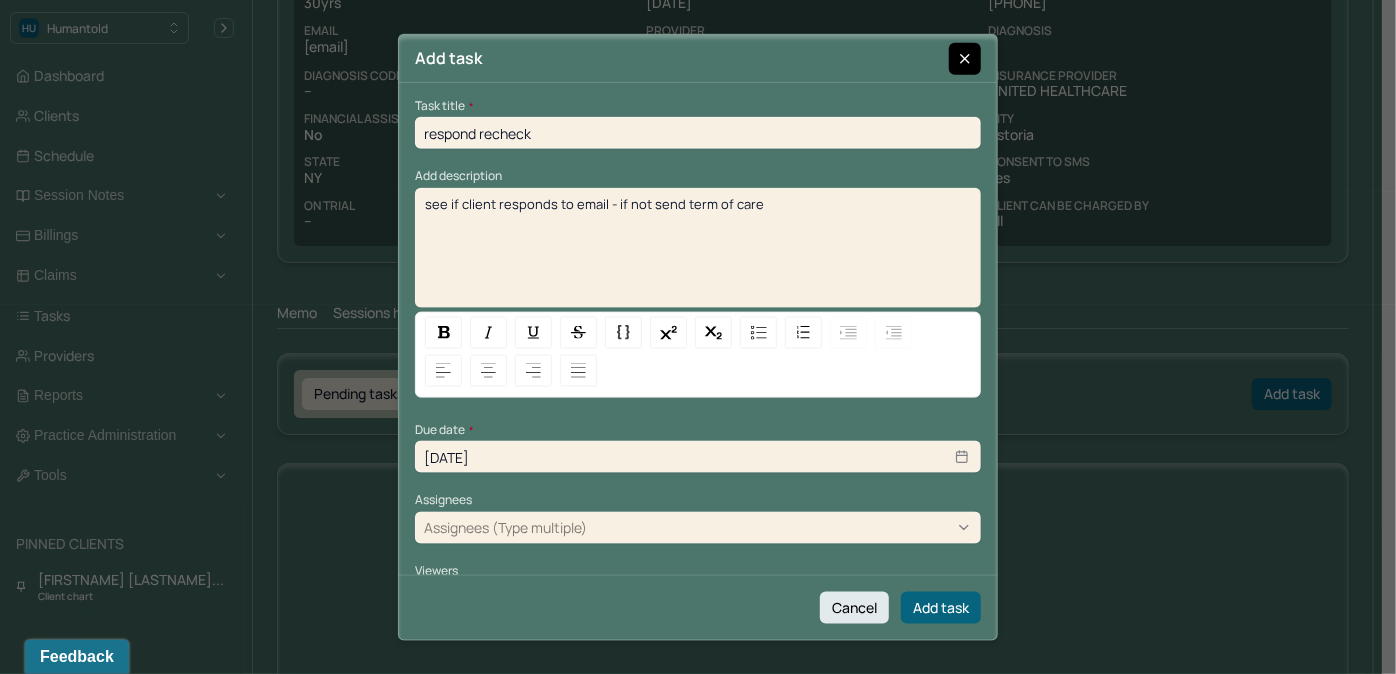 click 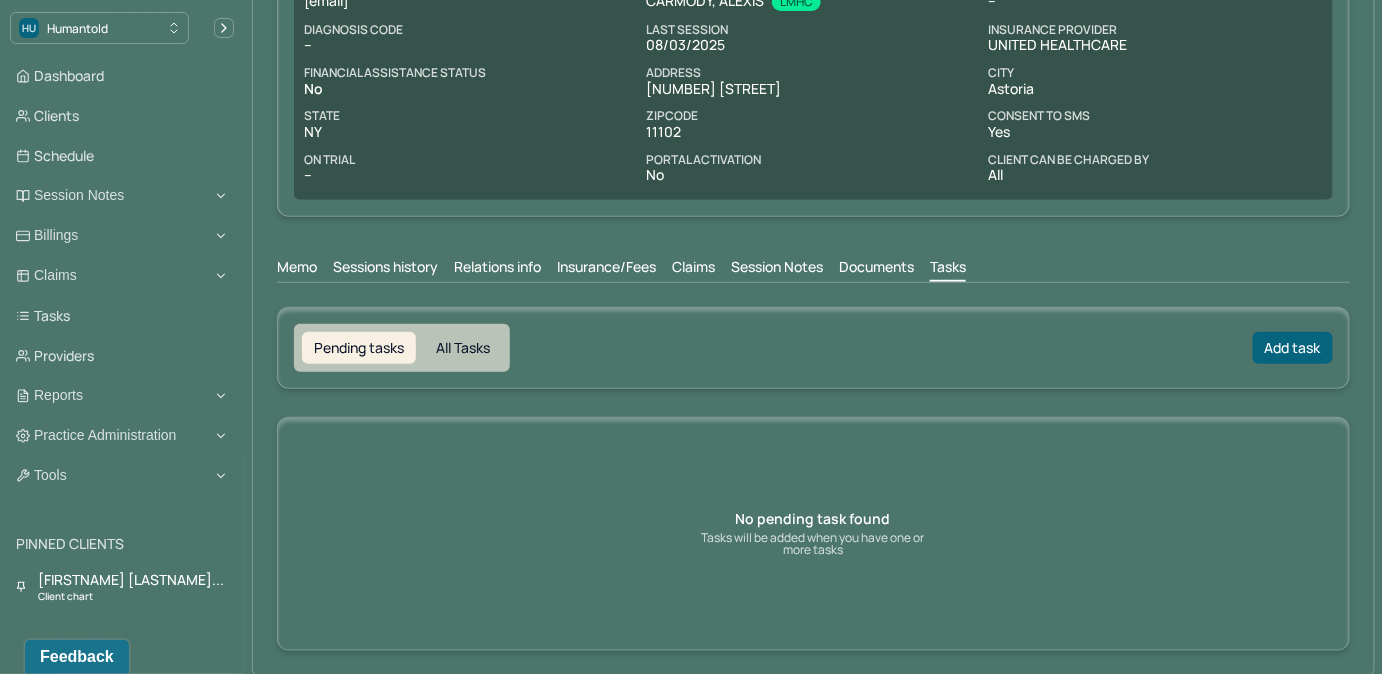 scroll, scrollTop: 310, scrollLeft: 0, axis: vertical 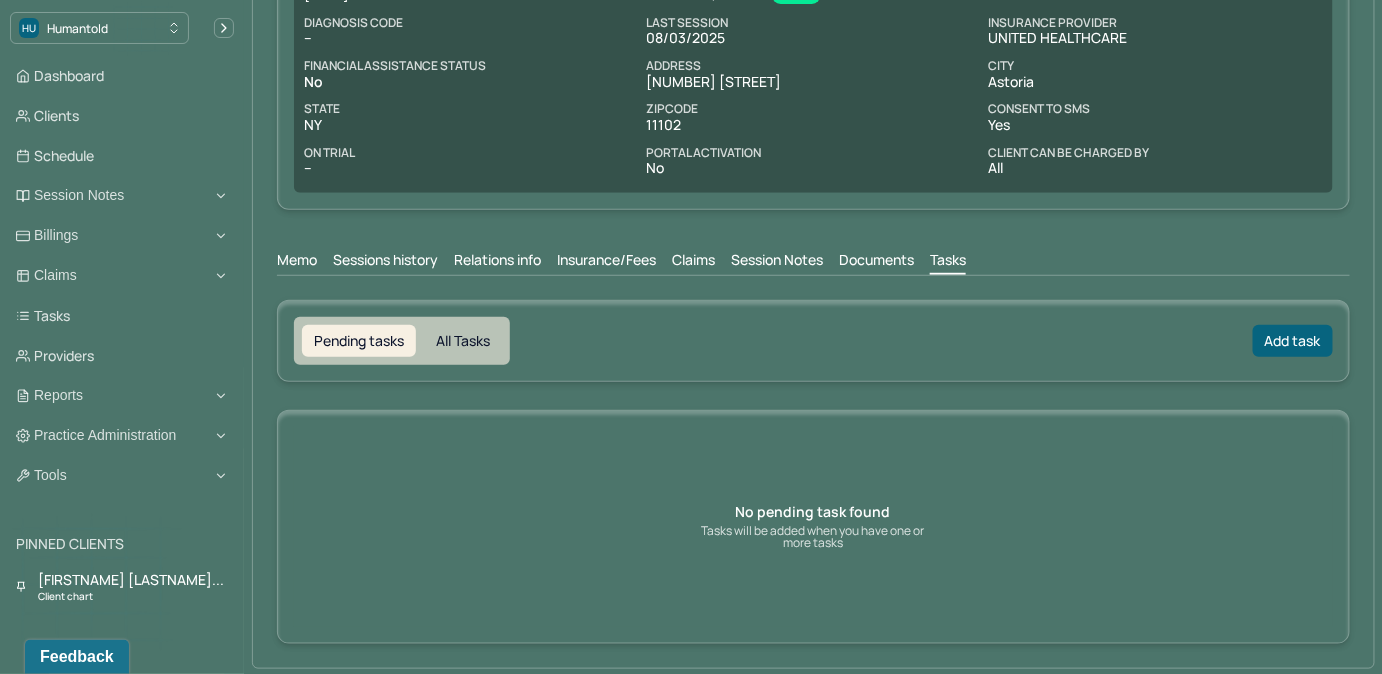 click on "Tasks" at bounding box center (948, 262) 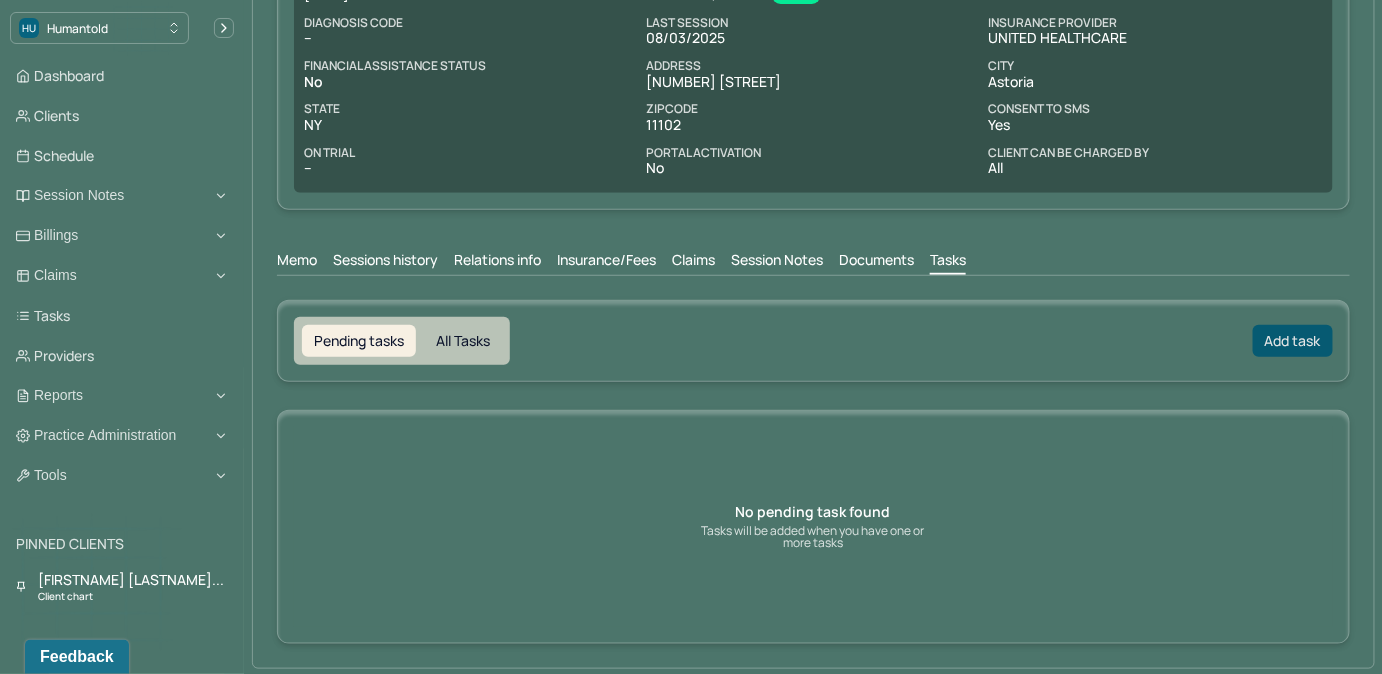 click on "Add task" at bounding box center (1293, 341) 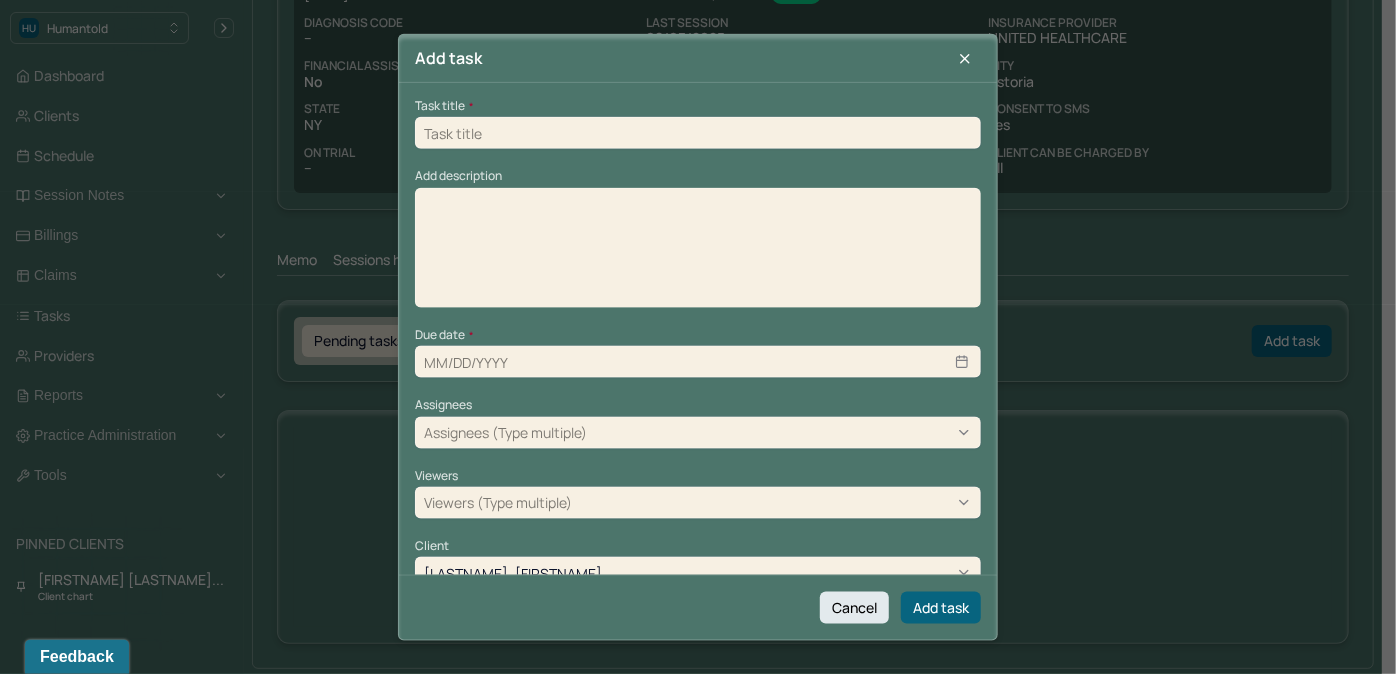click on "Task title * Add description Due date * Assignees Assignees (Type multiple) Viewers Viewers (Type multiple) Client Keane DaSilva" at bounding box center [698, 344] 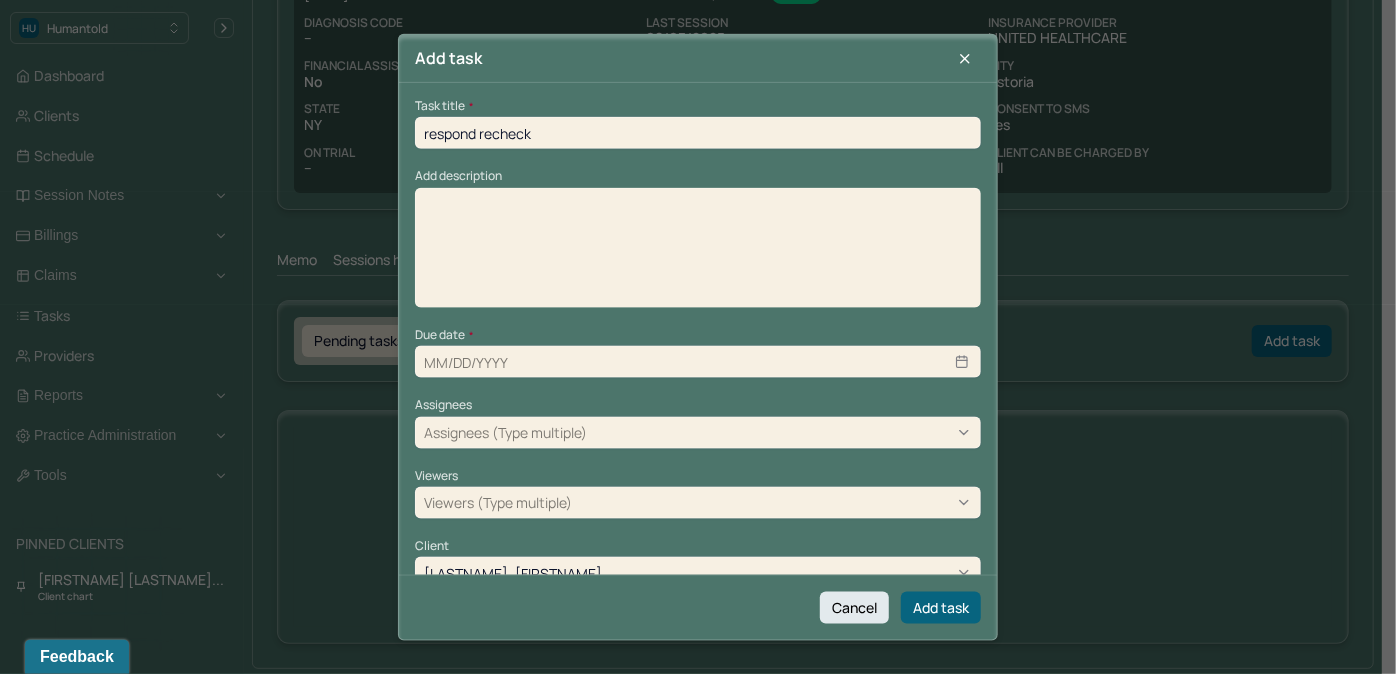type on "08/22/2025" 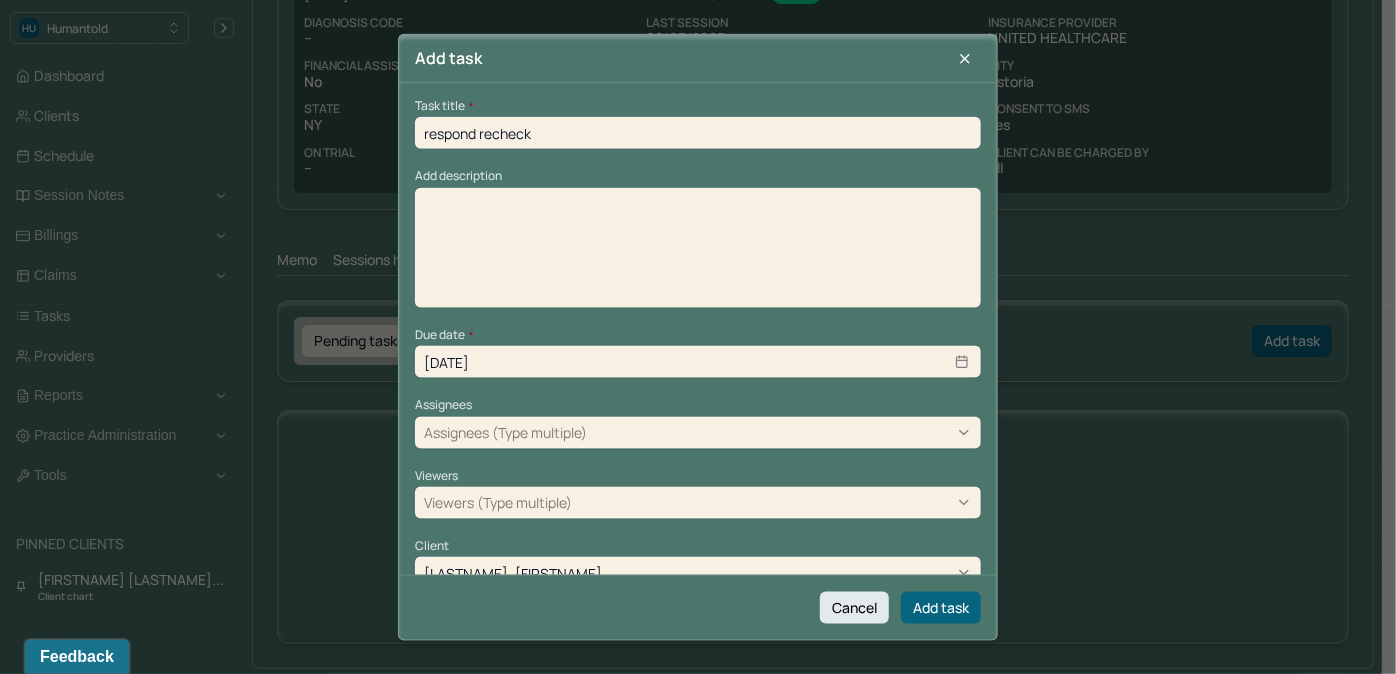 click at bounding box center [698, 254] 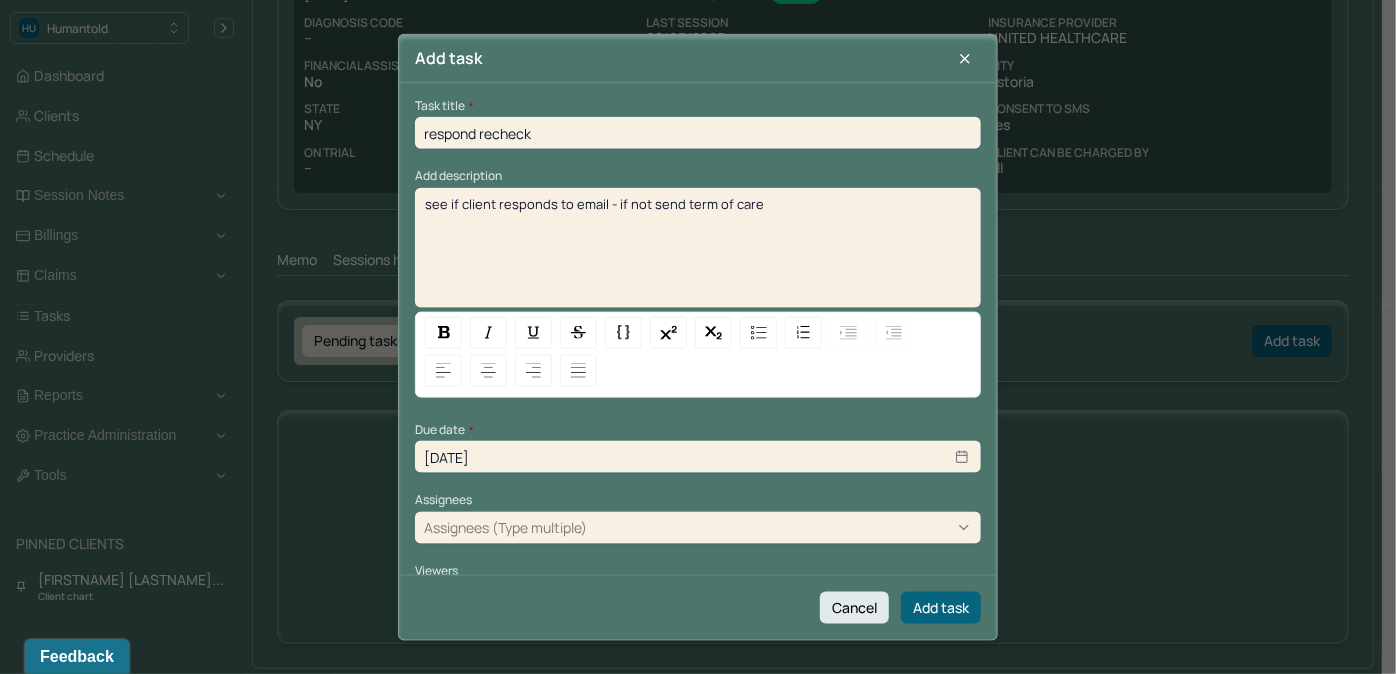 select on "7" 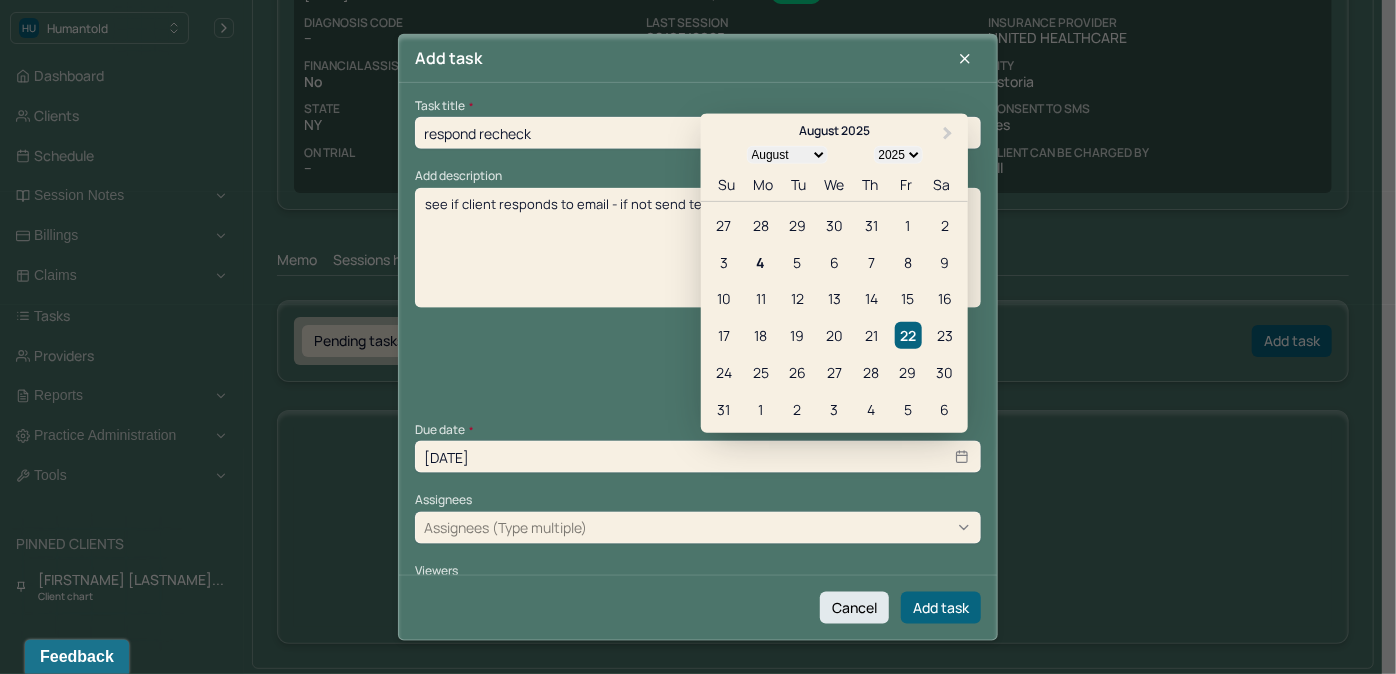 click on "08/22/2025" at bounding box center [698, 457] 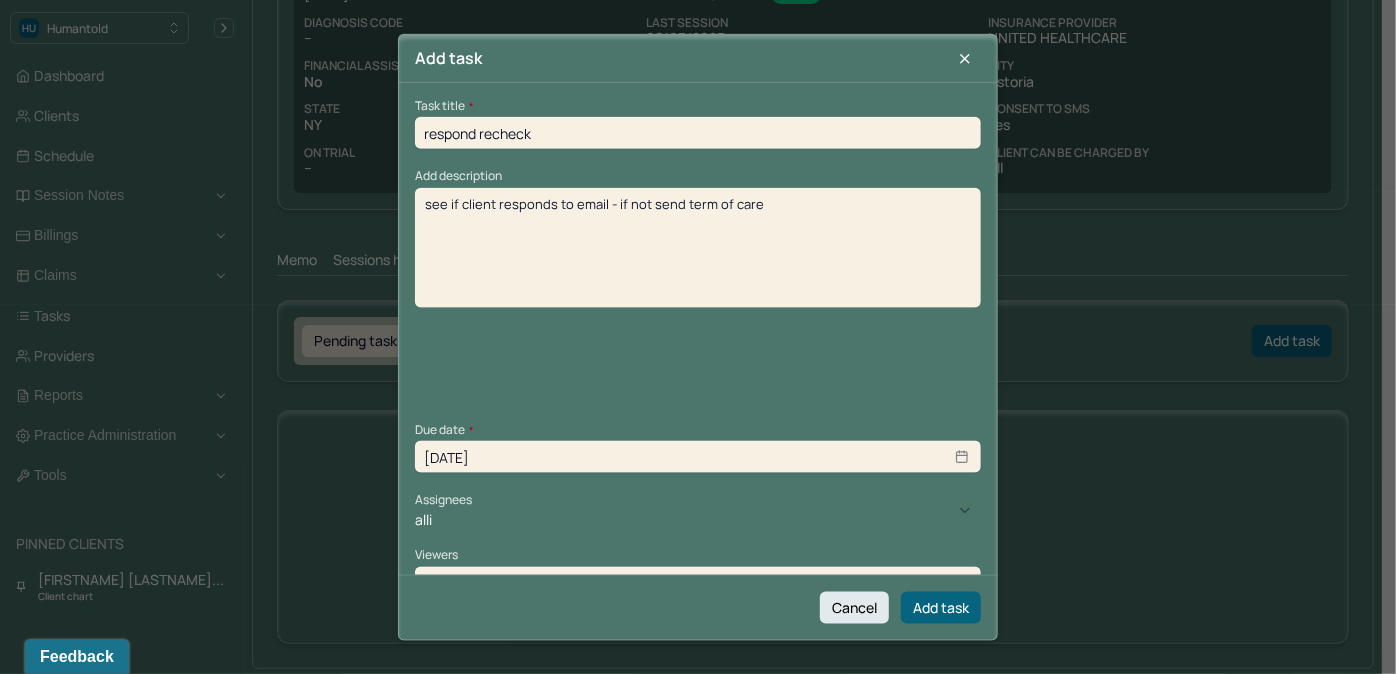 type on "allie" 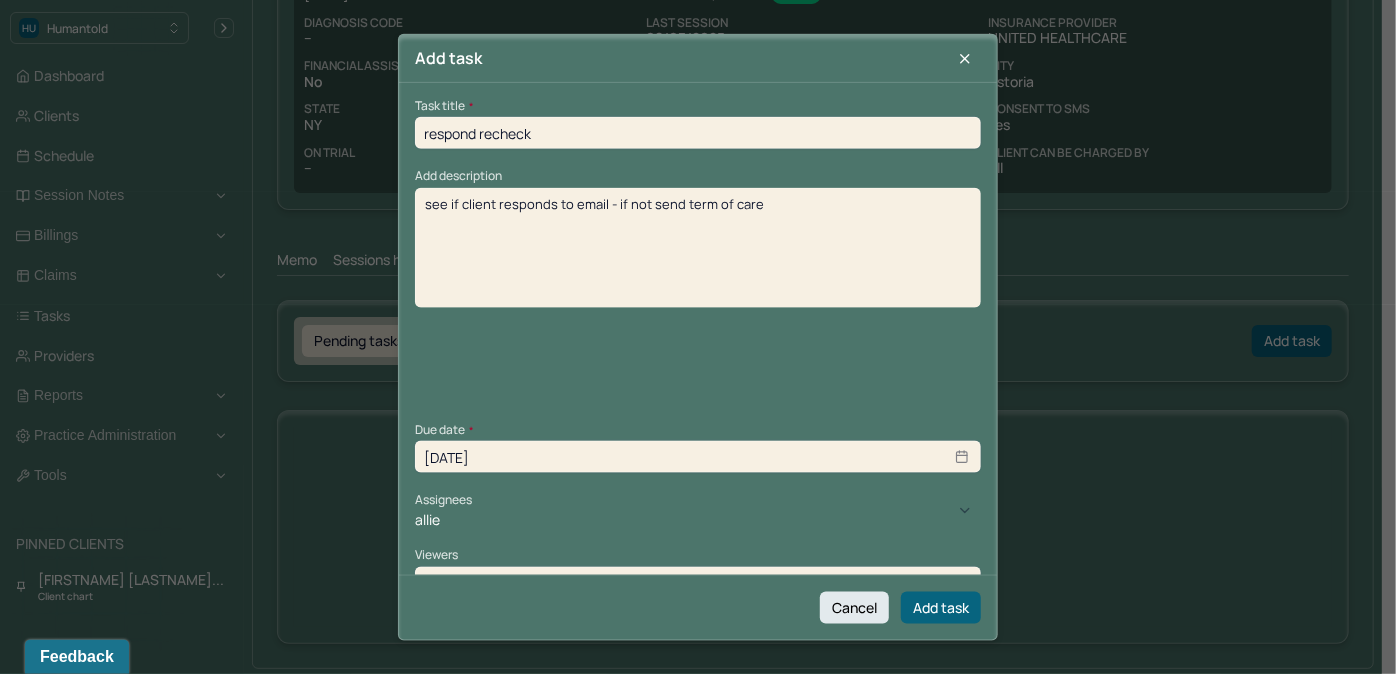 click on "Allie Morales" at bounding box center (691, 702) 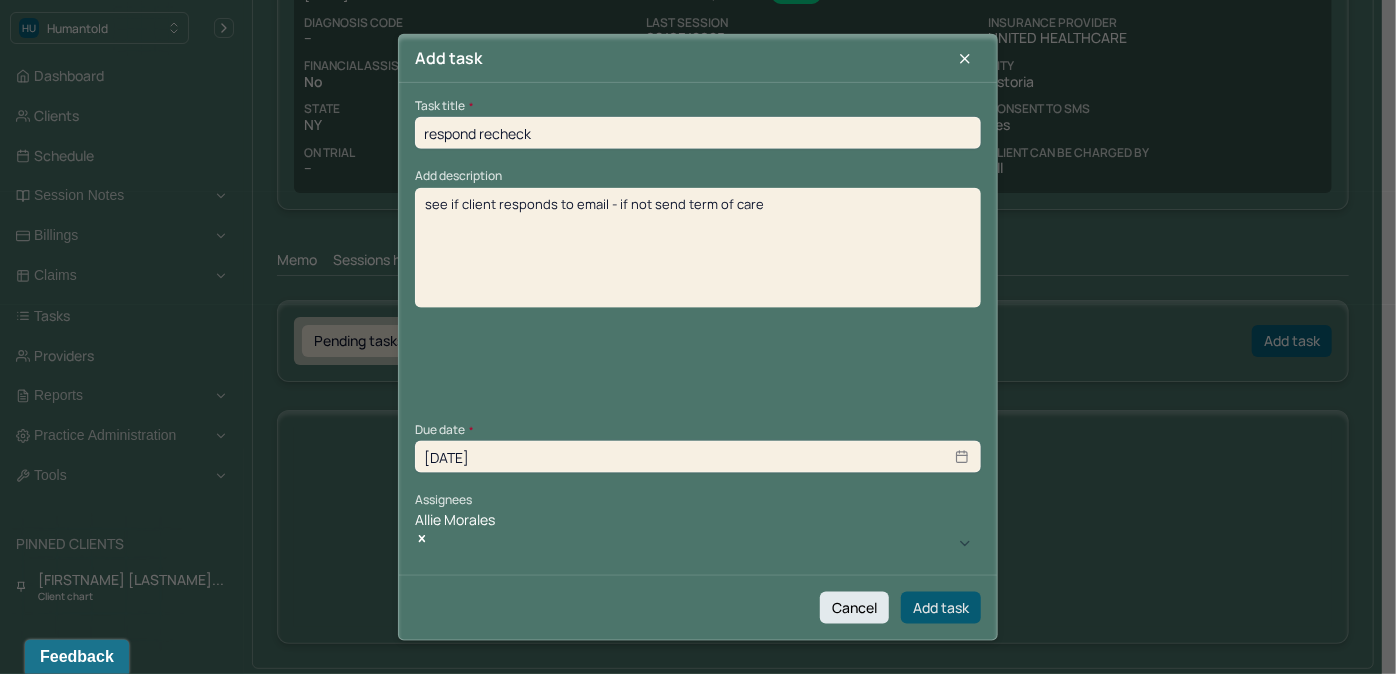 click on "Add task" at bounding box center [941, 607] 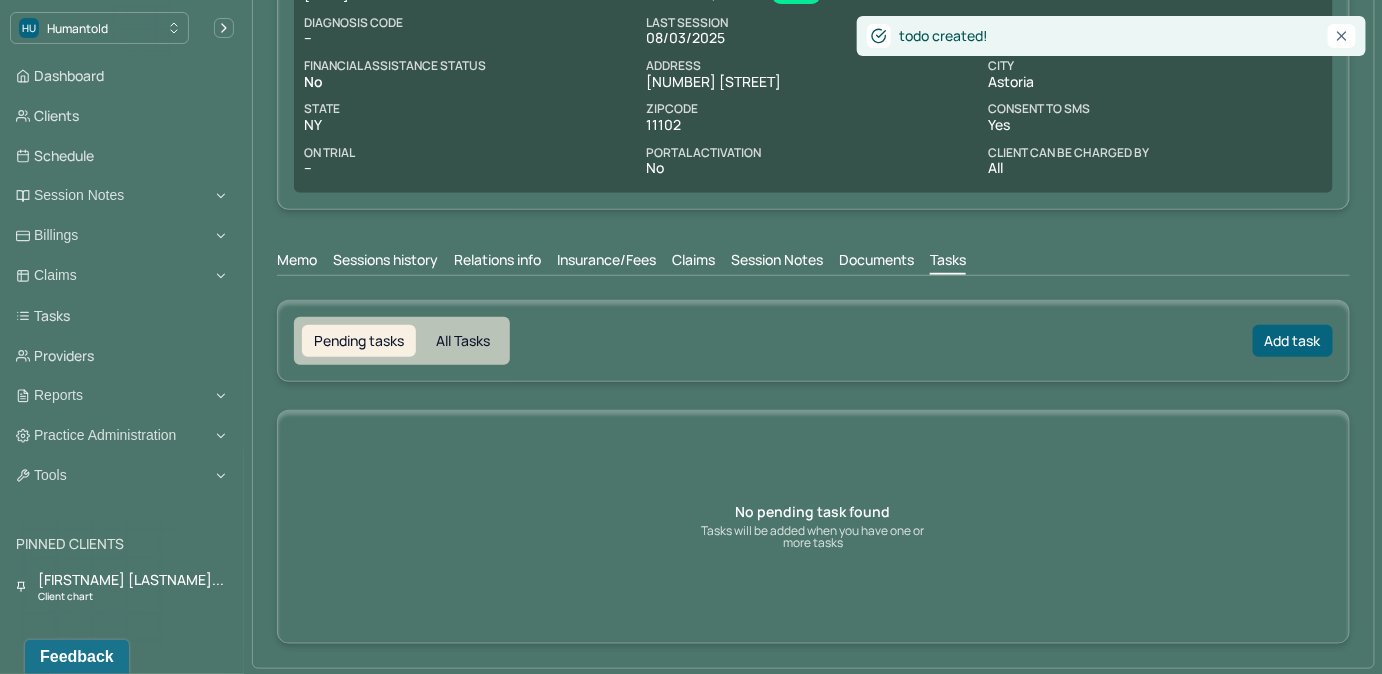 scroll, scrollTop: 211, scrollLeft: 0, axis: vertical 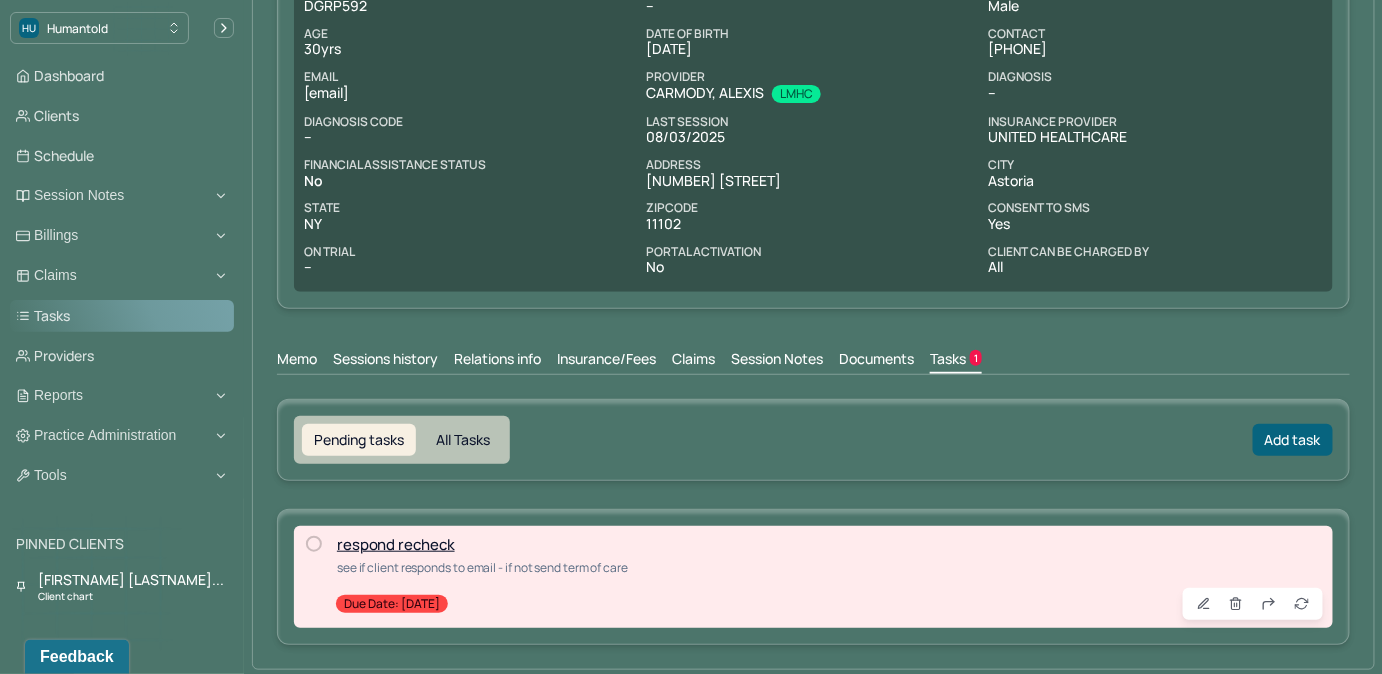click on "Tasks" at bounding box center (122, 316) 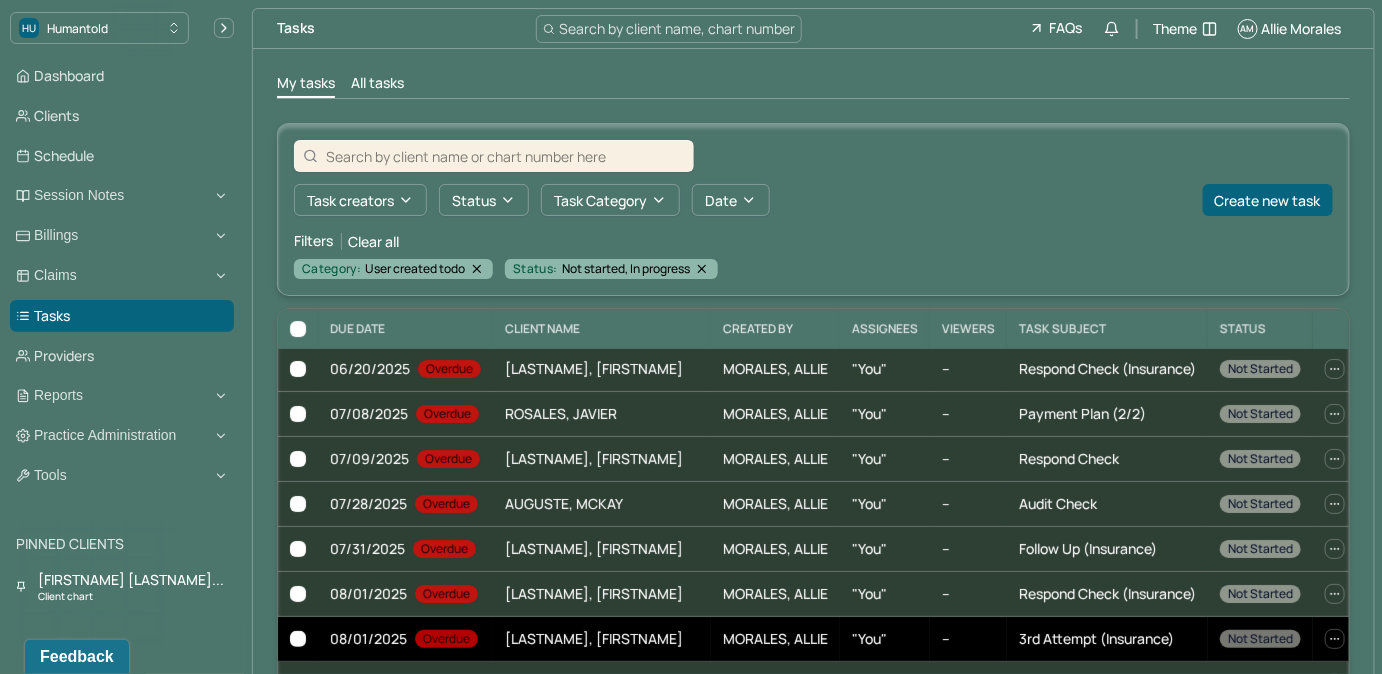 scroll, scrollTop: 0, scrollLeft: 0, axis: both 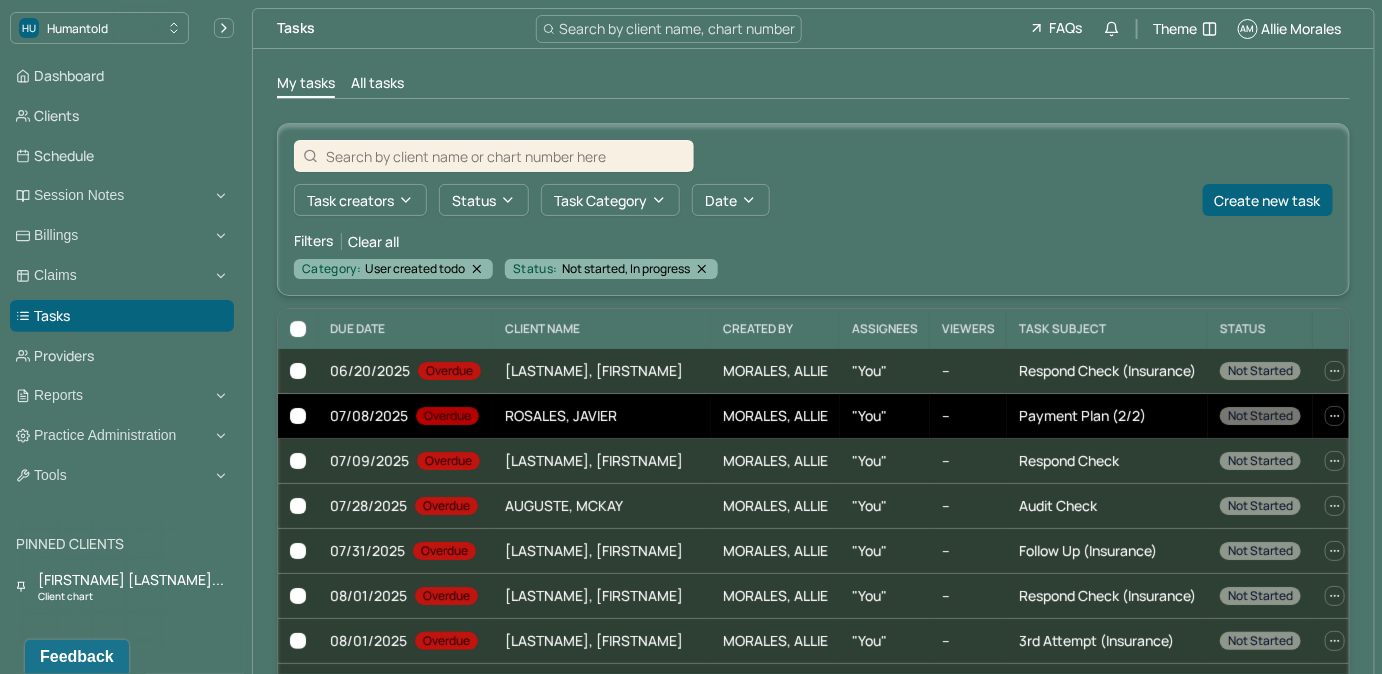 click on ""You"" at bounding box center (885, 416) 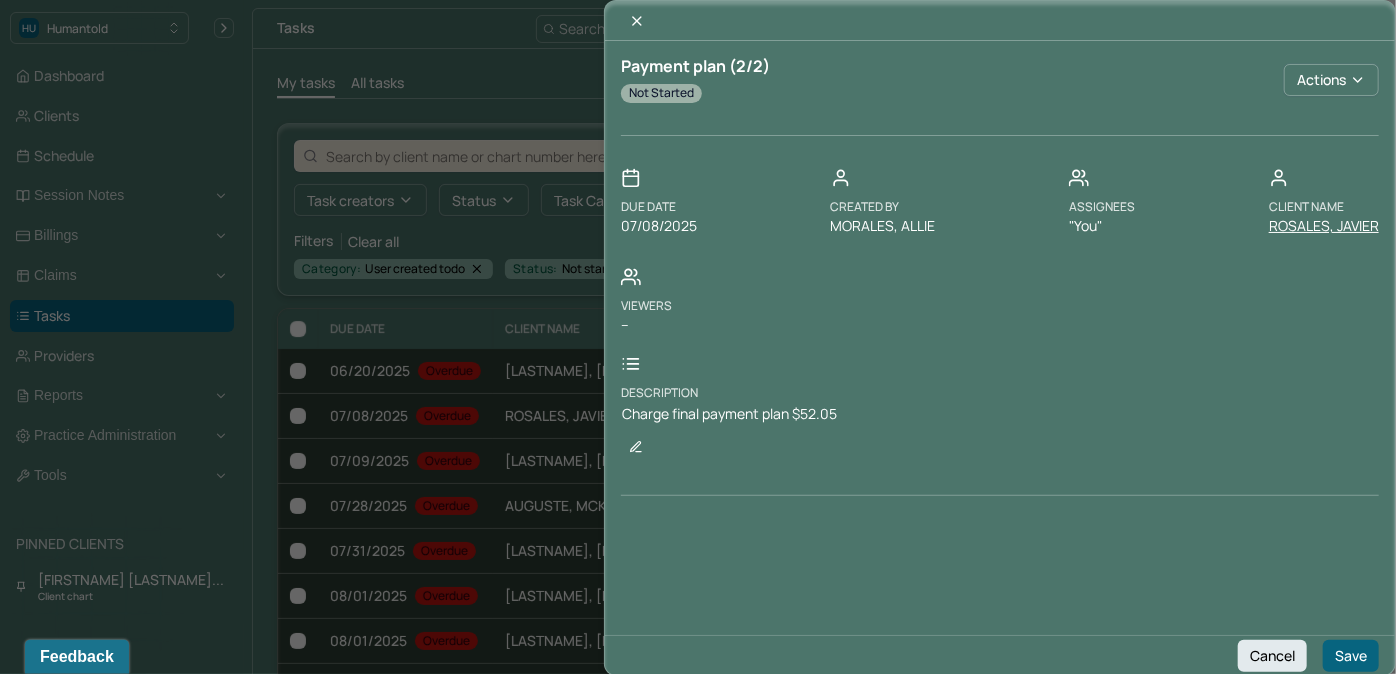 click on "ROSALES, JAVIER" at bounding box center (1324, 226) 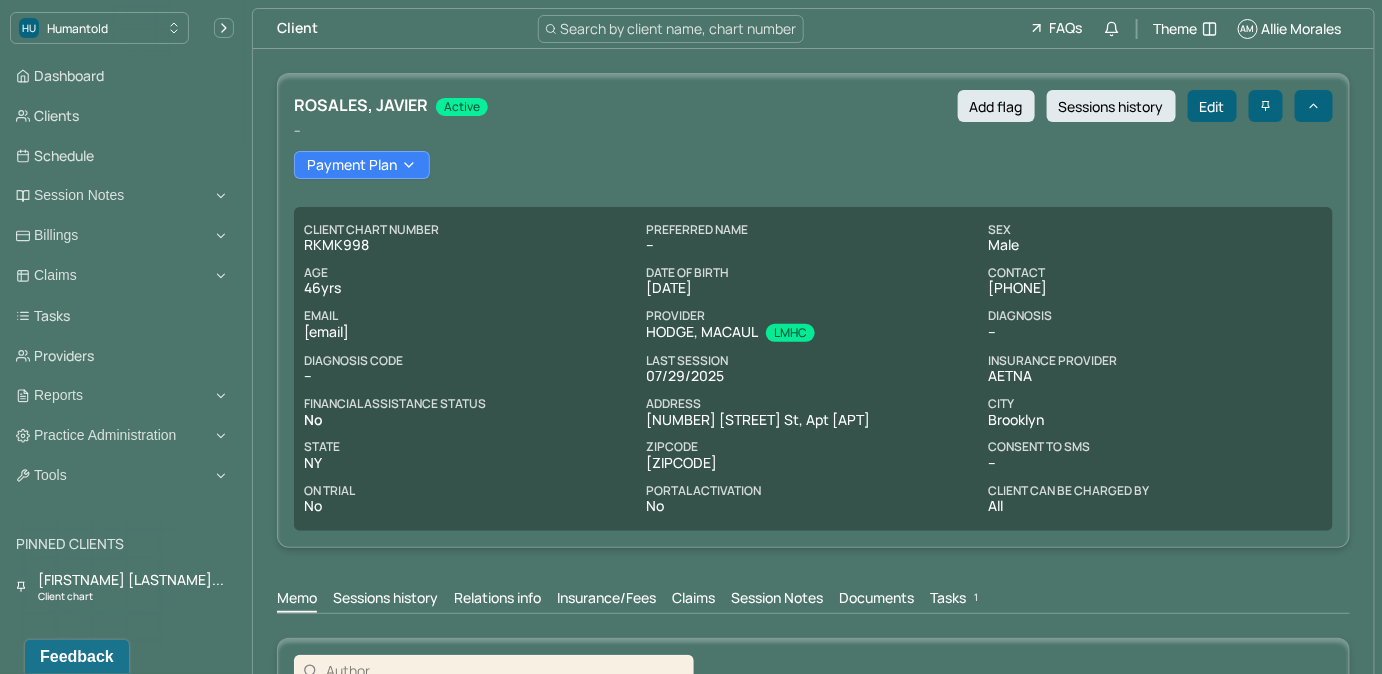 drag, startPoint x: 298, startPoint y: 334, endPoint x: 450, endPoint y: 330, distance: 152.05263 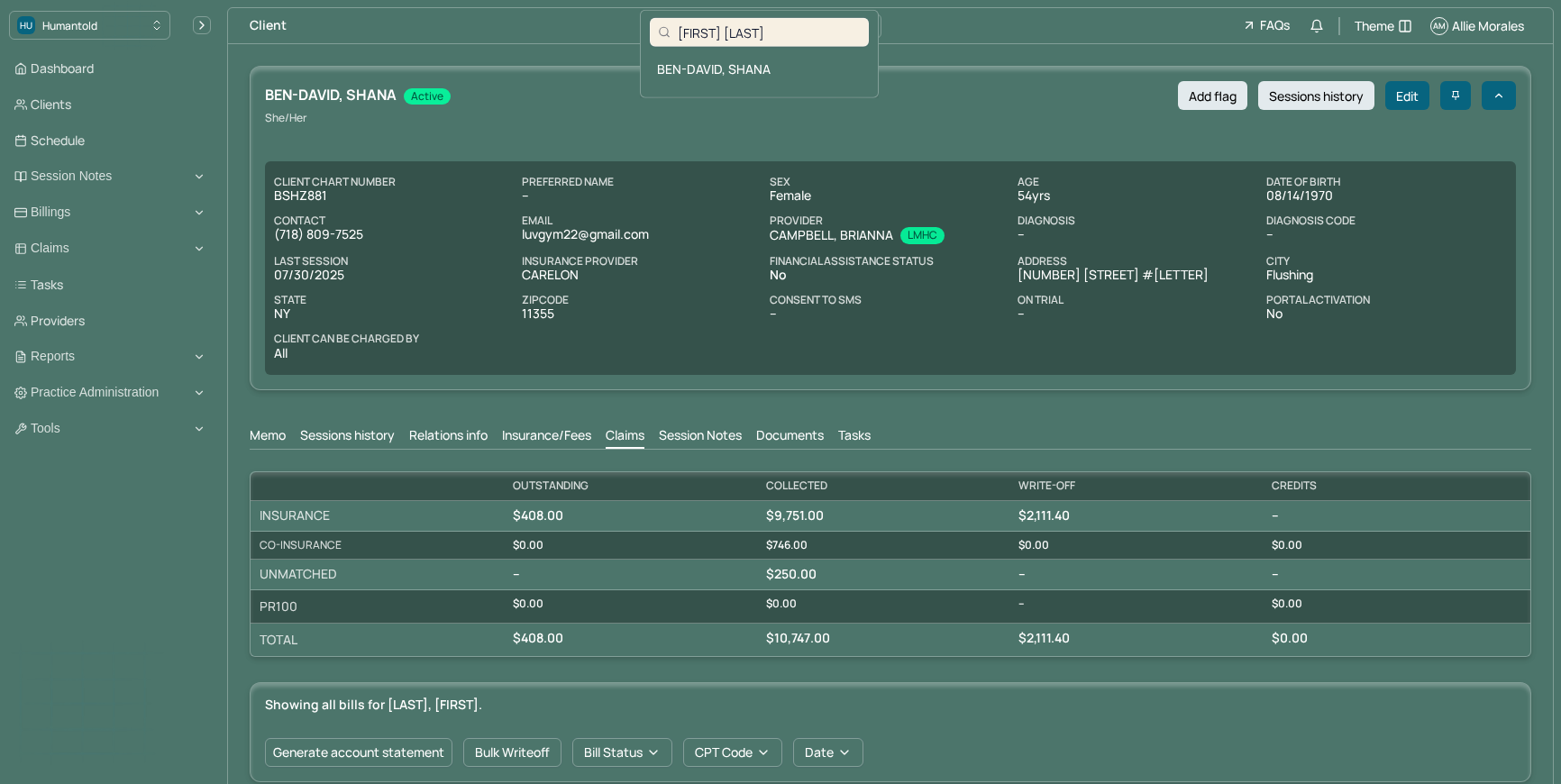 scroll, scrollTop: 0, scrollLeft: 0, axis: both 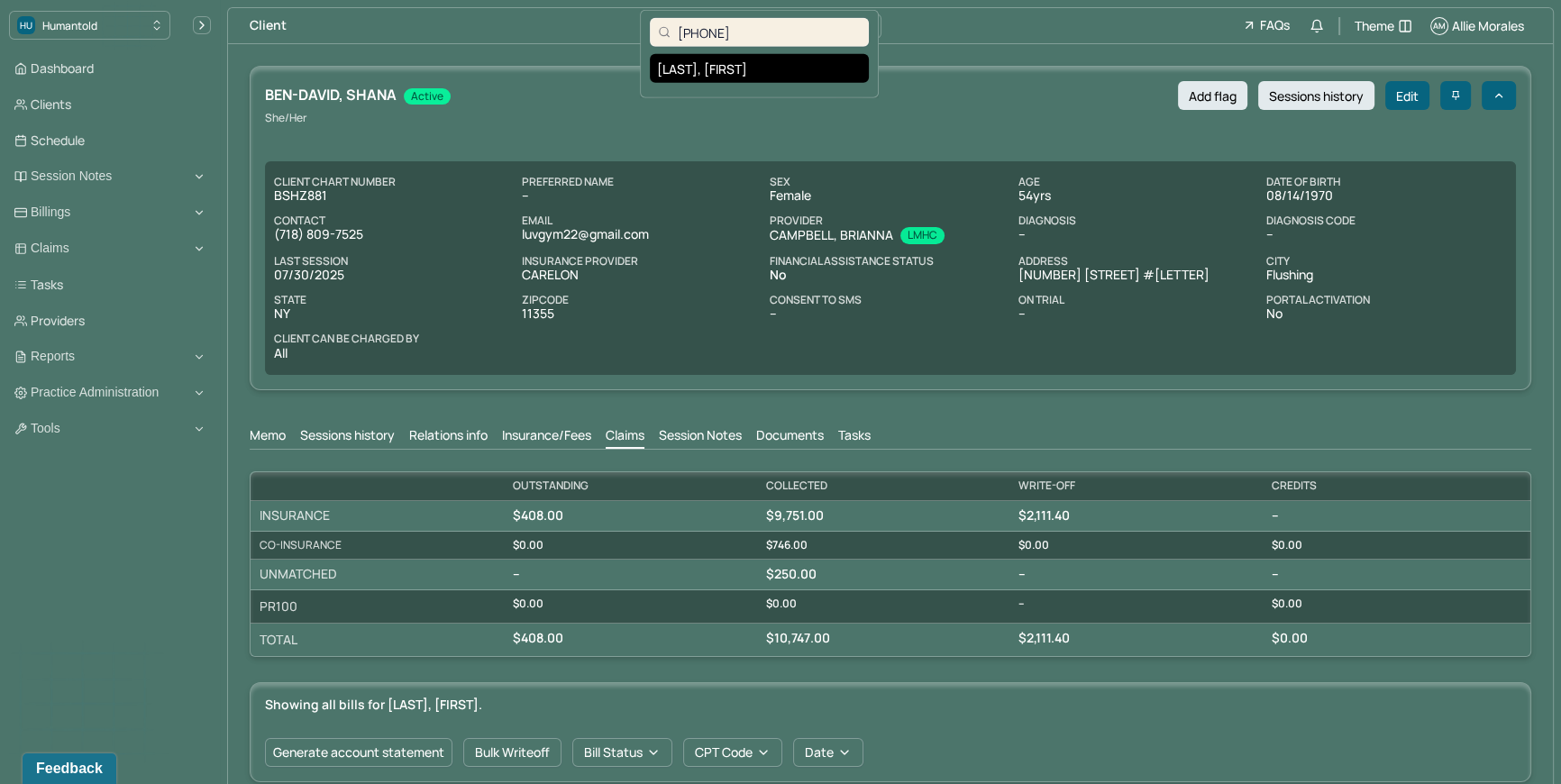 type on "[PHONE]" 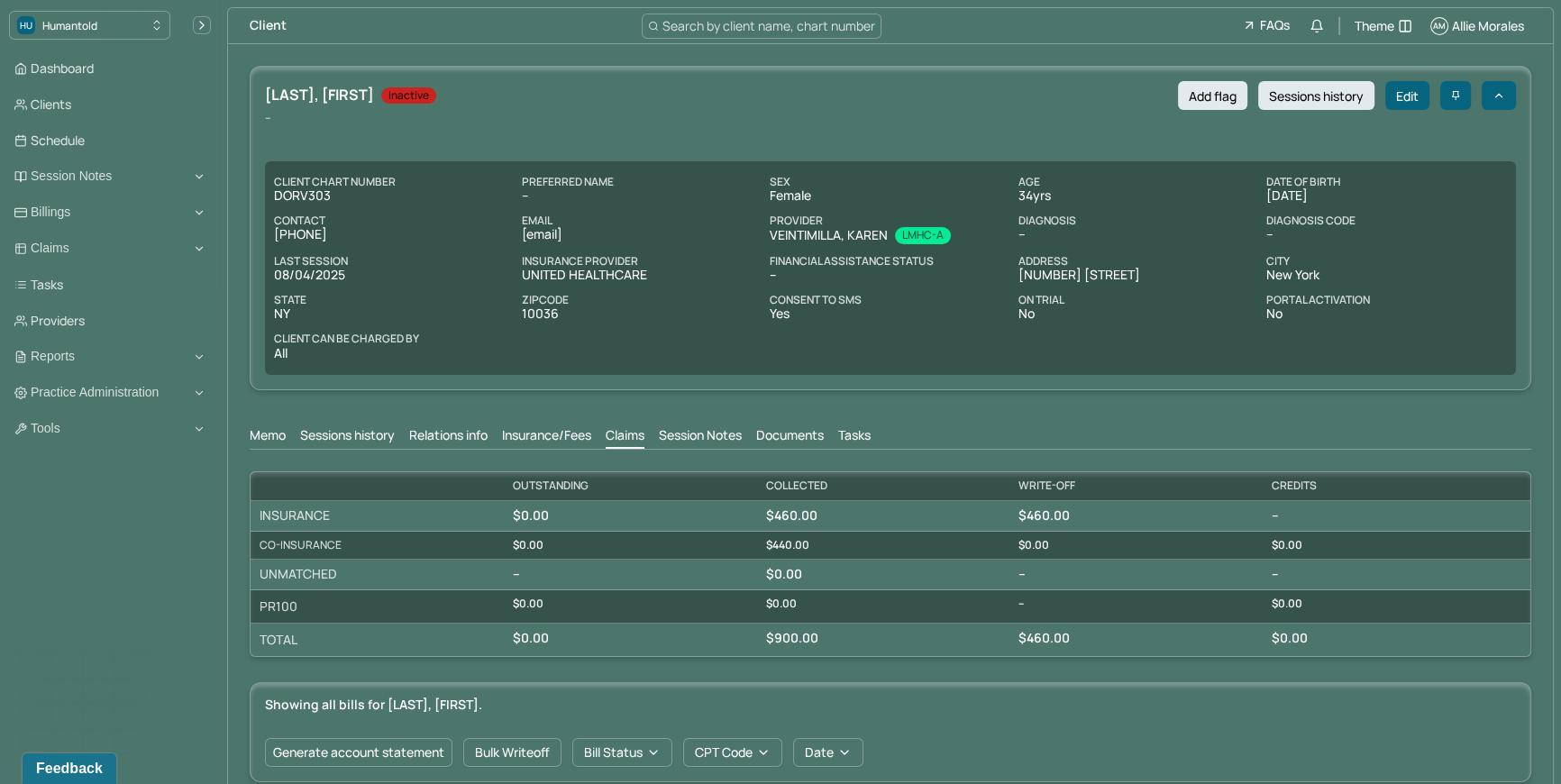 drag, startPoint x: 273, startPoint y: 95, endPoint x: 399, endPoint y: 87, distance: 126.25371 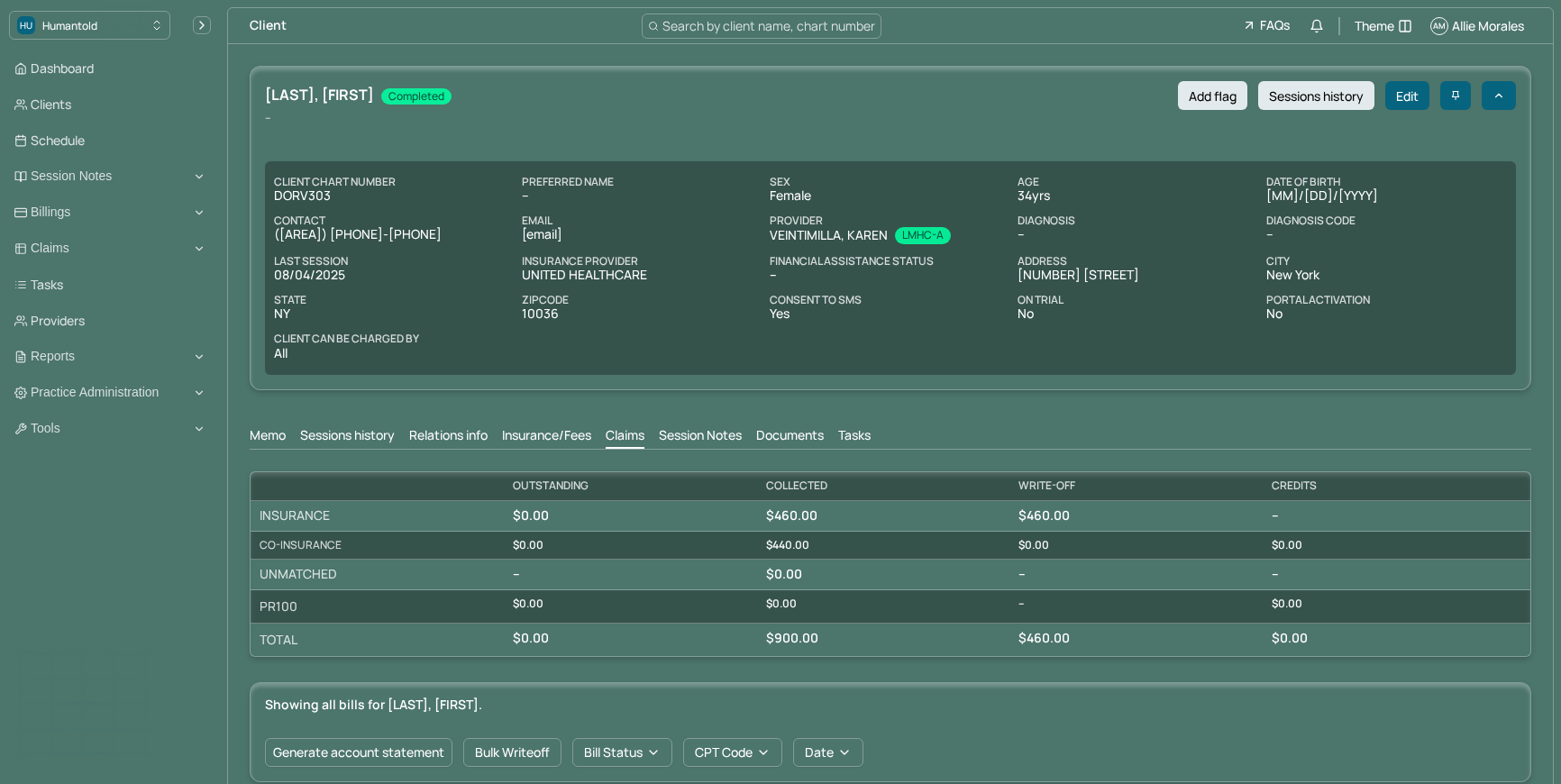 click on "Search by client name, chart number" at bounding box center [762, 26] 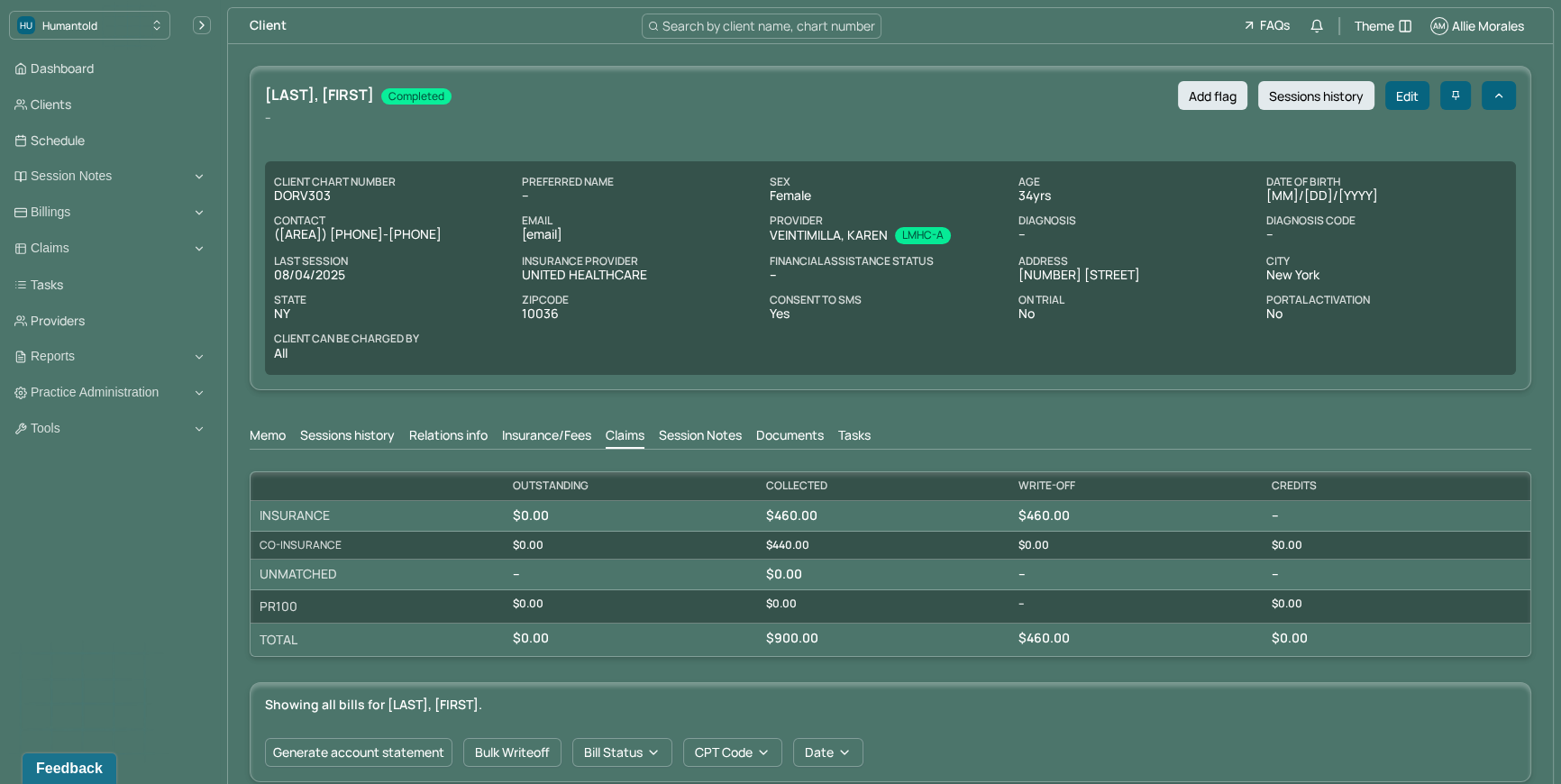 scroll, scrollTop: 0, scrollLeft: 0, axis: both 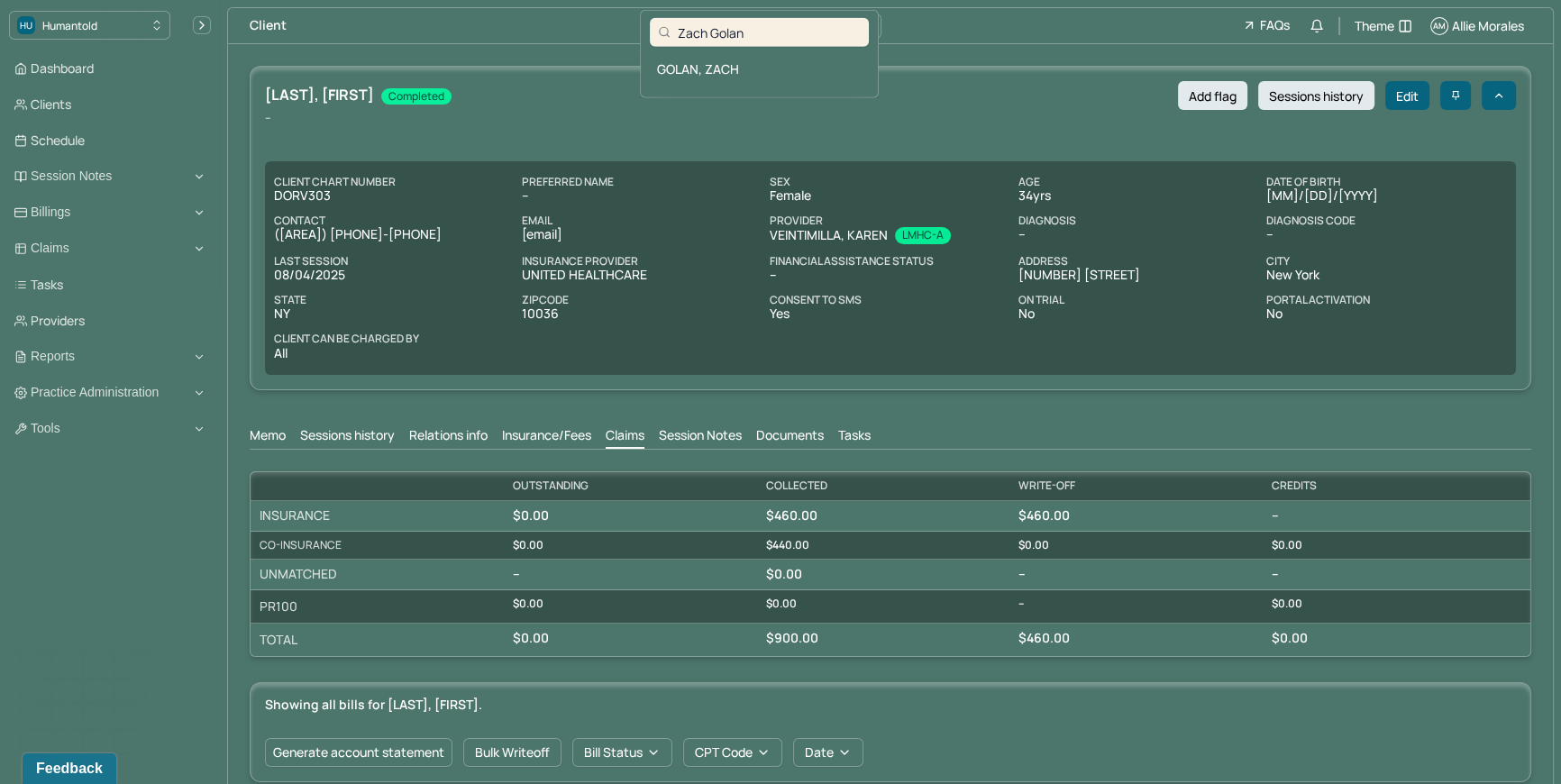 type on "Zach Golan" 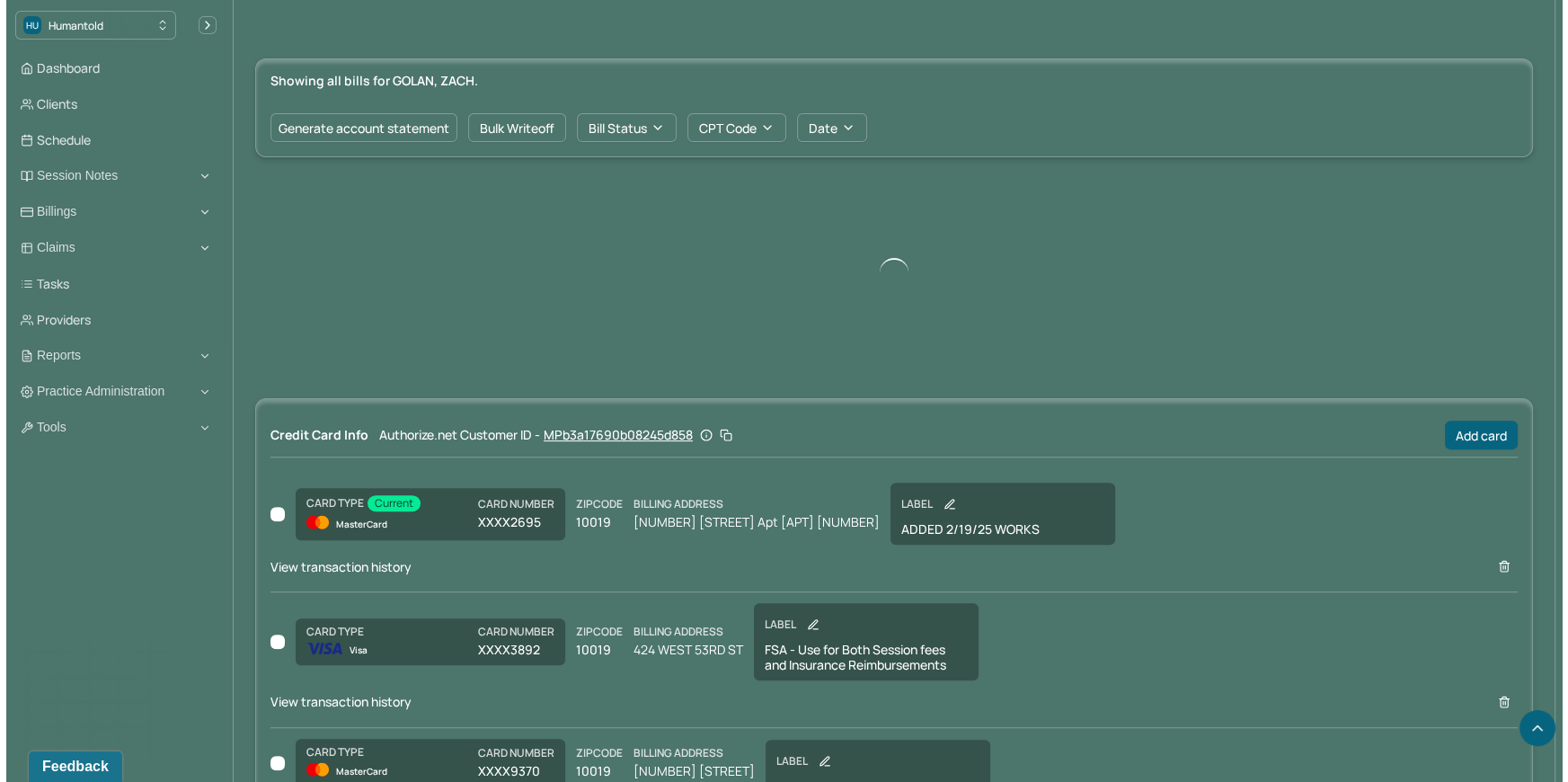 scroll, scrollTop: 764, scrollLeft: 0, axis: vertical 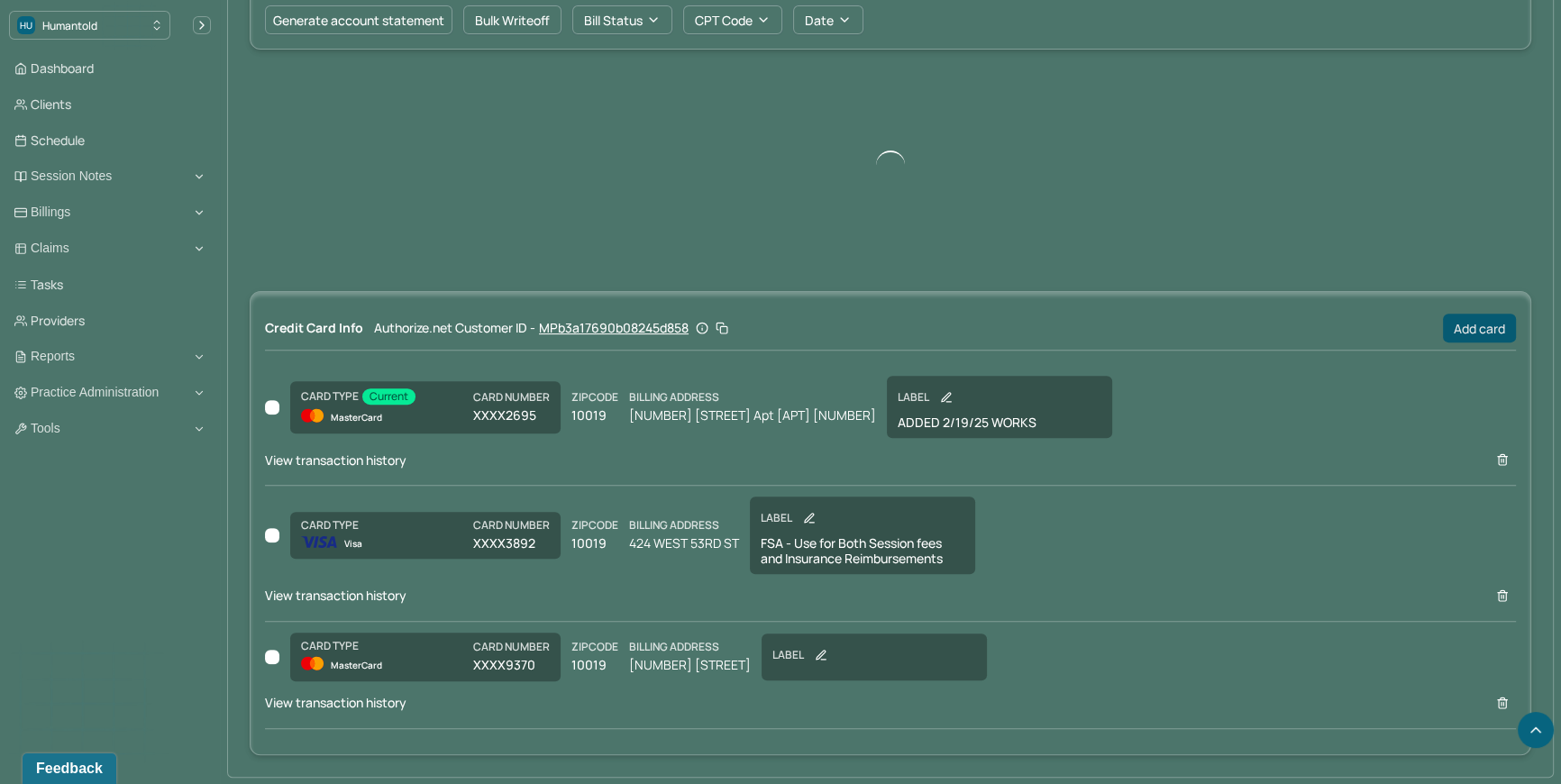 click on "Add card" at bounding box center [1479, 328] 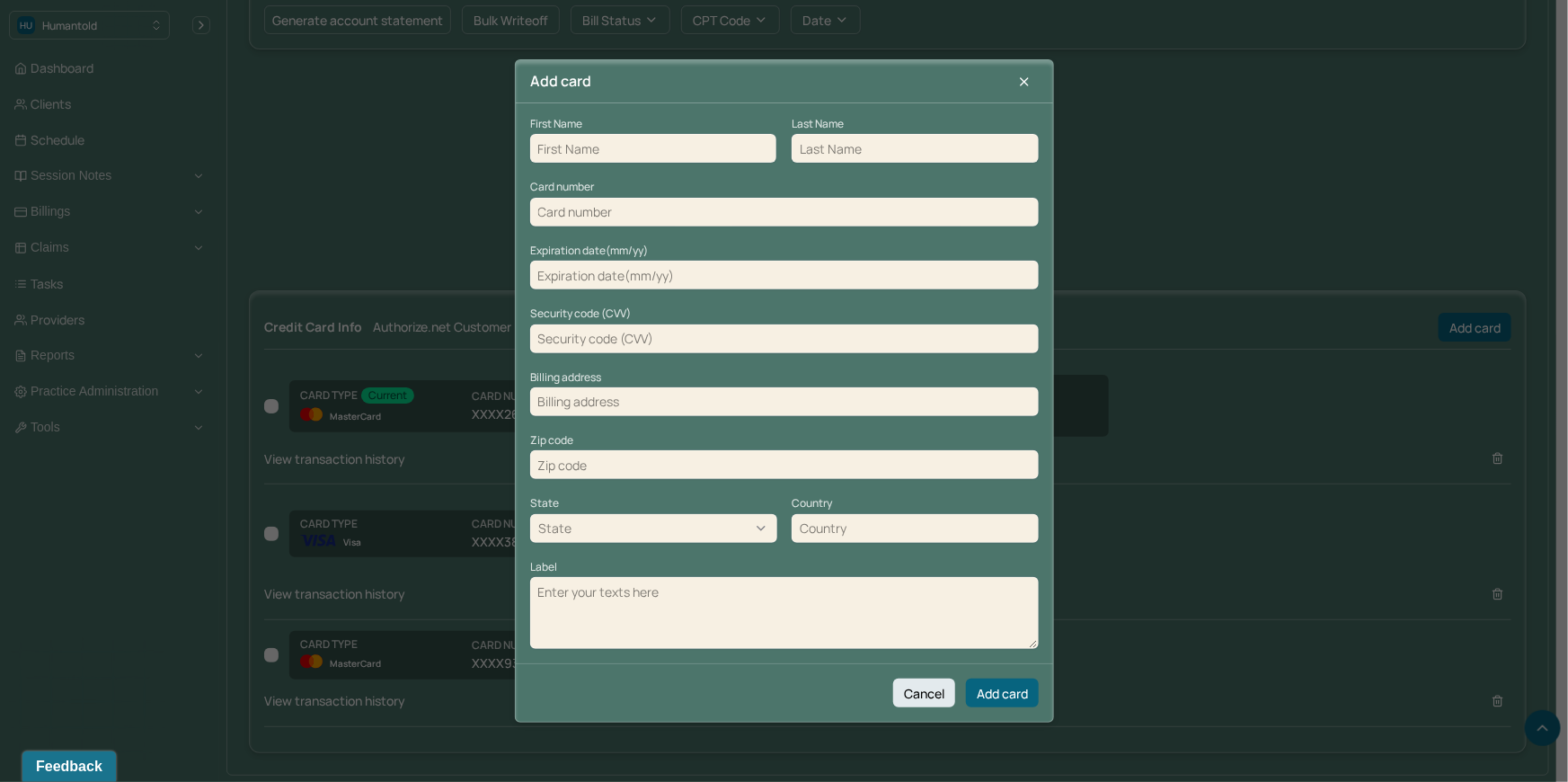 click at bounding box center (653, 148) 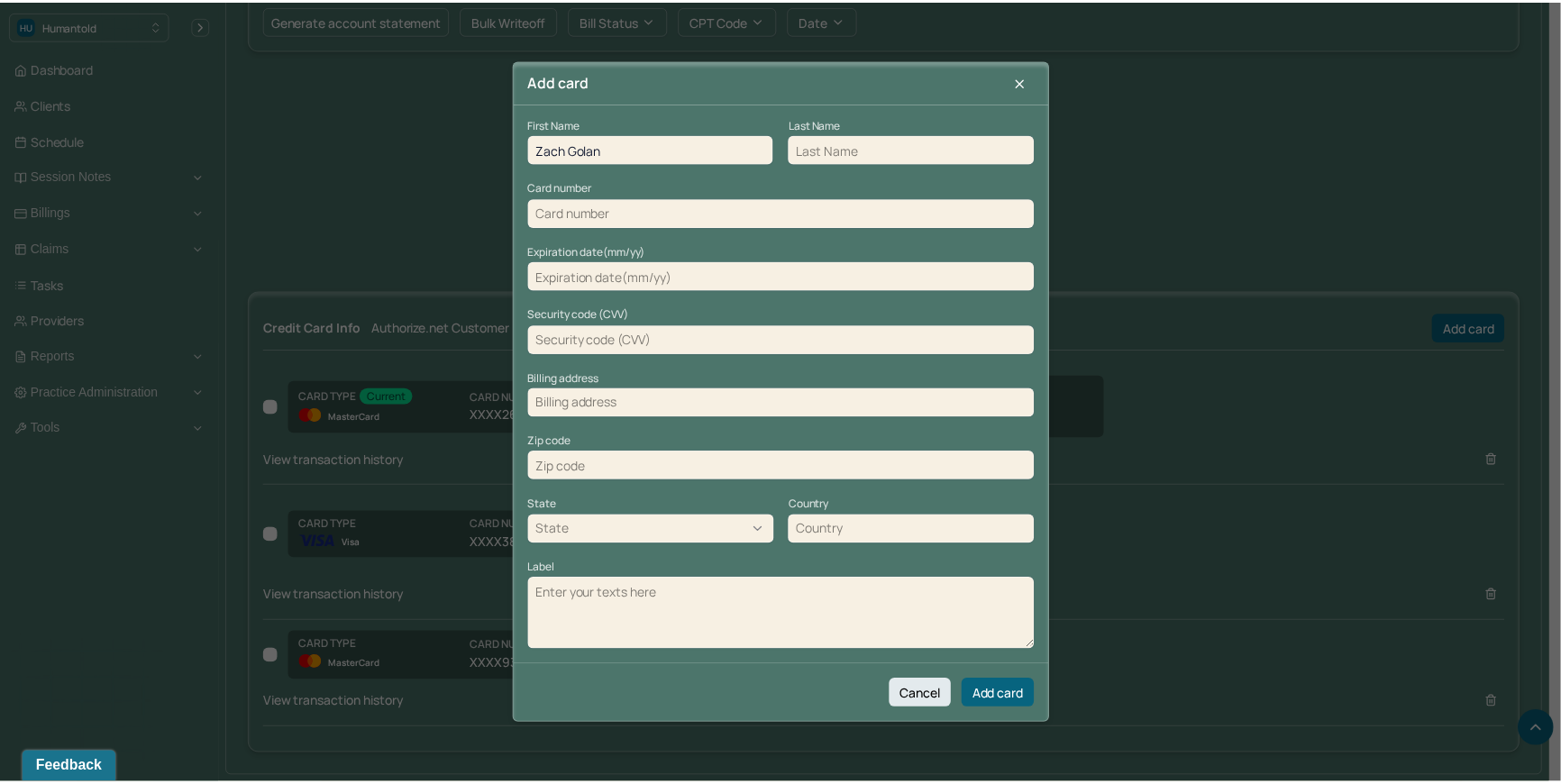 scroll, scrollTop: 770, scrollLeft: 0, axis: vertical 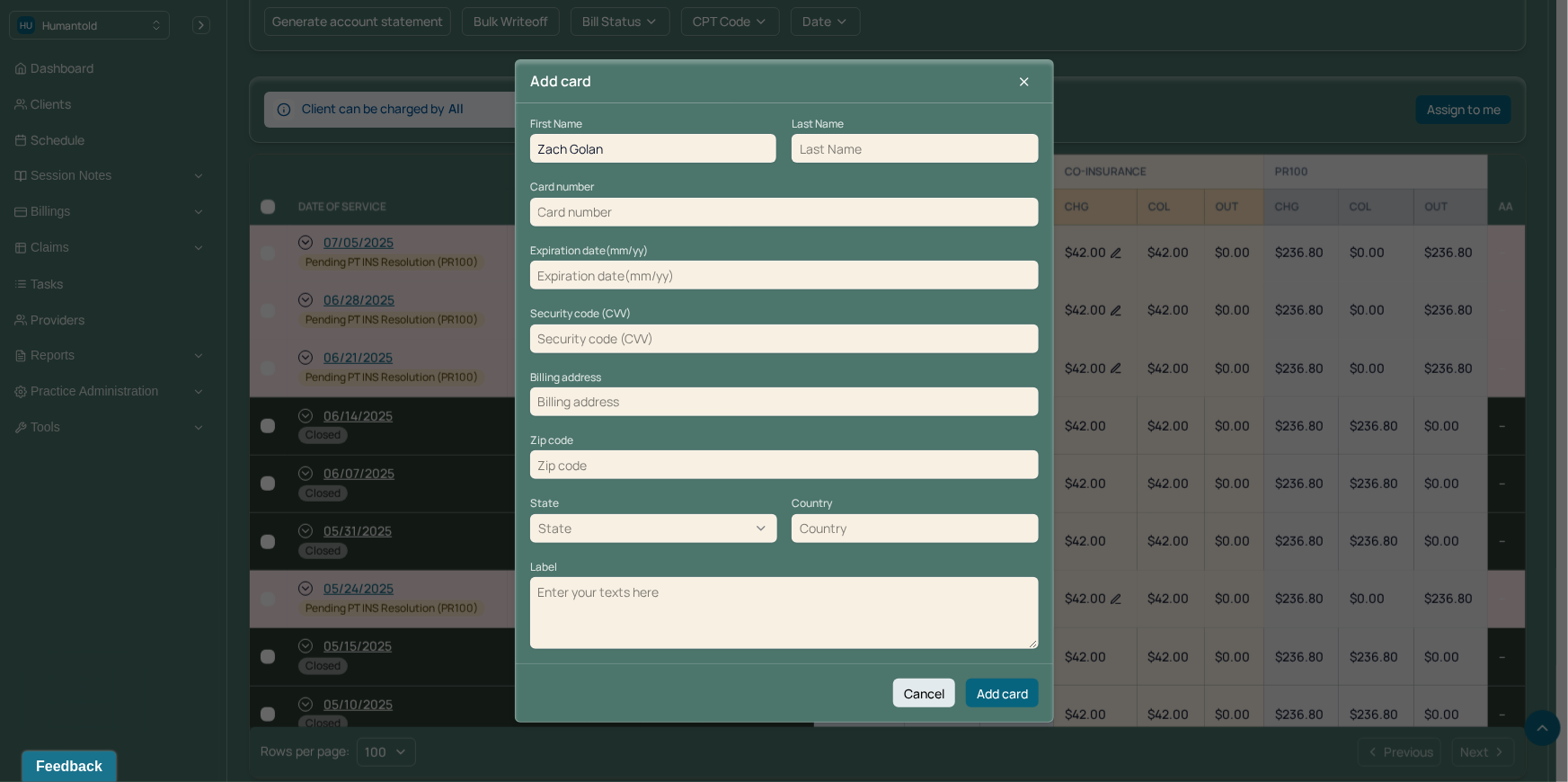 drag, startPoint x: 603, startPoint y: 150, endPoint x: 578, endPoint y: 153, distance: 25.179357 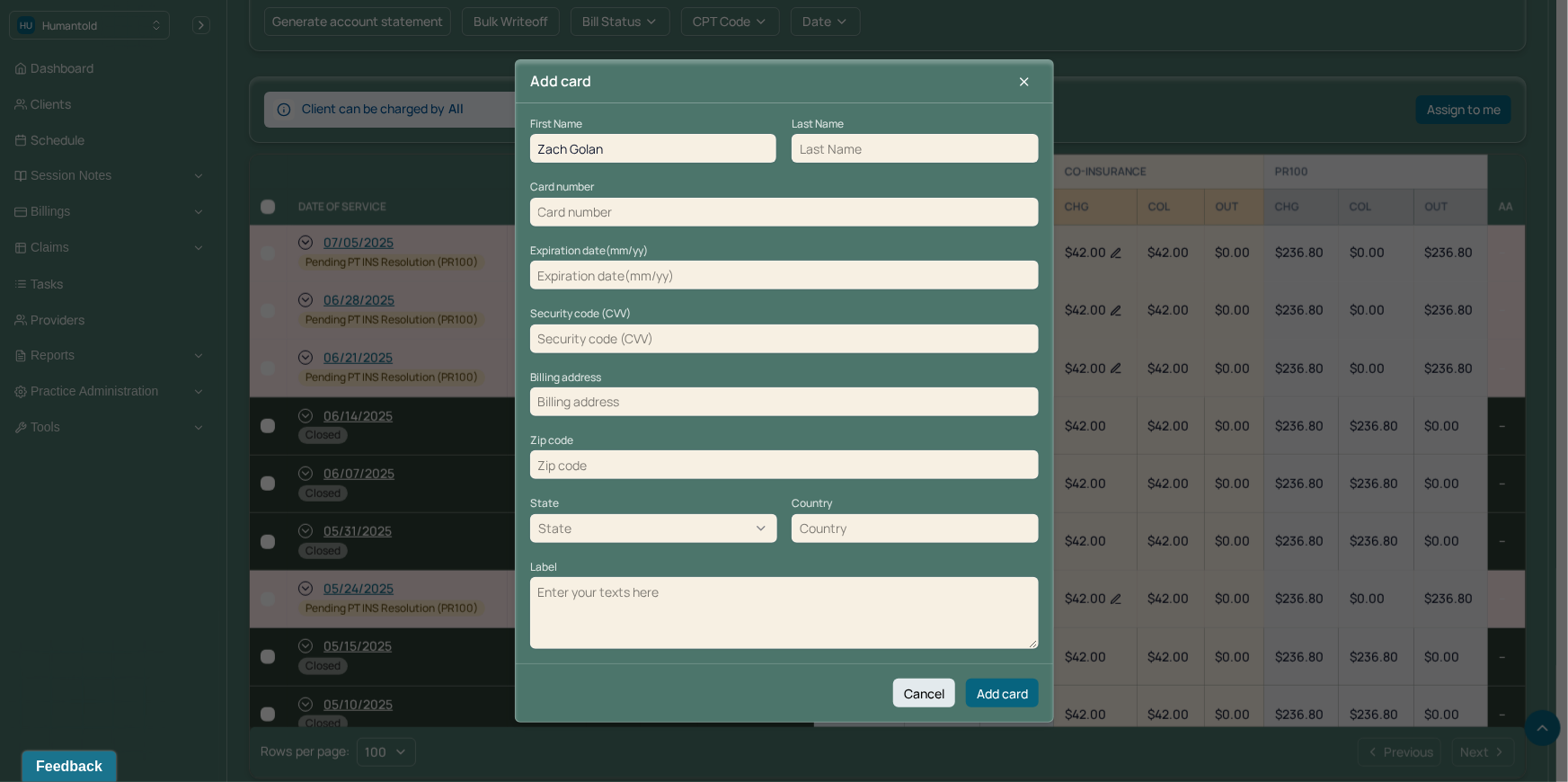 click on "Zach Golan" at bounding box center (653, 148) 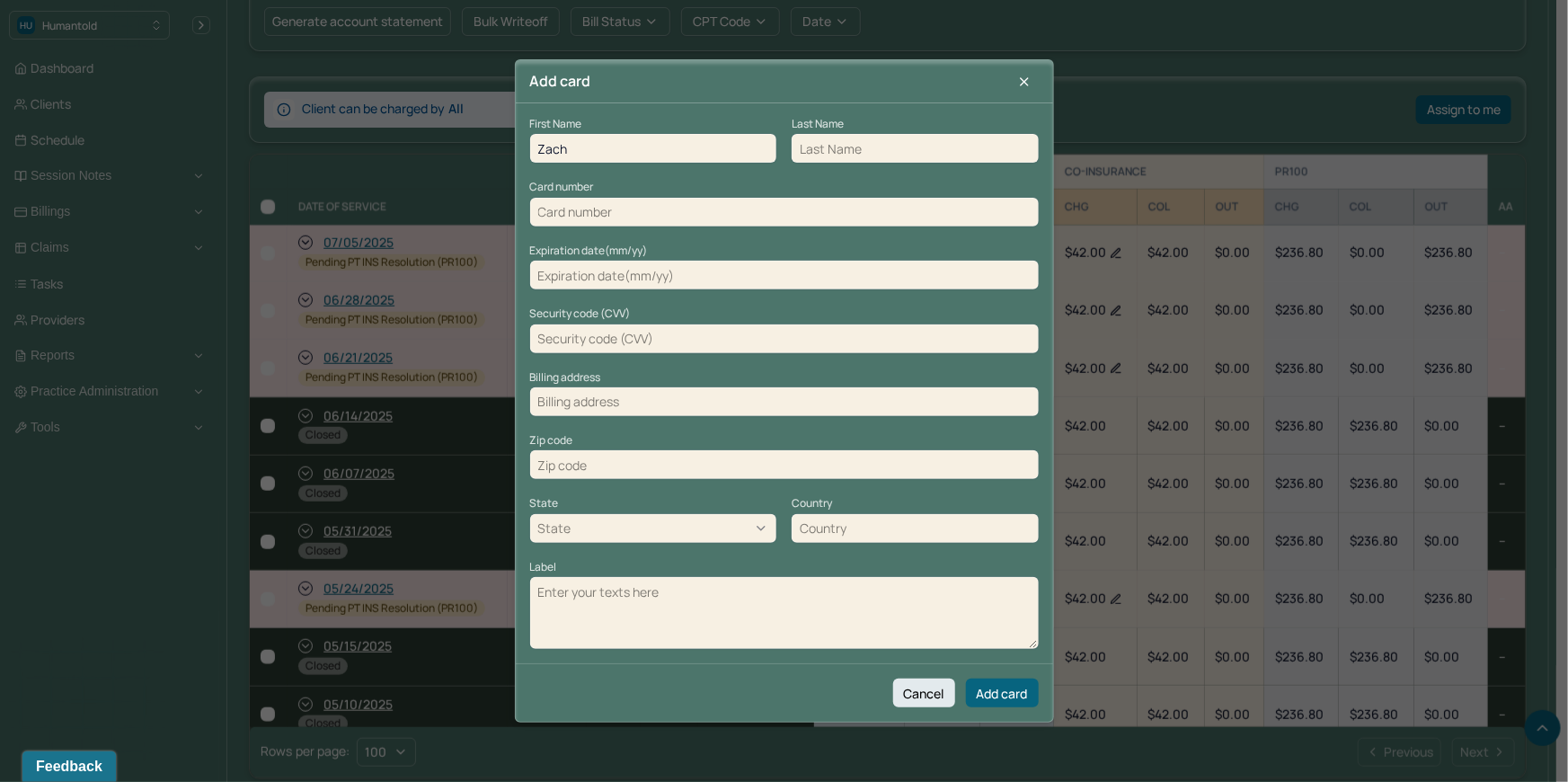 type on "Zach" 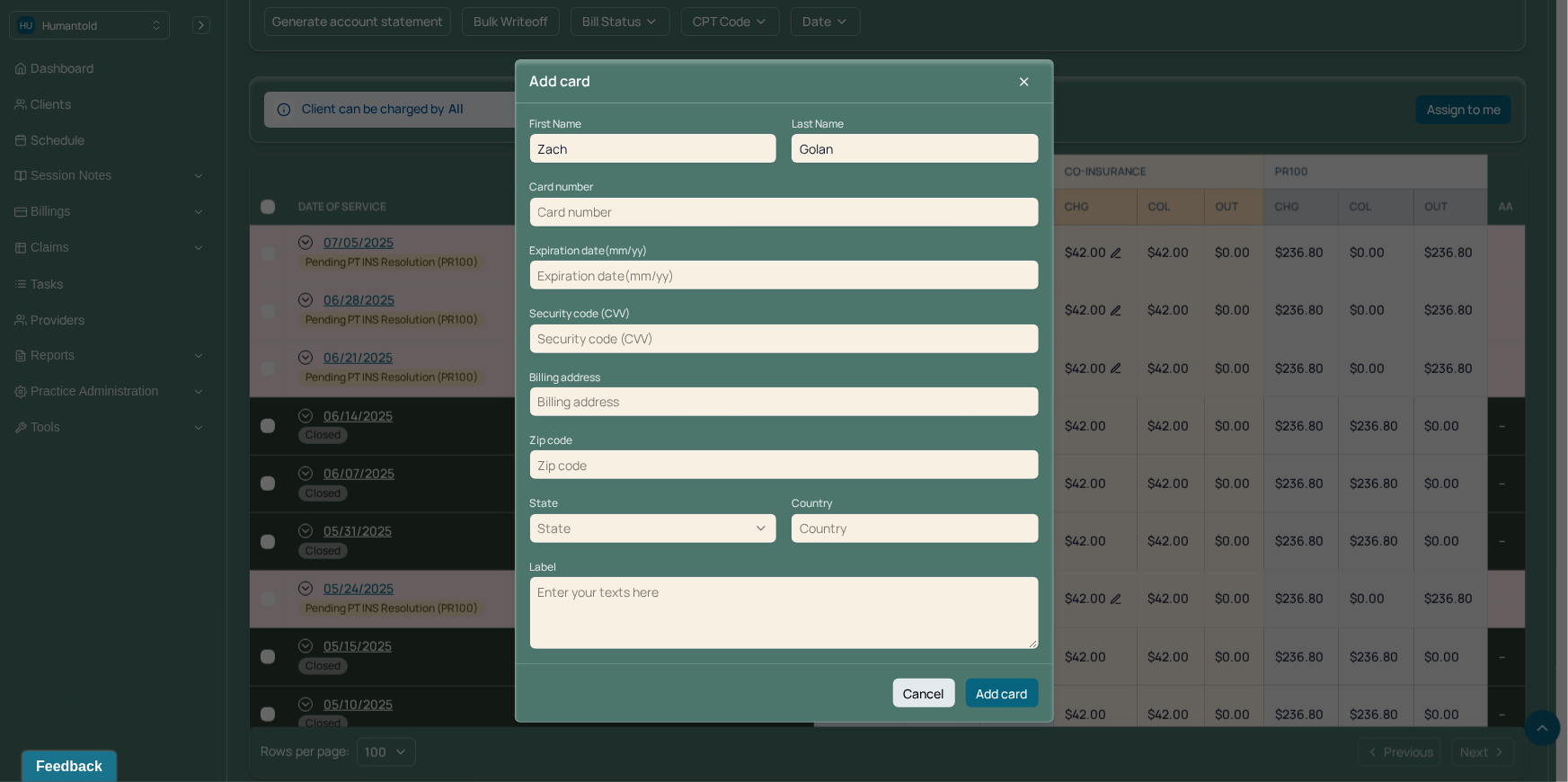 type on "Golan" 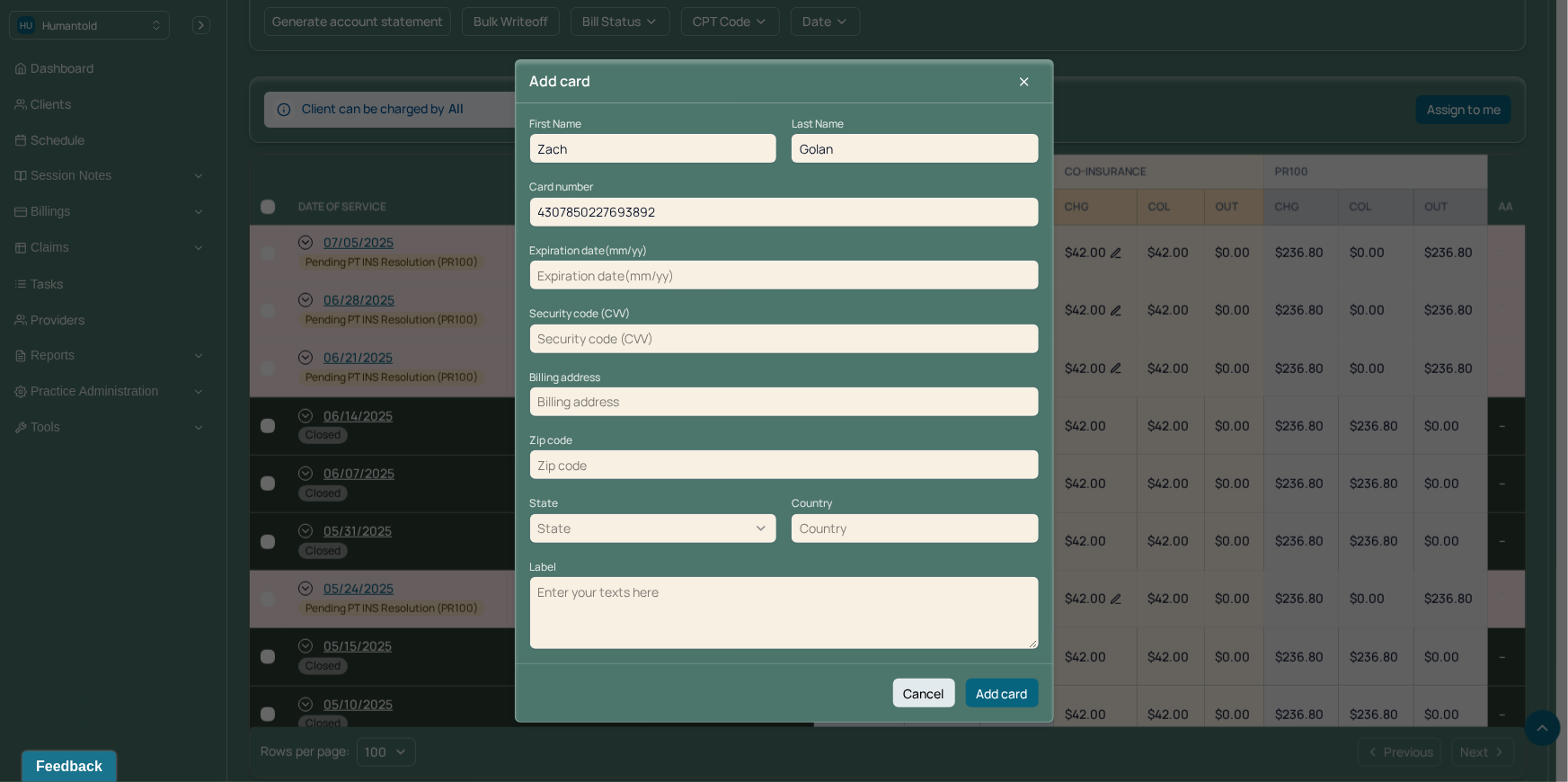 type on "4307850227693892" 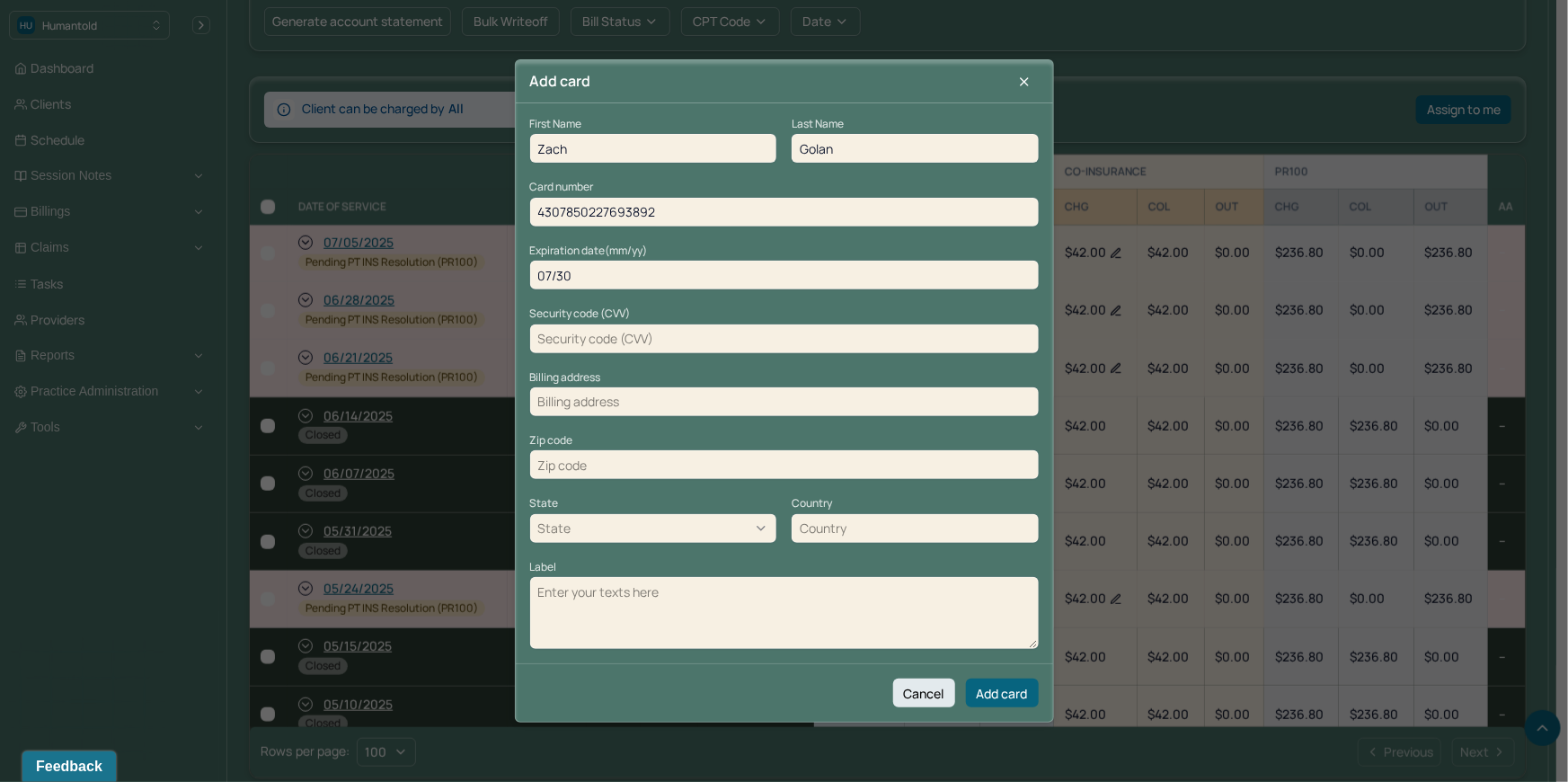 type on "07/30" 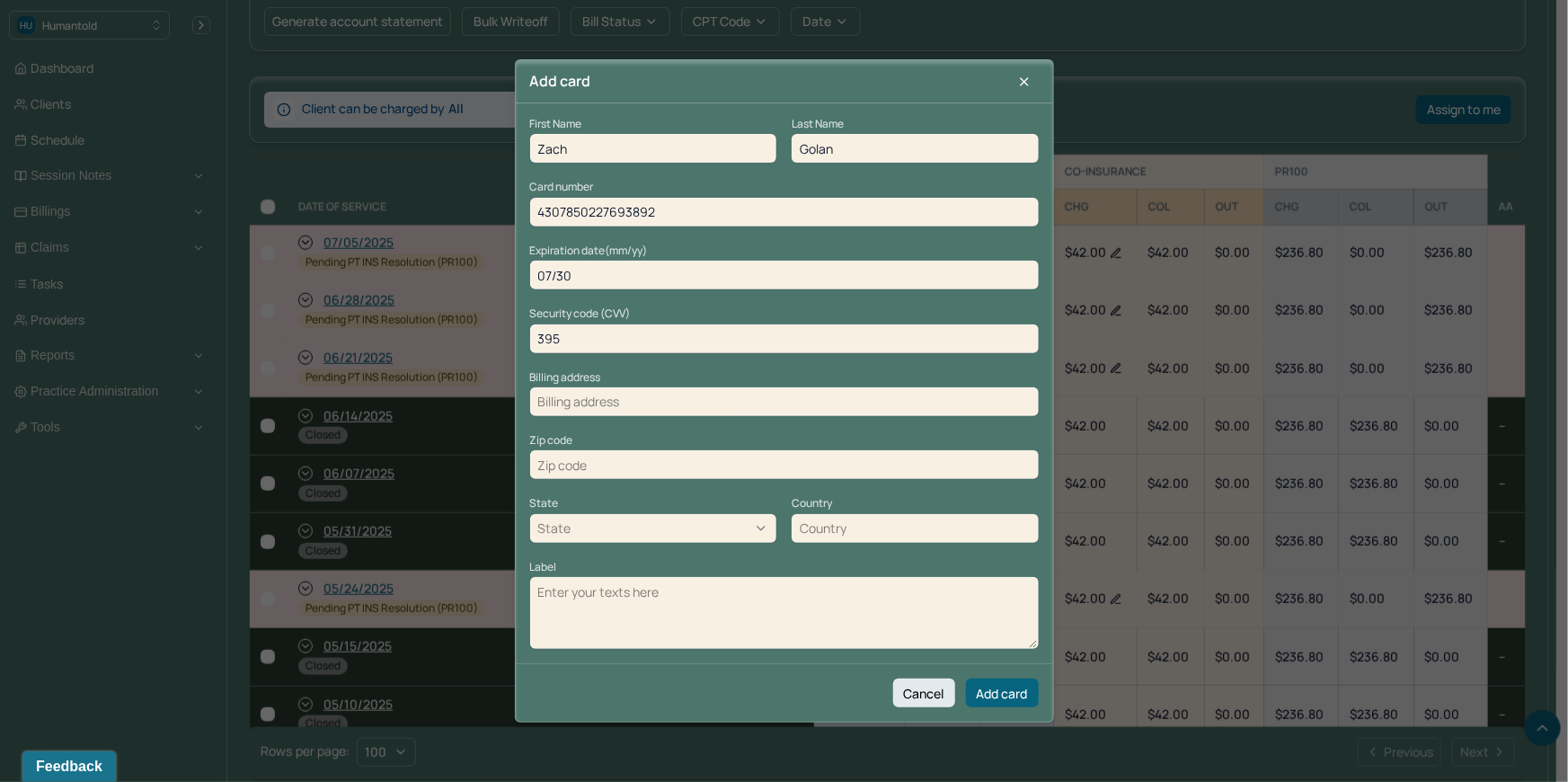 type on "395" 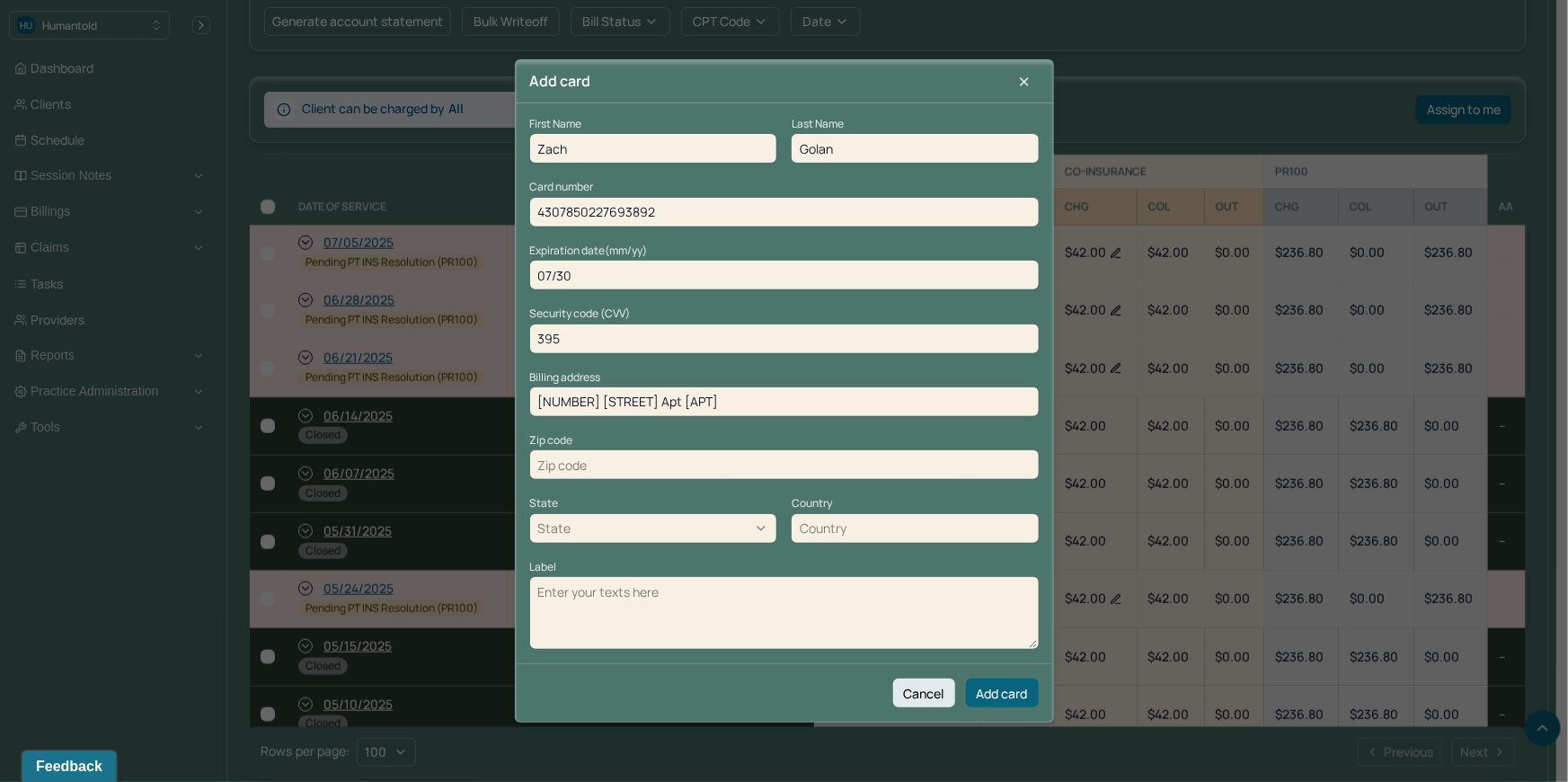 type on "[NUMBER] [STREET] Apt [APT]" 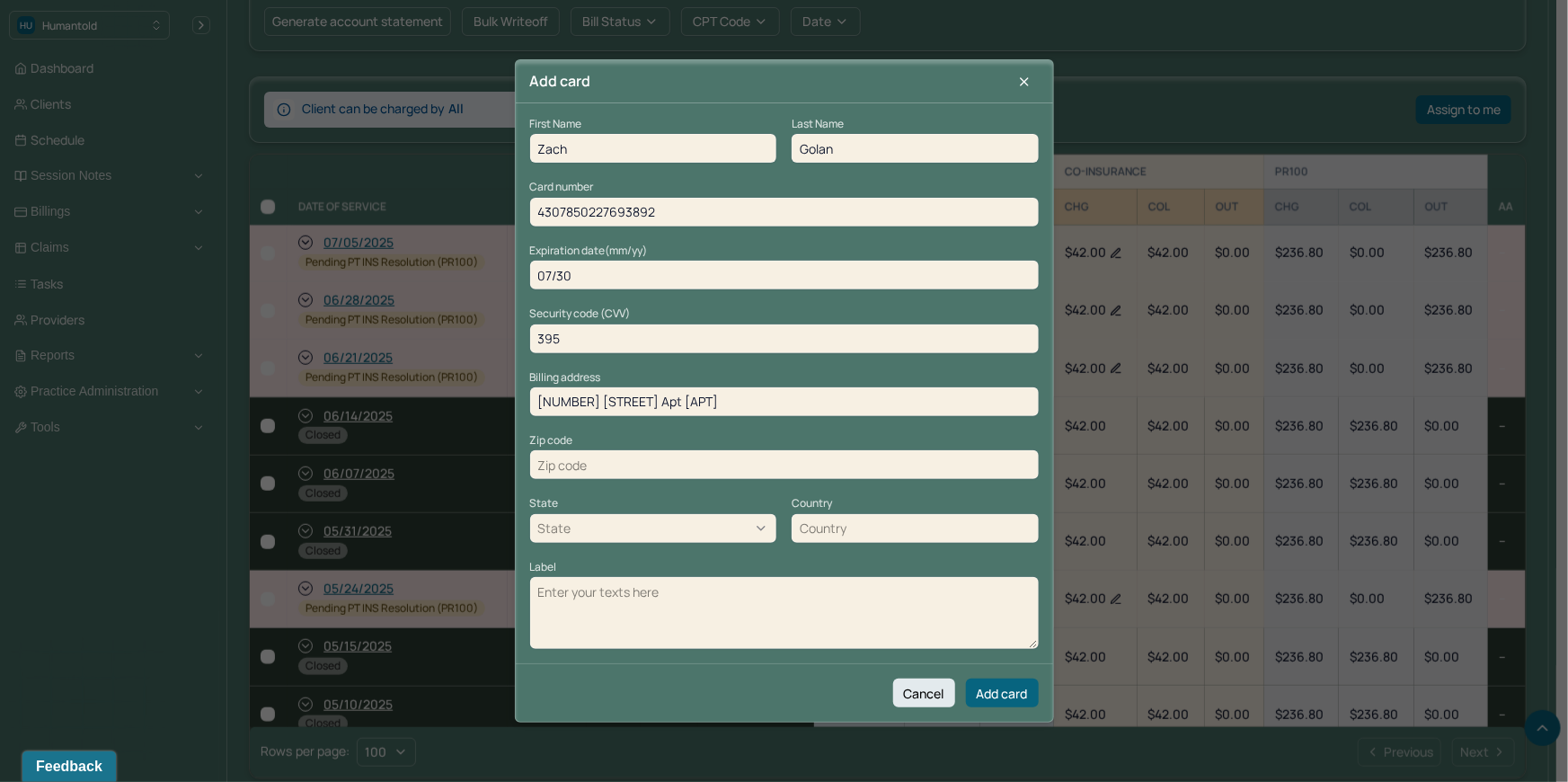 click at bounding box center [784, 465] 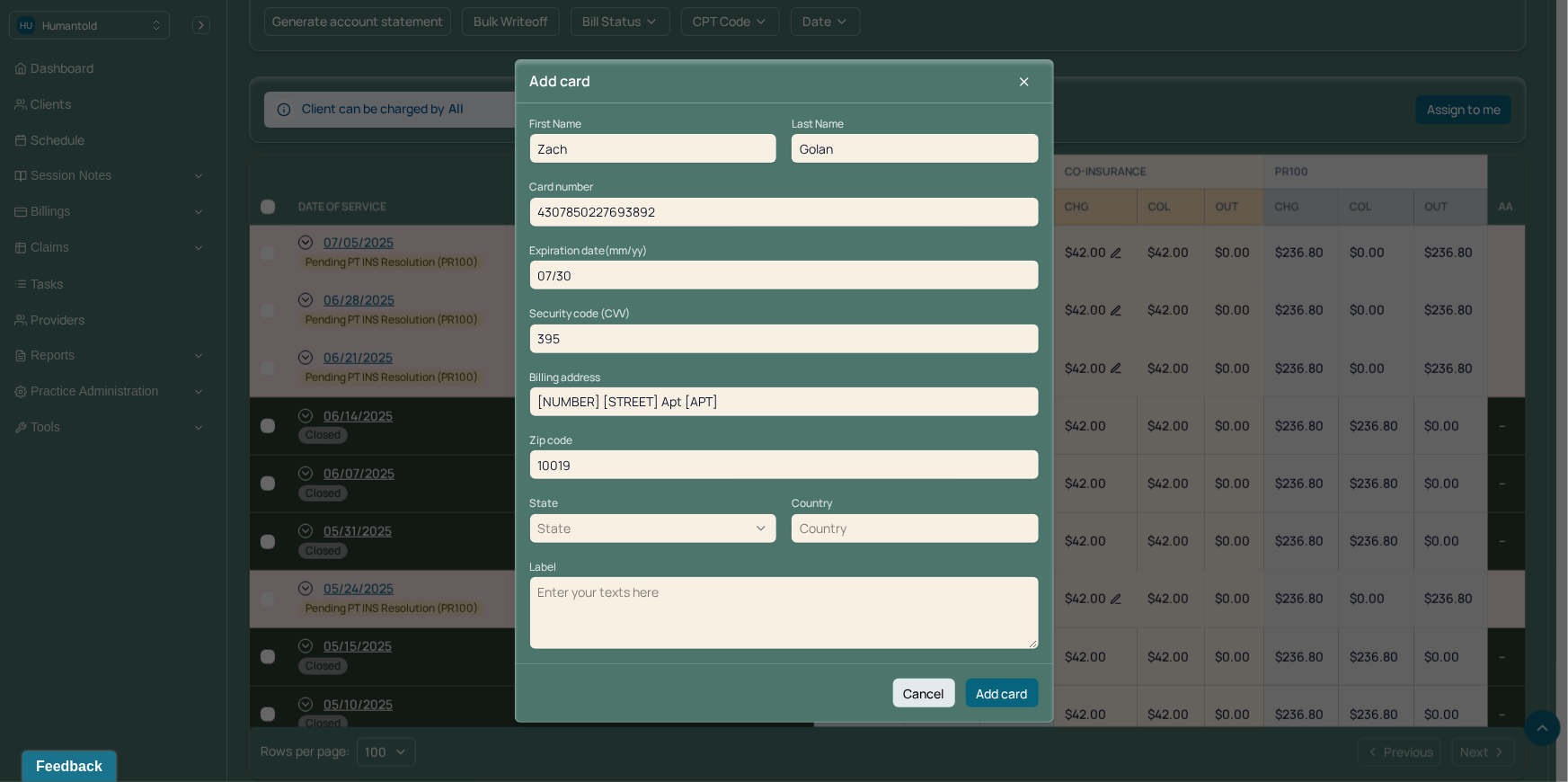 type on "10019" 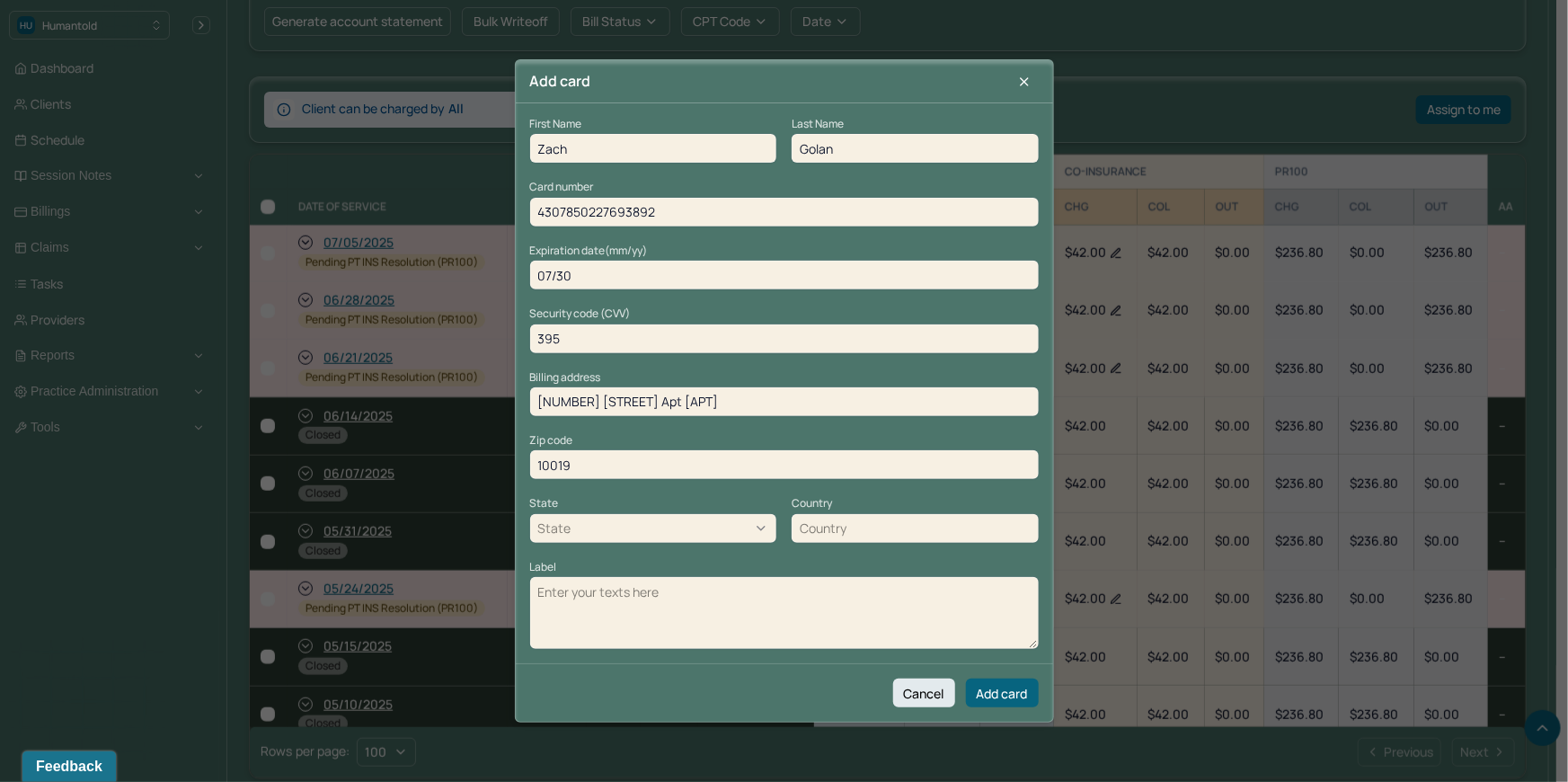 click on "Label" at bounding box center (784, 613) 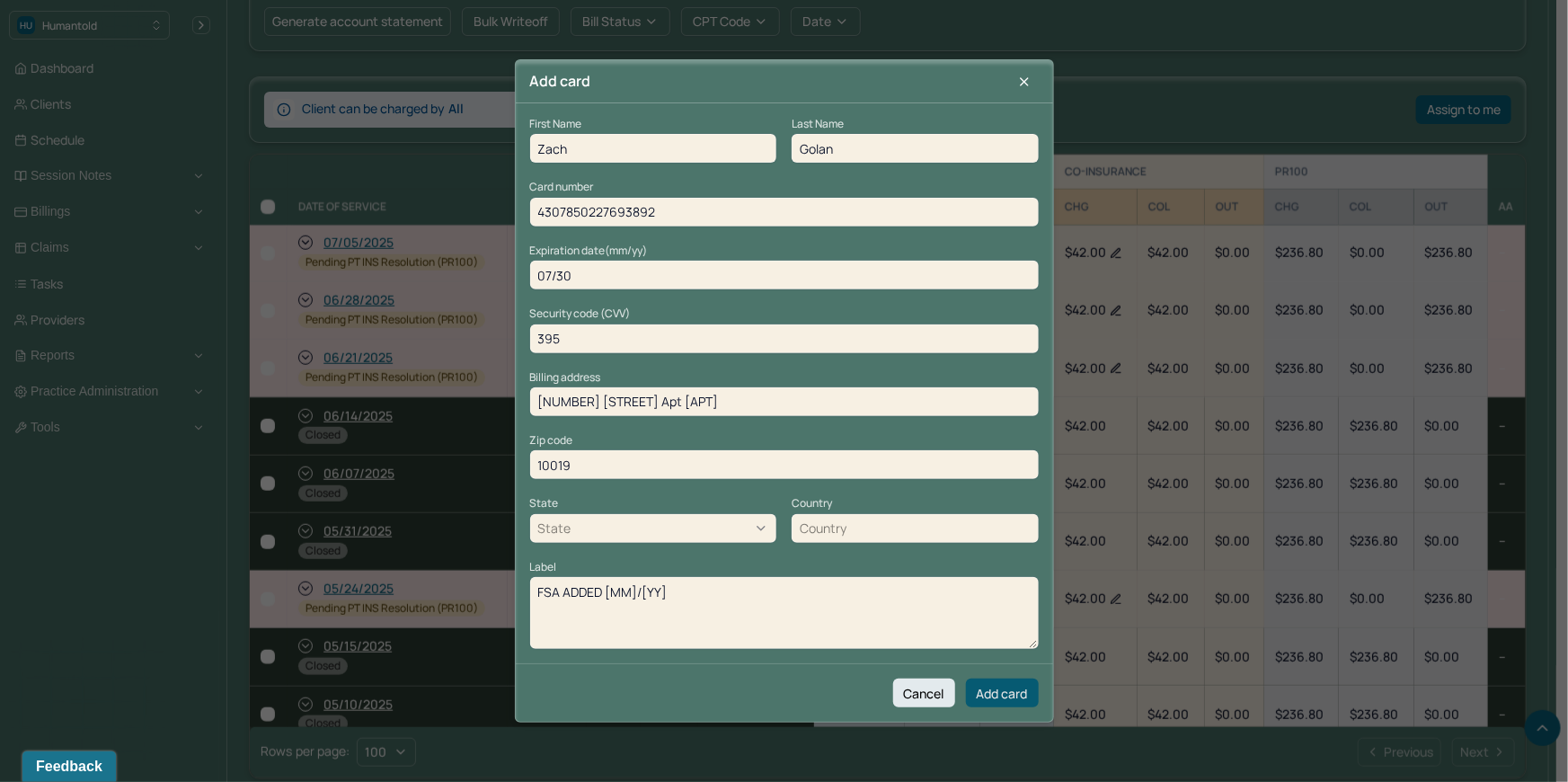 type on "FSA ADDED [MM]/[YY]" 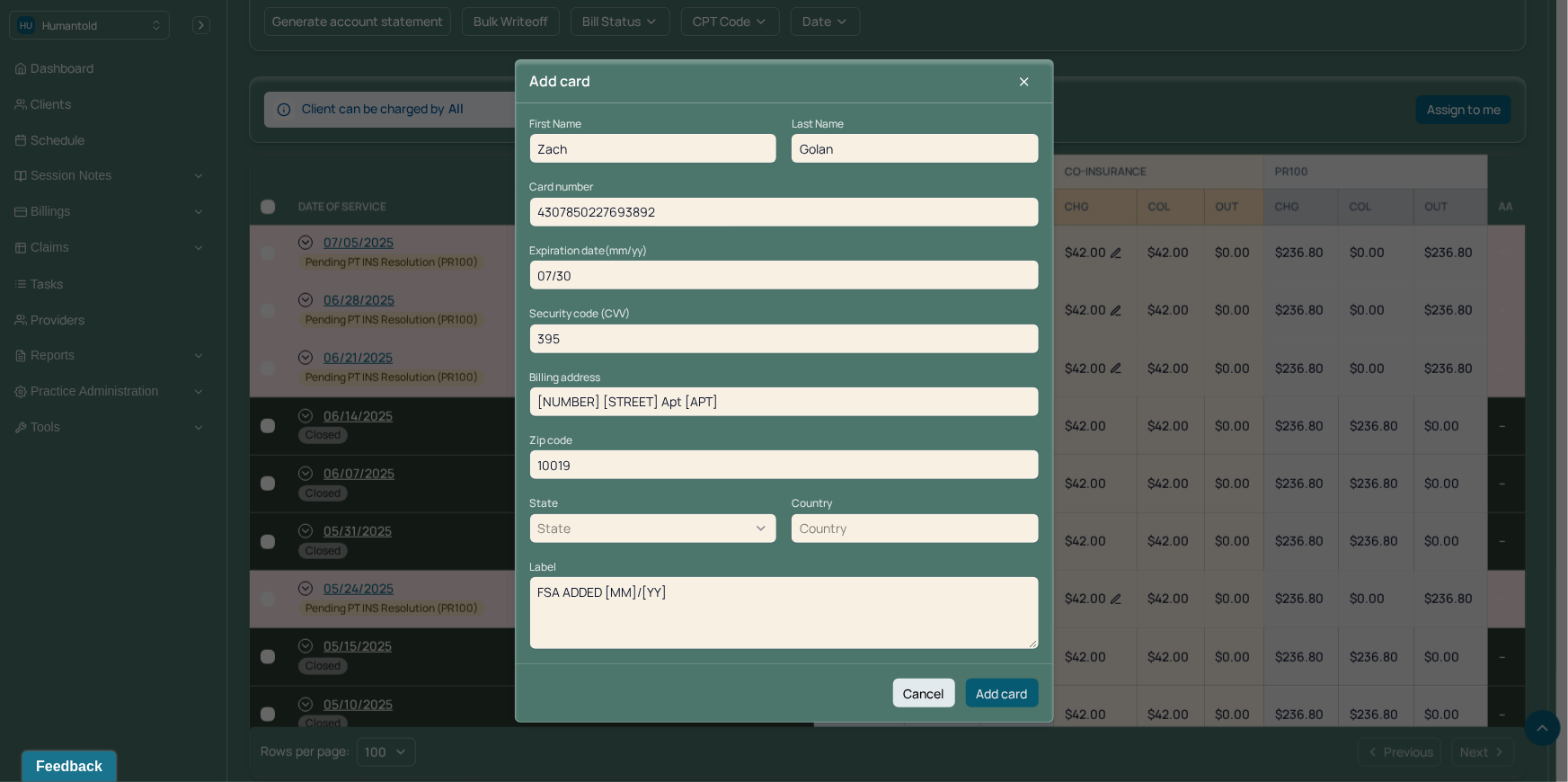 click on "Add card" at bounding box center [1002, 693] 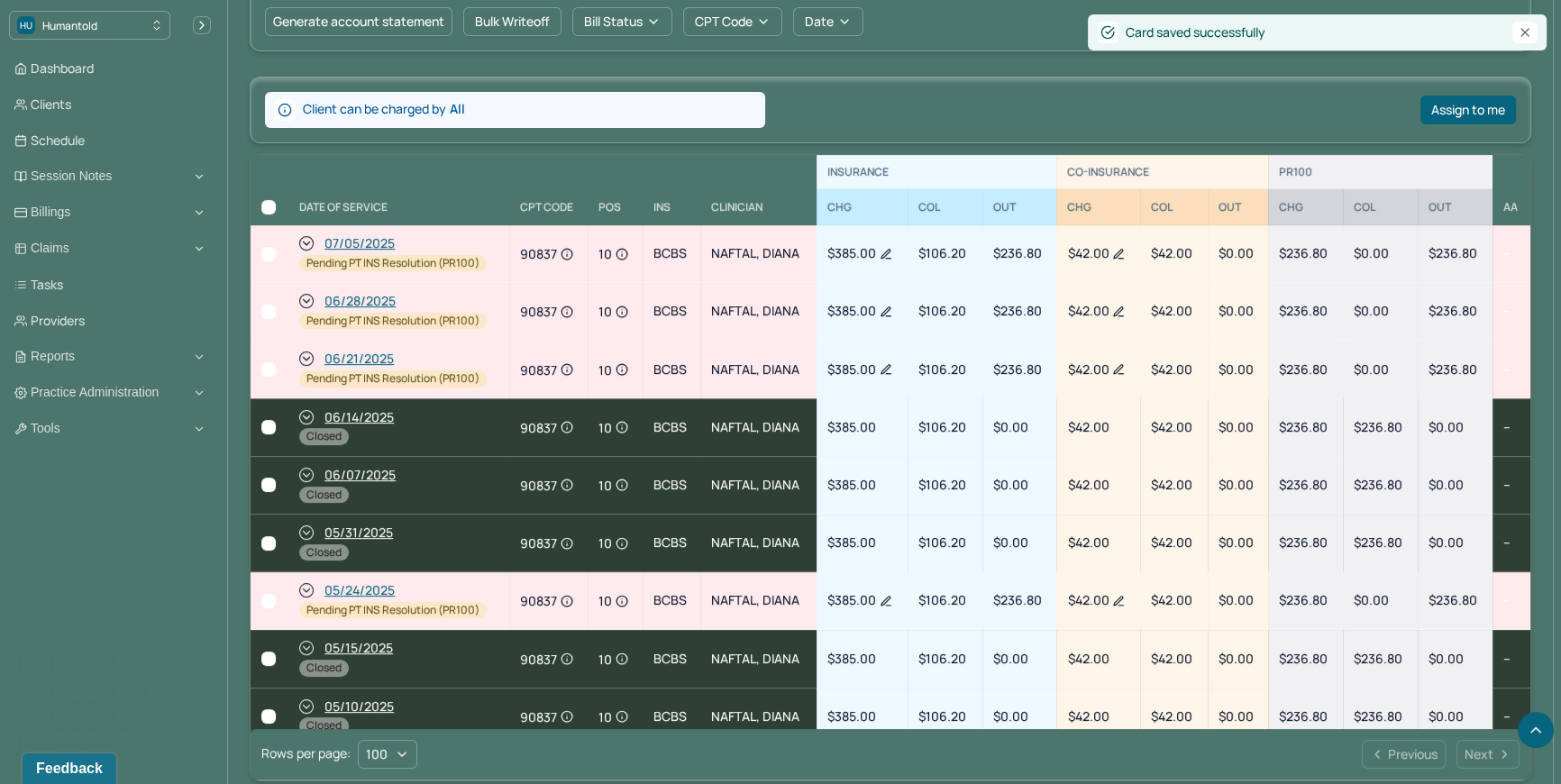 scroll, scrollTop: 1262, scrollLeft: 0, axis: vertical 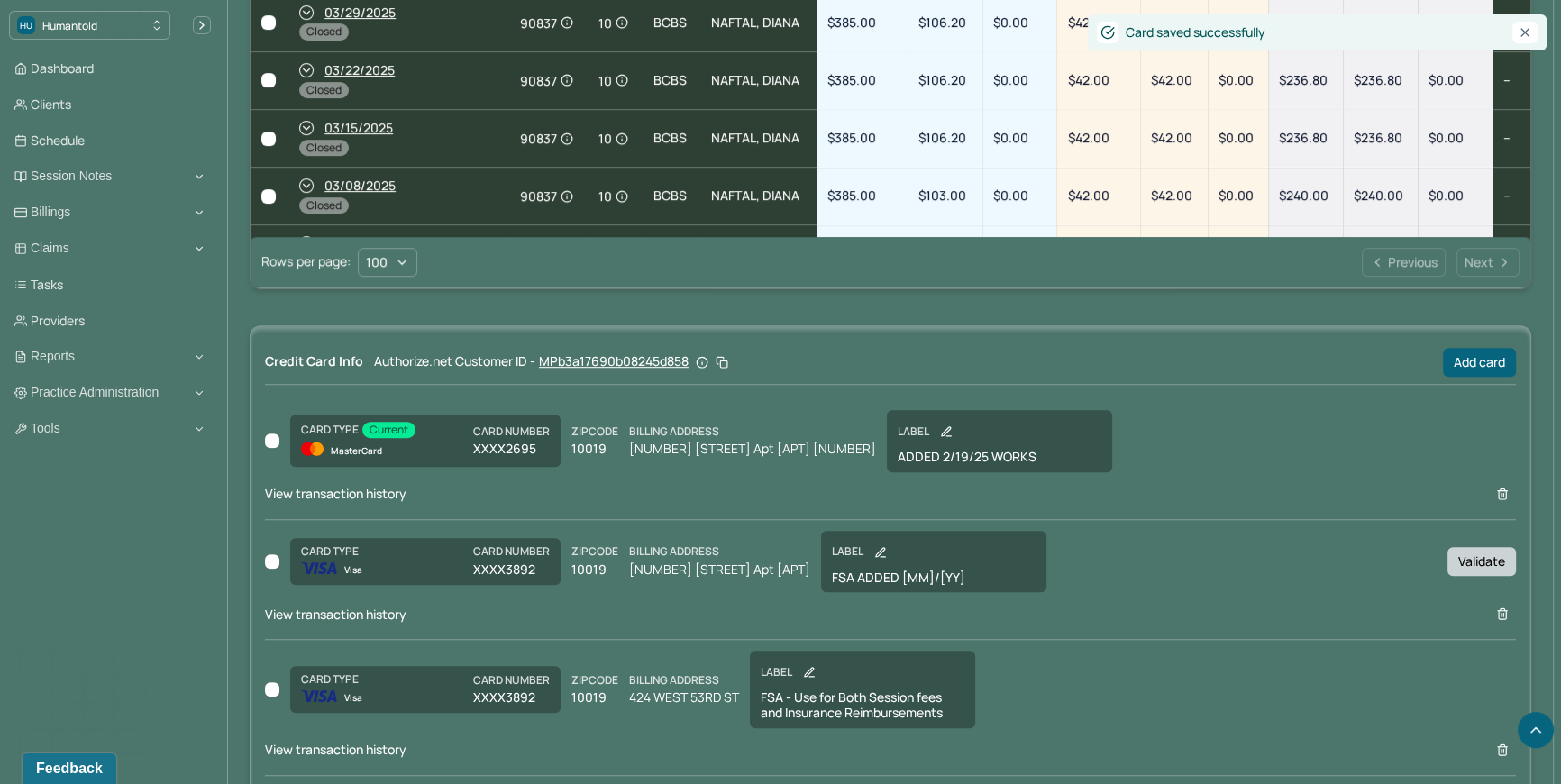 click on "Validate" at bounding box center (1482, 561) 